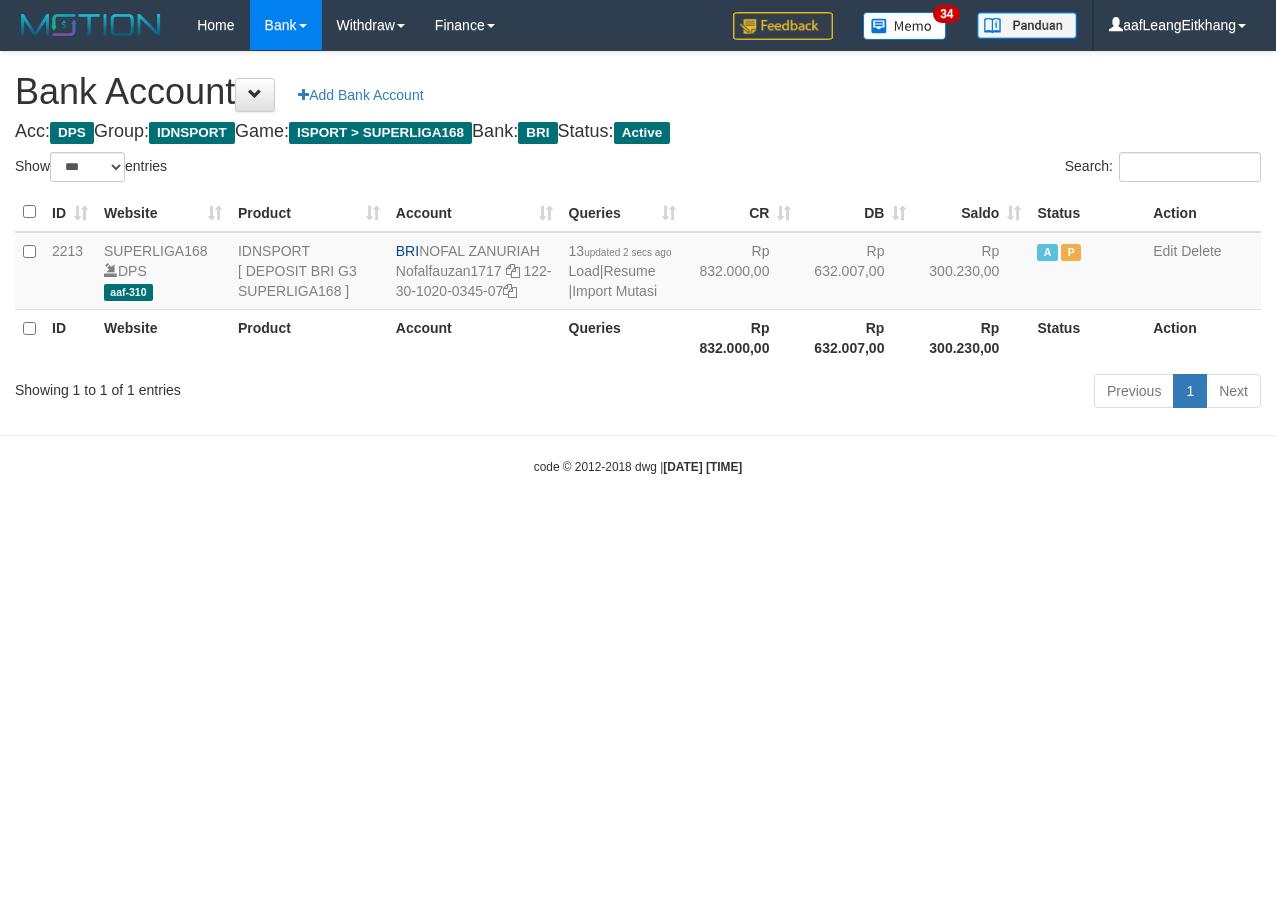 select on "***" 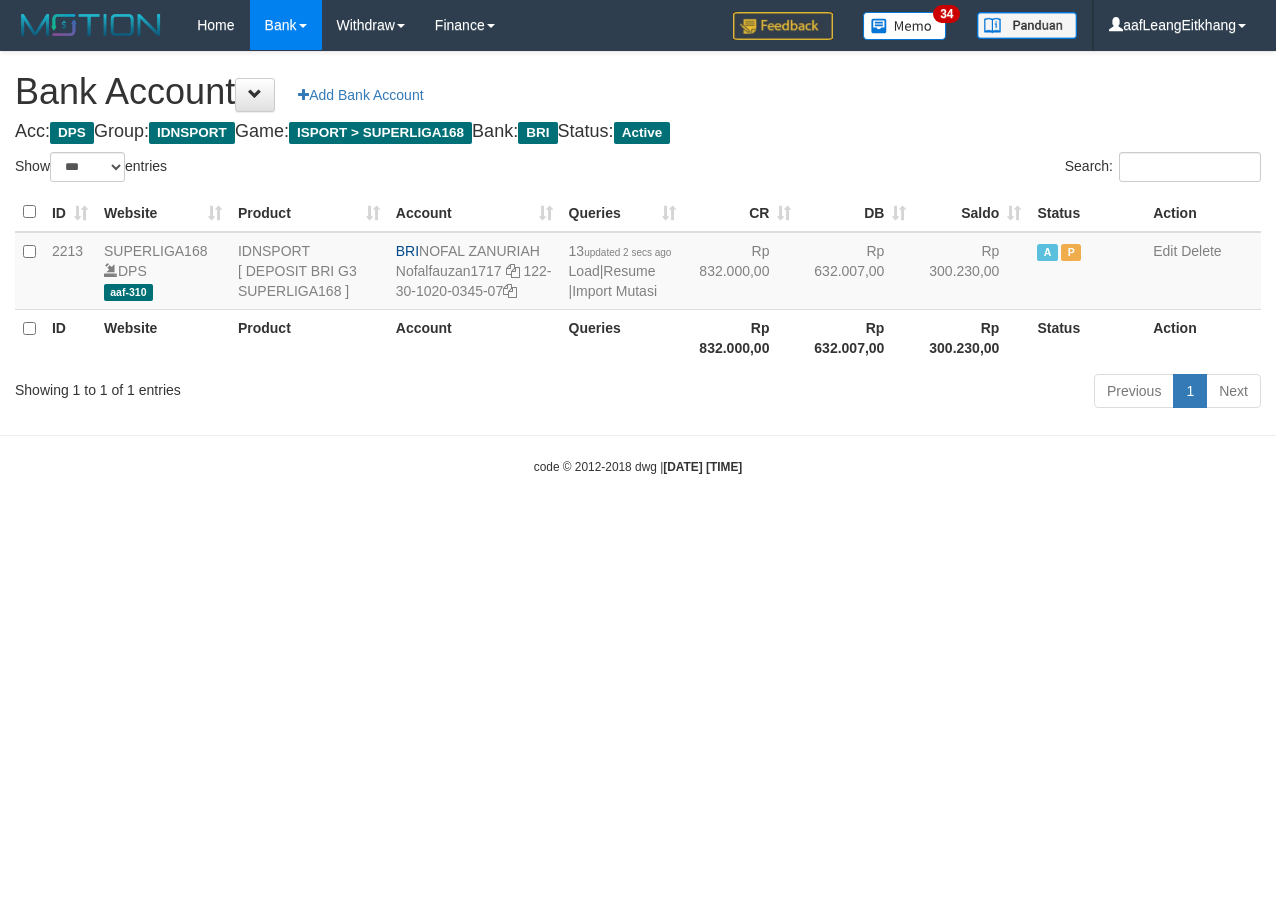 scroll, scrollTop: 0, scrollLeft: 0, axis: both 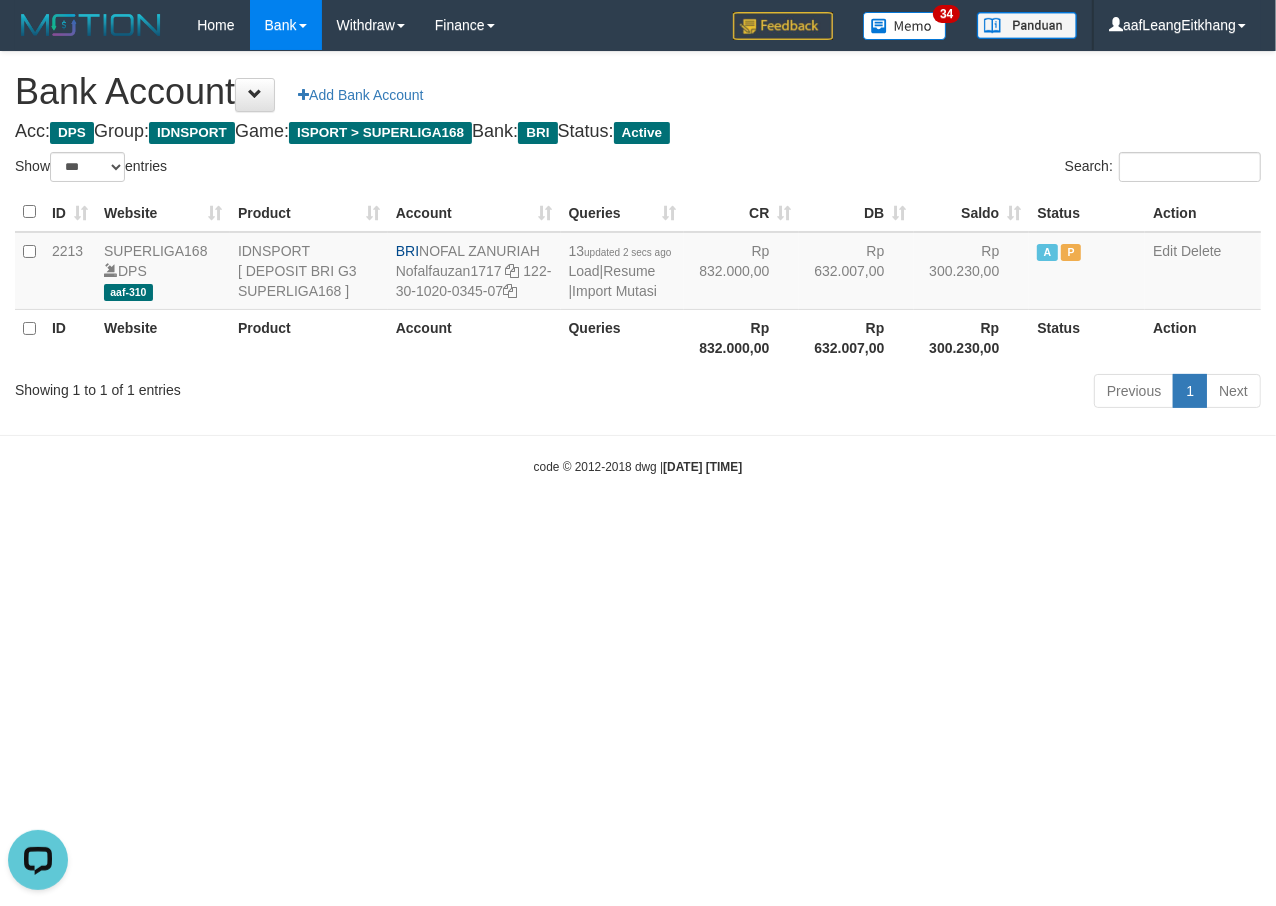 click on "code © 2012-2018 dwg |  [DATE] [TIME]" at bounding box center (638, 466) 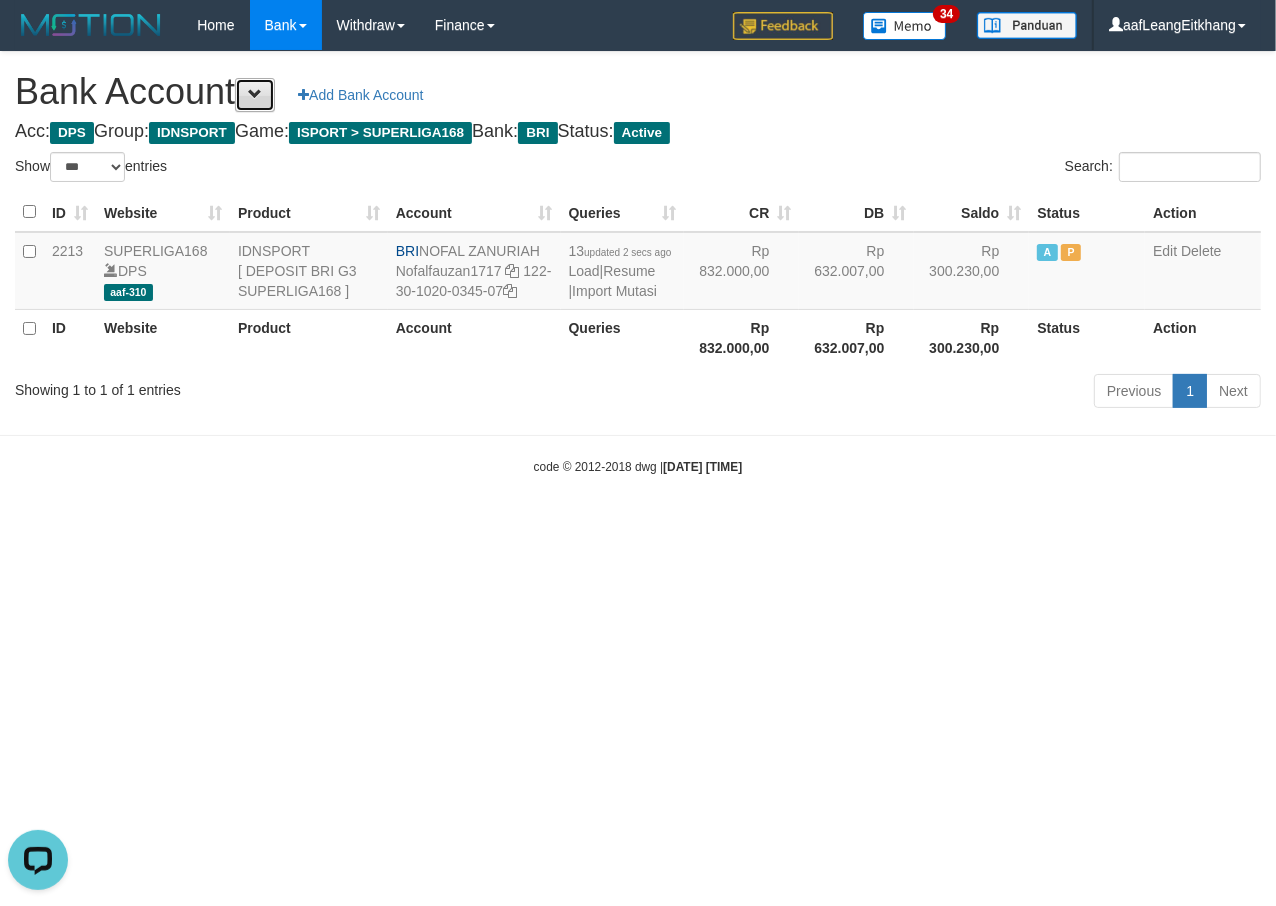 click at bounding box center [255, 95] 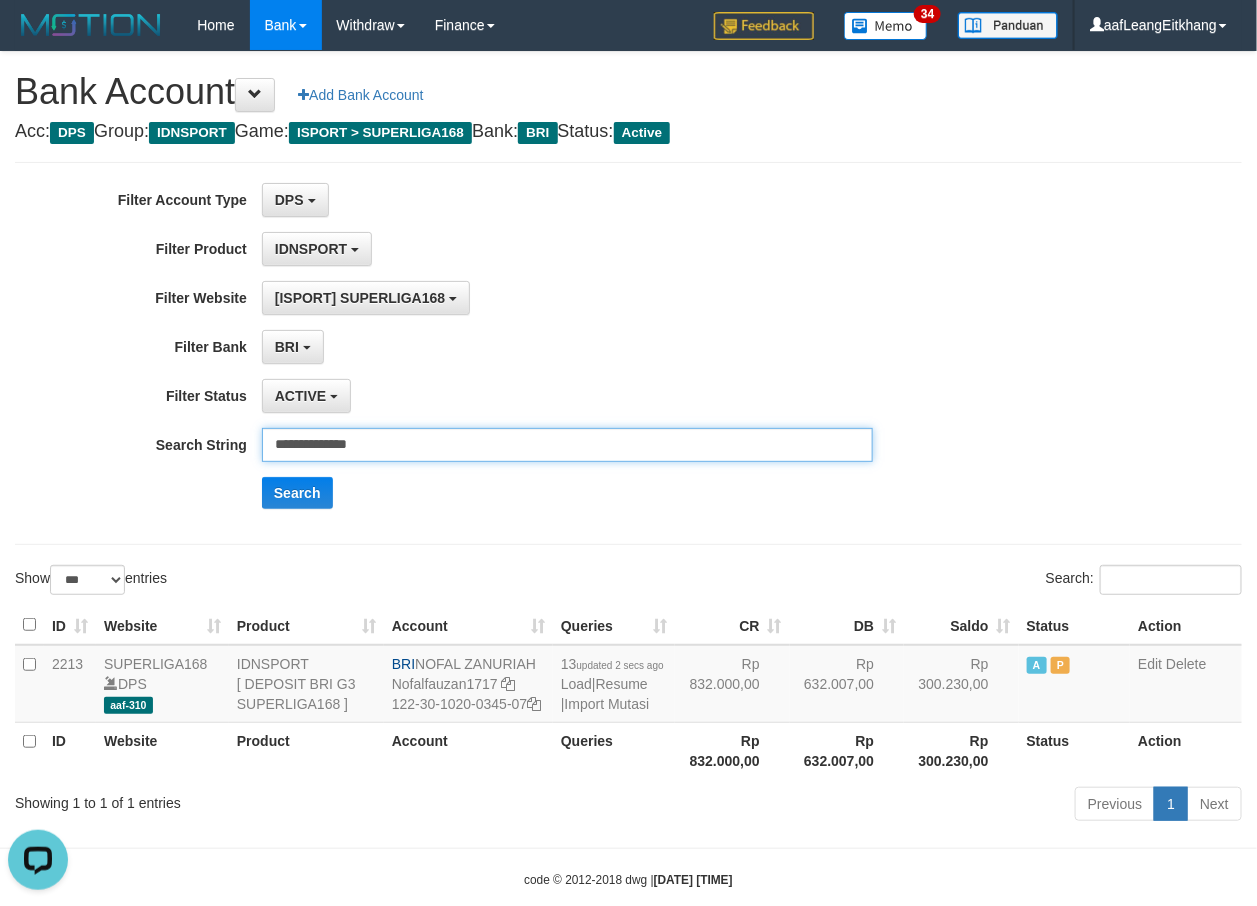 click on "**********" at bounding box center (567, 445) 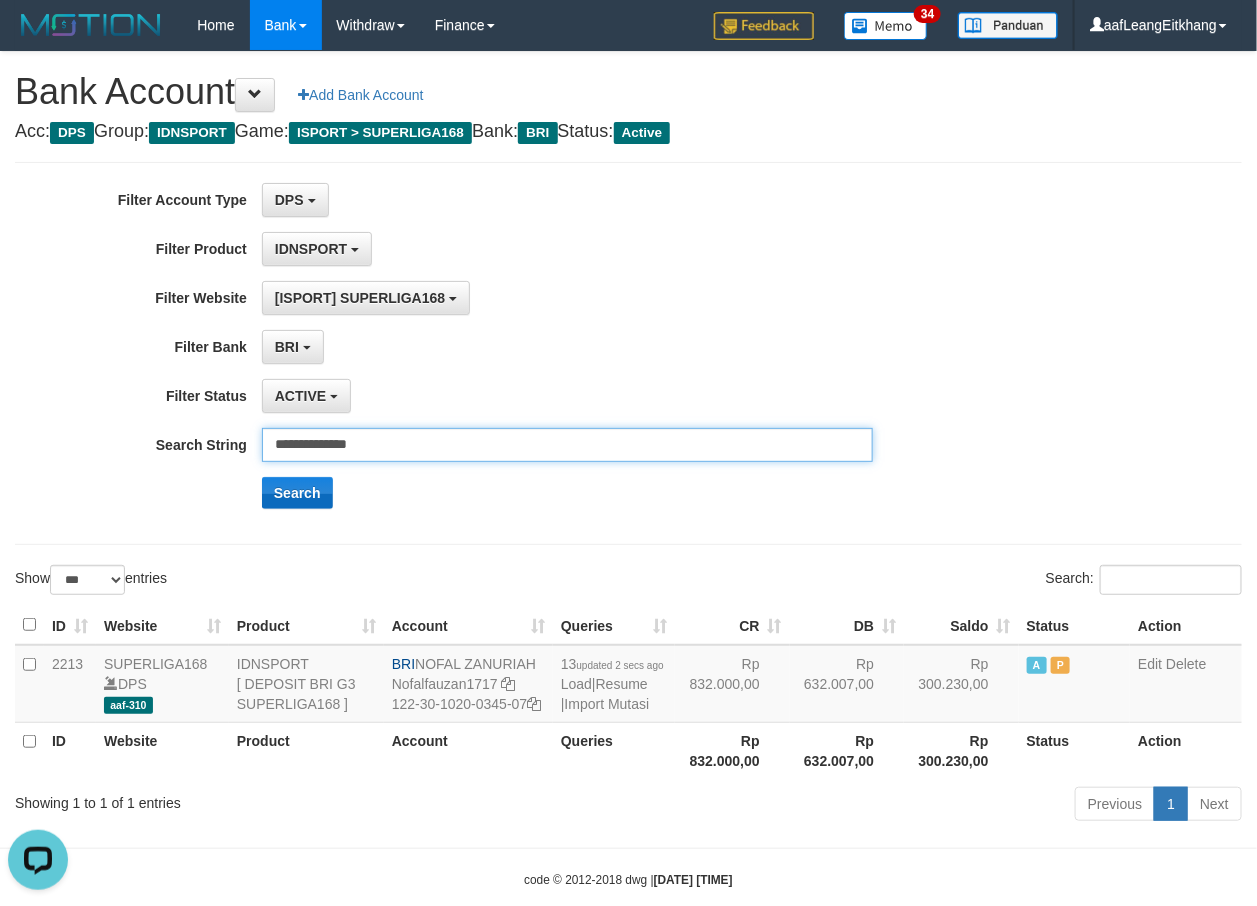 paste on "**" 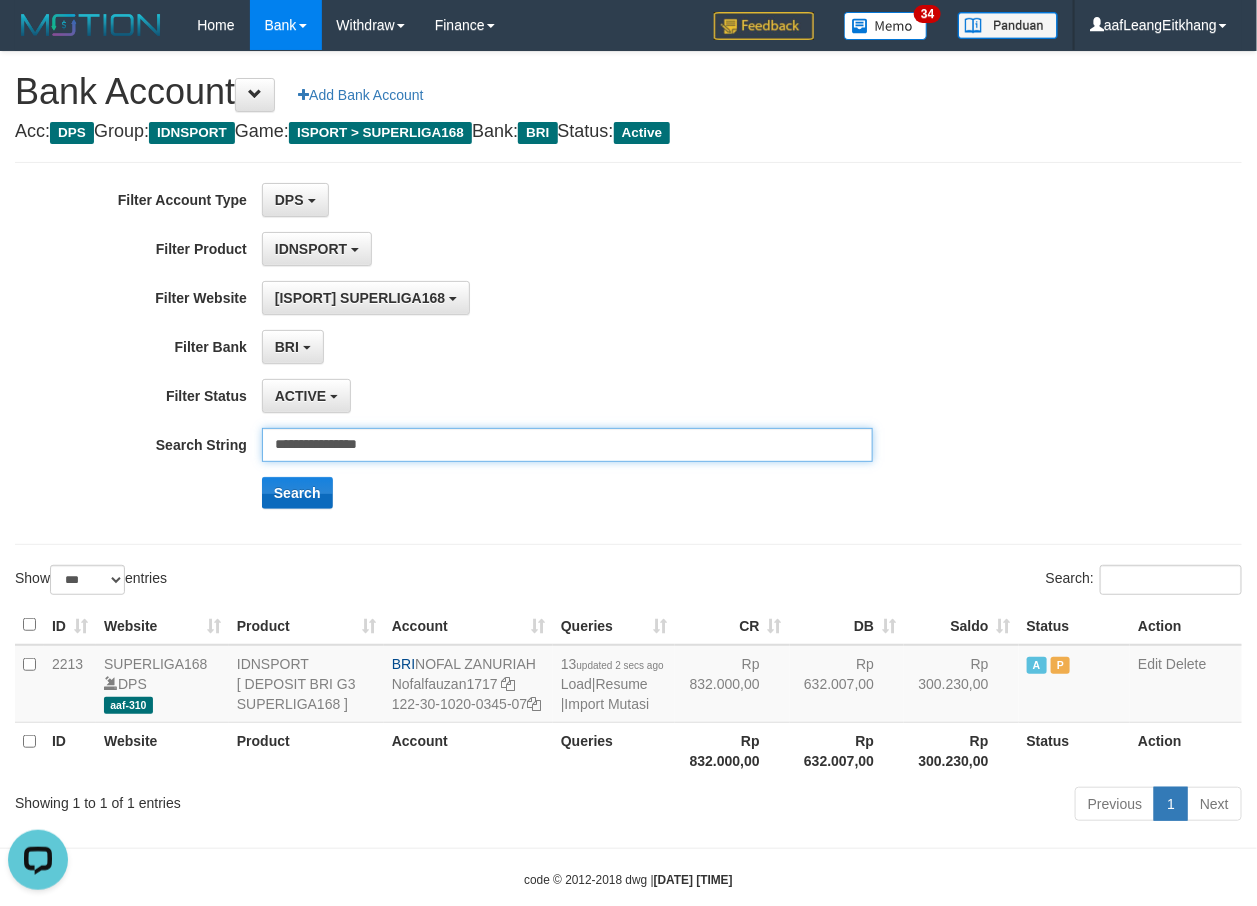 type on "**********" 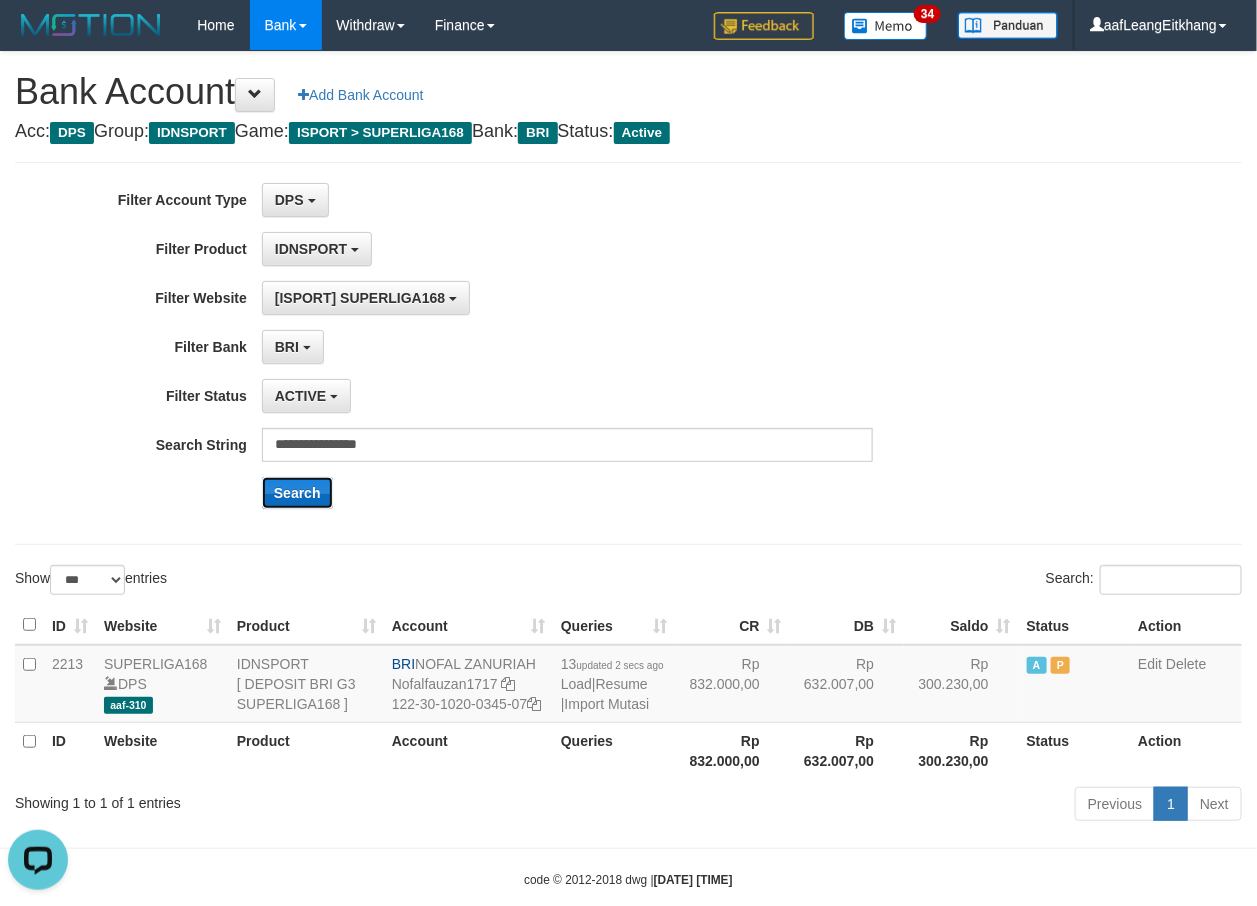click on "Search" at bounding box center [297, 493] 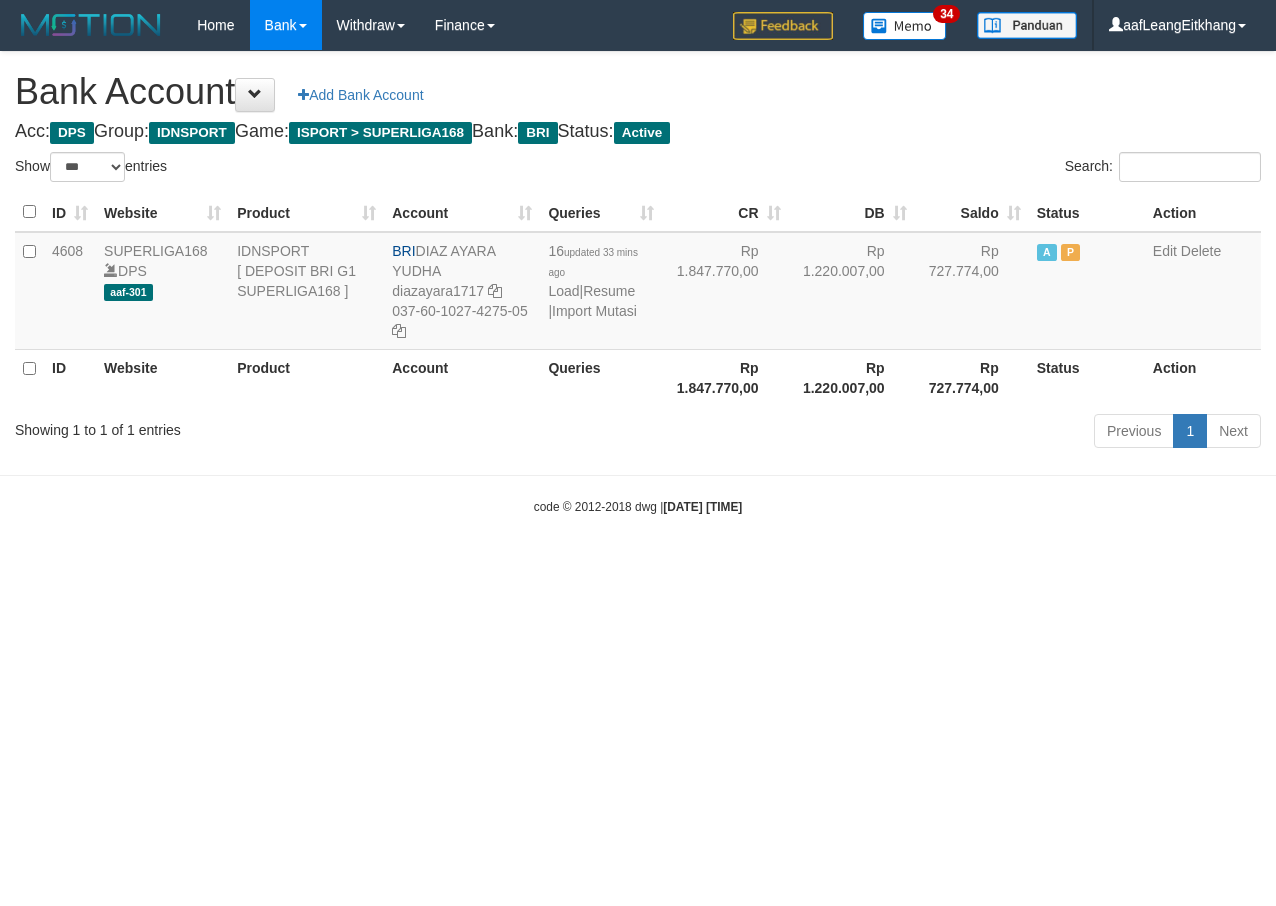 select on "***" 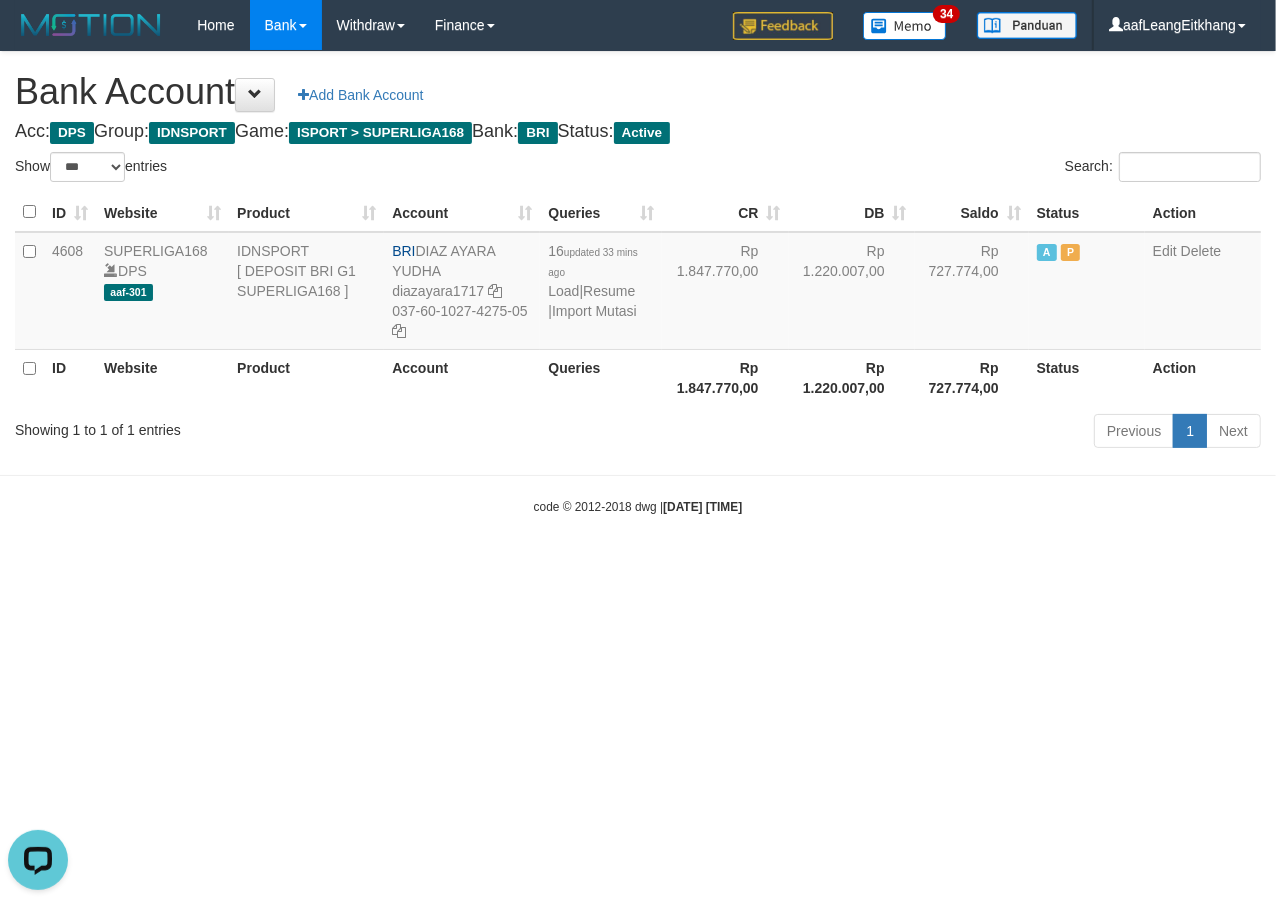 scroll, scrollTop: 0, scrollLeft: 0, axis: both 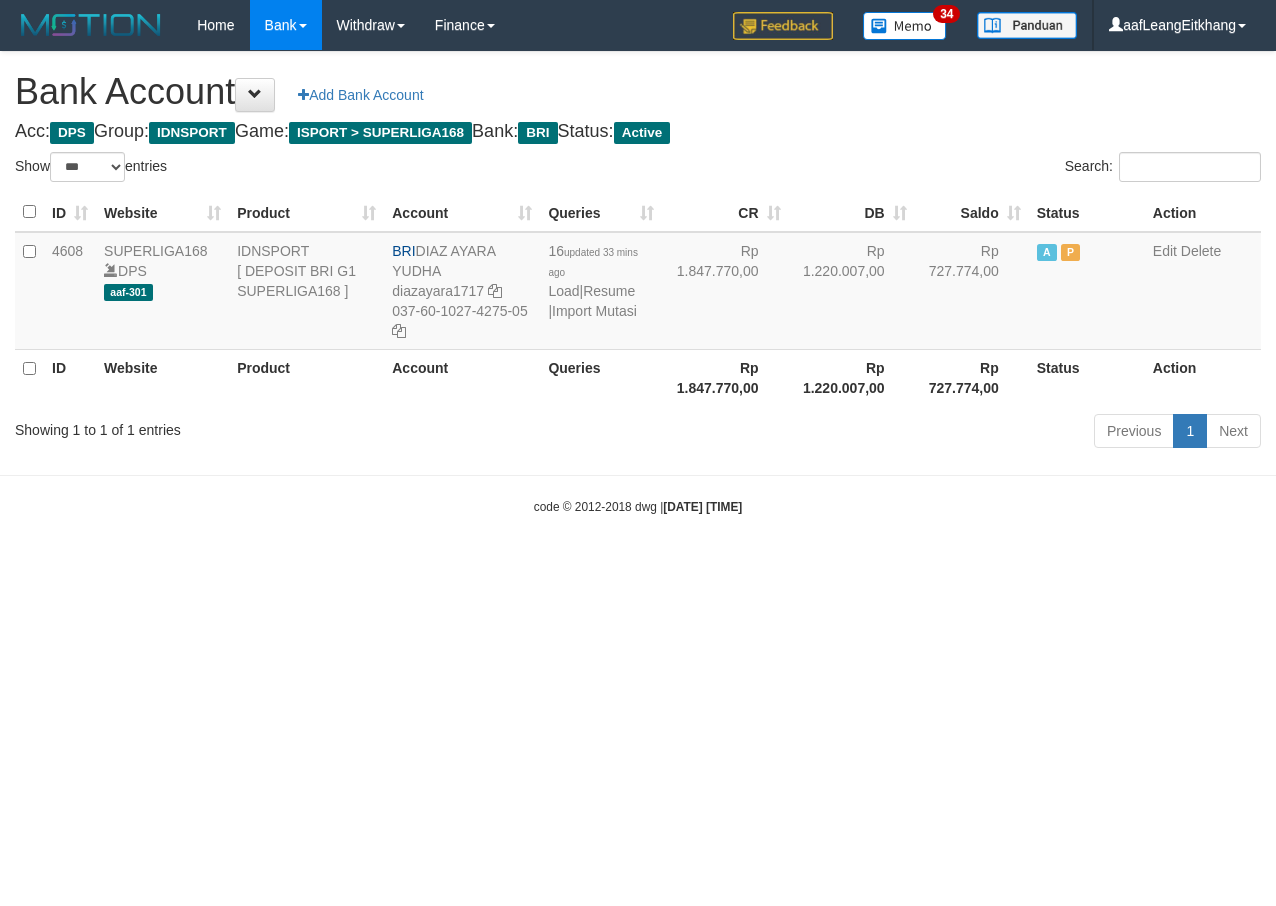 select on "***" 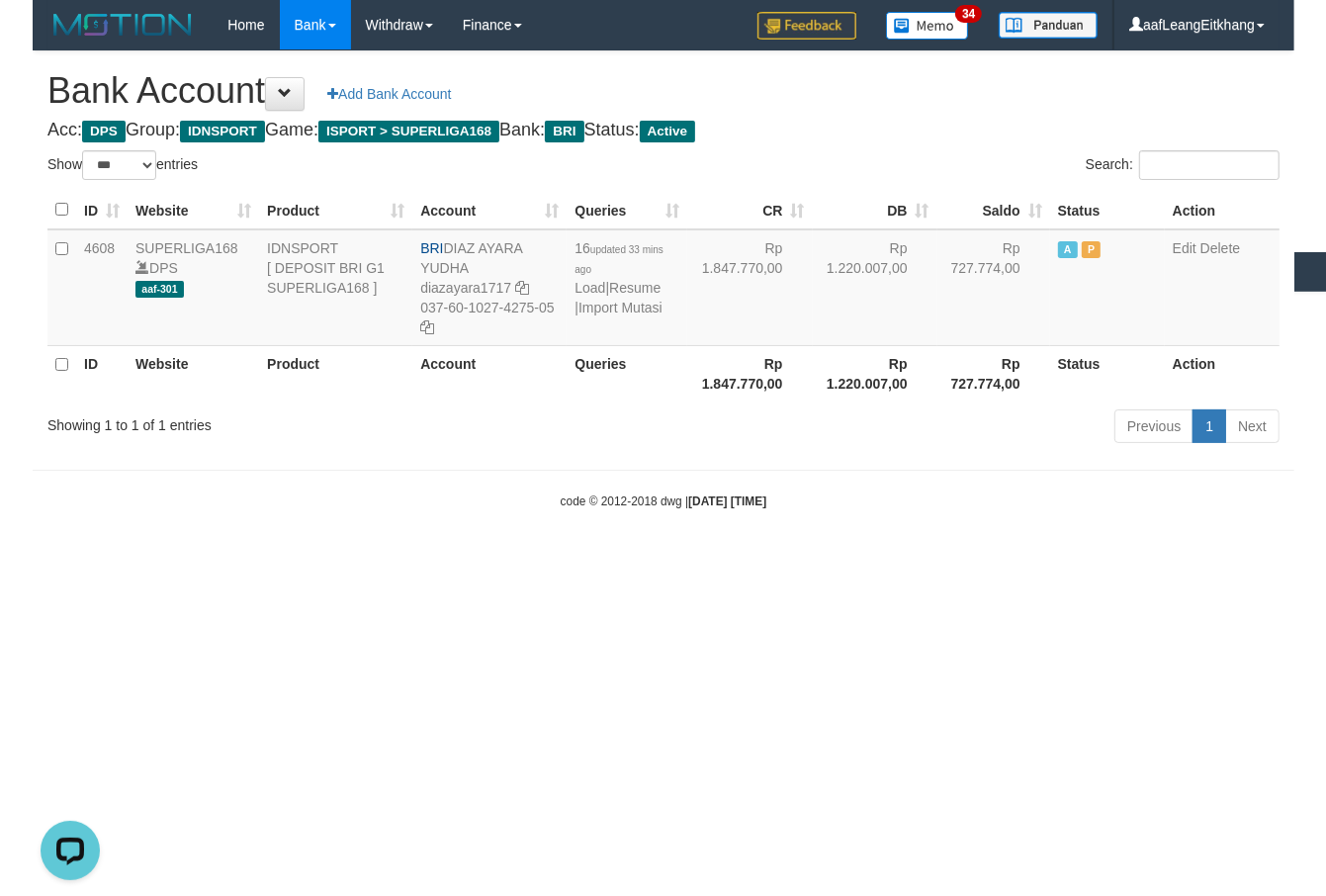 scroll, scrollTop: 0, scrollLeft: 0, axis: both 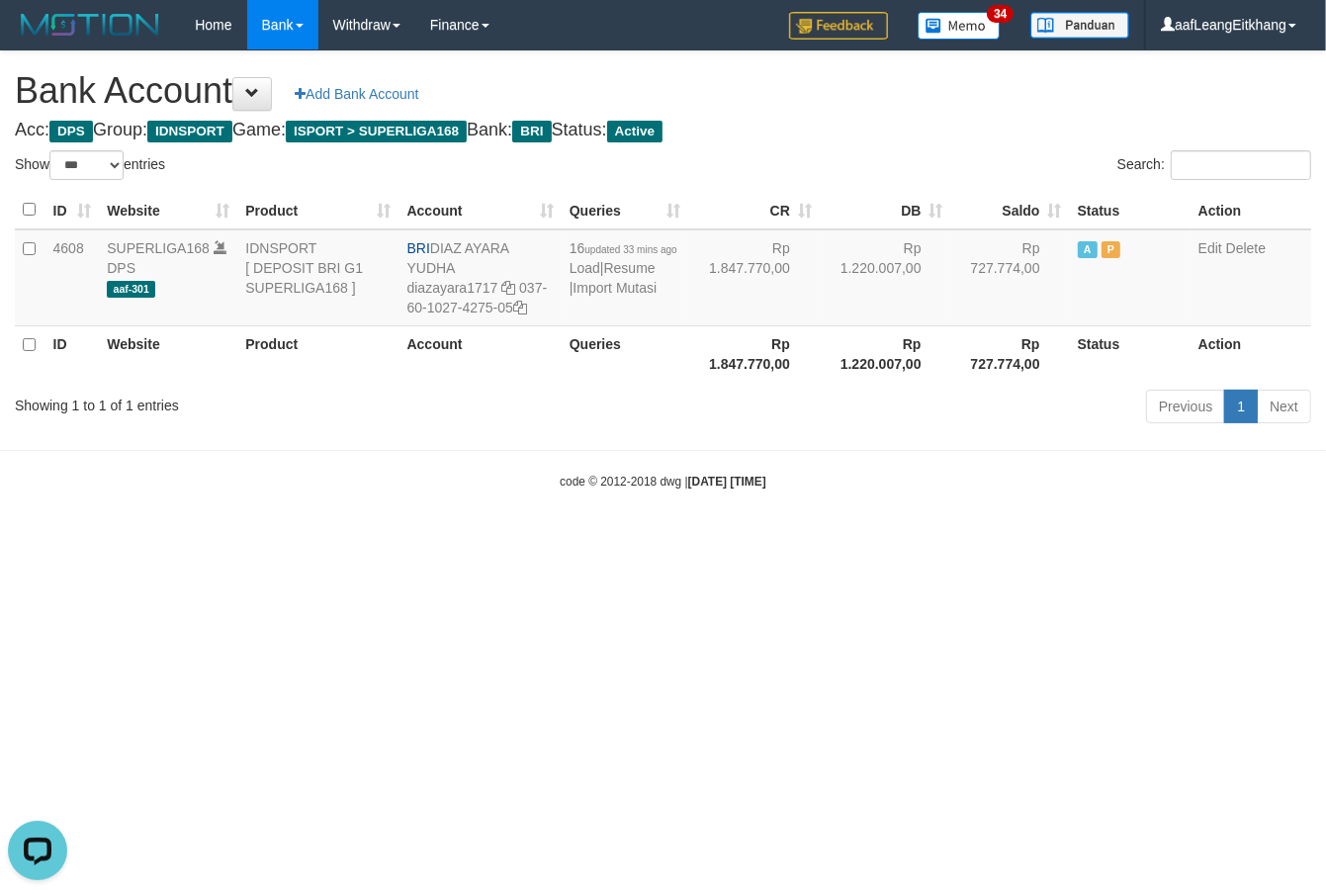 click on "code © 2012-2018 dwg |  2025/07/12 09:00:19" at bounding box center [663, 481] 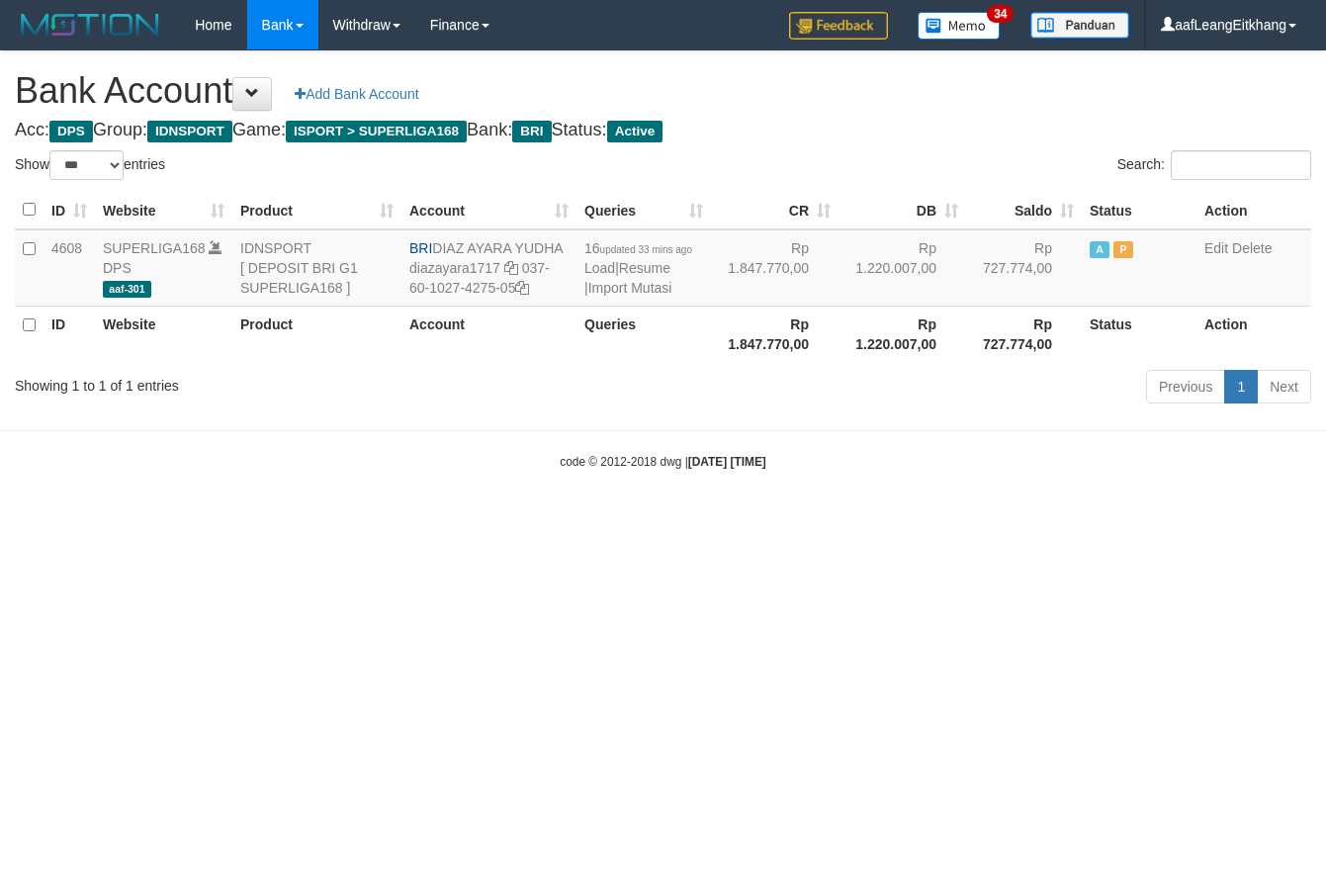 select on "***" 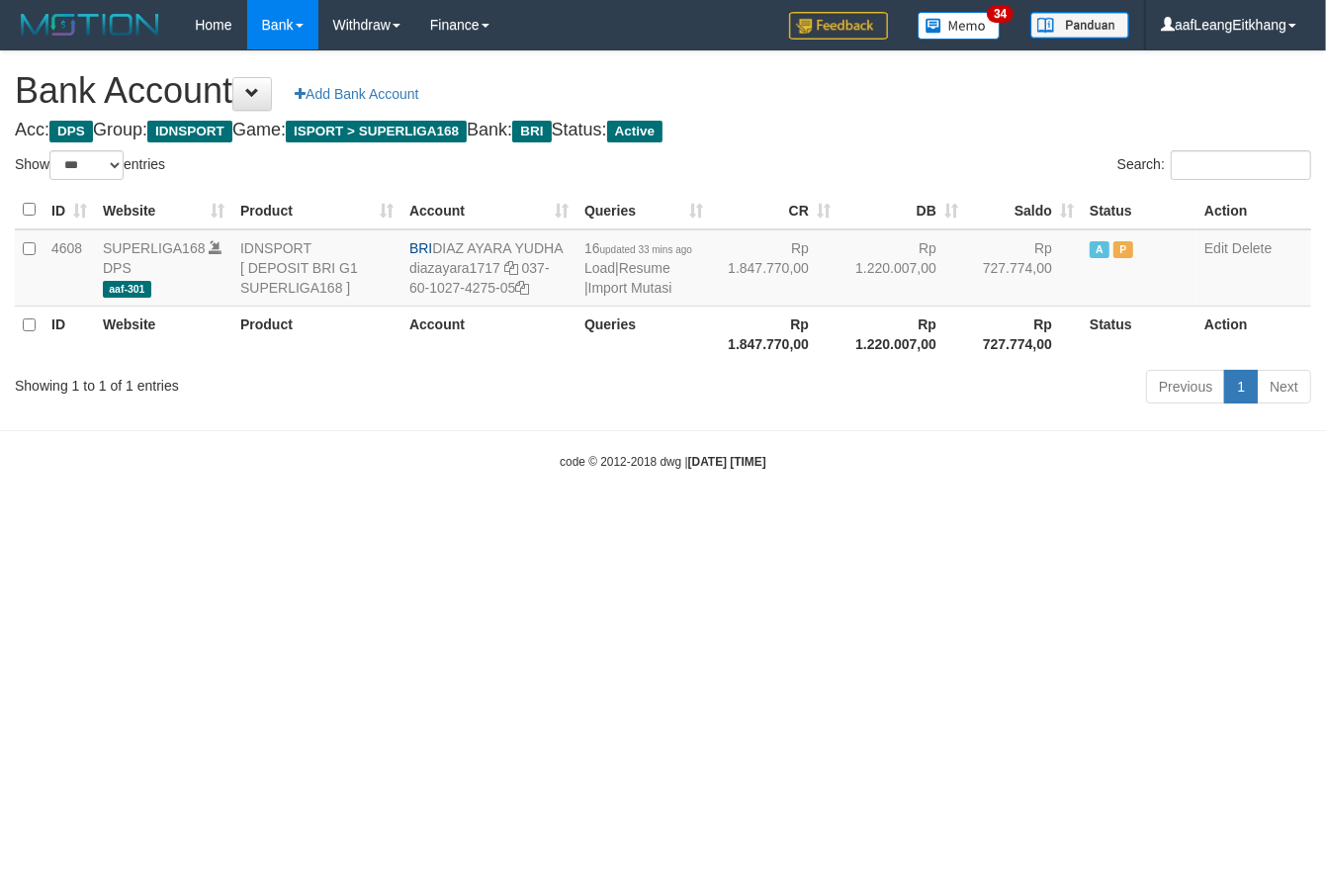 drag, startPoint x: 0, startPoint y: 0, endPoint x: 238, endPoint y: 452, distance: 510.8307 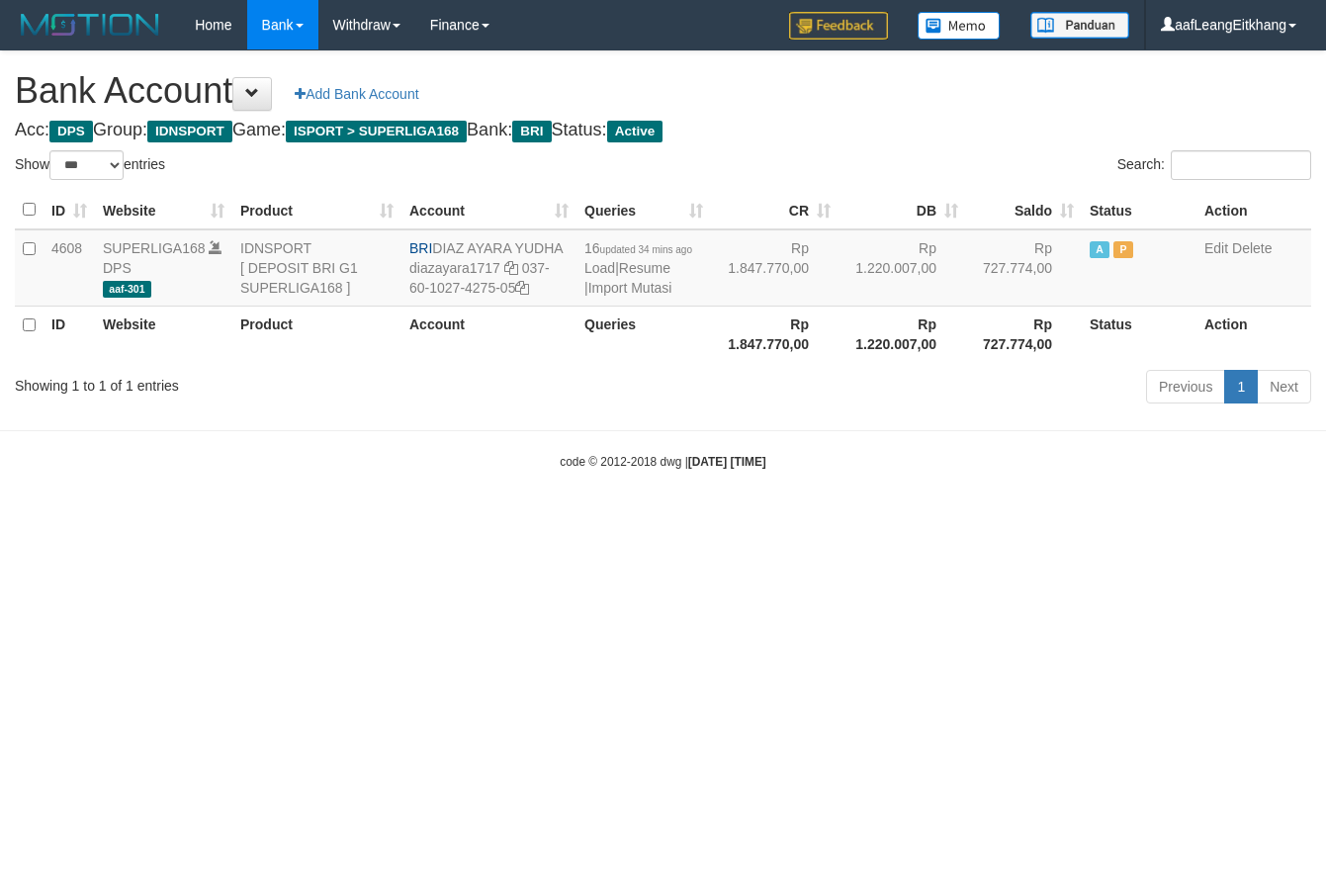 select on "***" 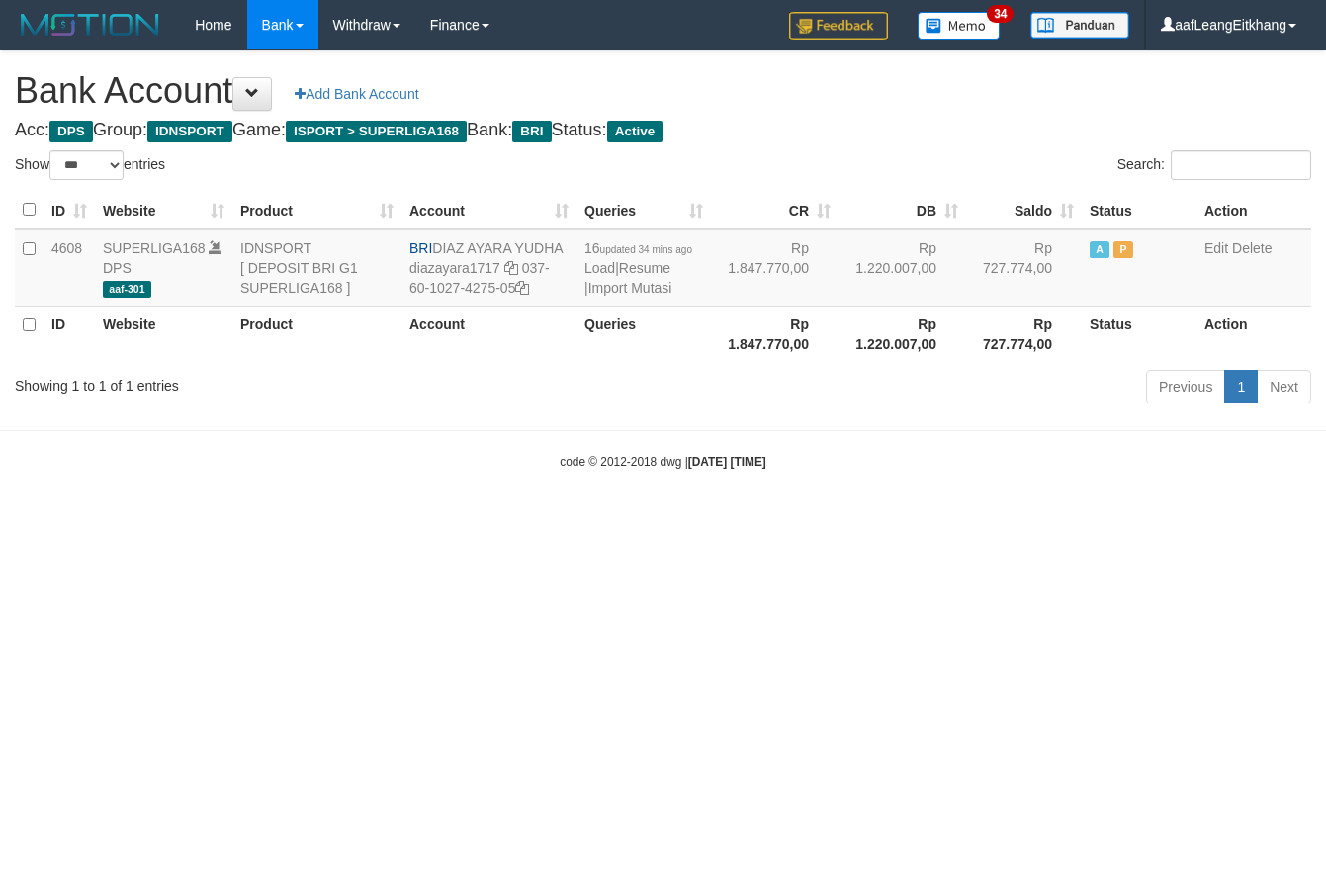 select on "***" 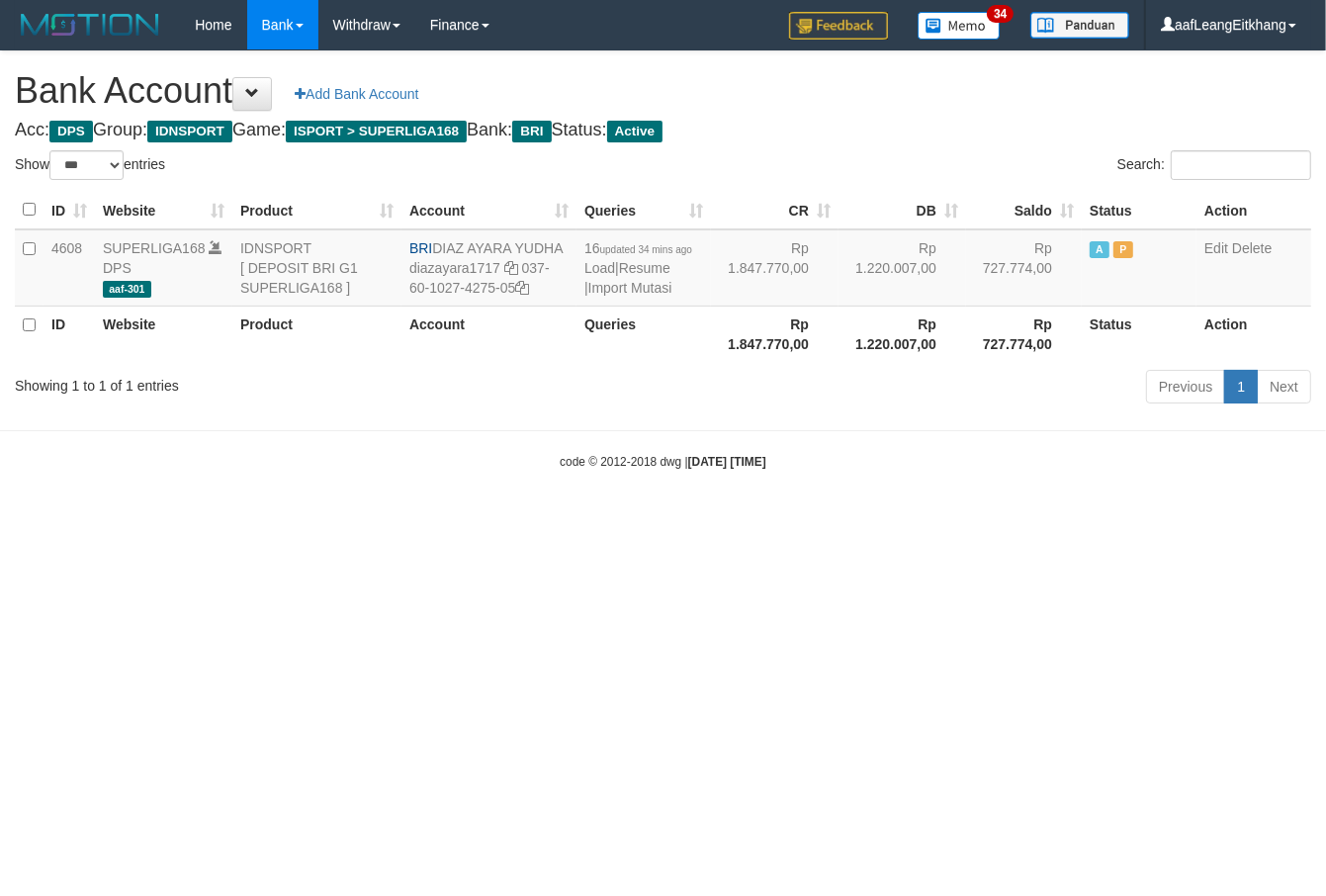 click on "Toggle navigation
Home
Bank
Account List
Load
By Website
Group
[ISPORT]													SUPERLIGA168
By Load Group (DPS)
34" at bounding box center (663, 260) 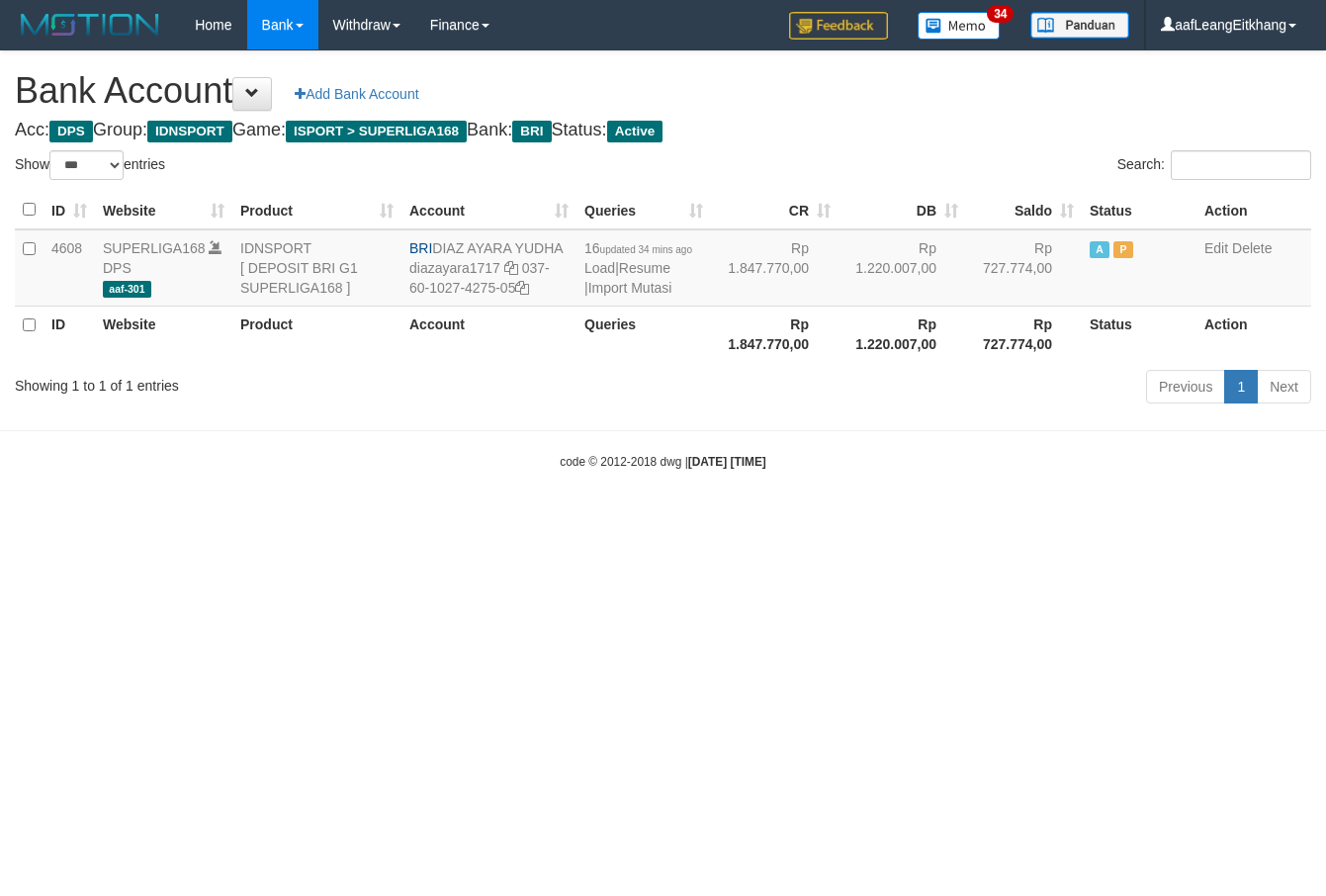 select on "***" 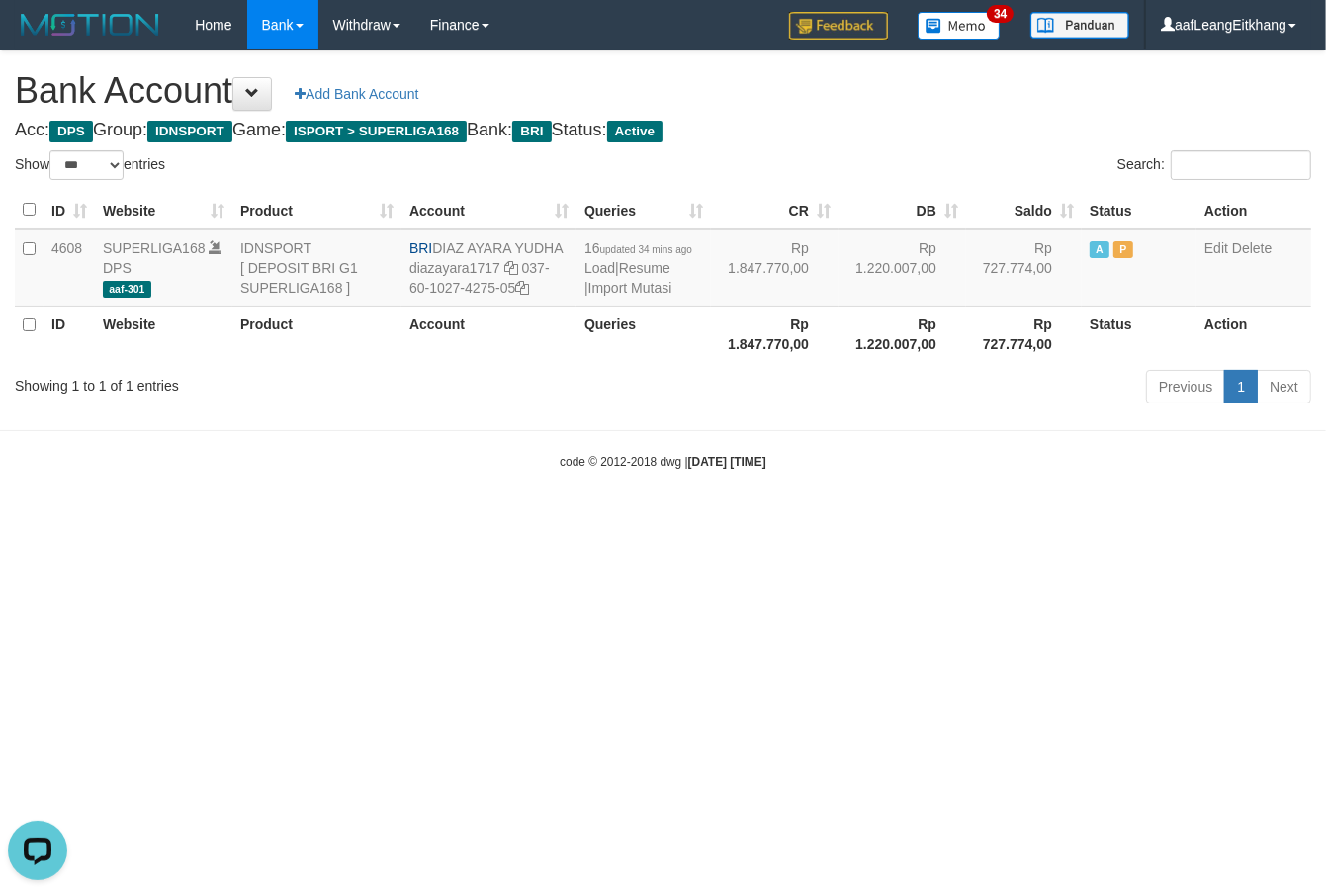scroll, scrollTop: 0, scrollLeft: 0, axis: both 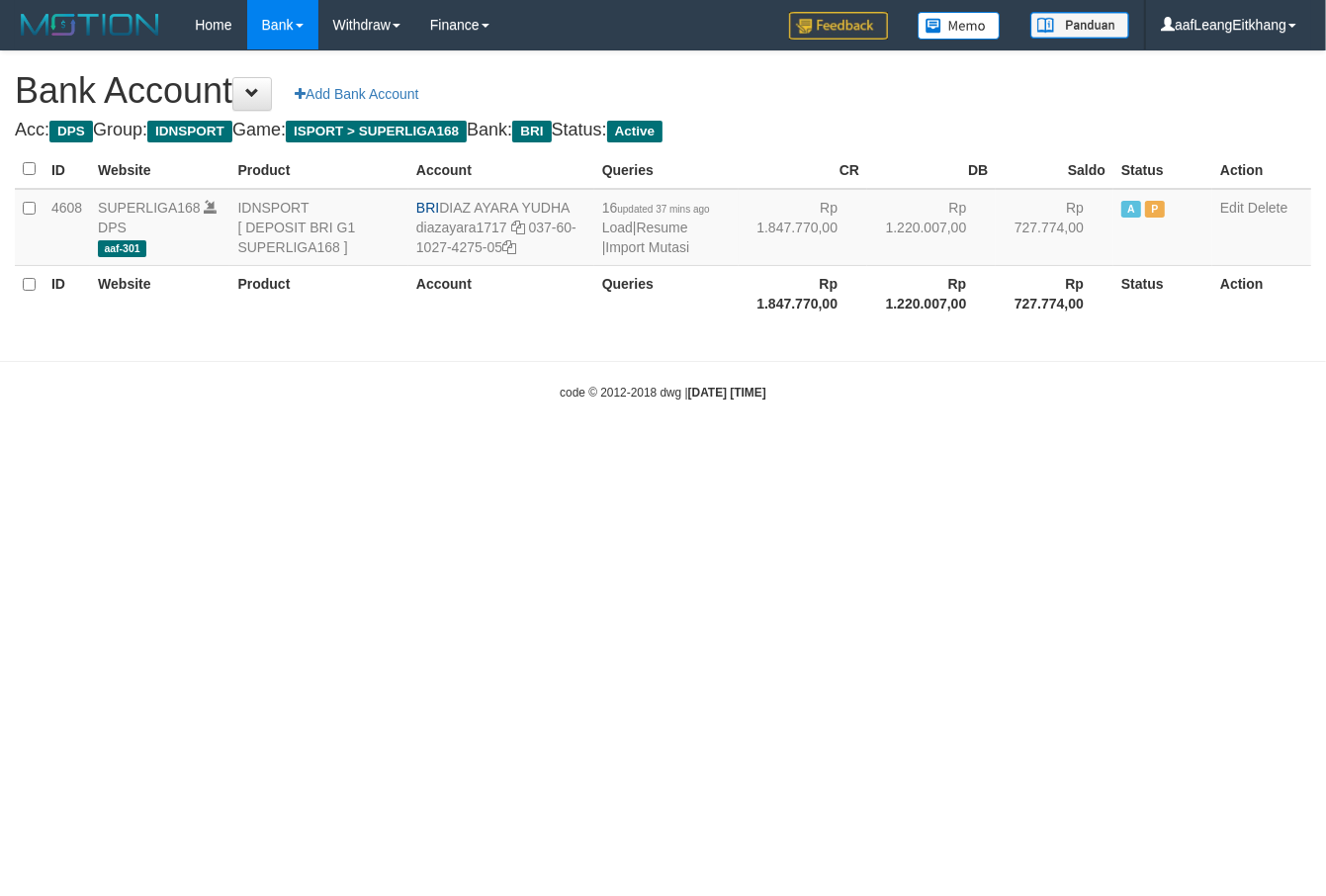 select on "***" 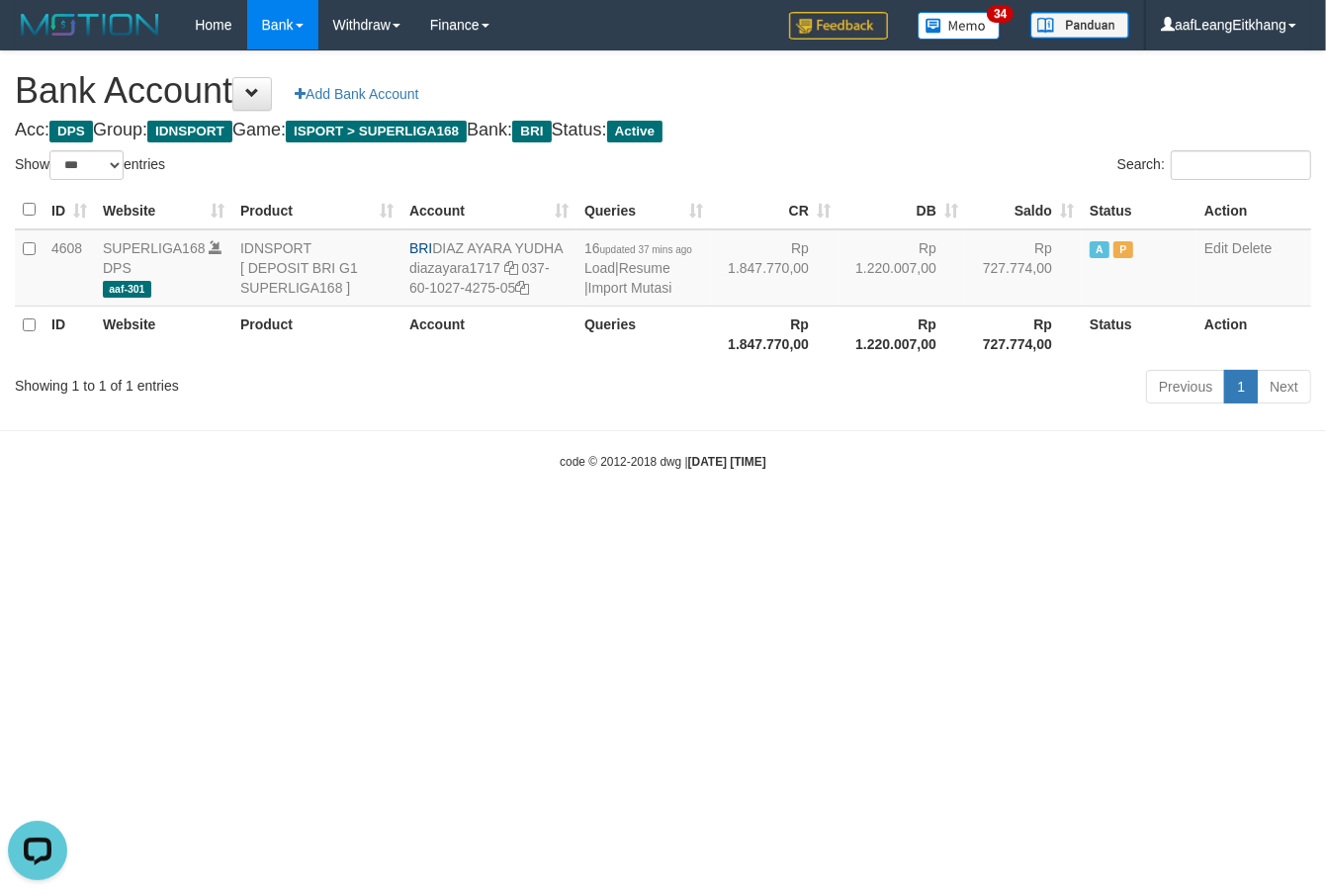 scroll, scrollTop: 0, scrollLeft: 0, axis: both 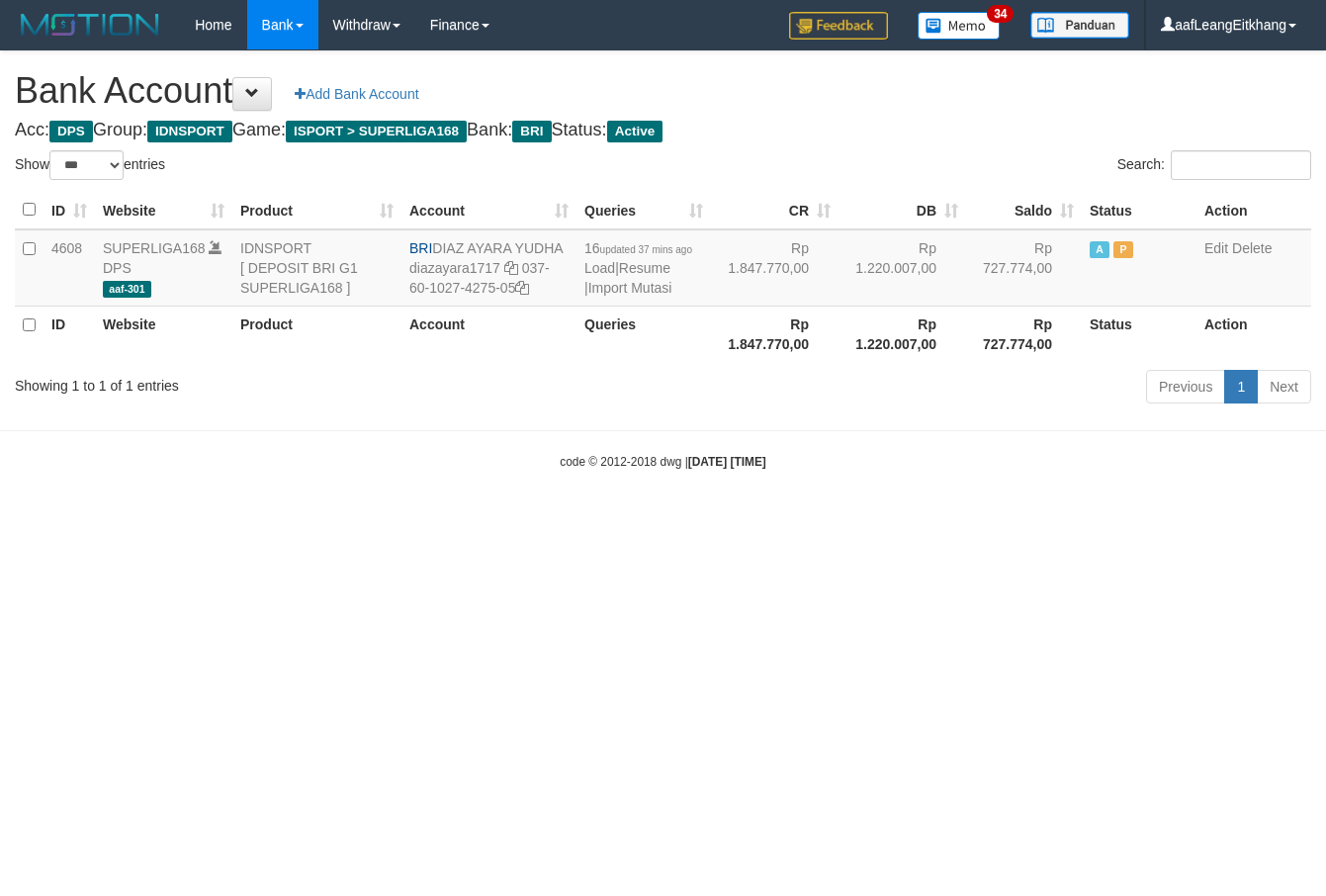 select on "***" 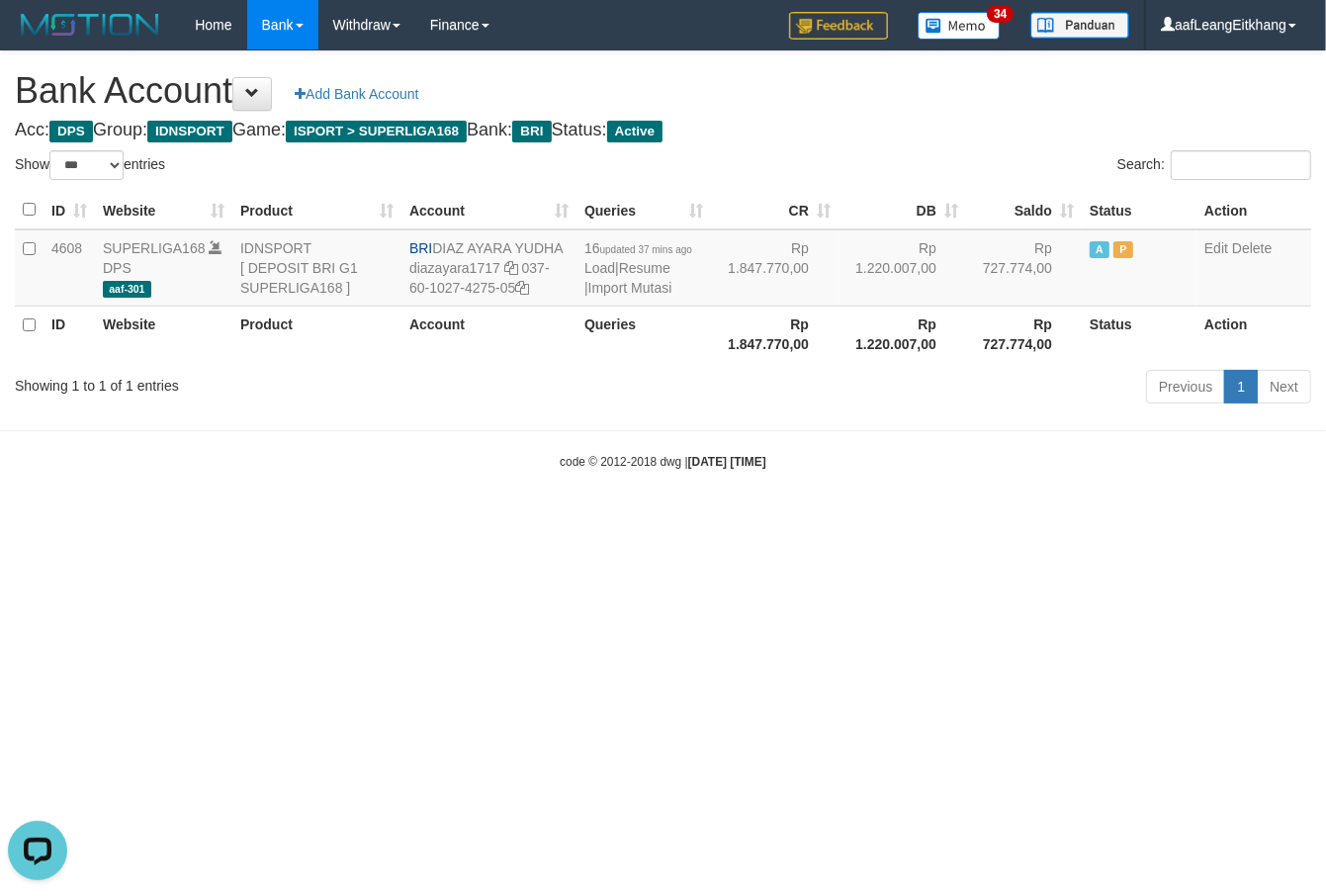 scroll, scrollTop: 0, scrollLeft: 0, axis: both 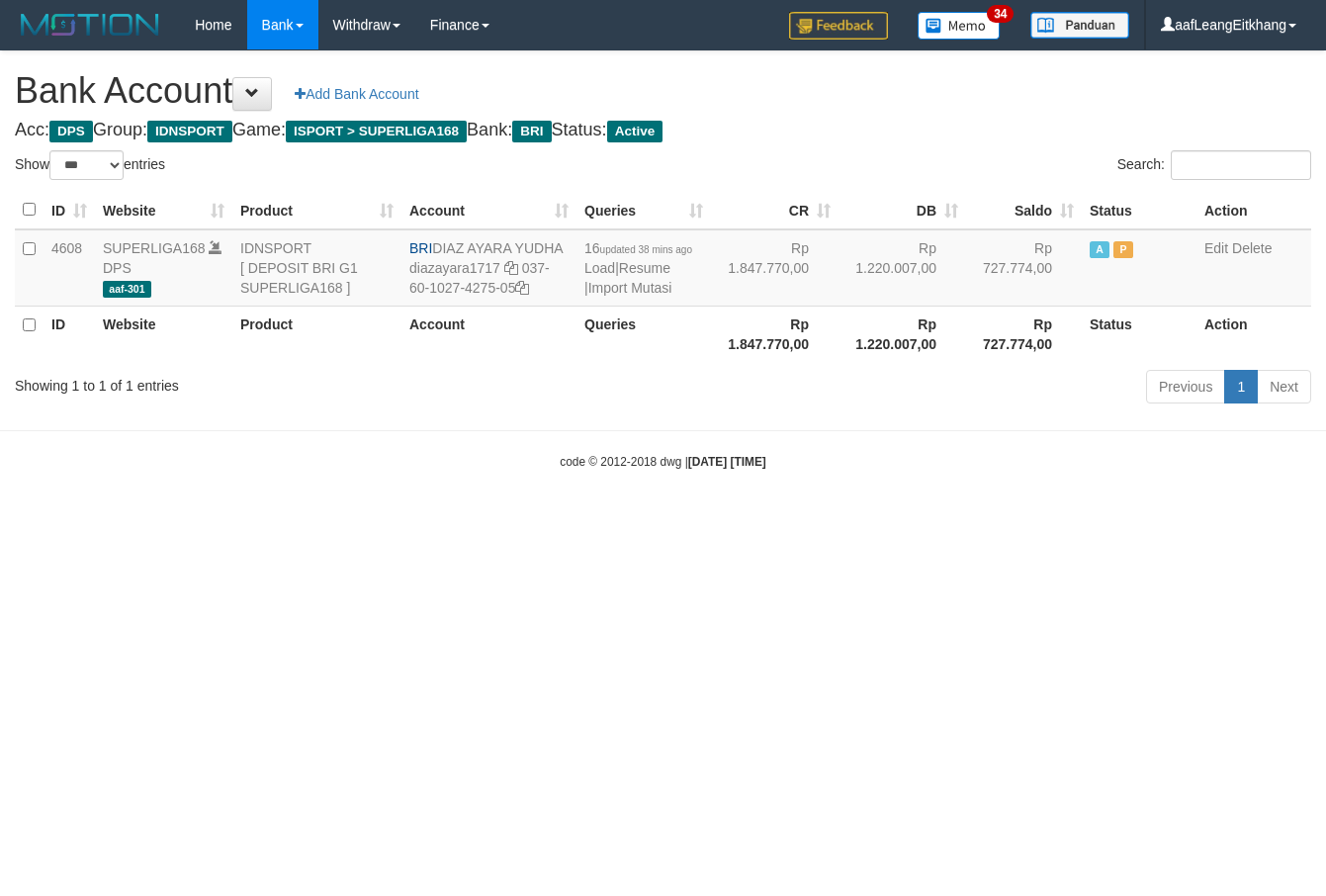select on "***" 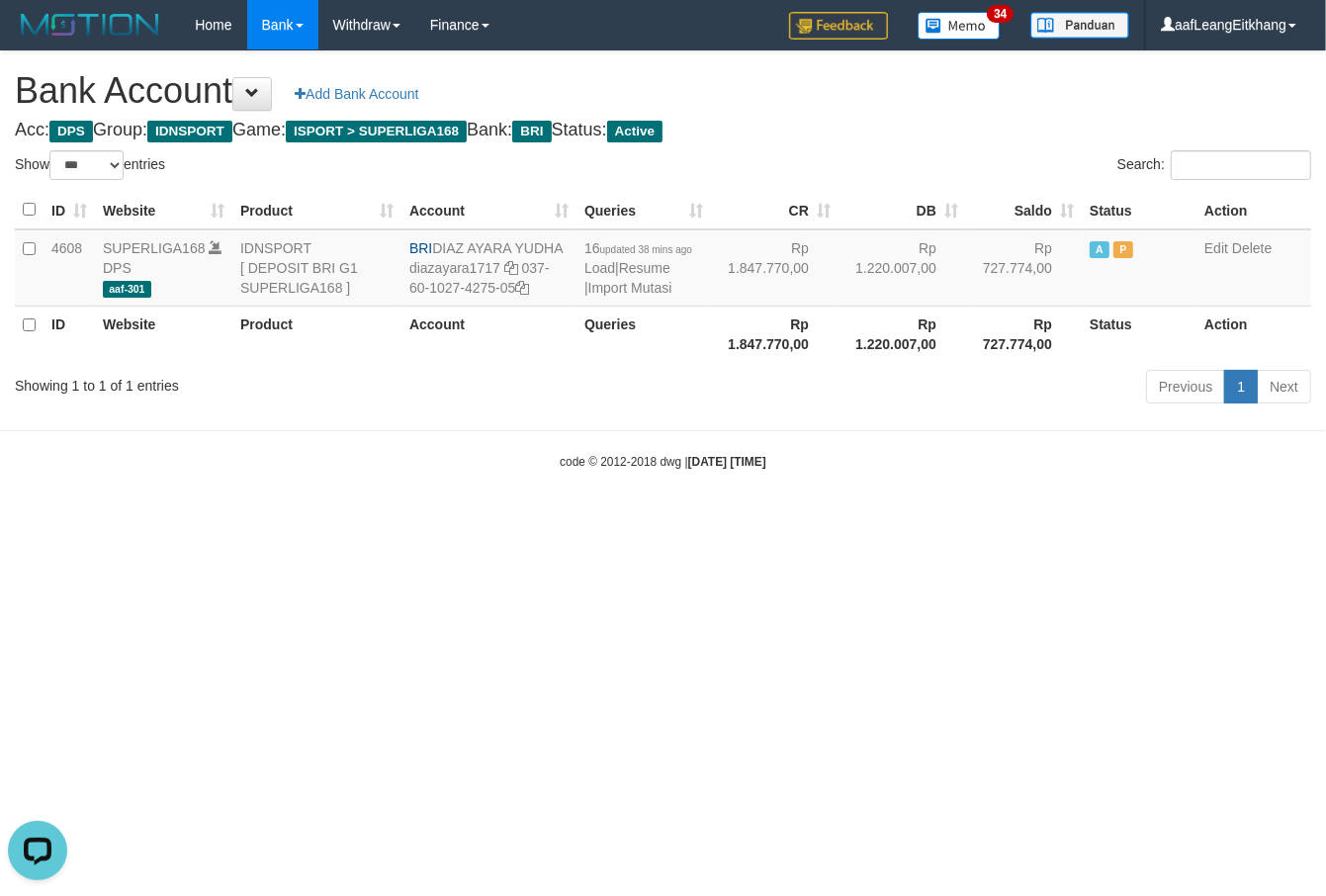 scroll, scrollTop: 0, scrollLeft: 0, axis: both 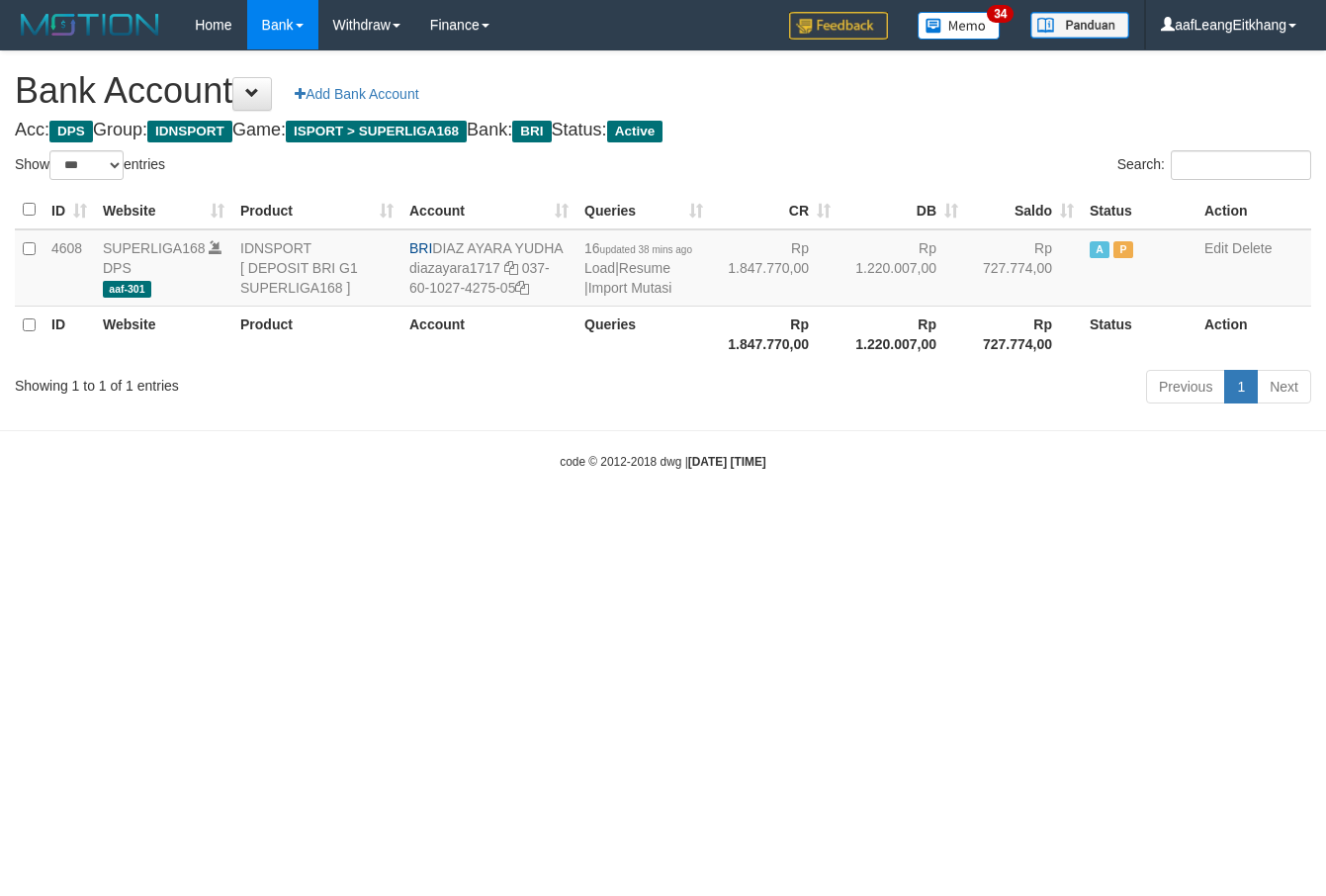 select on "***" 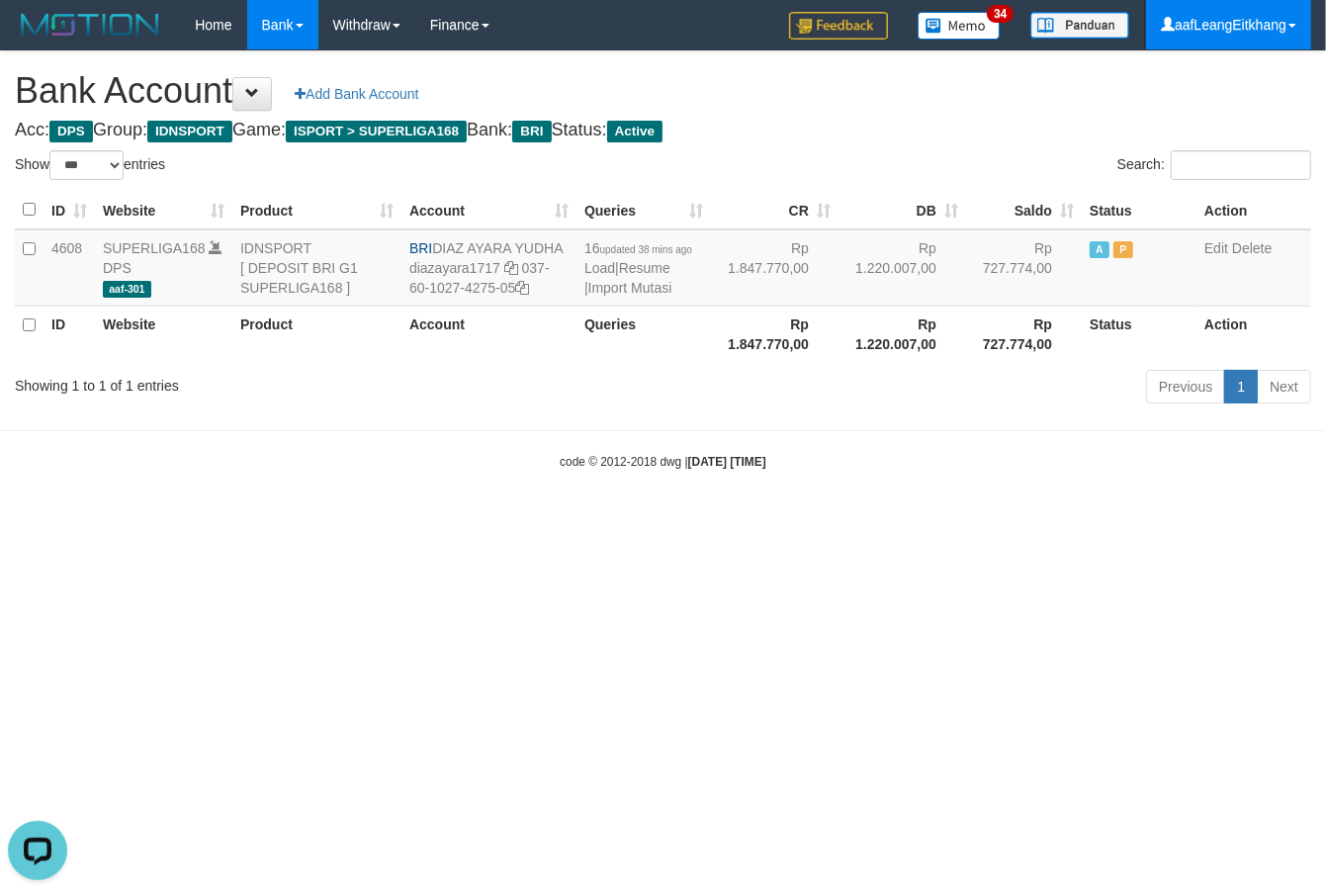 scroll, scrollTop: 0, scrollLeft: 0, axis: both 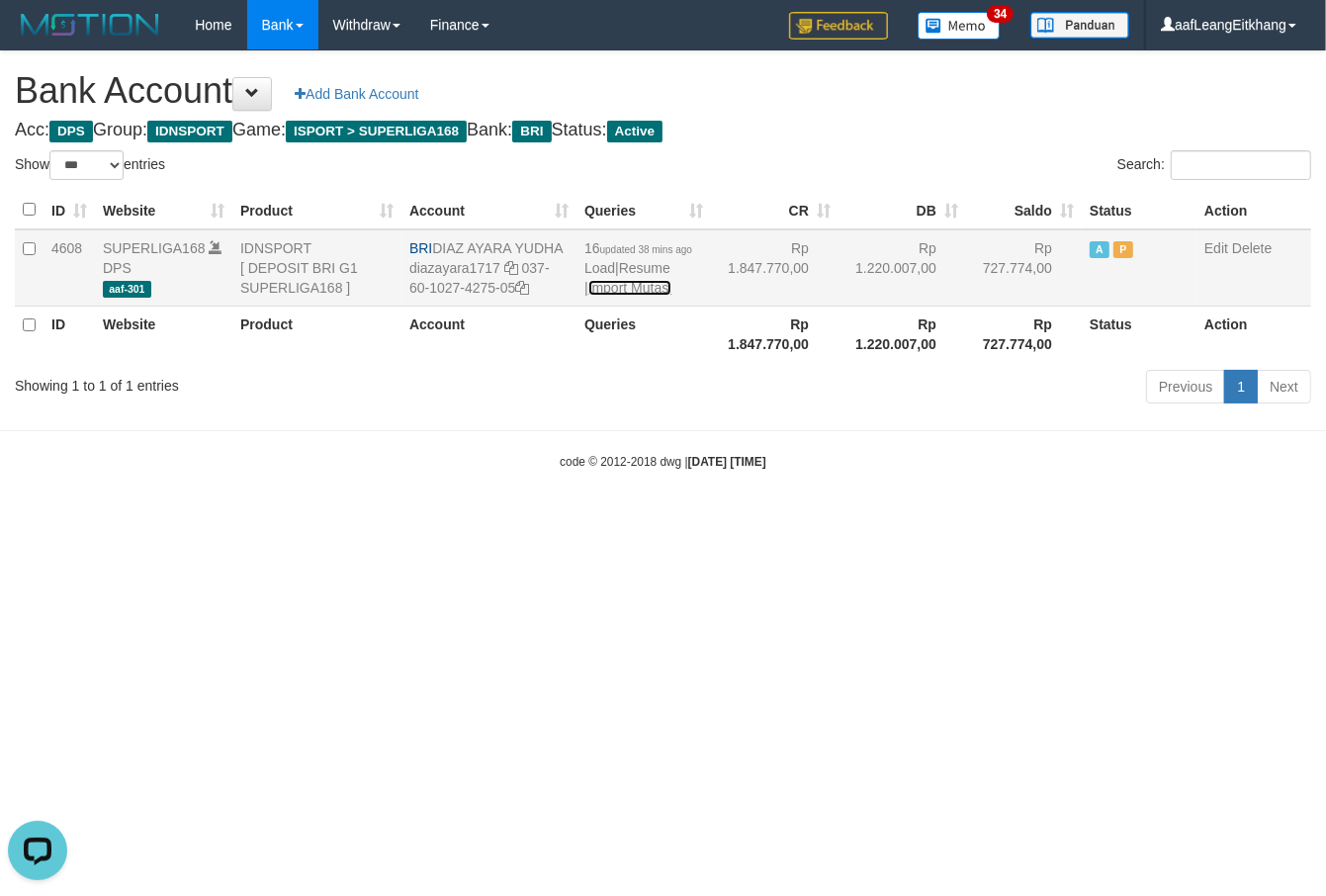click on "Import Mutasi" at bounding box center [630, 288] 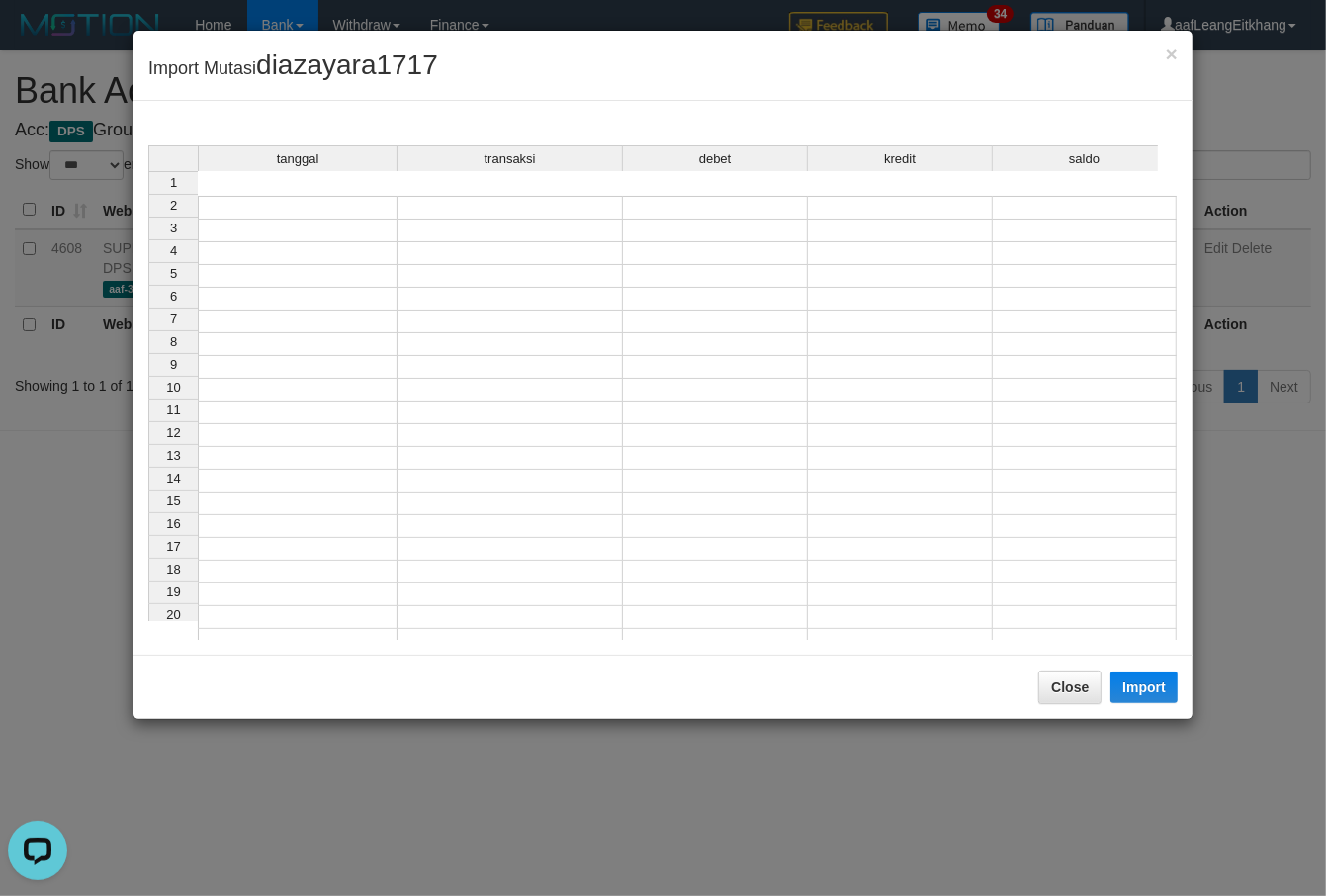 click at bounding box center [298, 230] 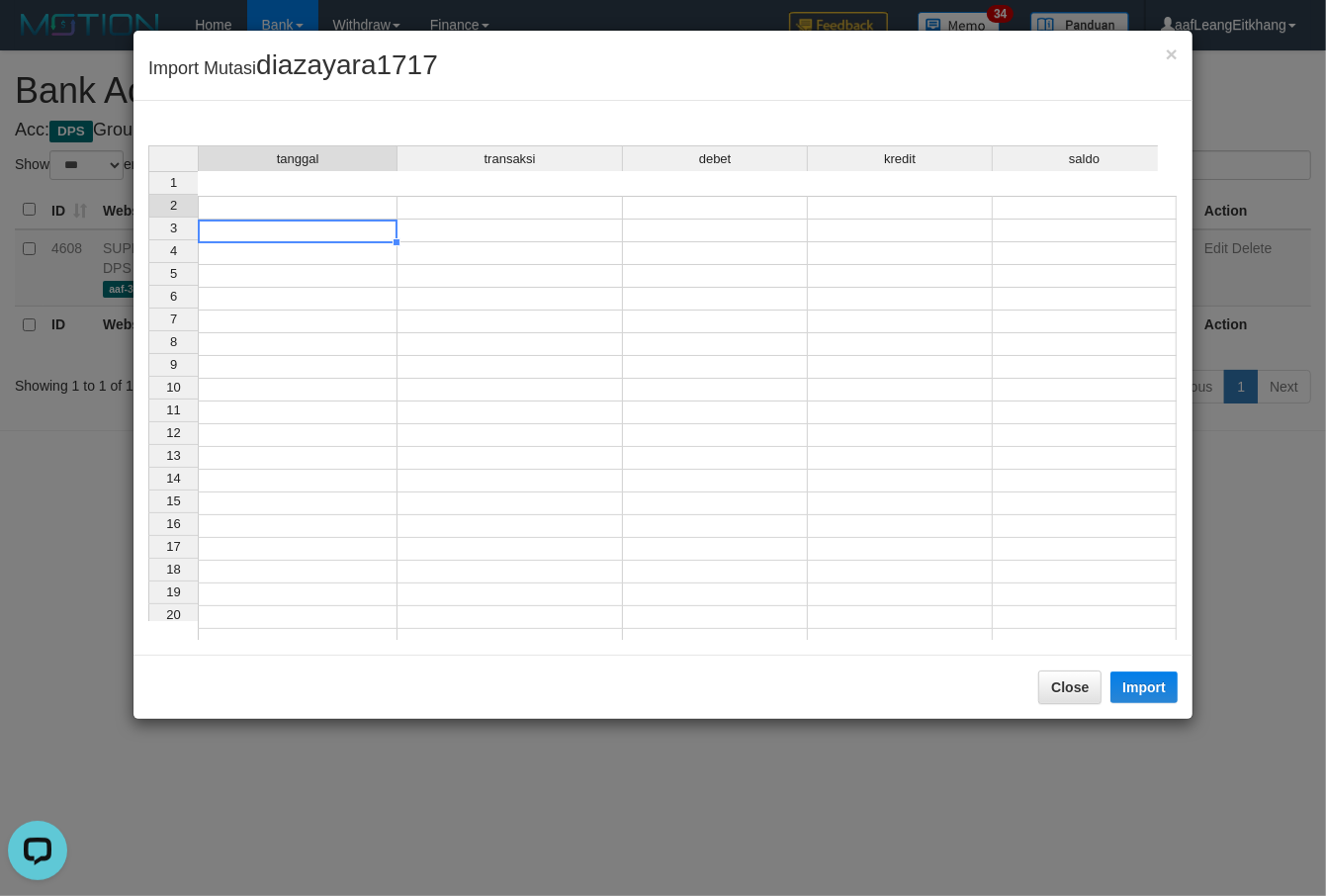 click on "tanggal transaksi debet kredit saldo 1 2 3 4 5 6 7 8 9 10 11 12 13 14 15 16 17 18 19 20 21" at bounding box center [148, 422] 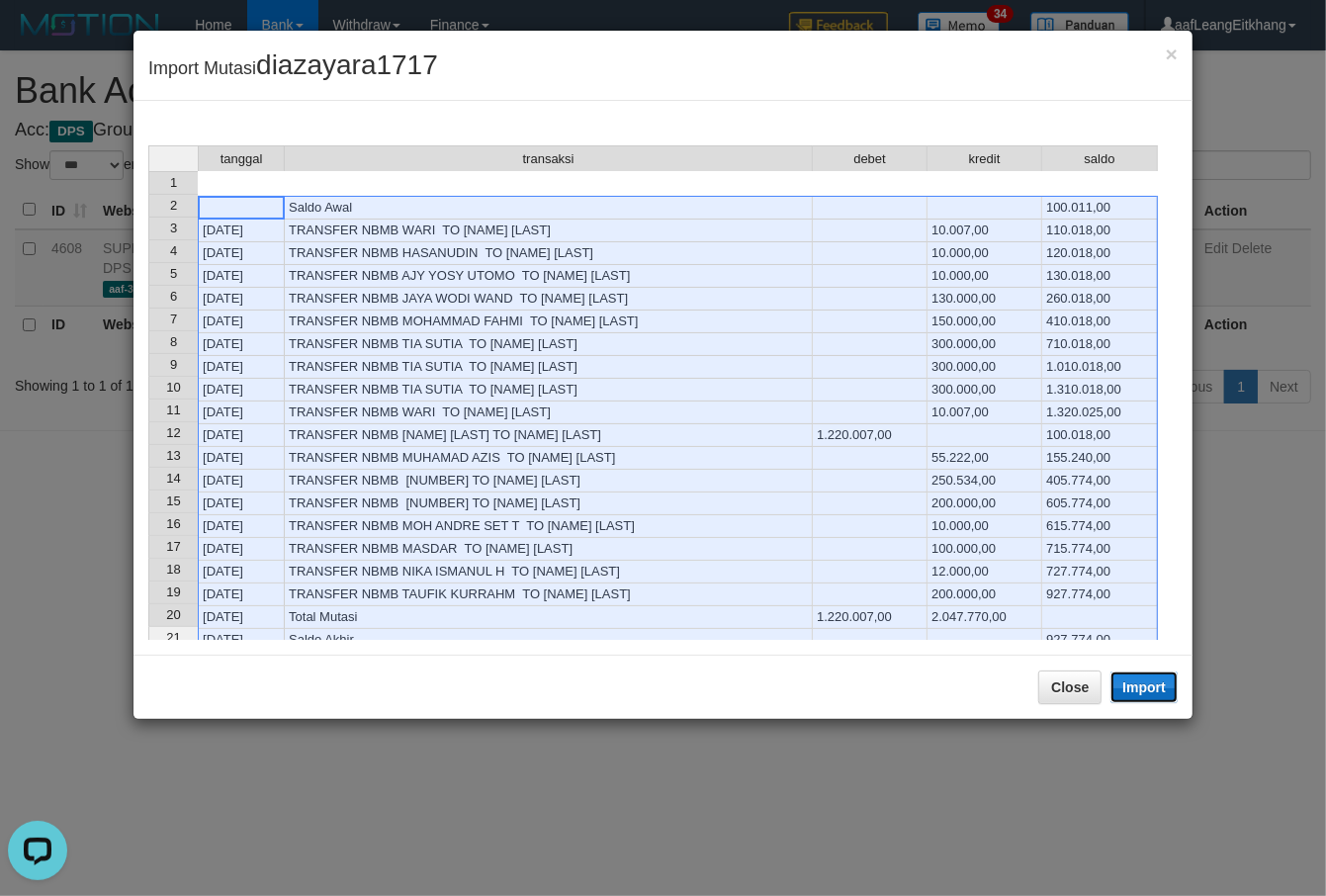 click on "Import" at bounding box center [1144, 687] 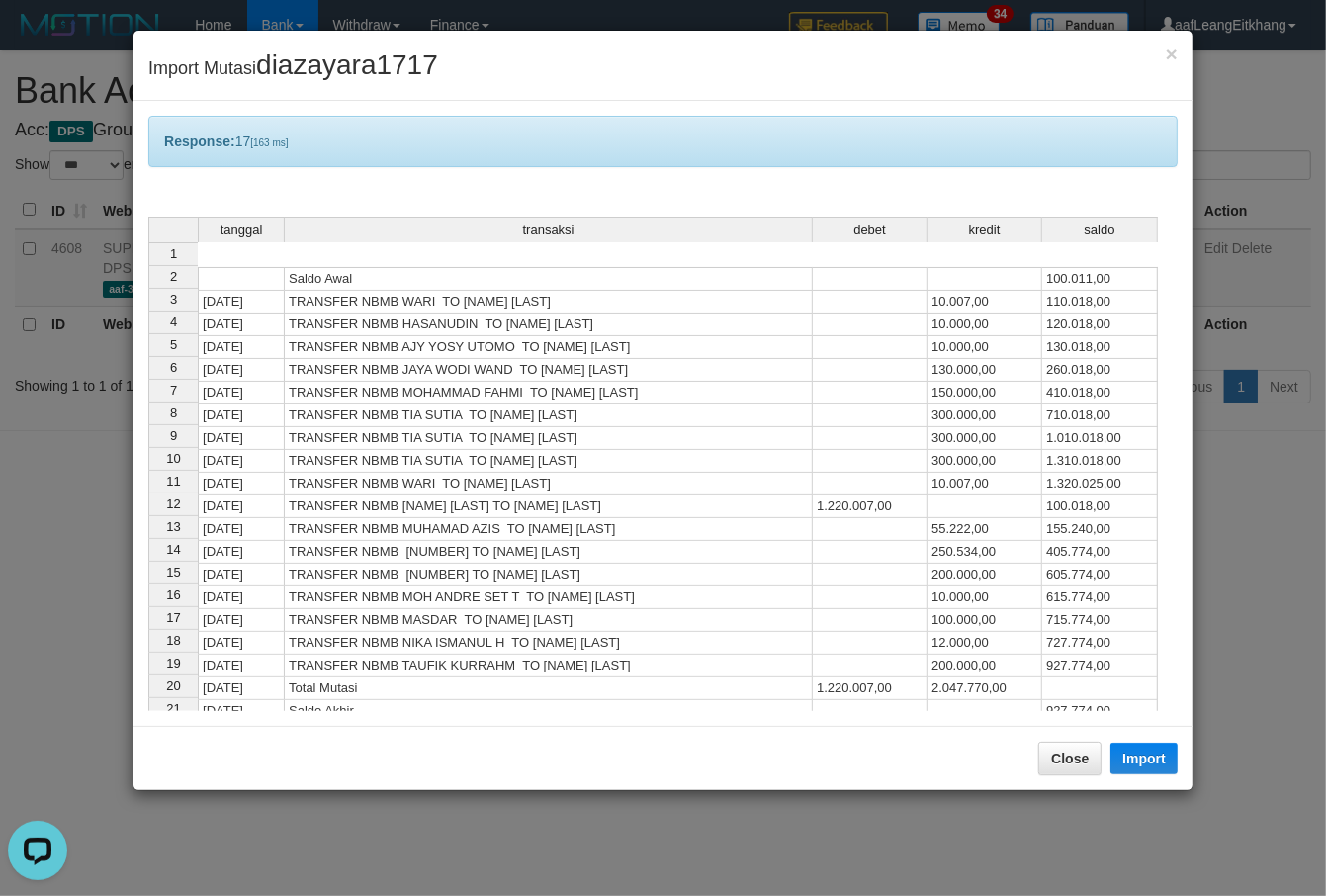 click on "300.000,00" at bounding box center [985, 461] 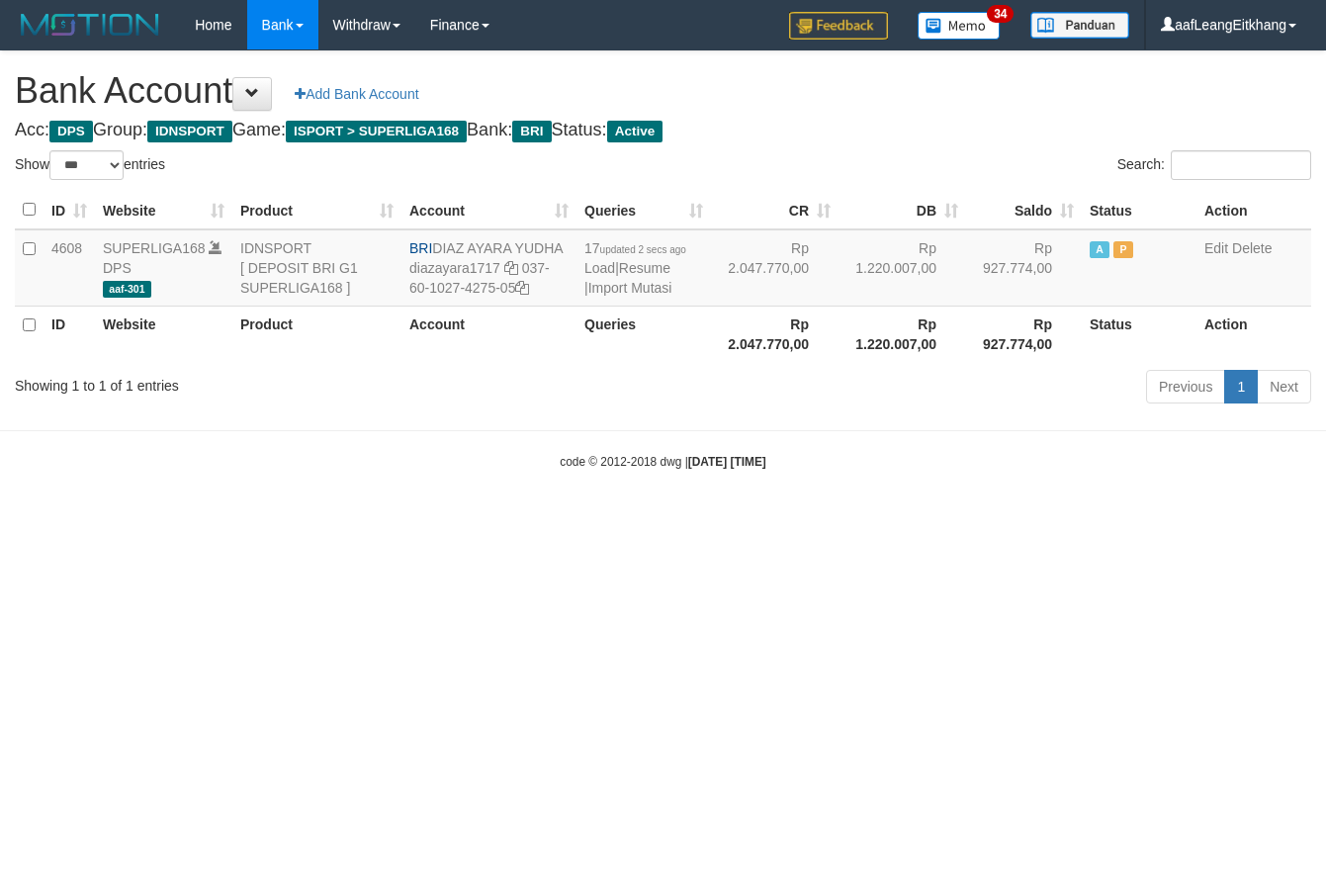select on "***" 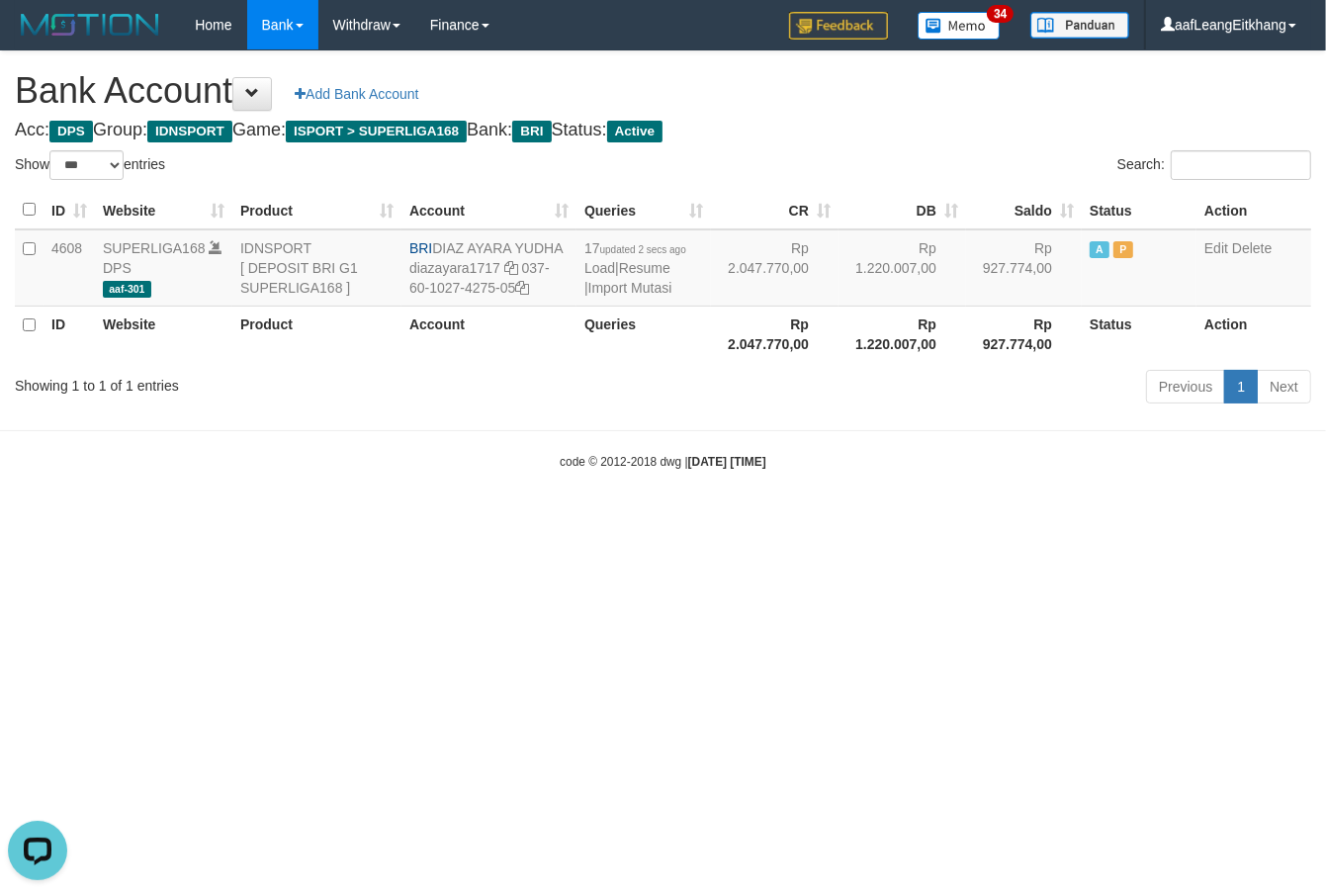 scroll, scrollTop: 0, scrollLeft: 0, axis: both 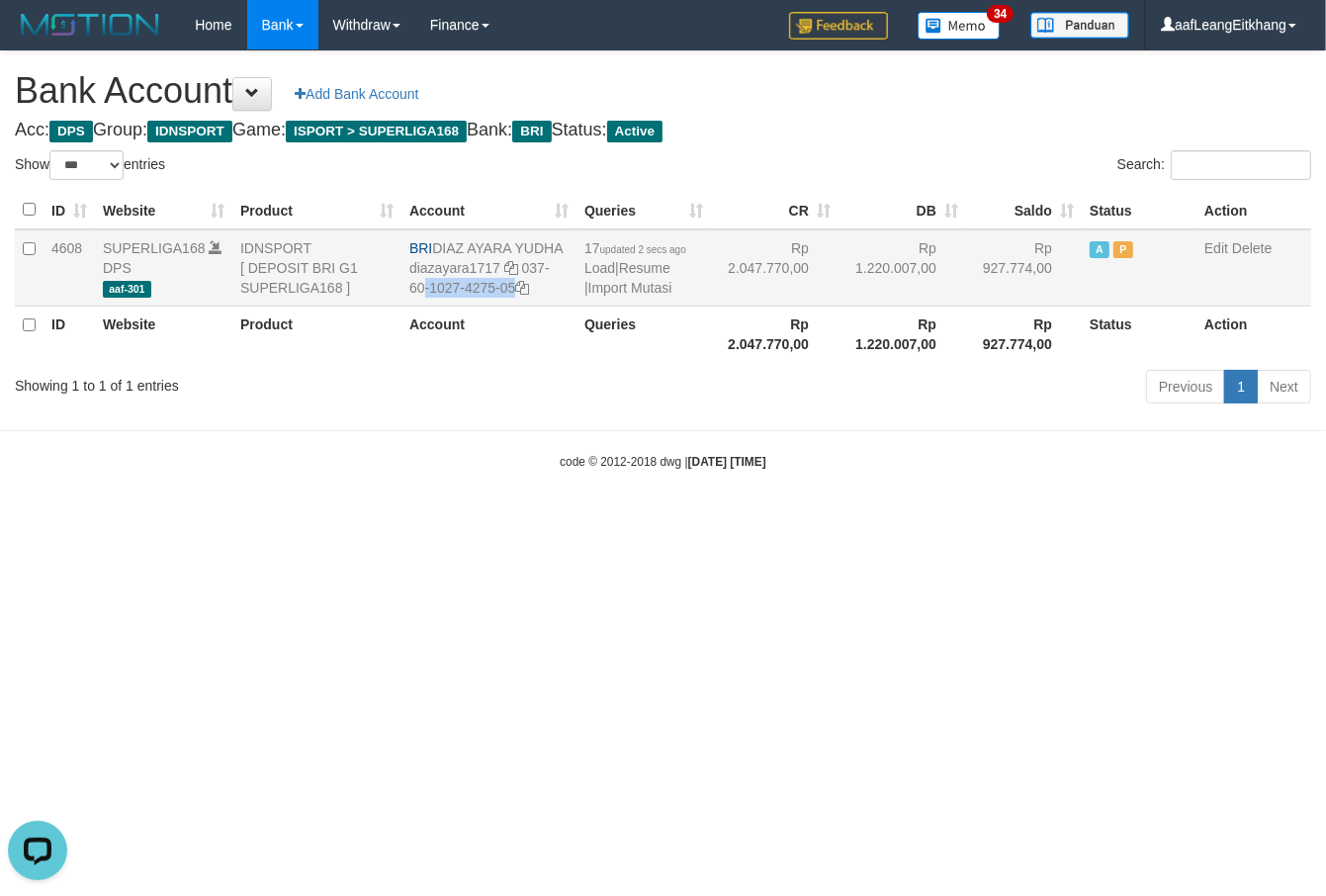 drag, startPoint x: 522, startPoint y: 270, endPoint x: 532, endPoint y: 287, distance: 19.723083 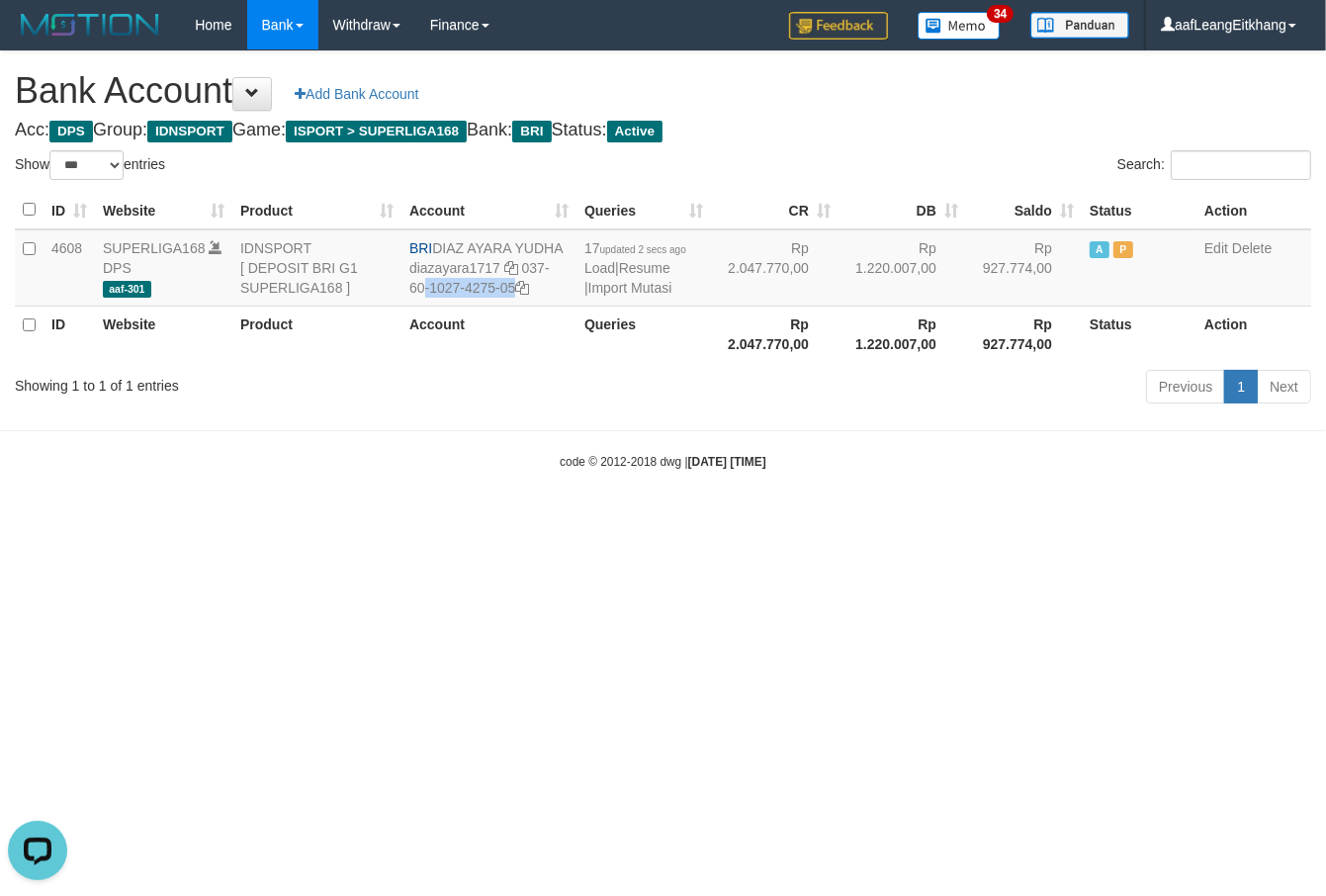 copy on "037-60-1027-4275-05" 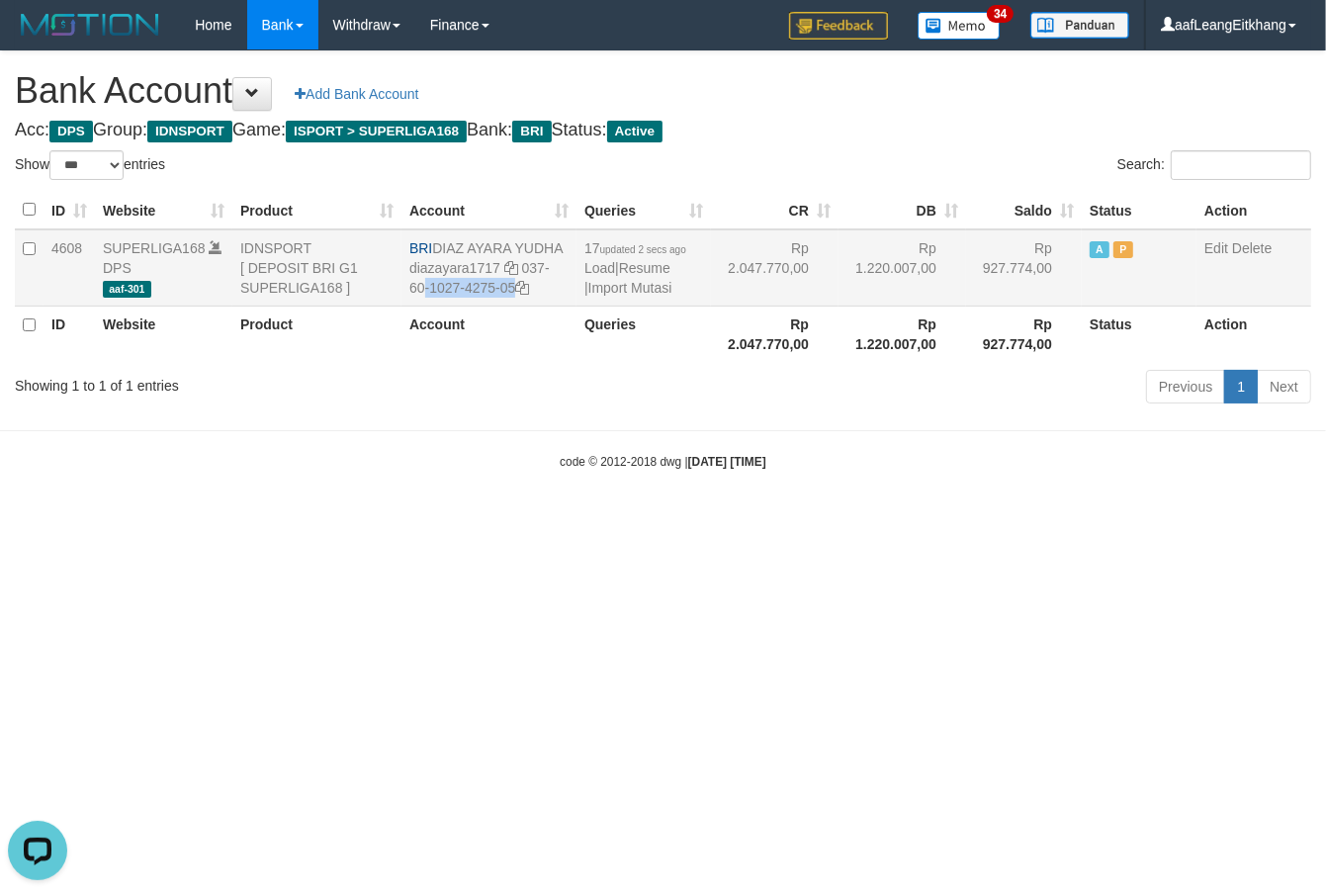 drag, startPoint x: 435, startPoint y: 245, endPoint x: 570, endPoint y: 252, distance: 135.18136 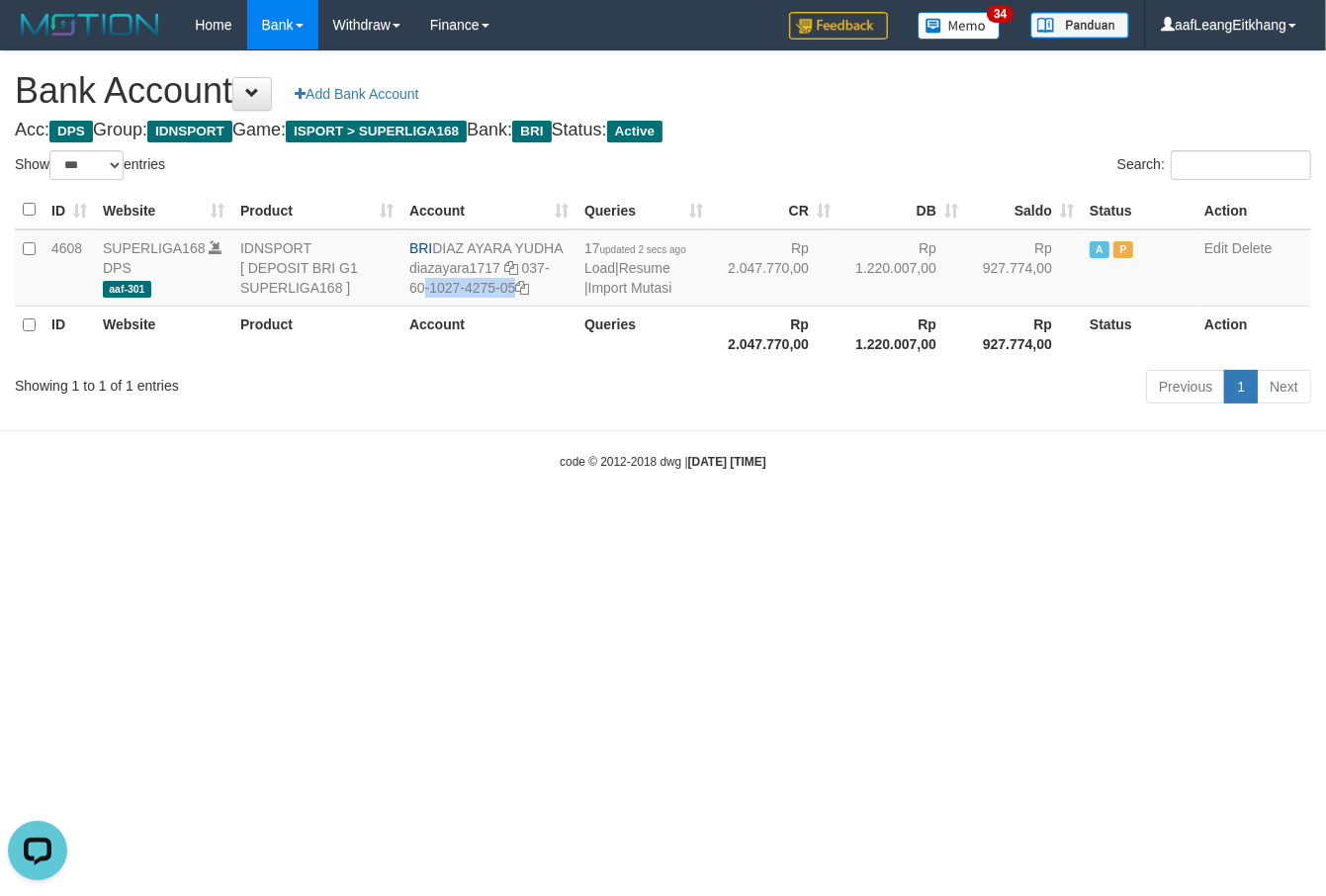 copy on "DIAZ AYARA YUDHA" 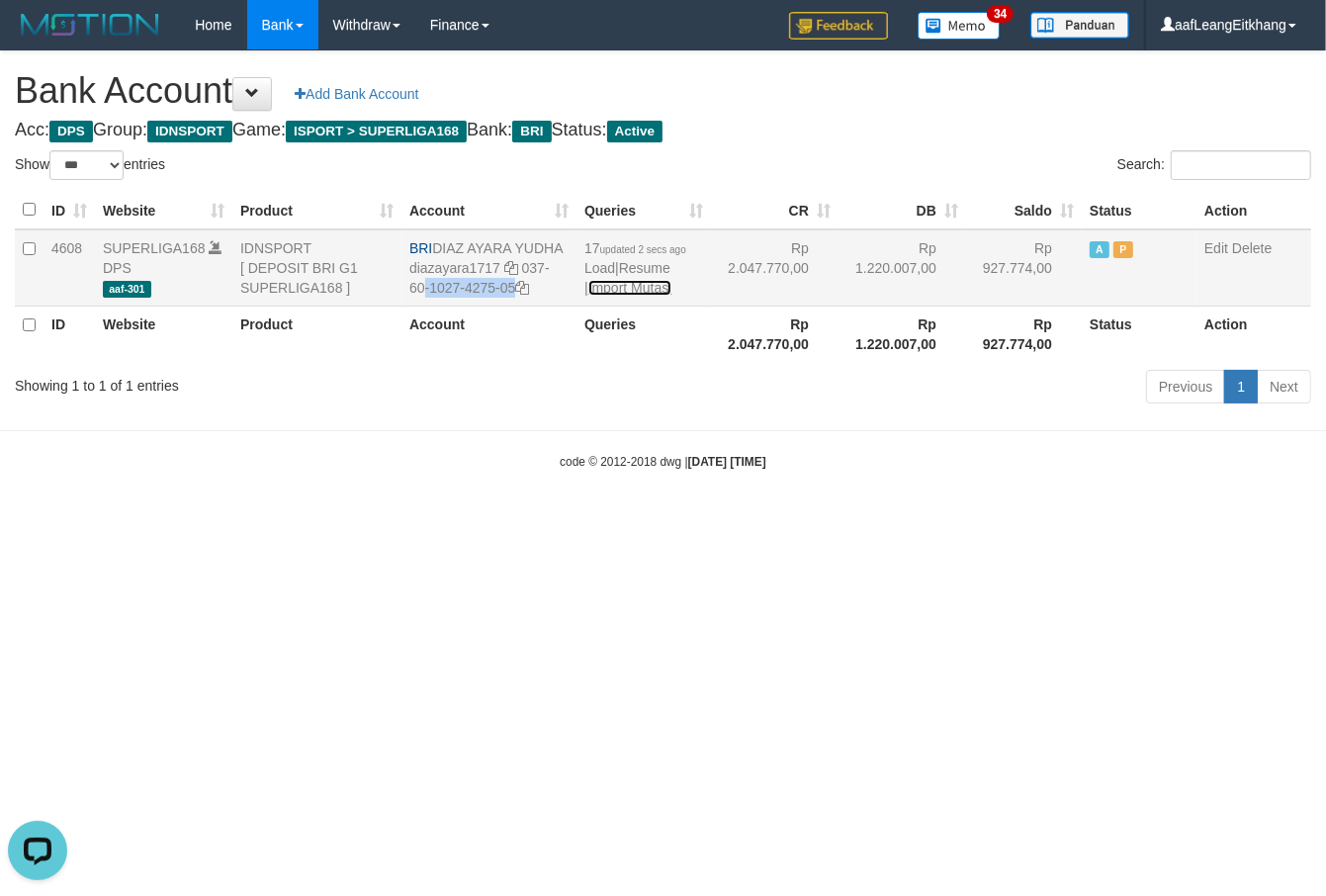 click on "Import Mutasi" at bounding box center [630, 288] 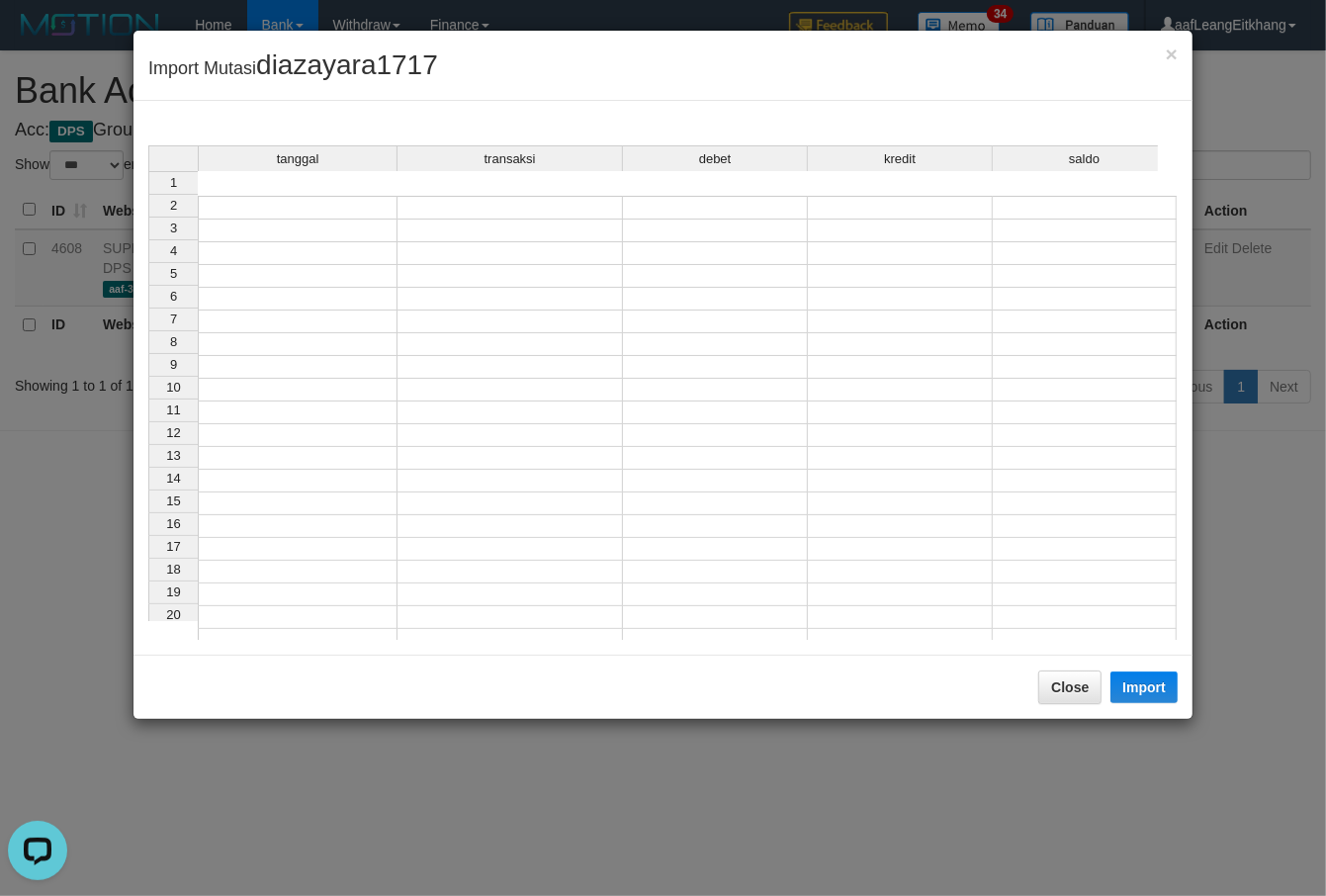 click at bounding box center (298, 208) 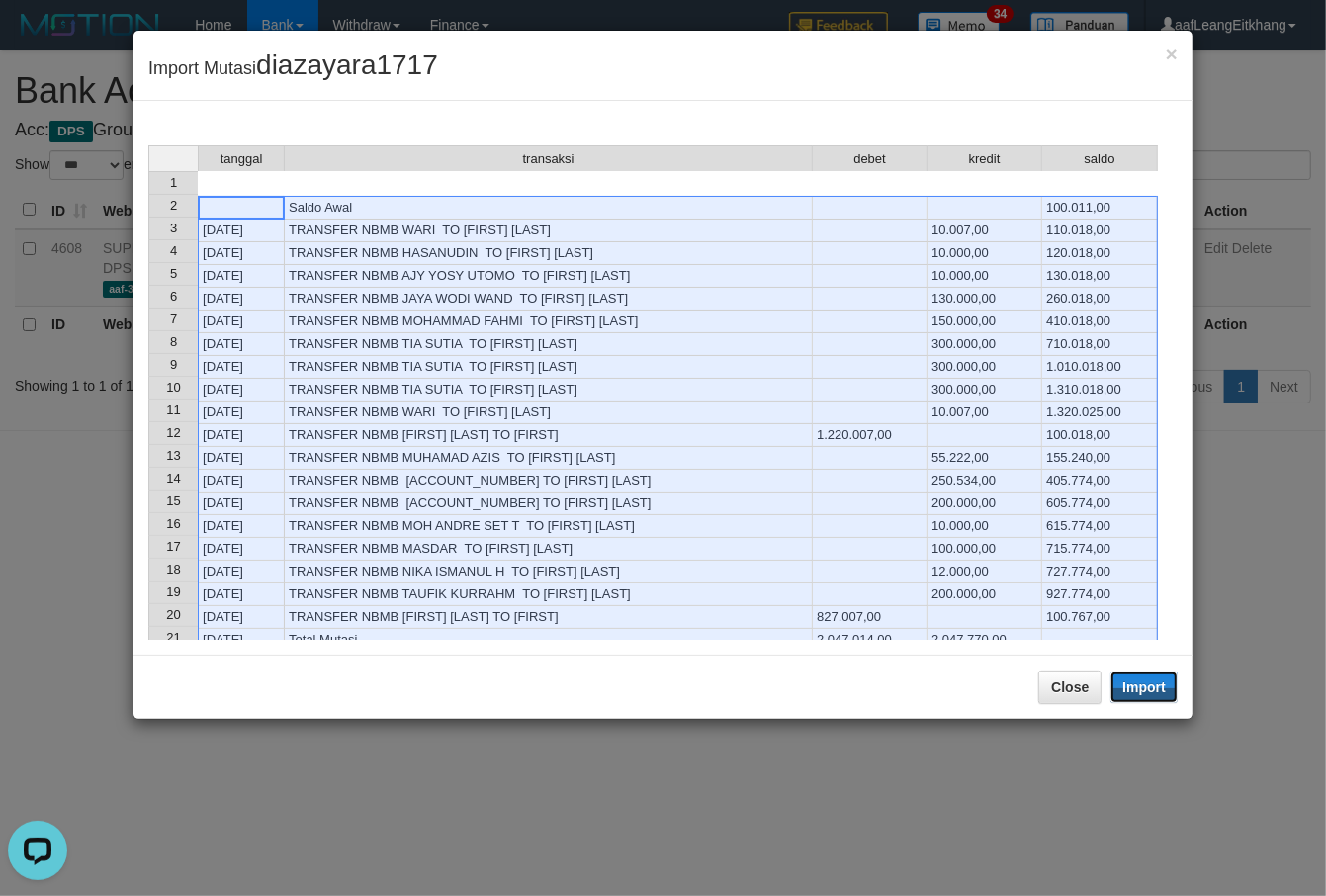 click on "Import" at bounding box center [1144, 687] 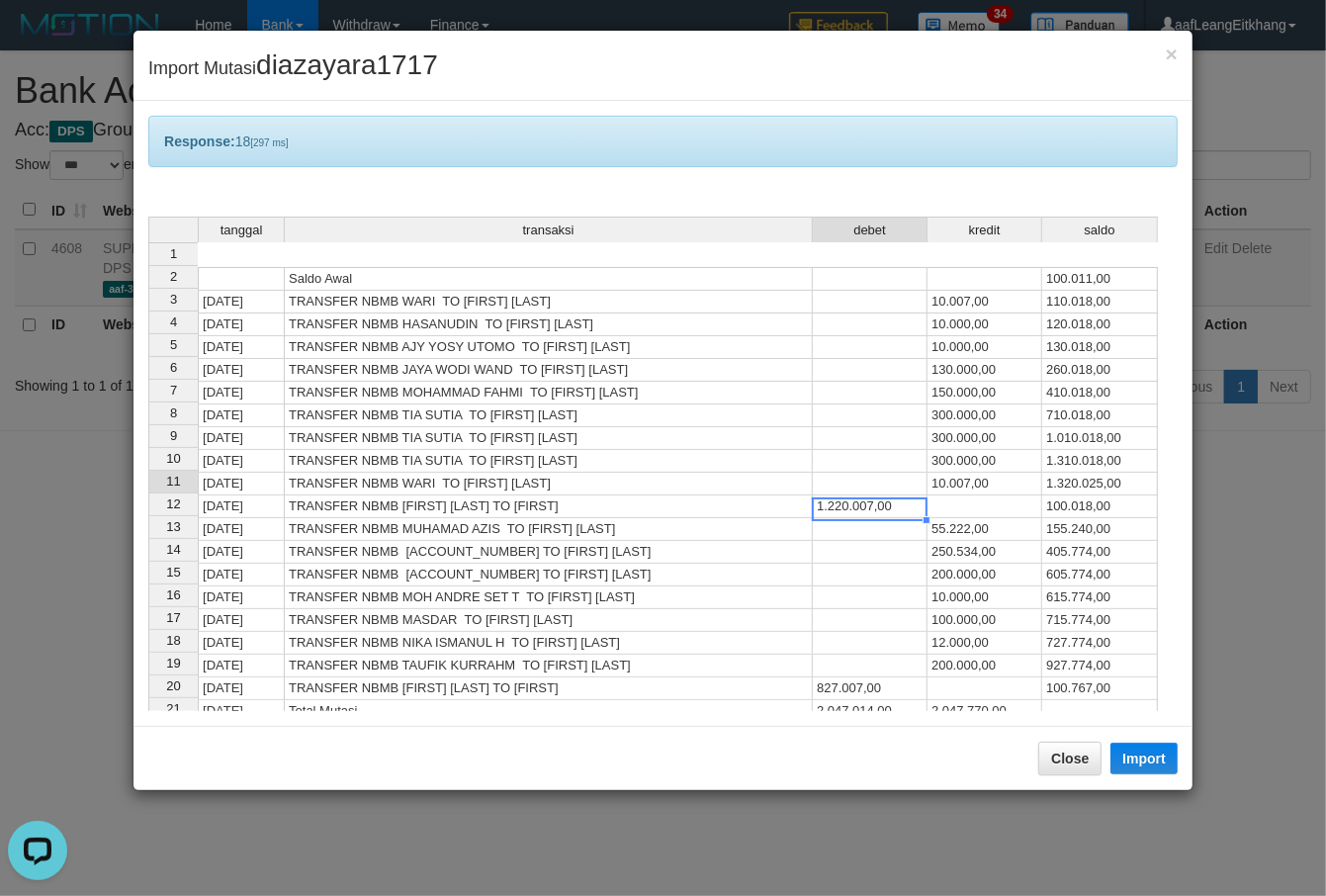 click on "1.220.007,00" at bounding box center (870, 506) 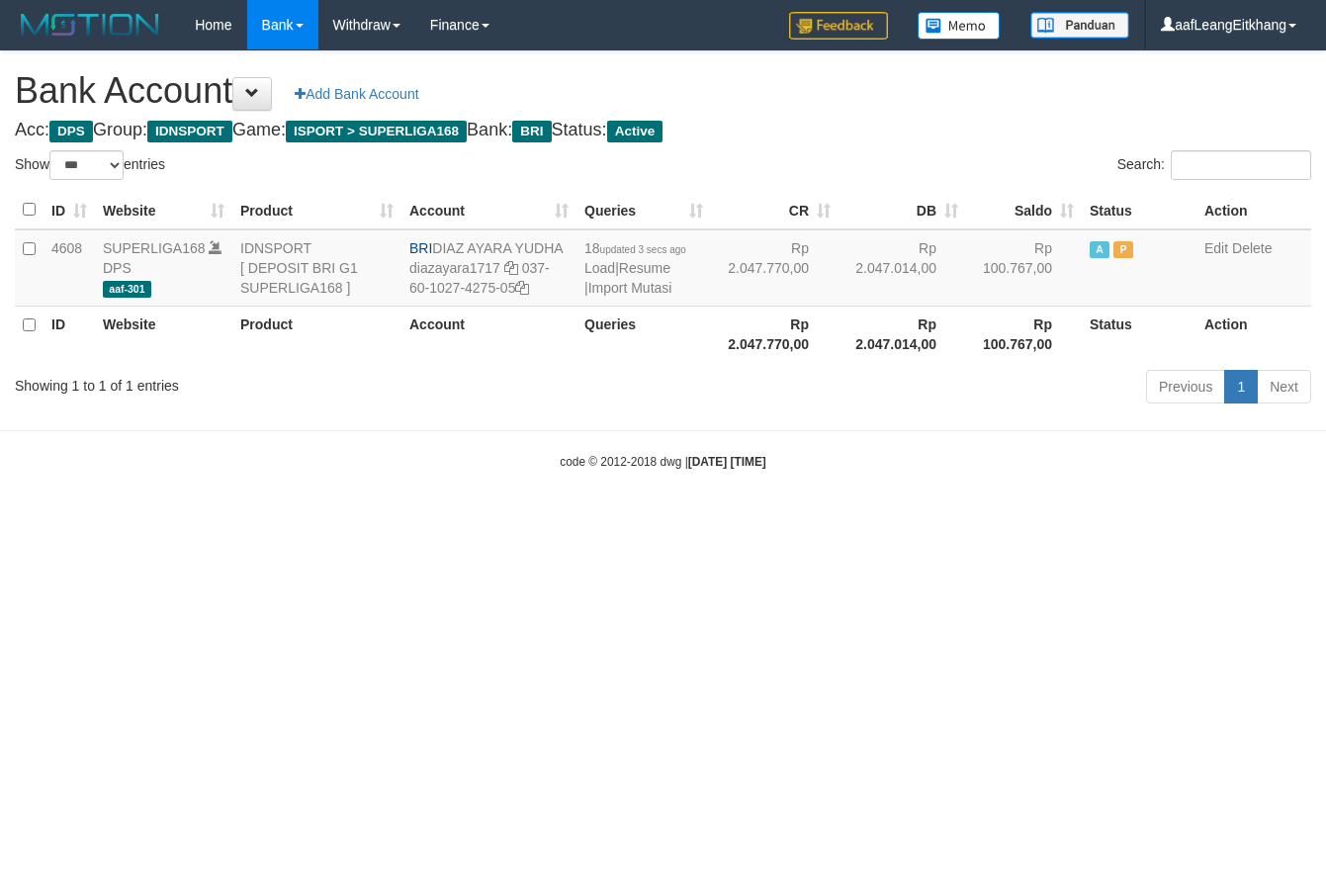 select on "***" 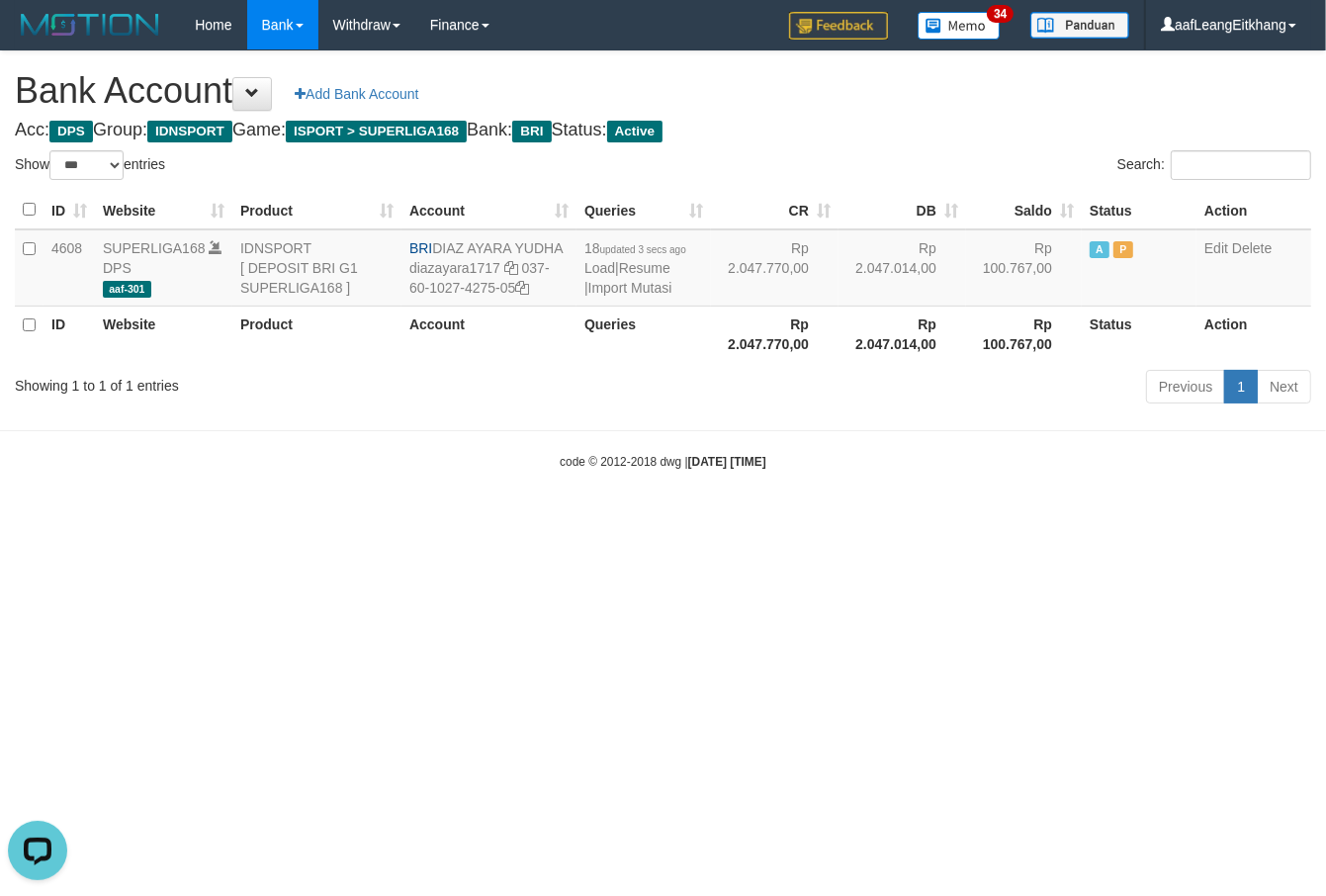 scroll, scrollTop: 0, scrollLeft: 0, axis: both 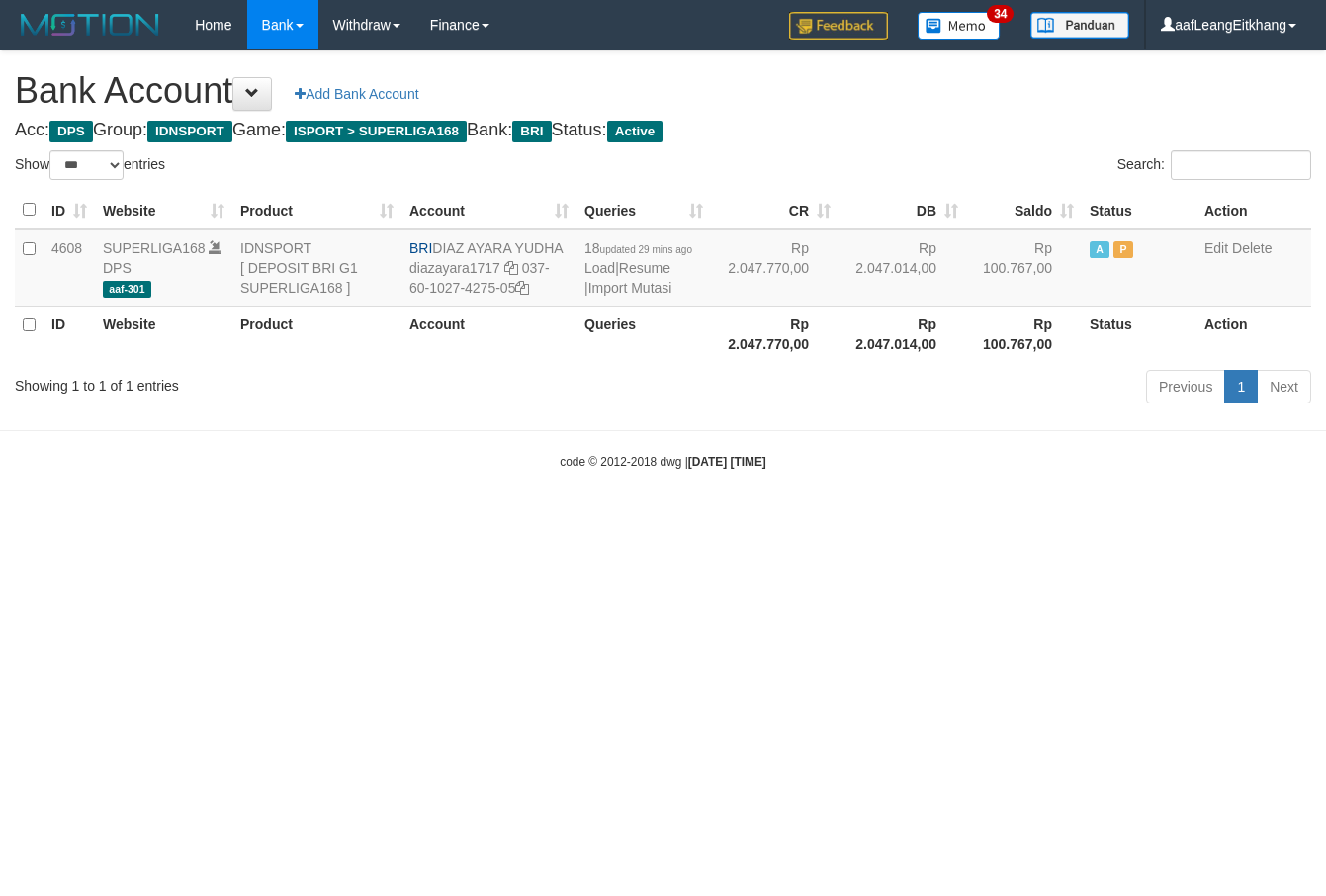 select on "***" 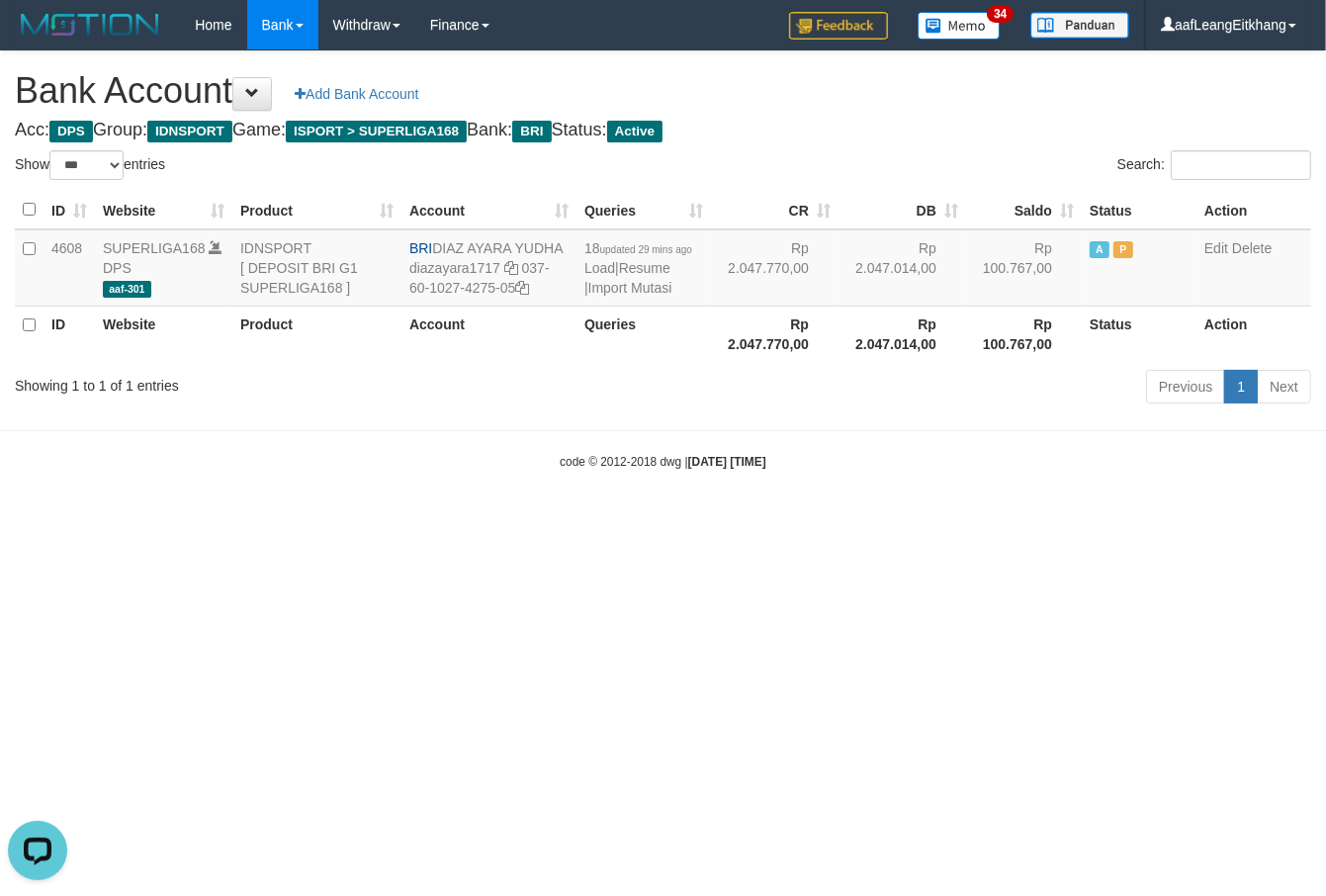 scroll, scrollTop: 0, scrollLeft: 0, axis: both 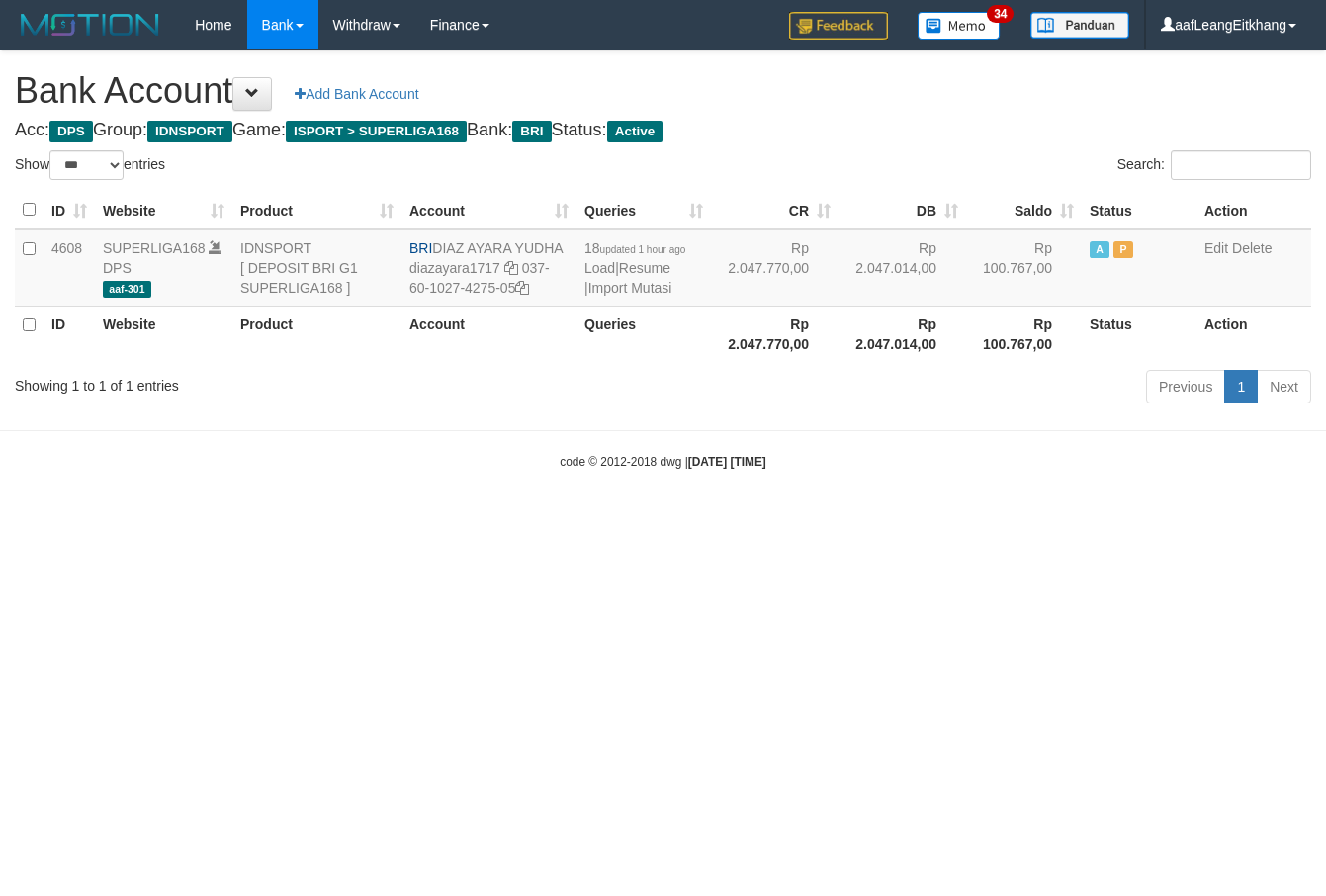 select on "***" 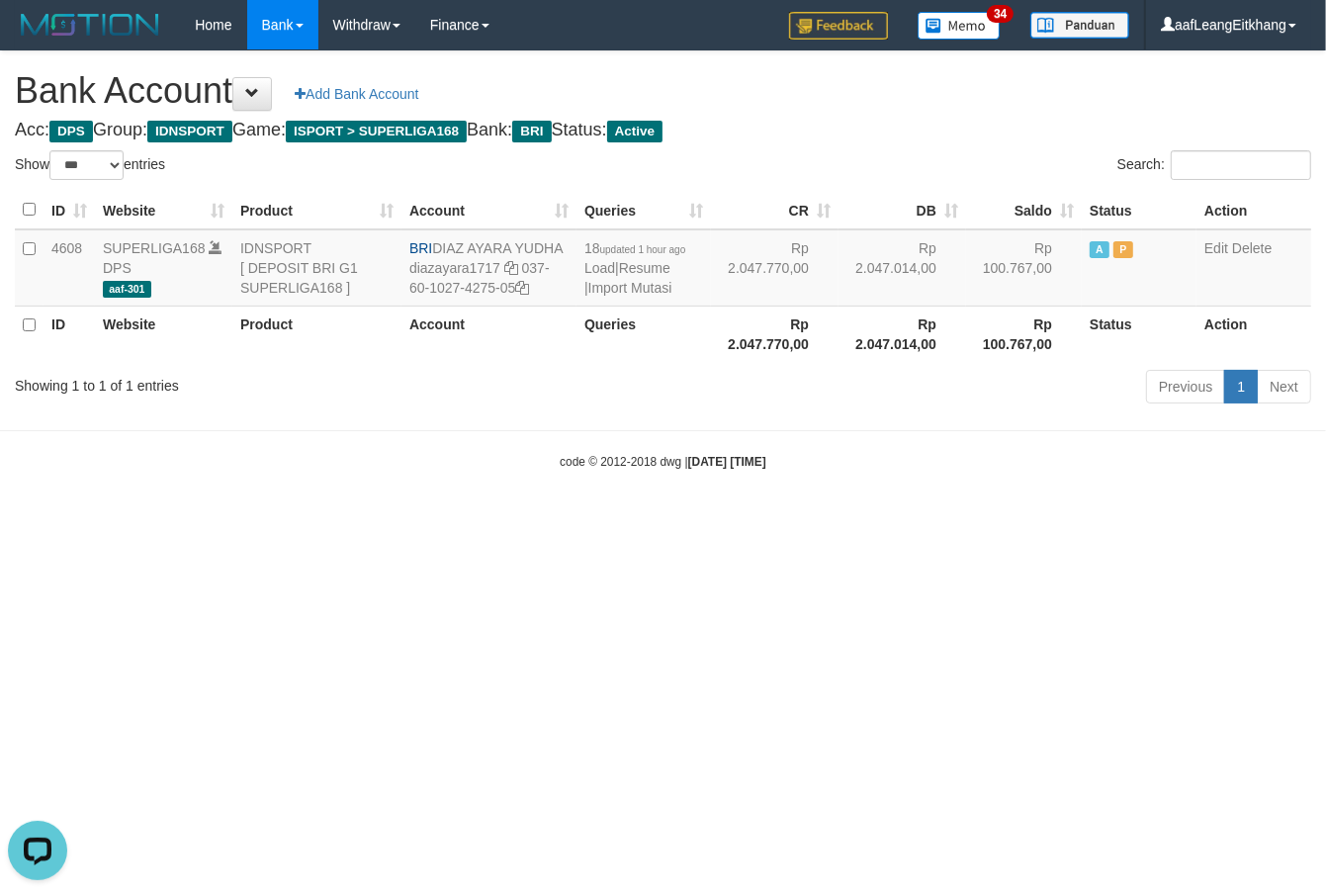 scroll, scrollTop: 0, scrollLeft: 0, axis: both 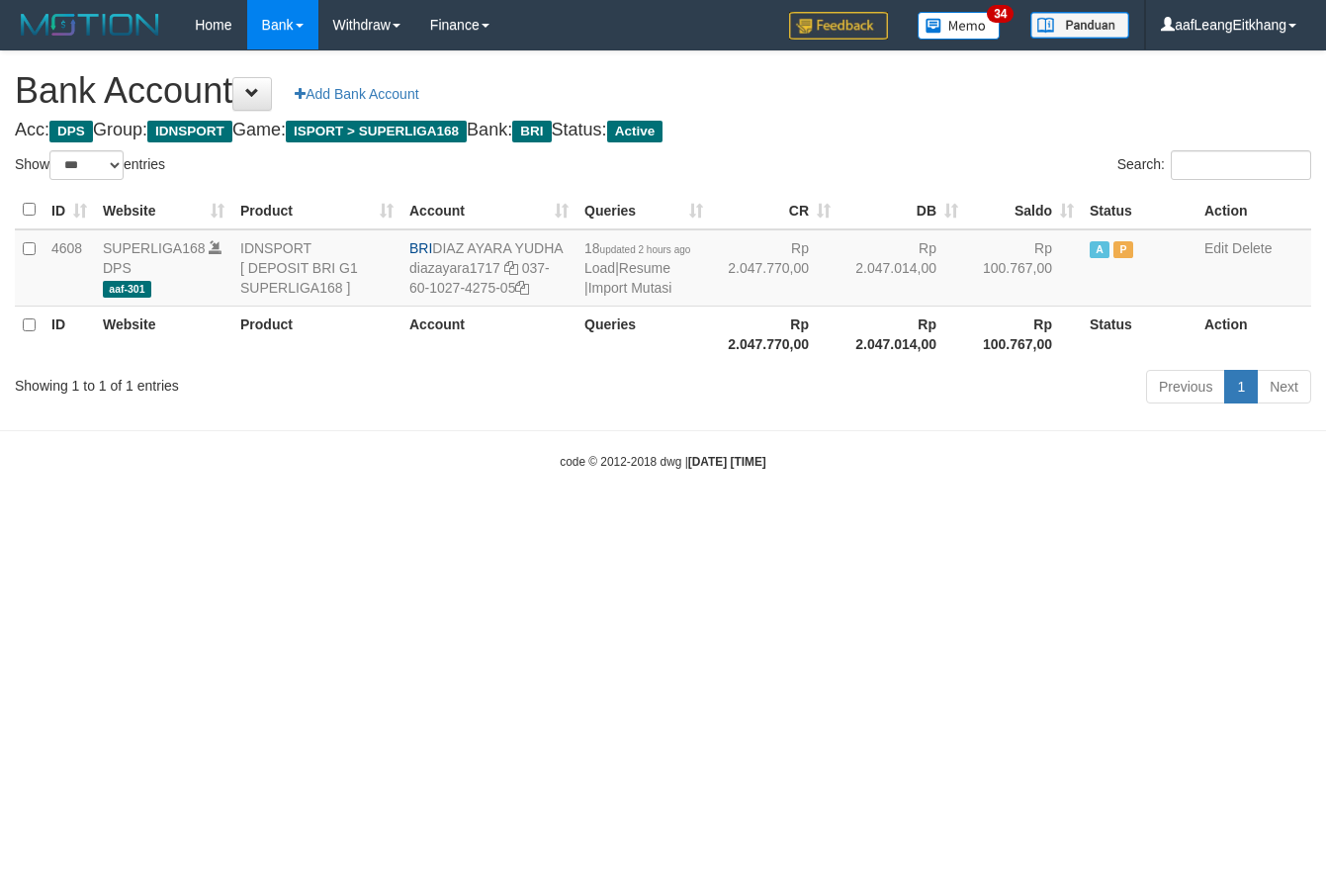 select on "***" 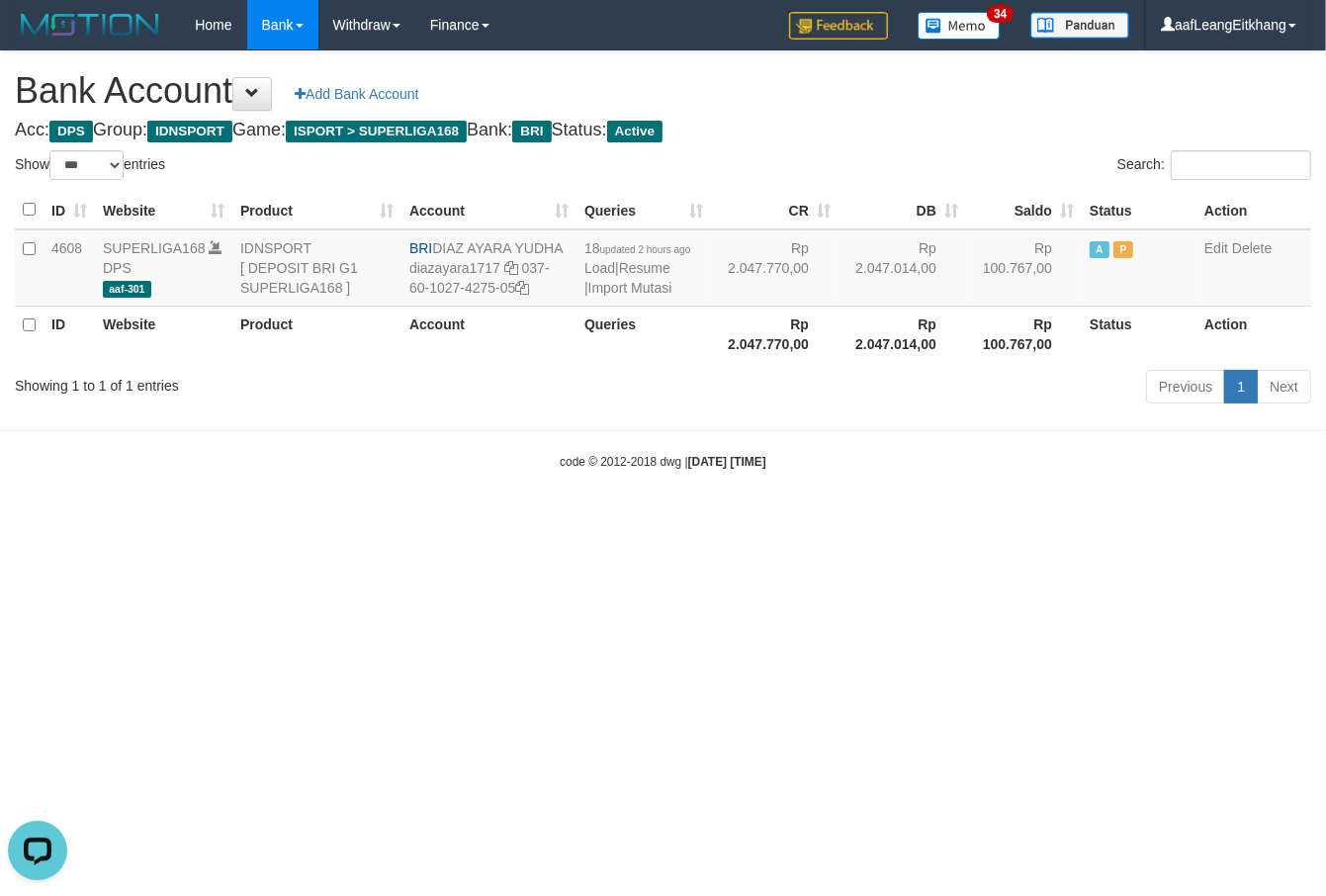 scroll, scrollTop: 0, scrollLeft: 0, axis: both 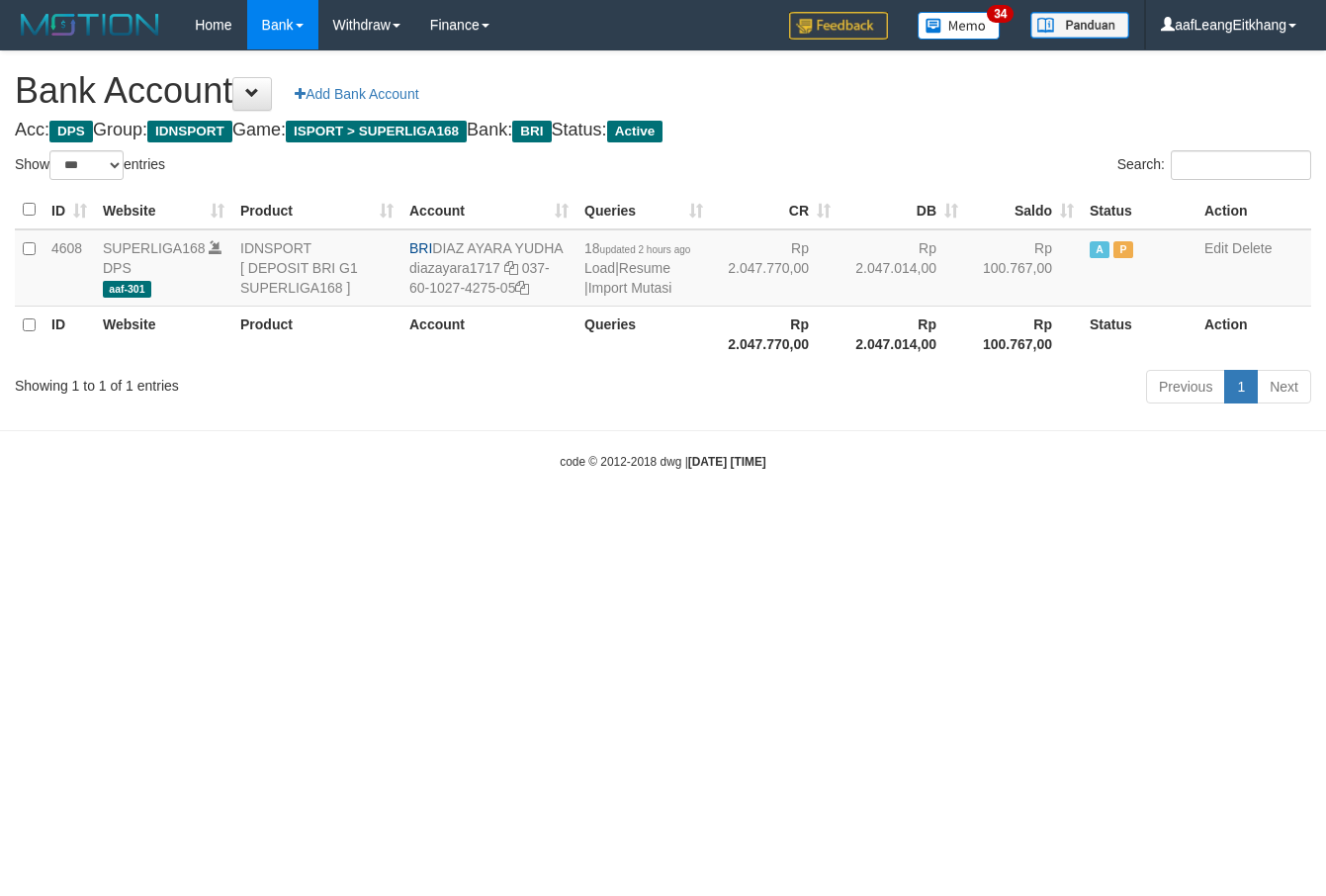 select on "***" 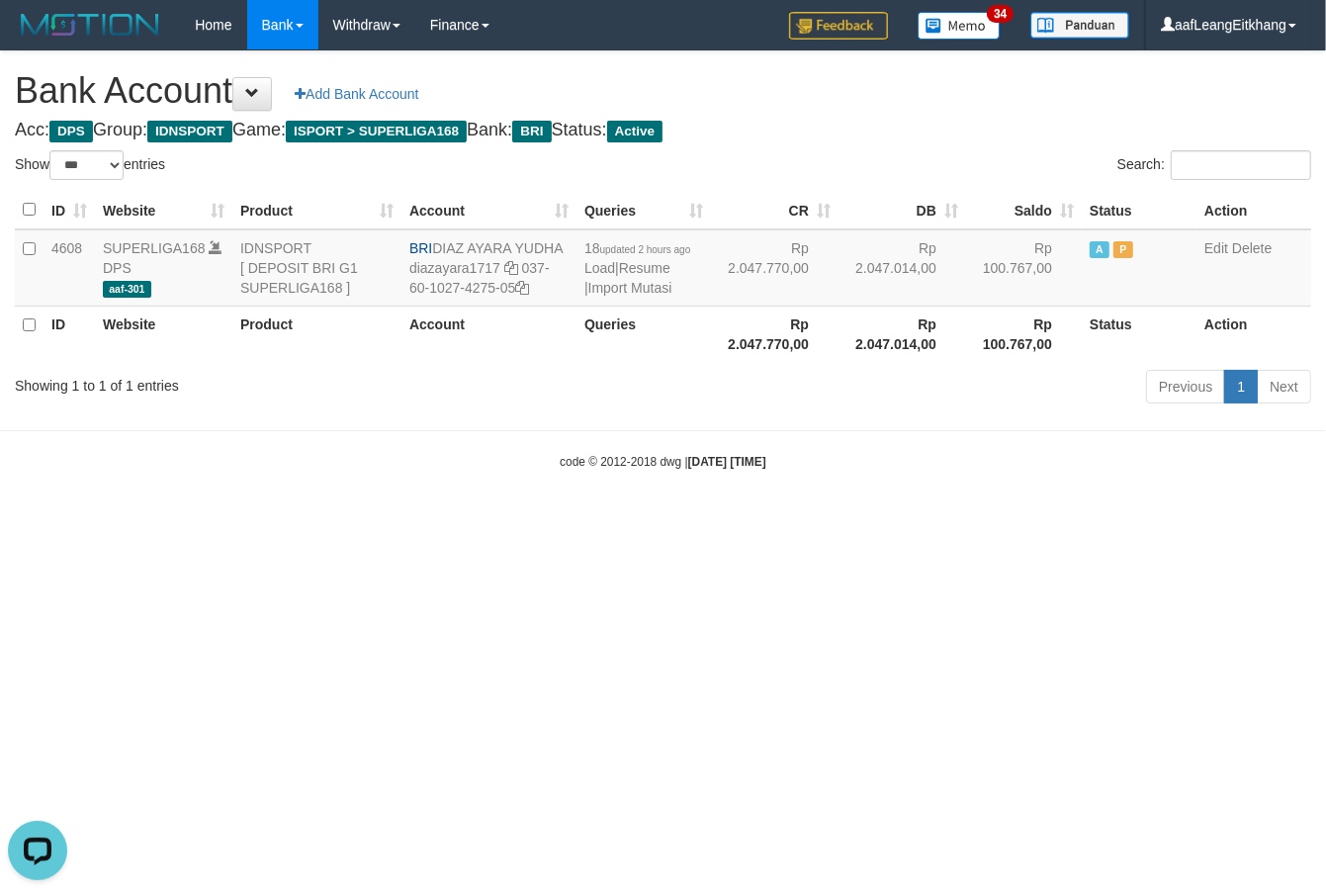 scroll, scrollTop: 0, scrollLeft: 0, axis: both 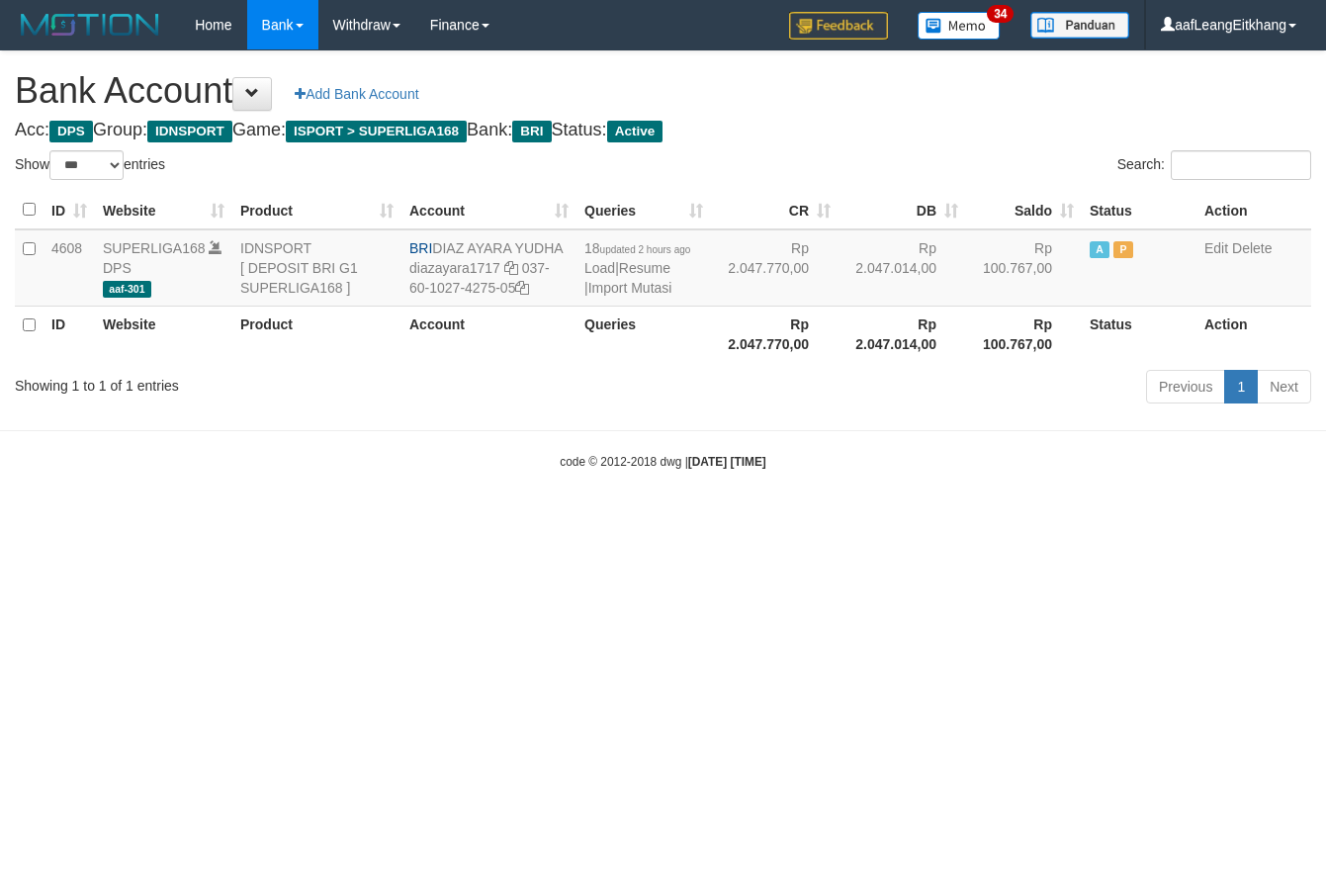 select on "***" 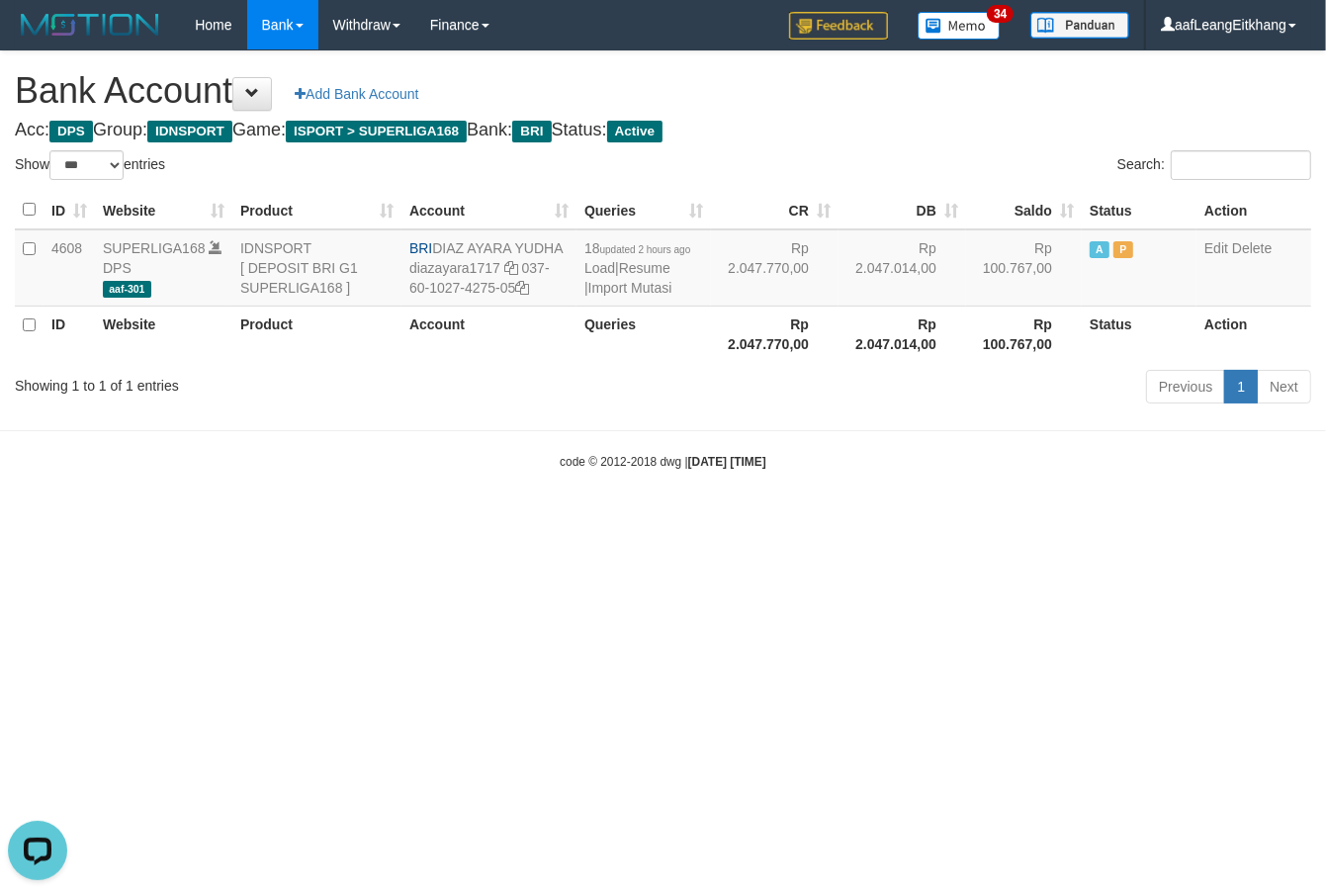 scroll, scrollTop: 0, scrollLeft: 0, axis: both 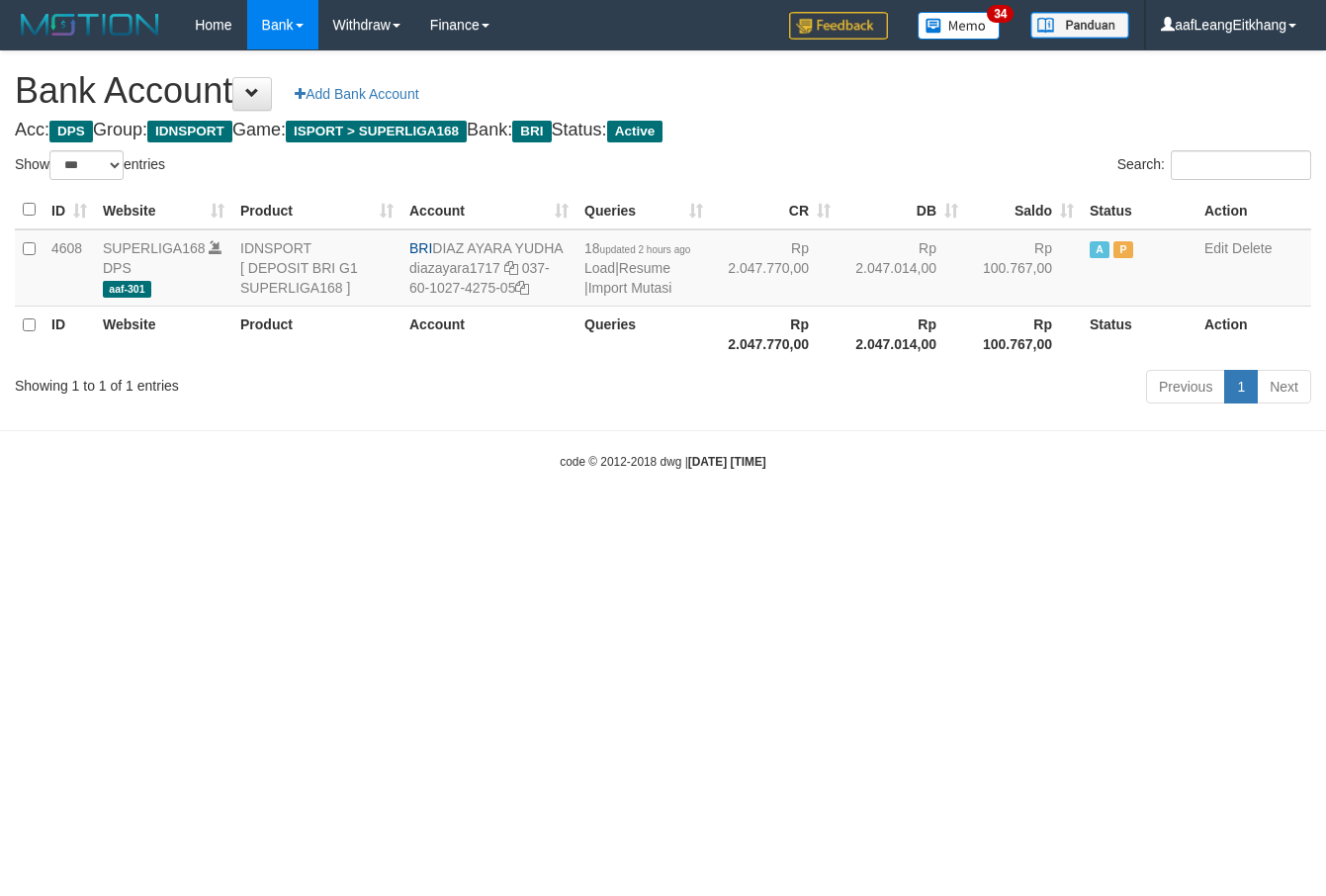 select on "***" 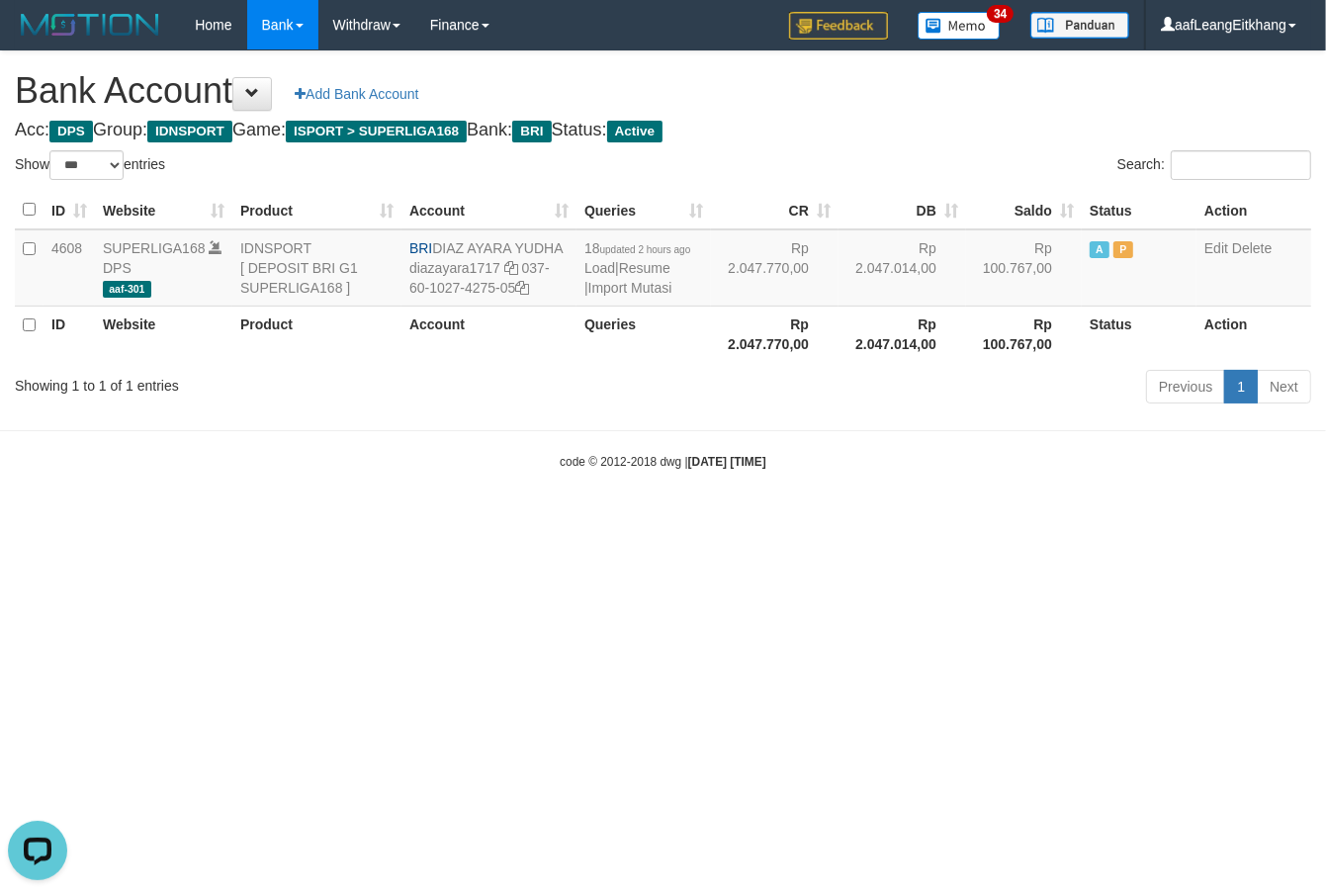 scroll, scrollTop: 0, scrollLeft: 0, axis: both 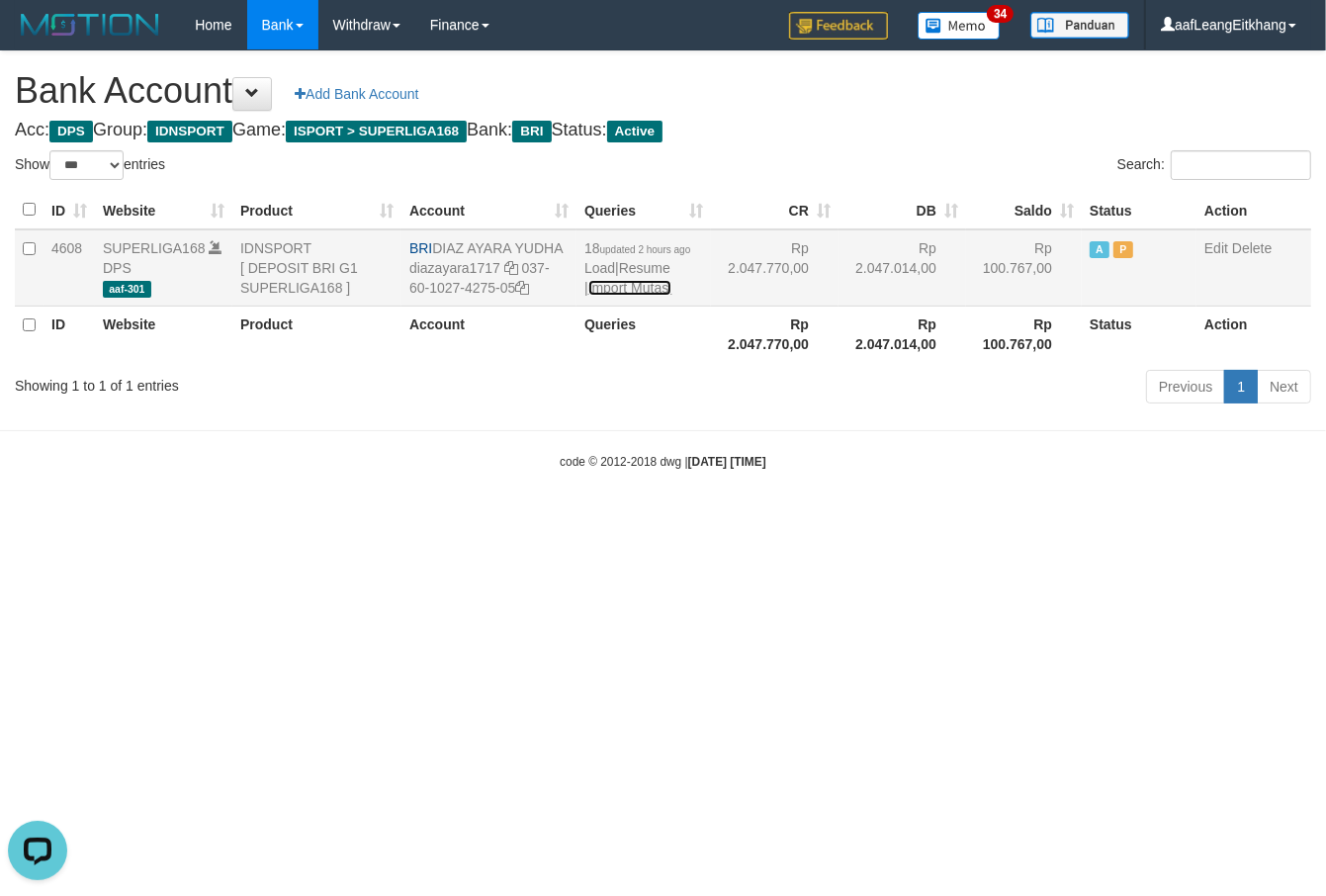 click on "Import Mutasi" at bounding box center (630, 288) 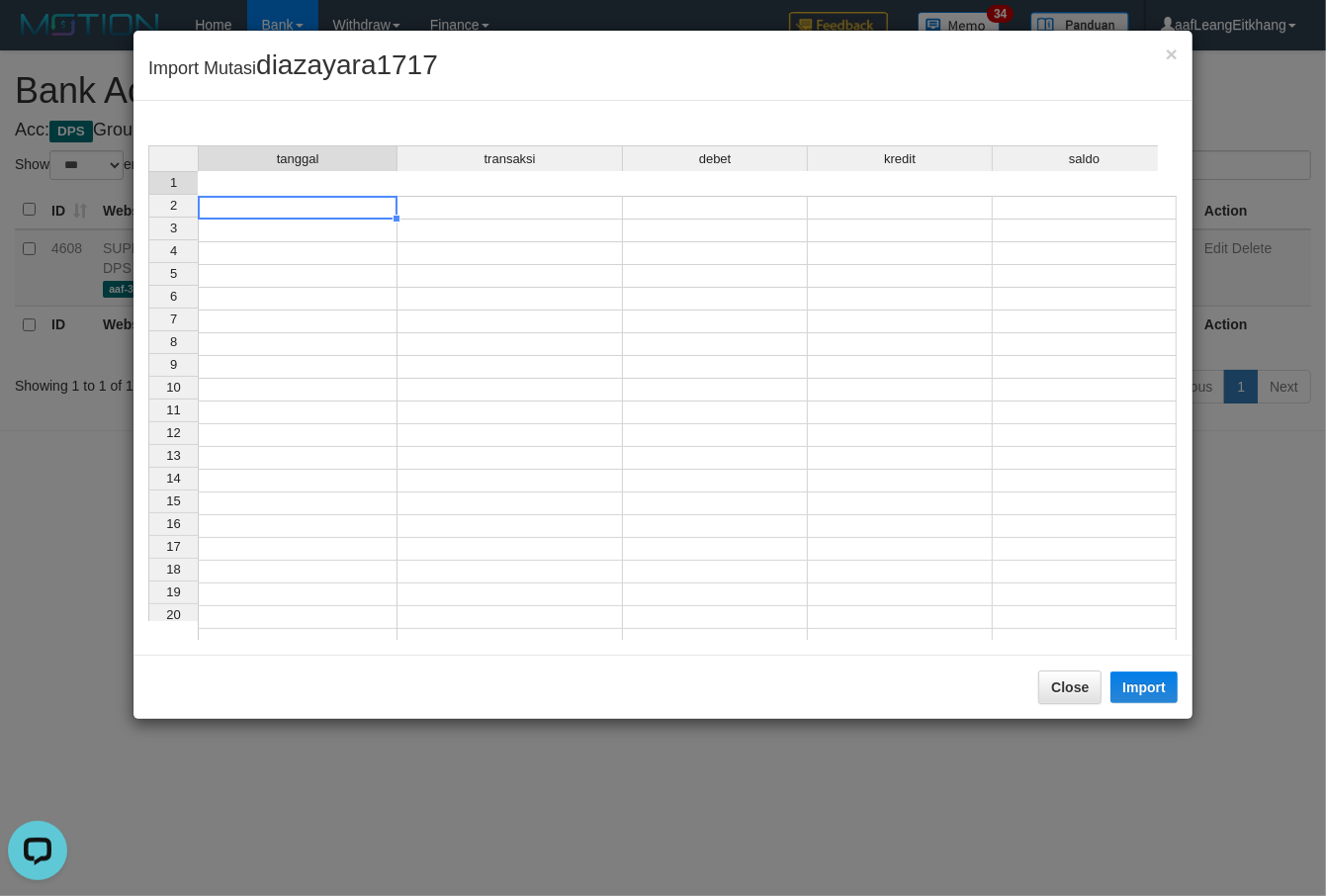 click at bounding box center (298, 208) 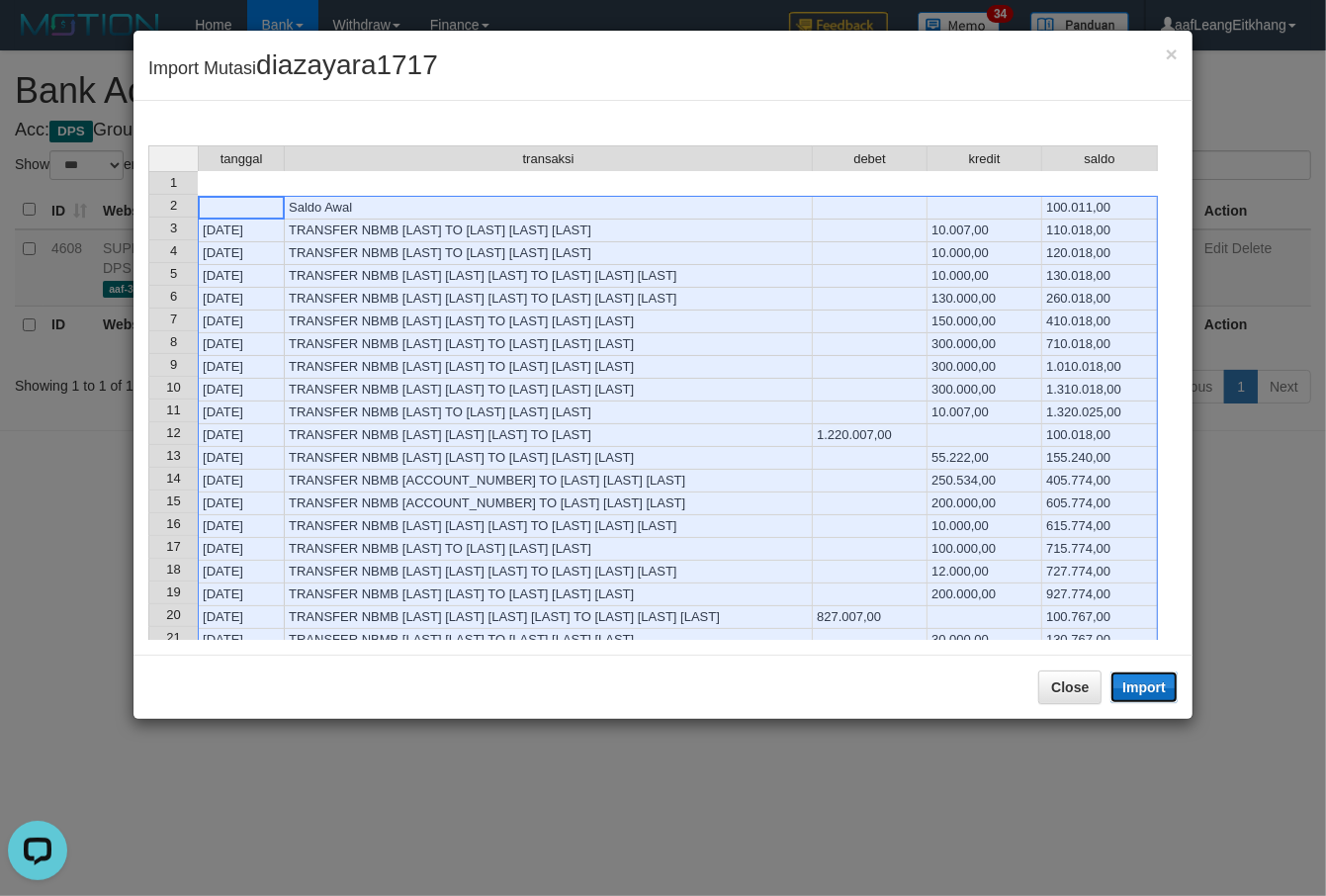 click on "Import" at bounding box center (1144, 687) 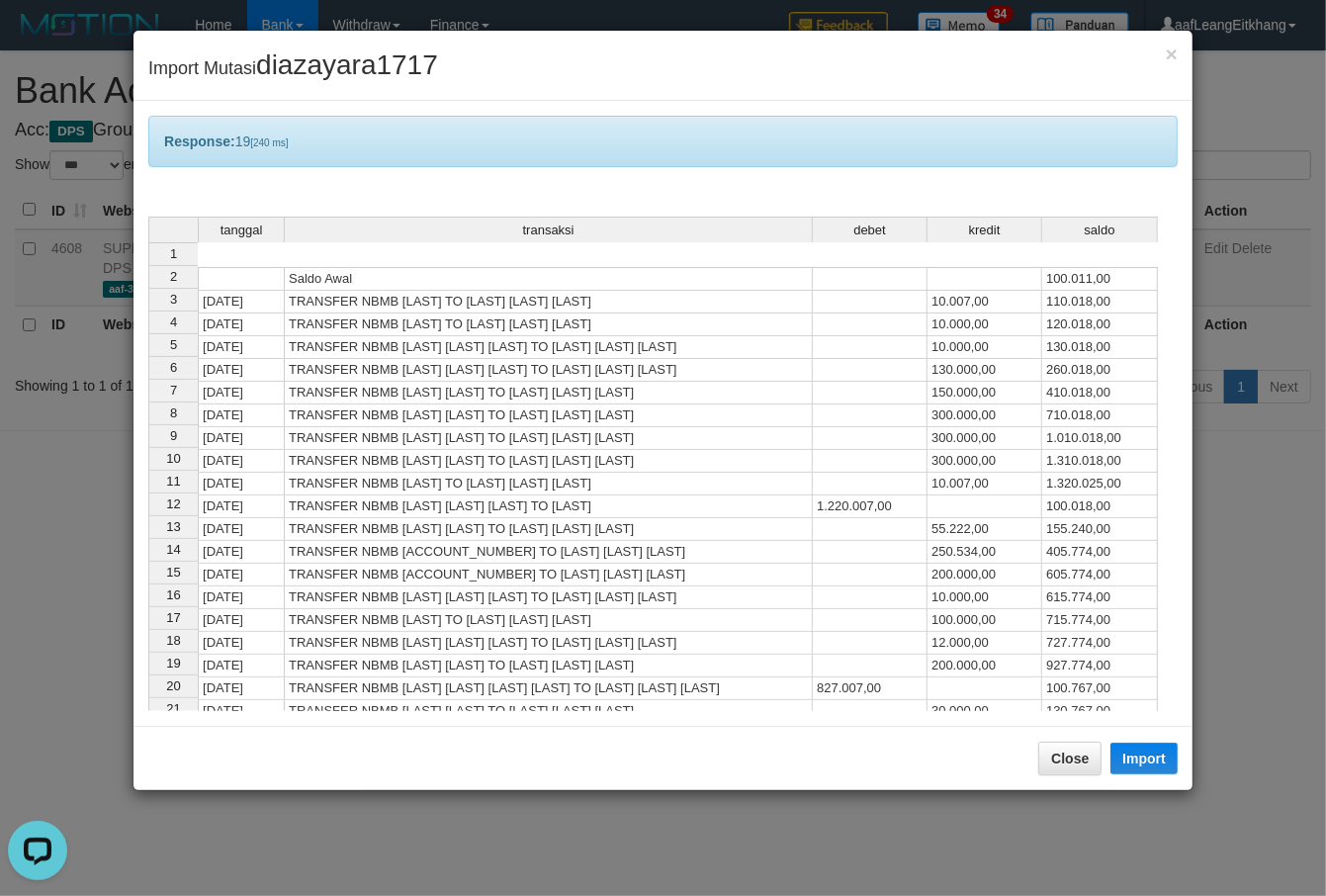 click at bounding box center [870, 552] 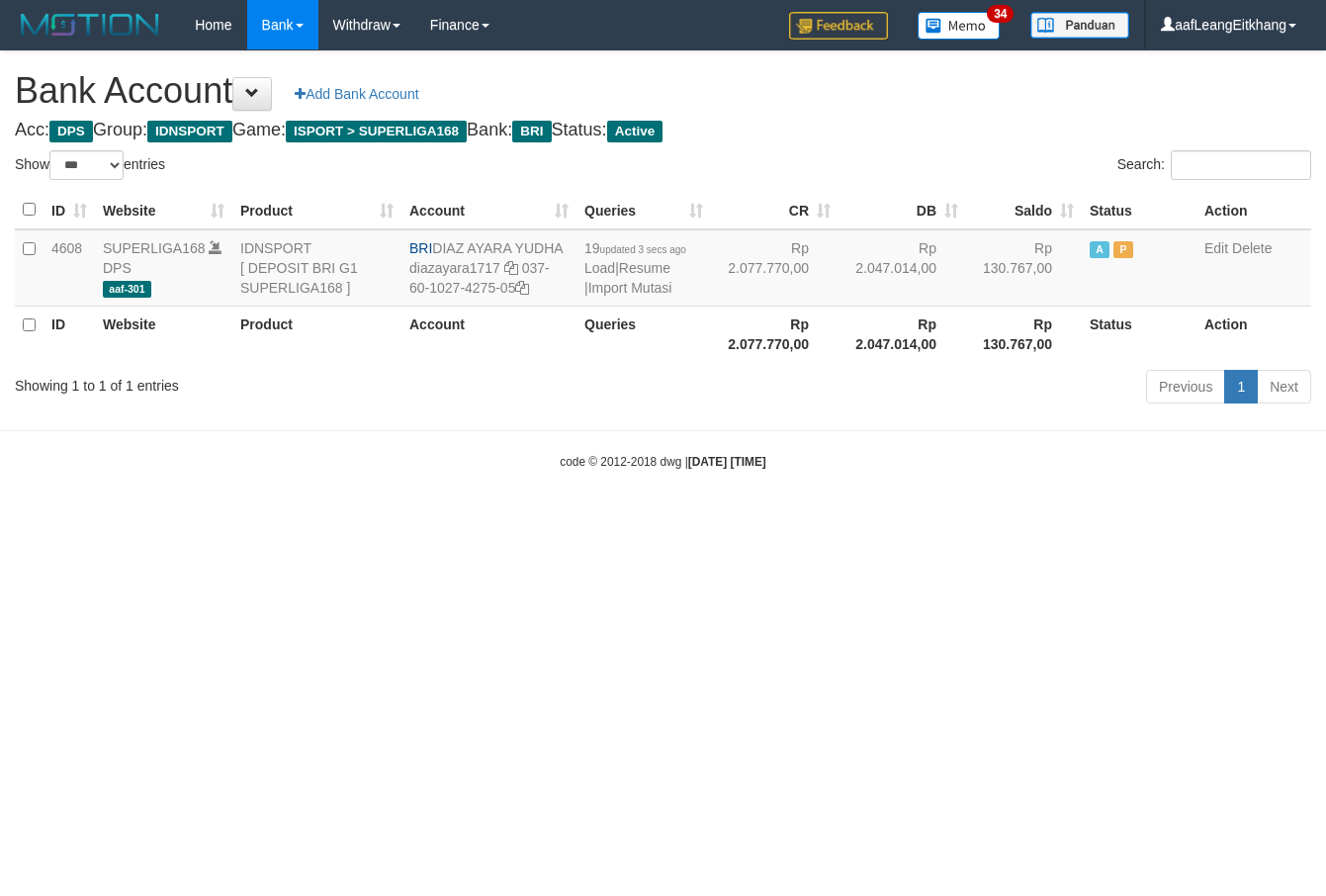 select on "***" 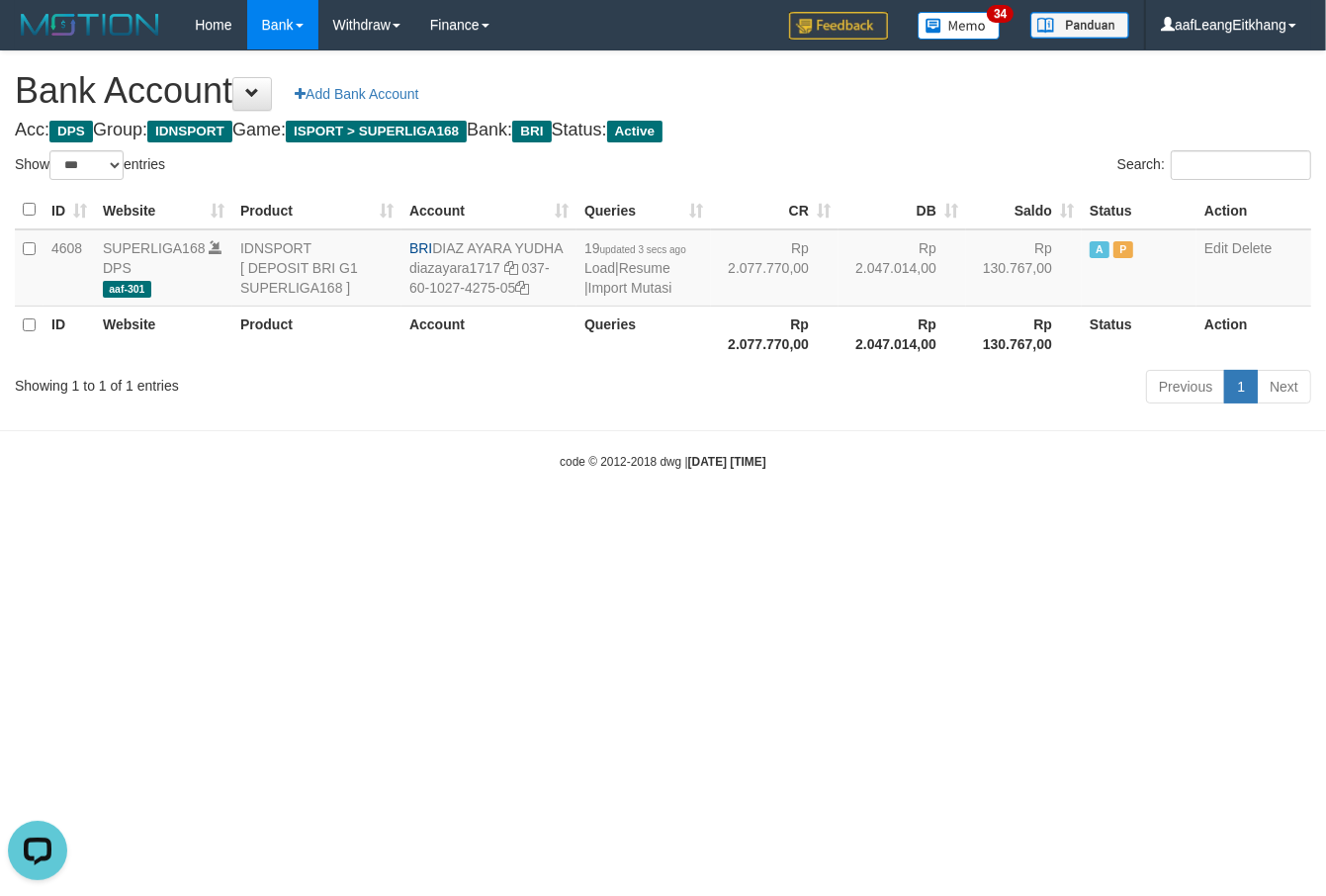 scroll, scrollTop: 0, scrollLeft: 0, axis: both 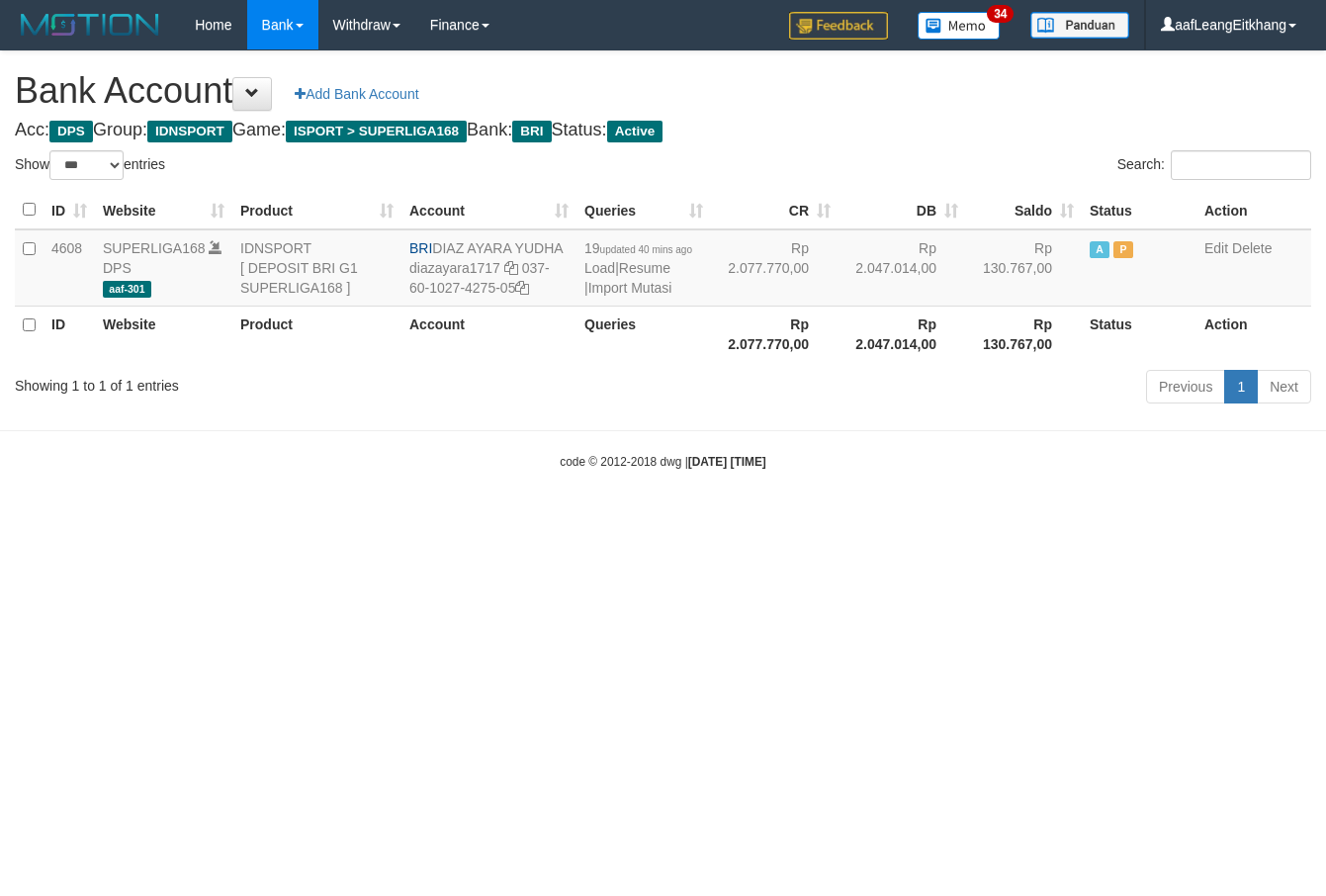 select on "***" 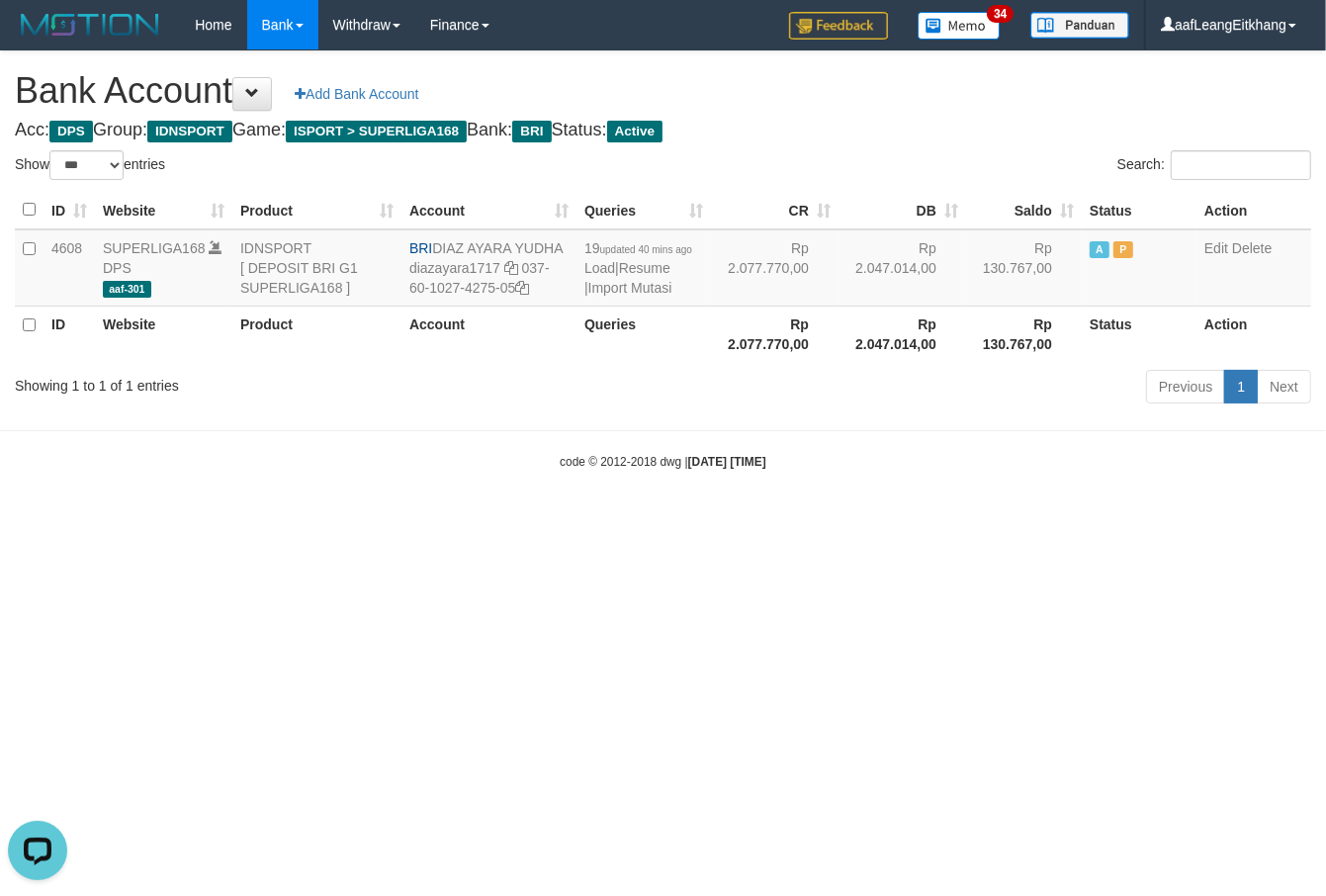 scroll, scrollTop: 0, scrollLeft: 0, axis: both 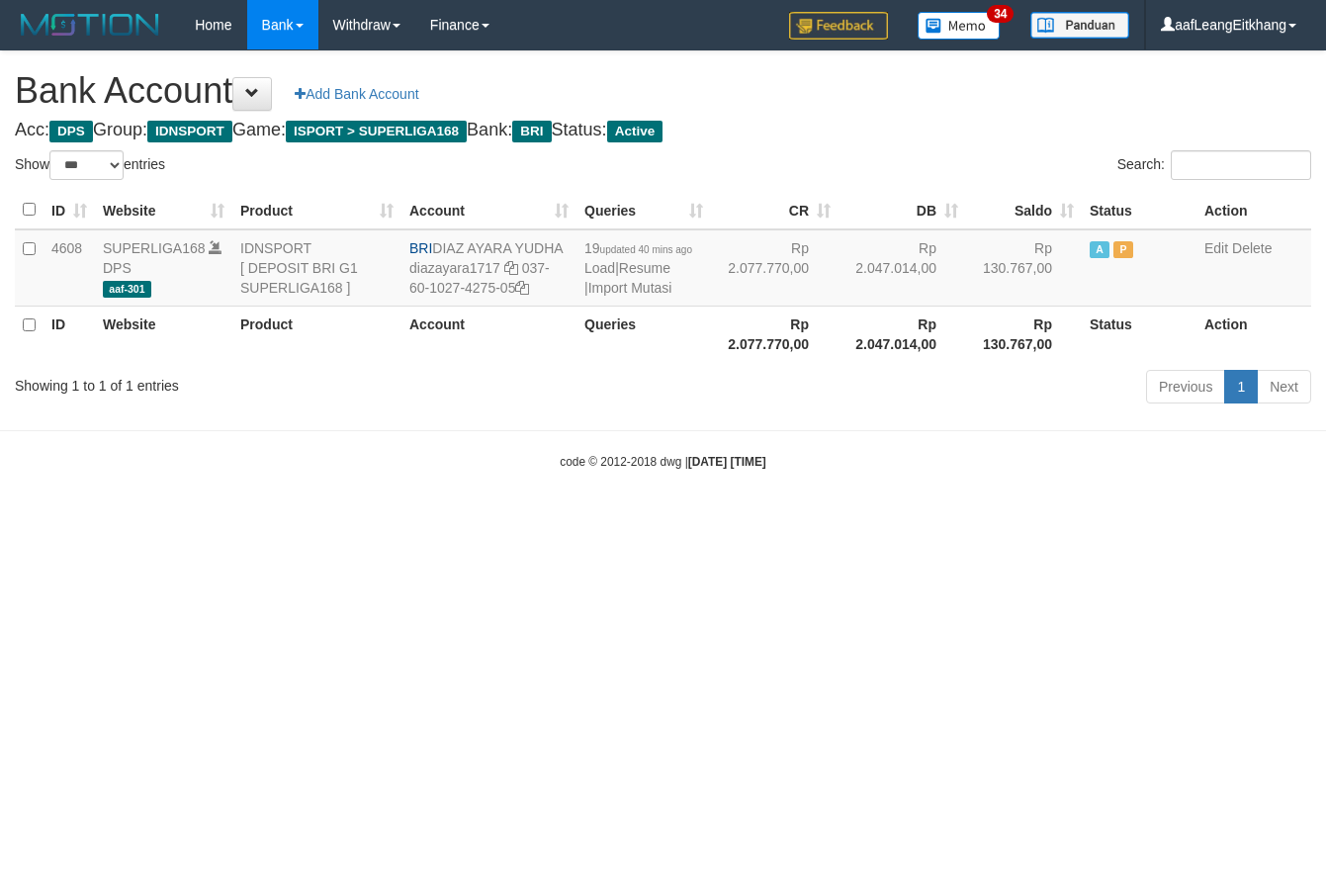 select on "***" 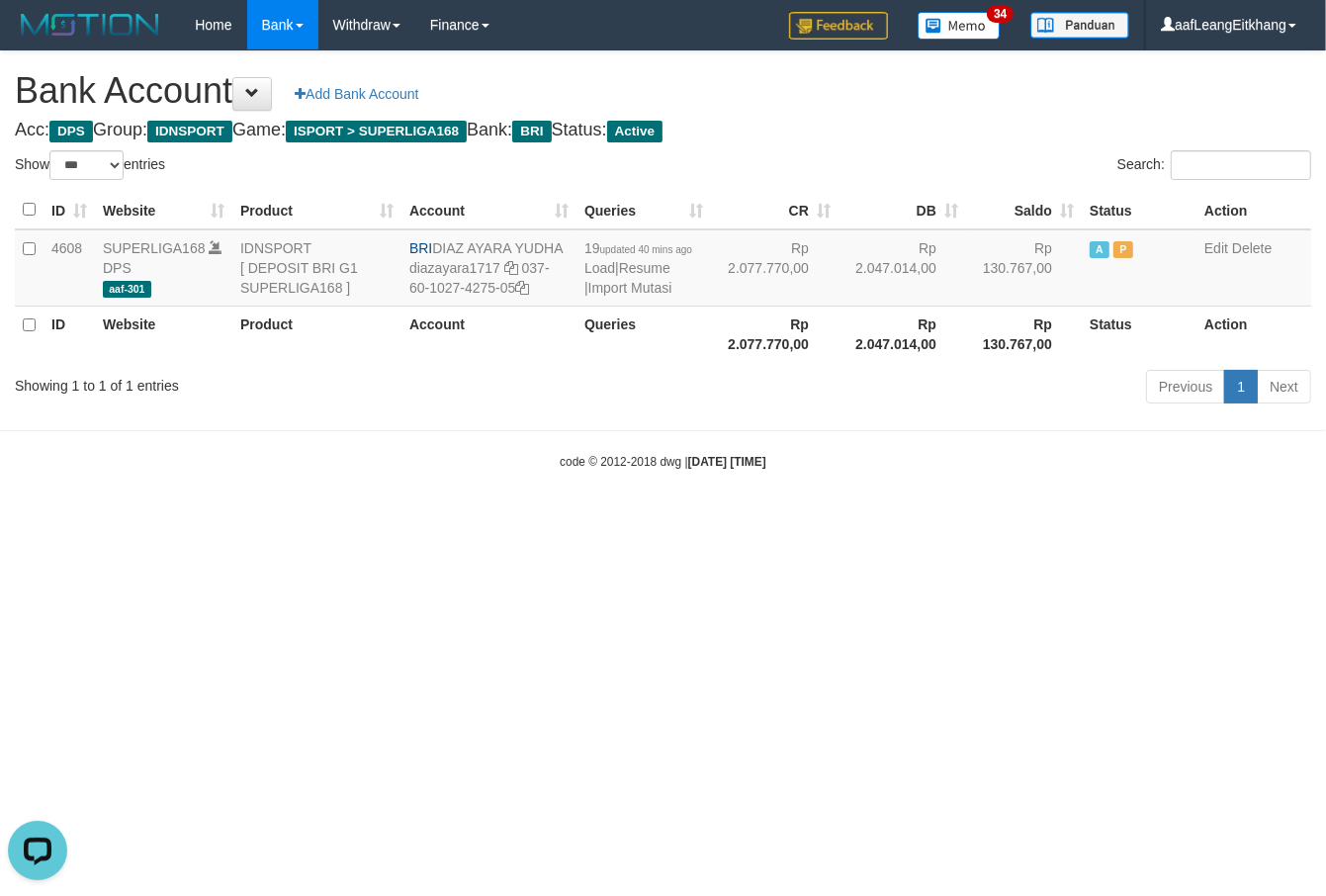 scroll, scrollTop: 0, scrollLeft: 0, axis: both 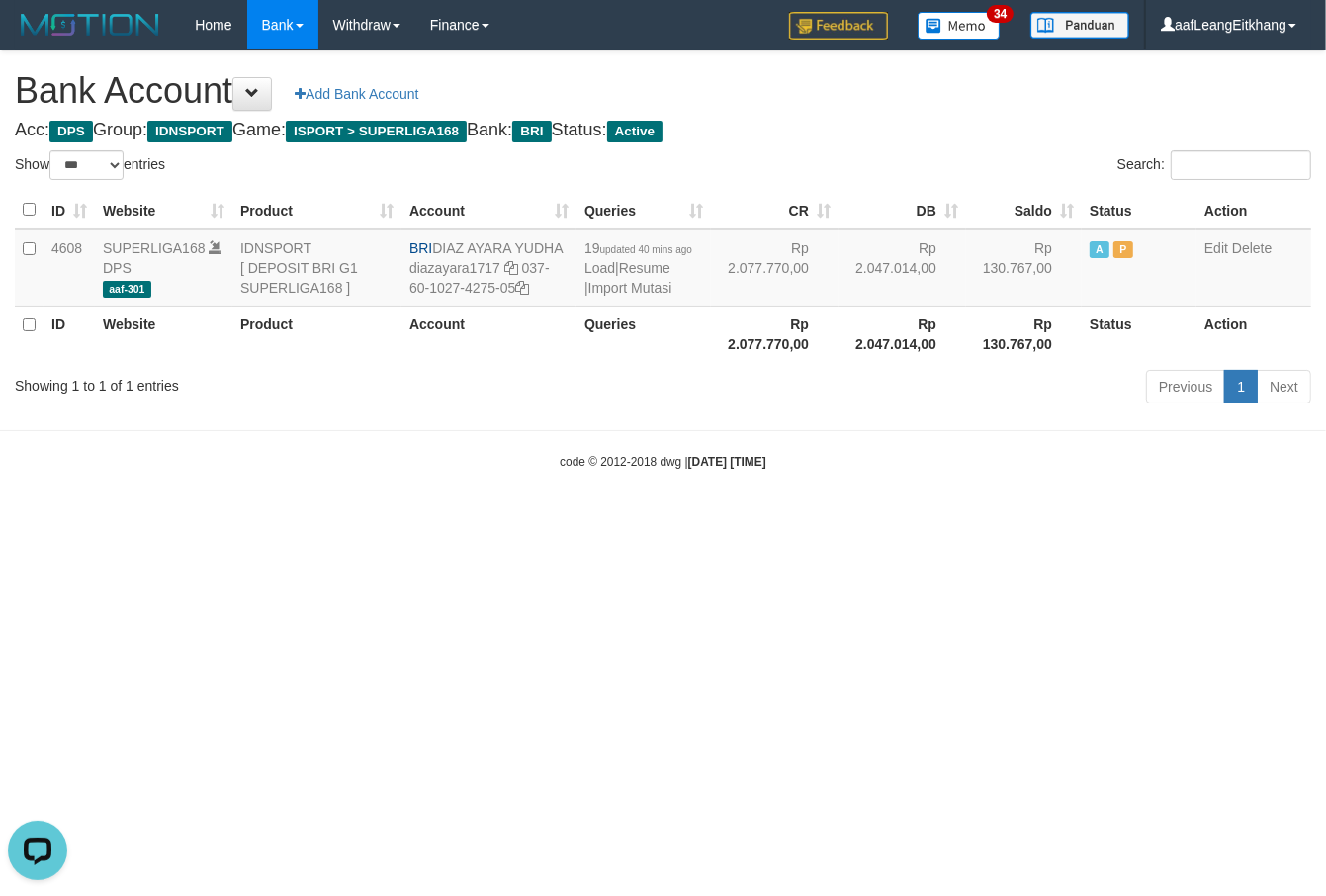 drag, startPoint x: 861, startPoint y: 468, endPoint x: 834, endPoint y: 456, distance: 29.546573 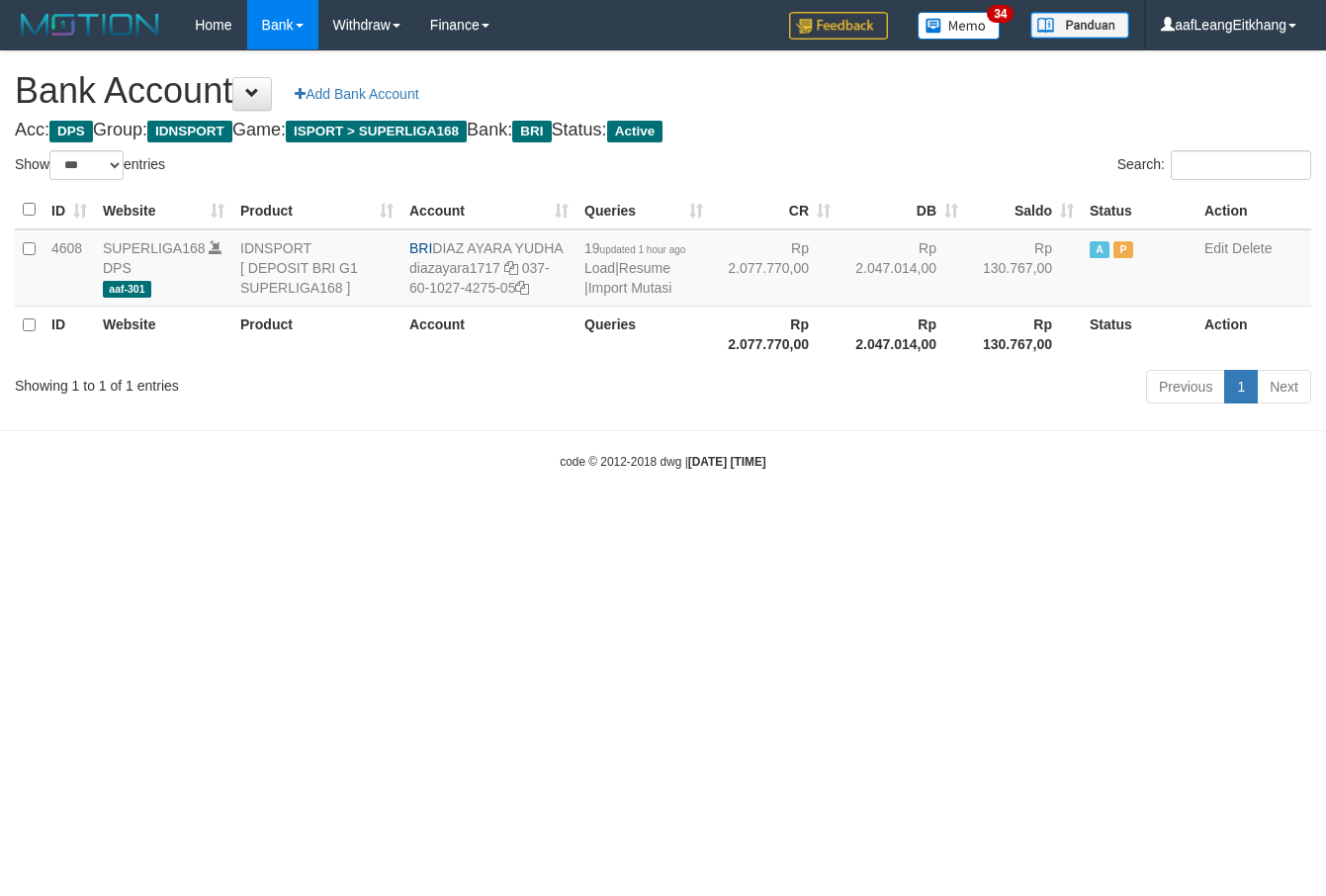 select on "***" 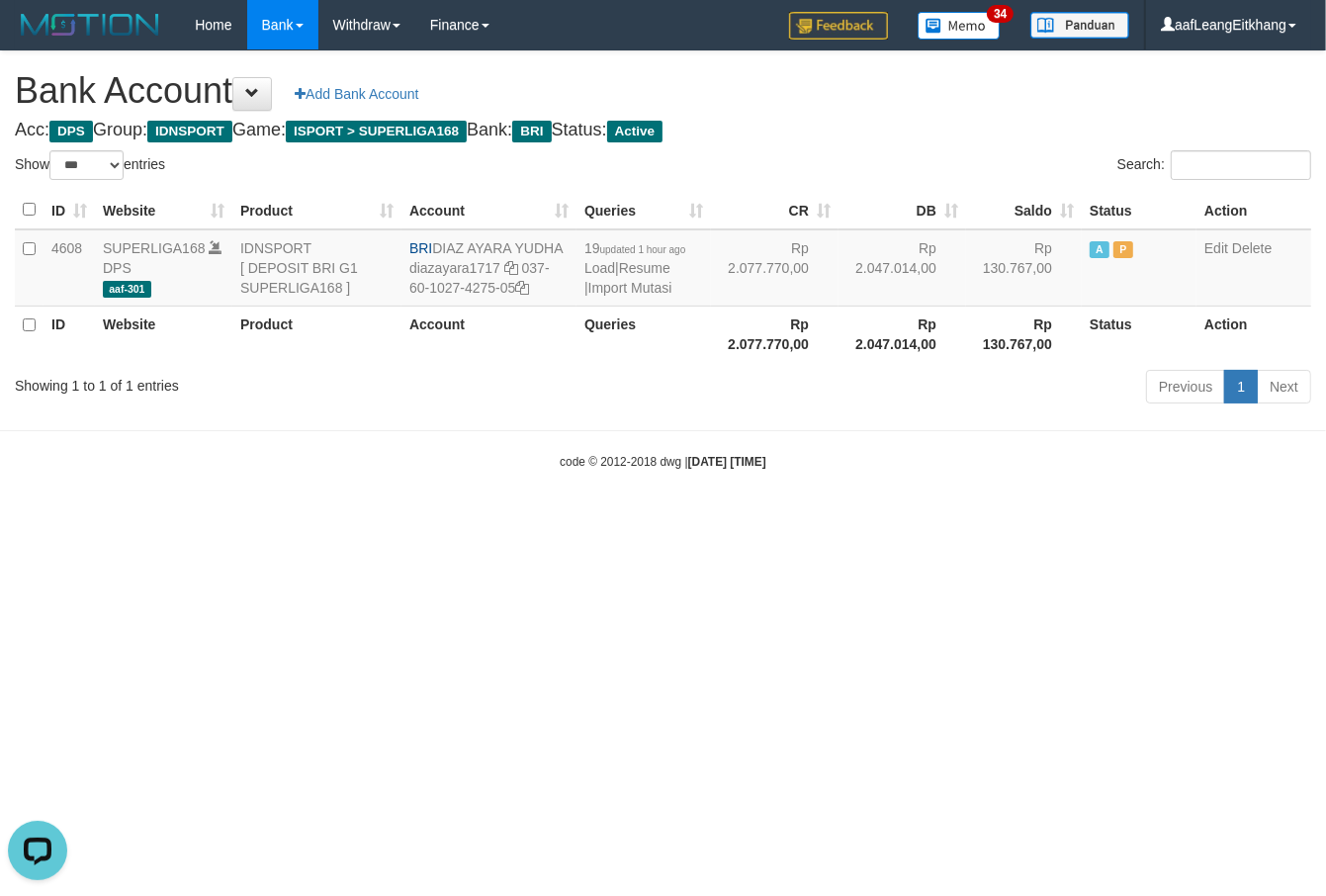 scroll, scrollTop: 0, scrollLeft: 0, axis: both 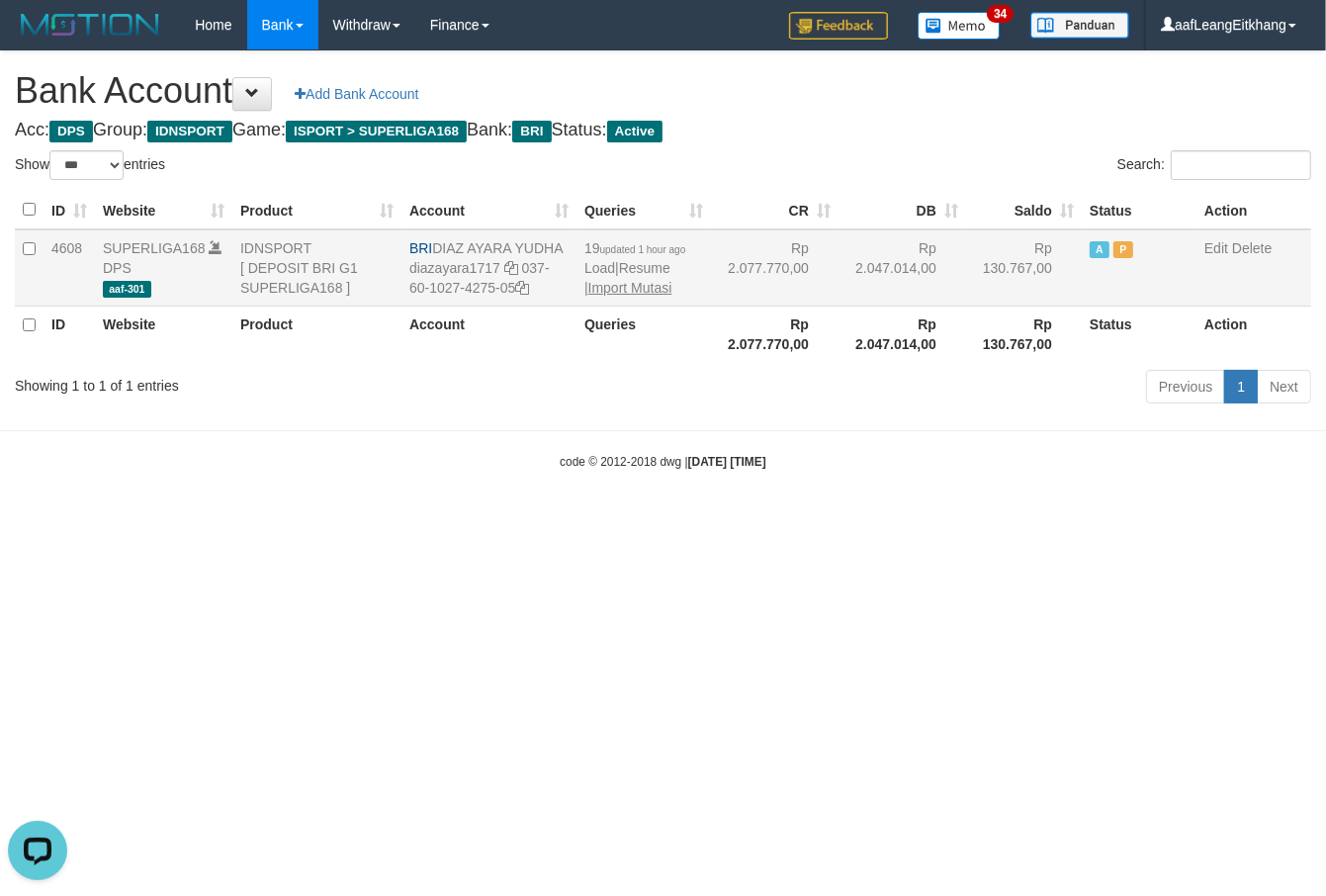 drag, startPoint x: 646, startPoint y: 295, endPoint x: 630, endPoint y: 294, distance: 16.03122 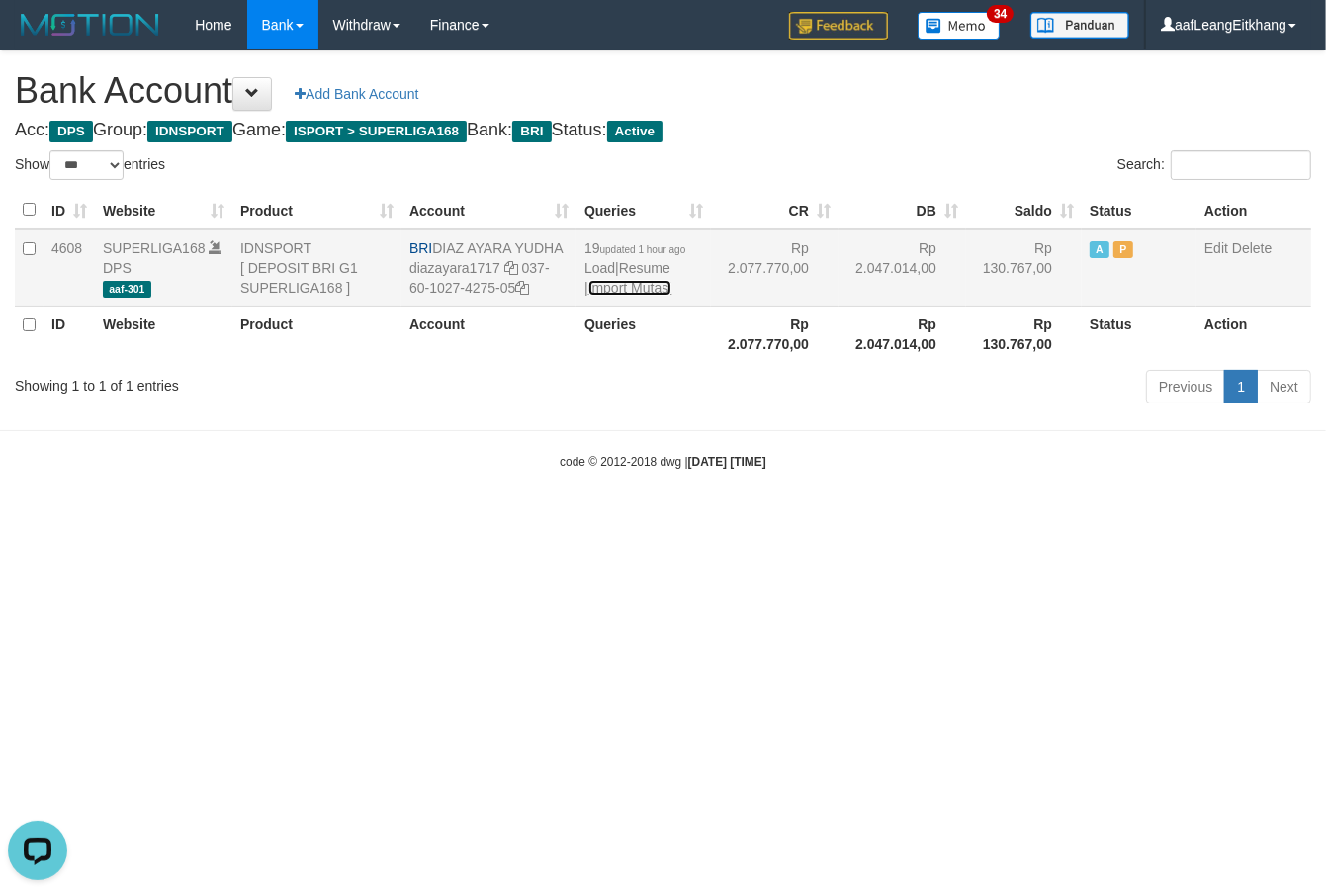 click on "Import Mutasi" at bounding box center (630, 288) 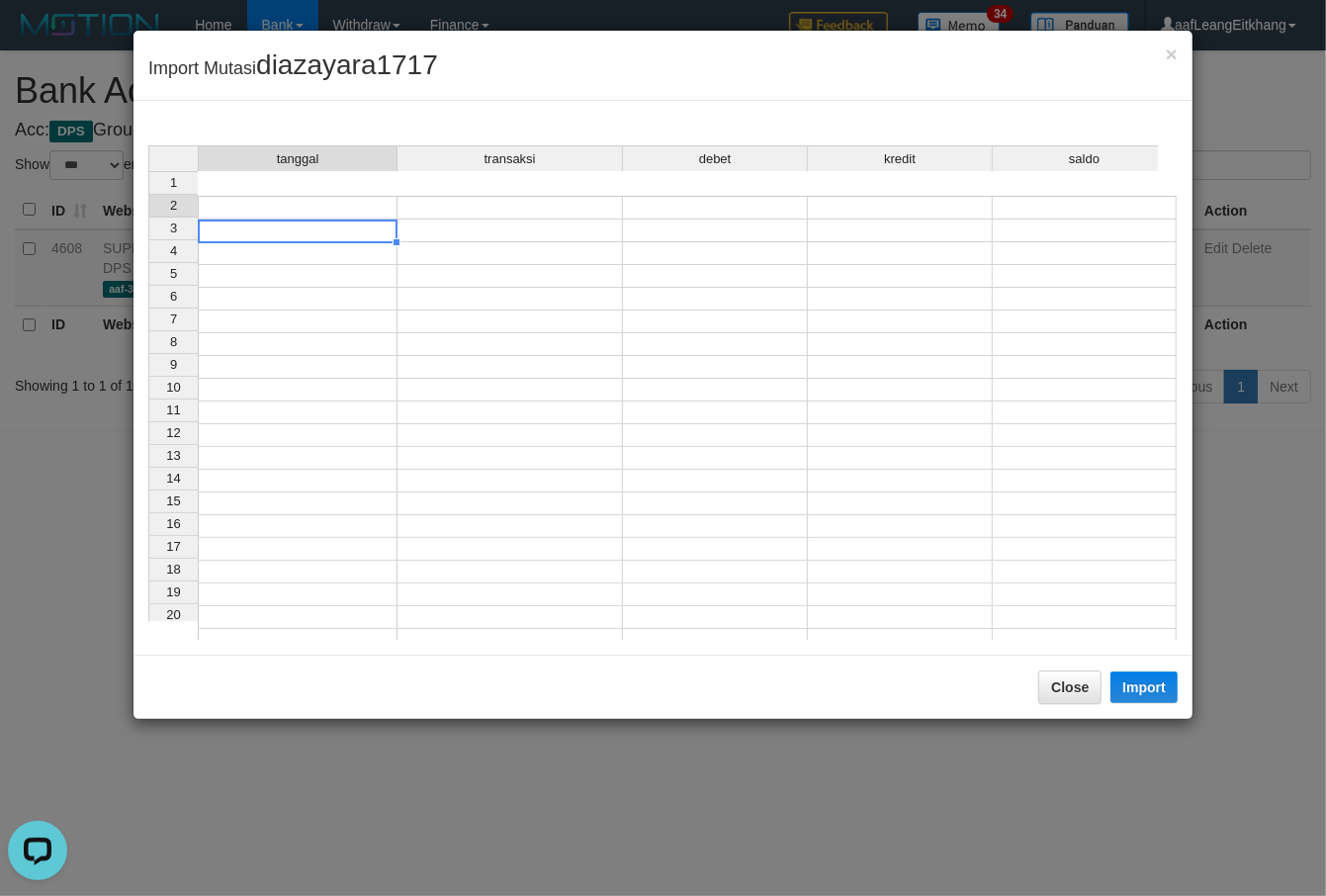 click on "tanggal transaksi debet kredit saldo 1 2 3 4 5 6 7 8 9 10 11 12 13 14 15 16 17 18 19 20 21" at bounding box center (148, 422) 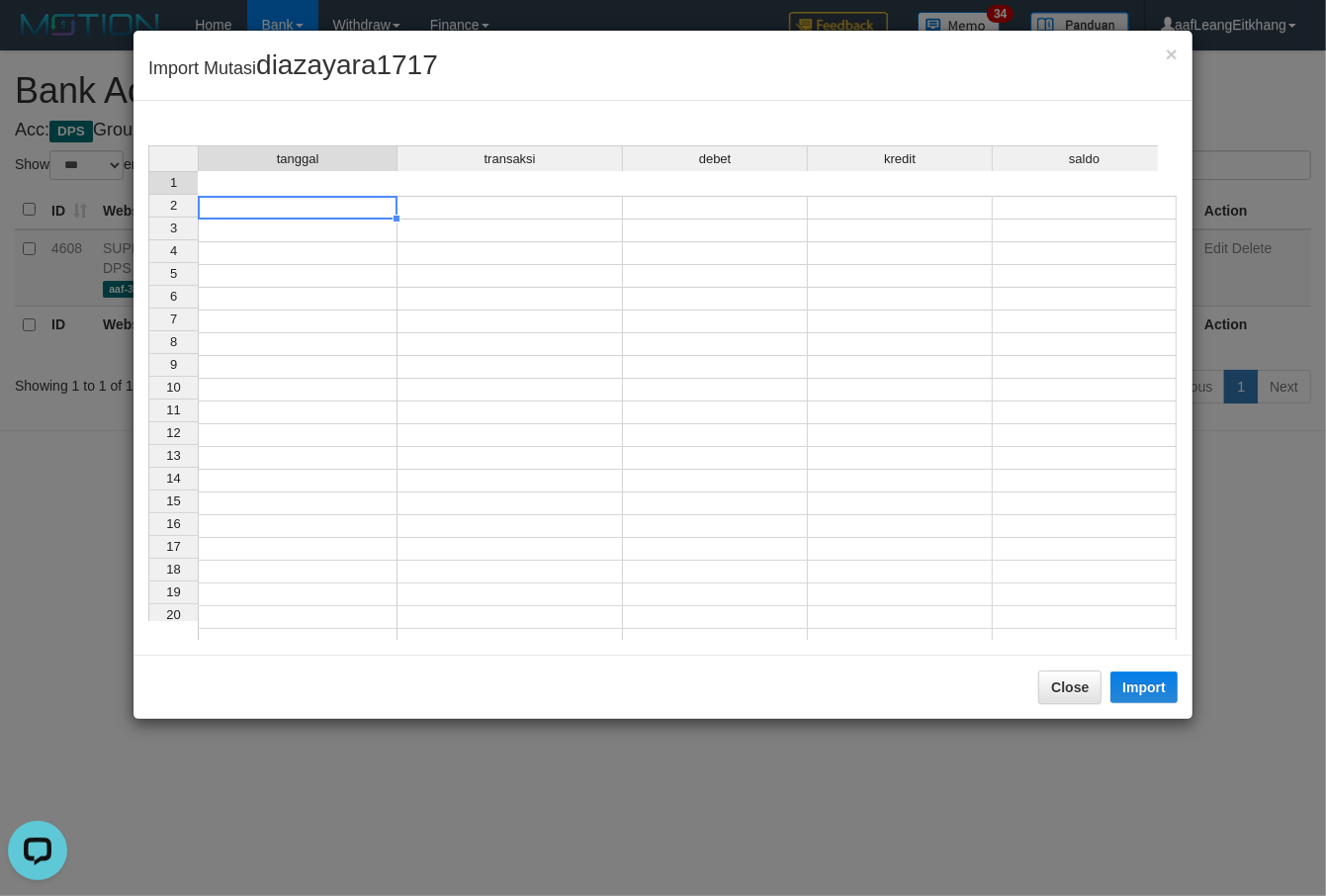 click at bounding box center [298, 208] 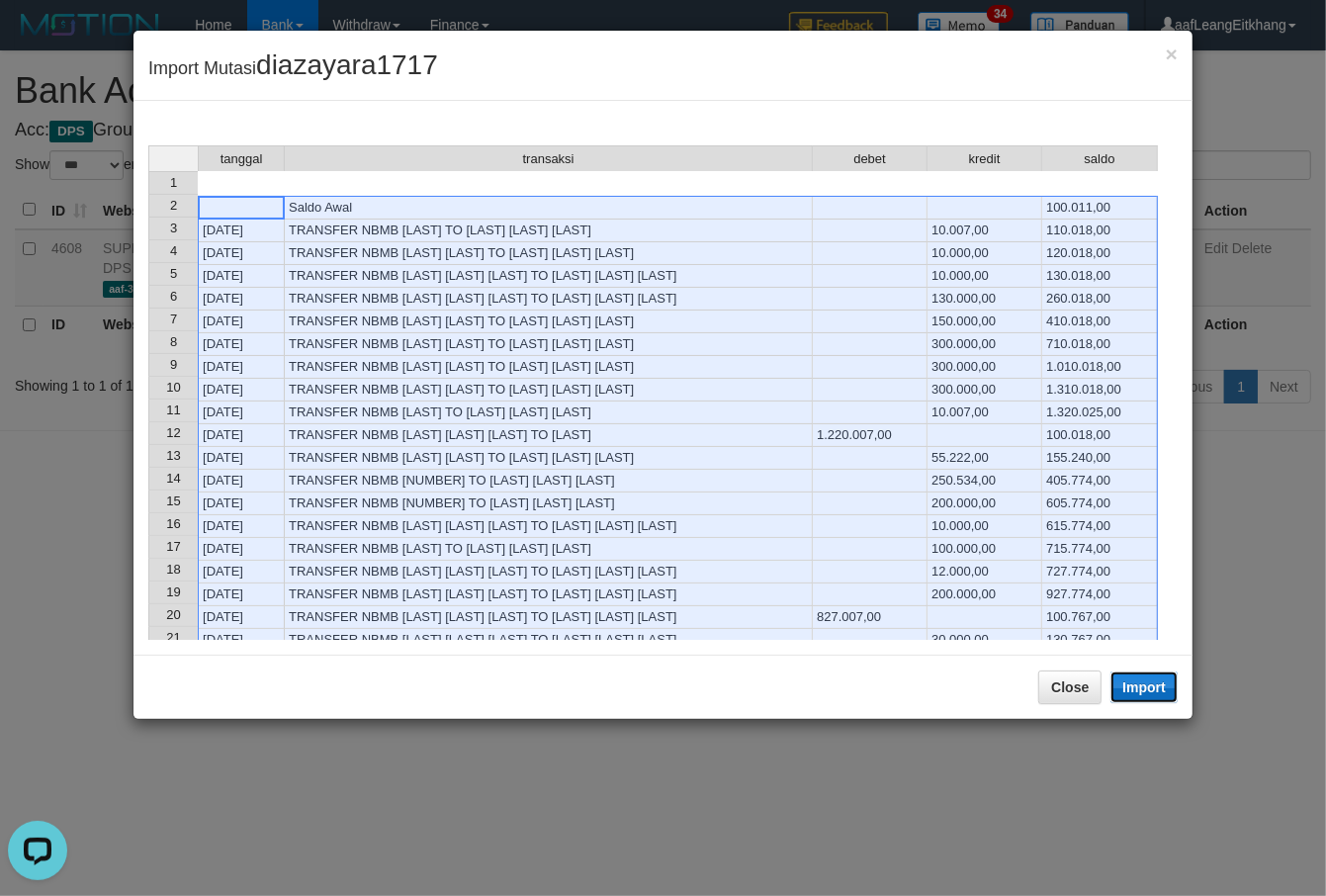 click on "Import" at bounding box center (1144, 687) 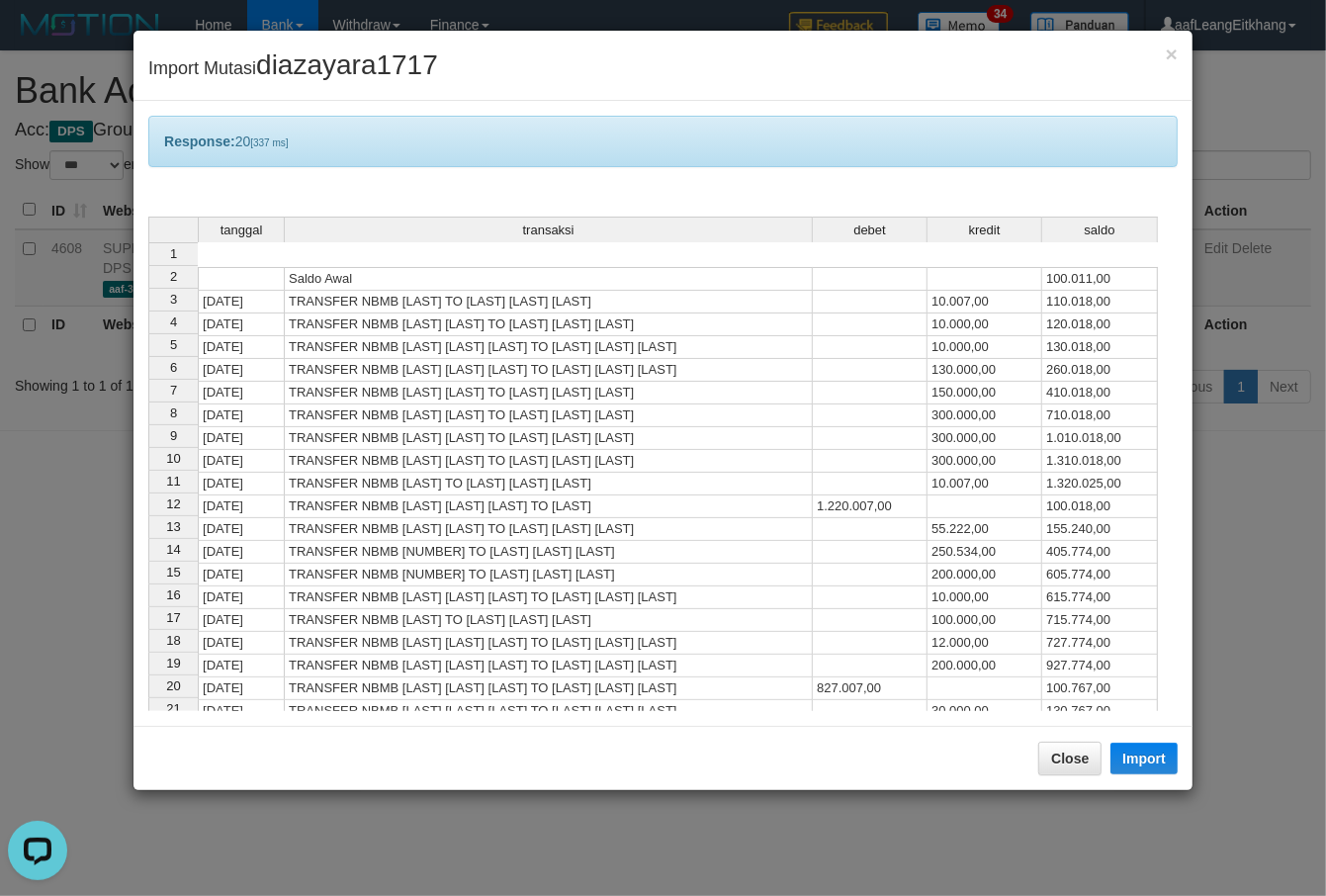 click on "TRANSFER NBMB TIA SUTIA  TO DIAZ AYARA YUDHA" at bounding box center (549, 461) 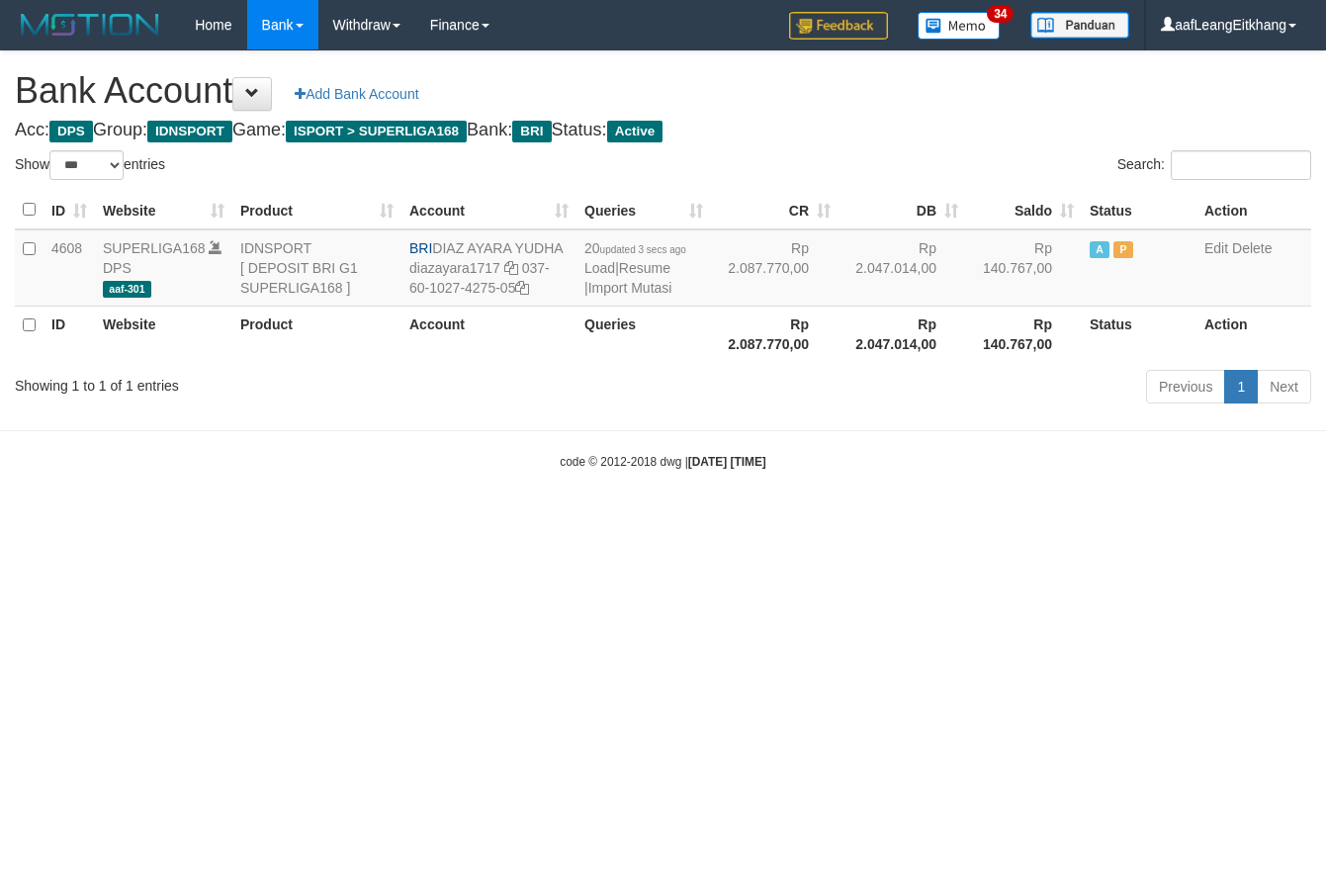 select on "***" 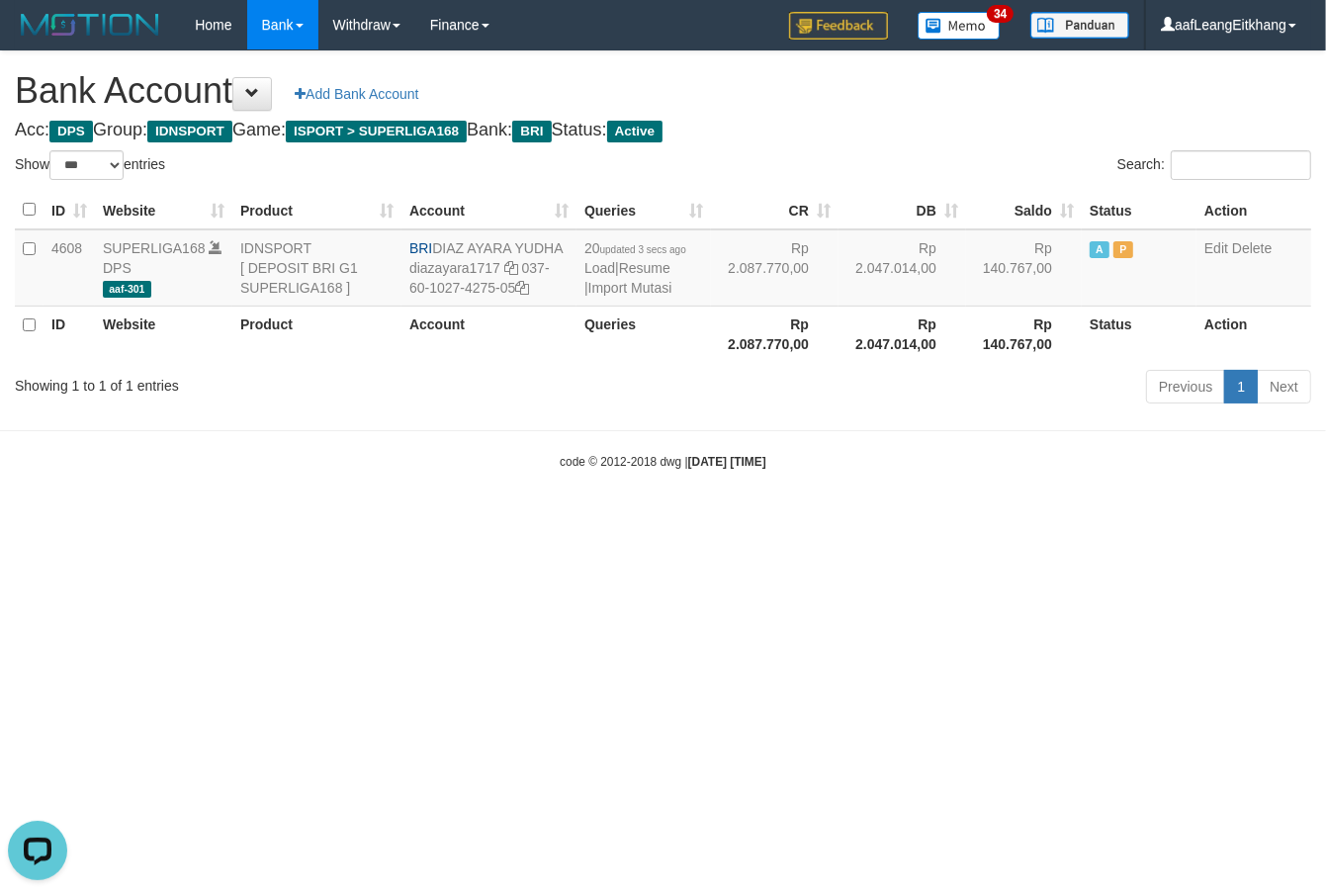 scroll, scrollTop: 0, scrollLeft: 0, axis: both 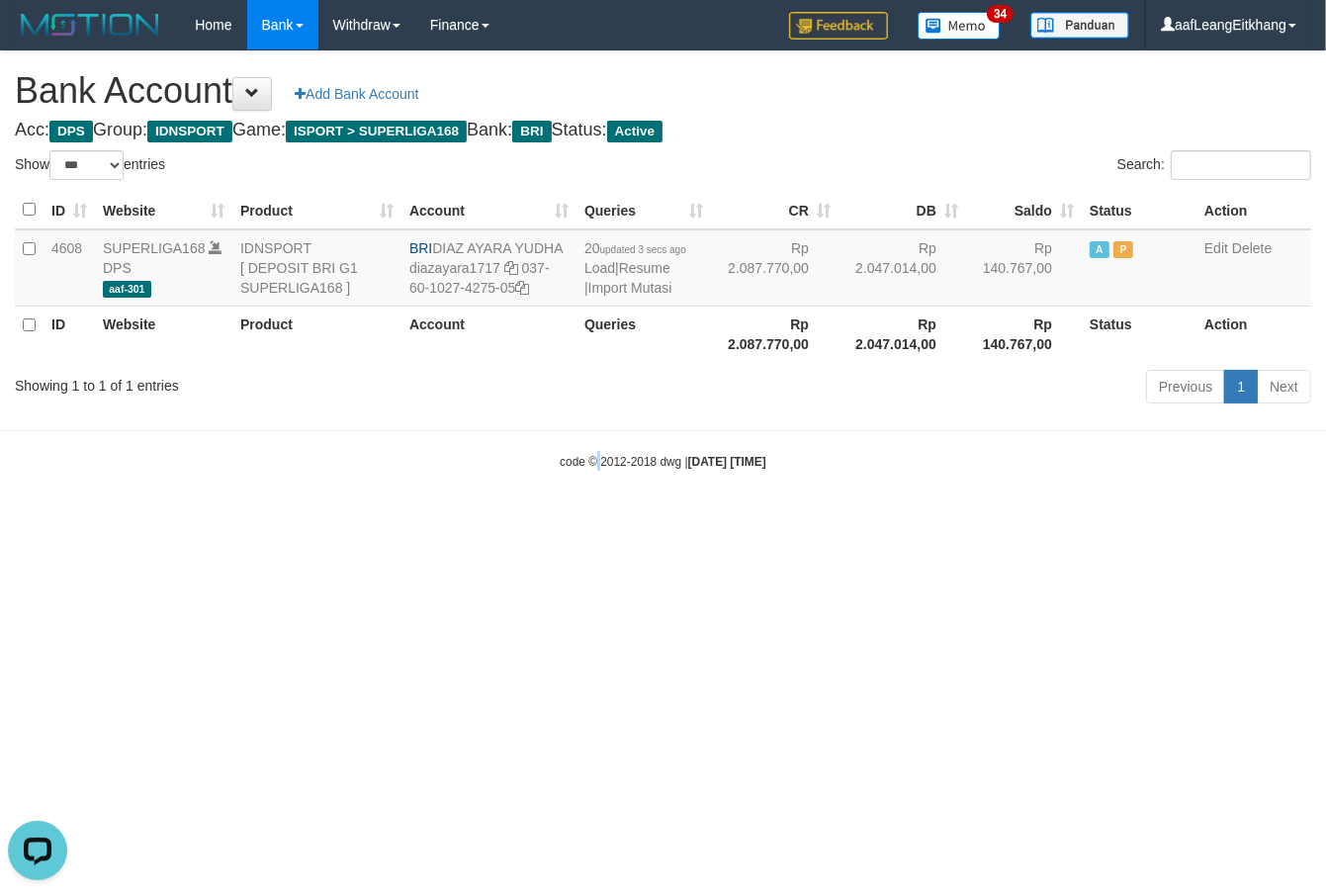 click on "Toggle navigation
Home
Bank
Account List
Load
By Website
Group
[ISPORT]													SUPERLIGA168
By Load Group (DPS)" at bounding box center [663, 260] 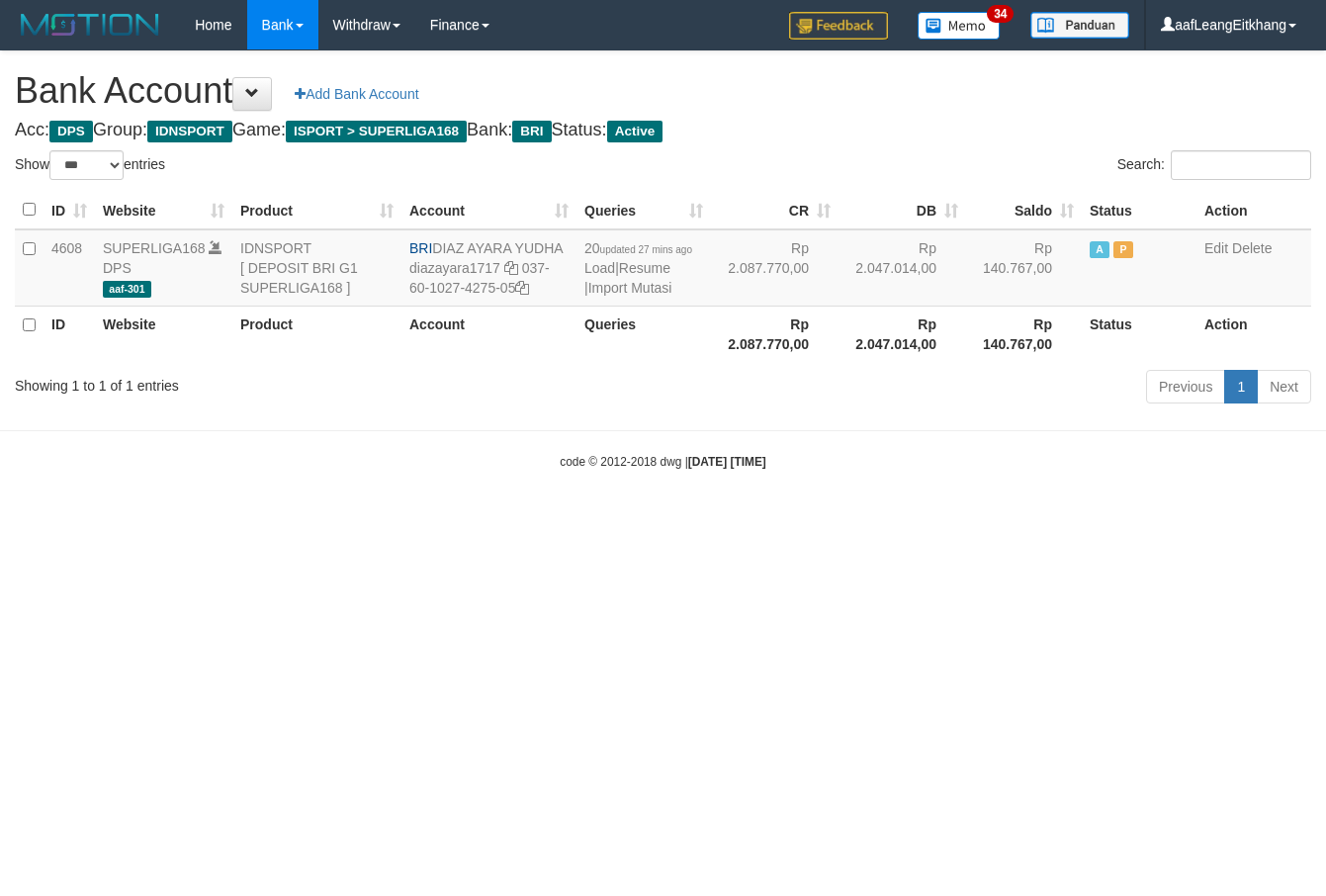 select on "***" 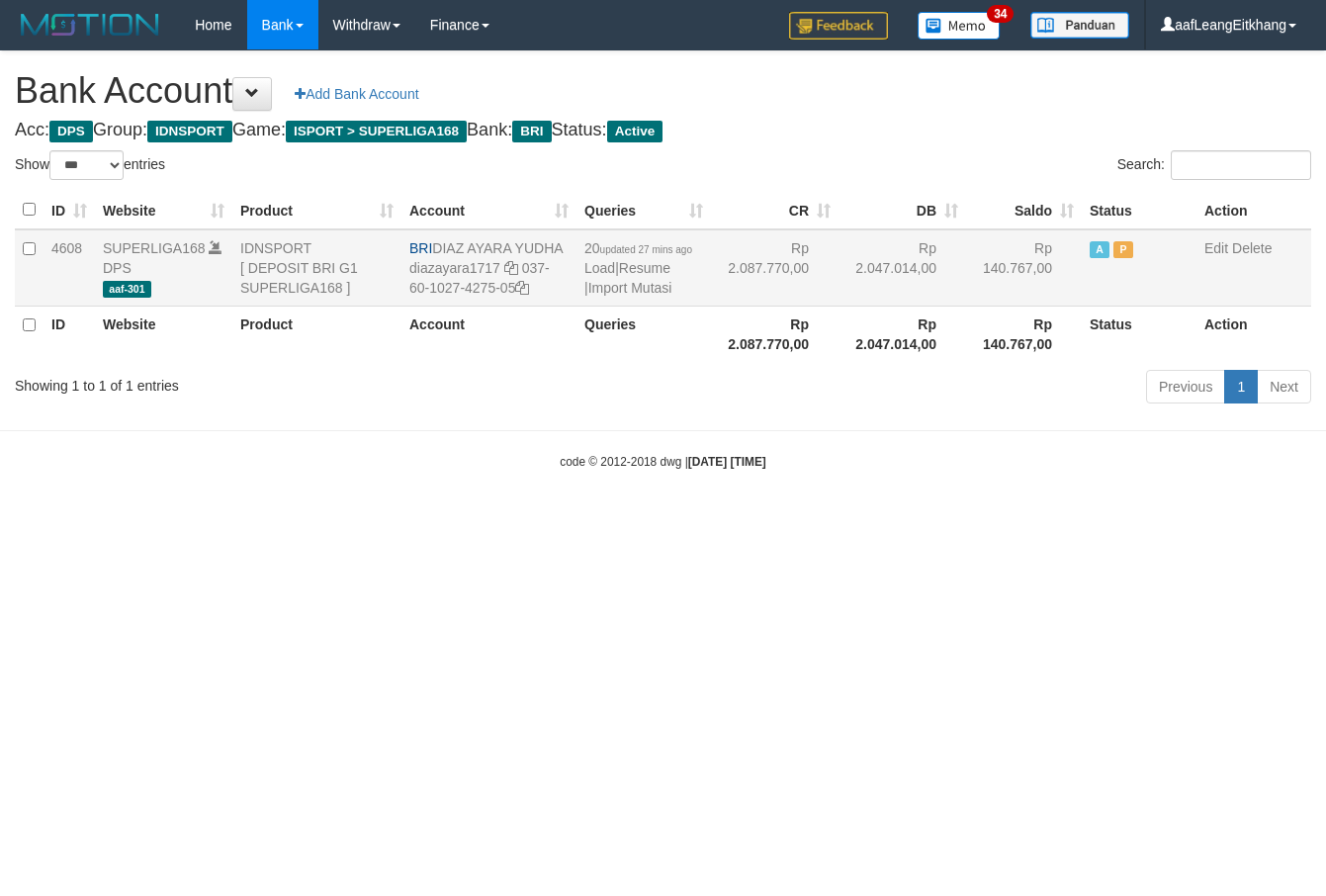 scroll, scrollTop: 0, scrollLeft: 0, axis: both 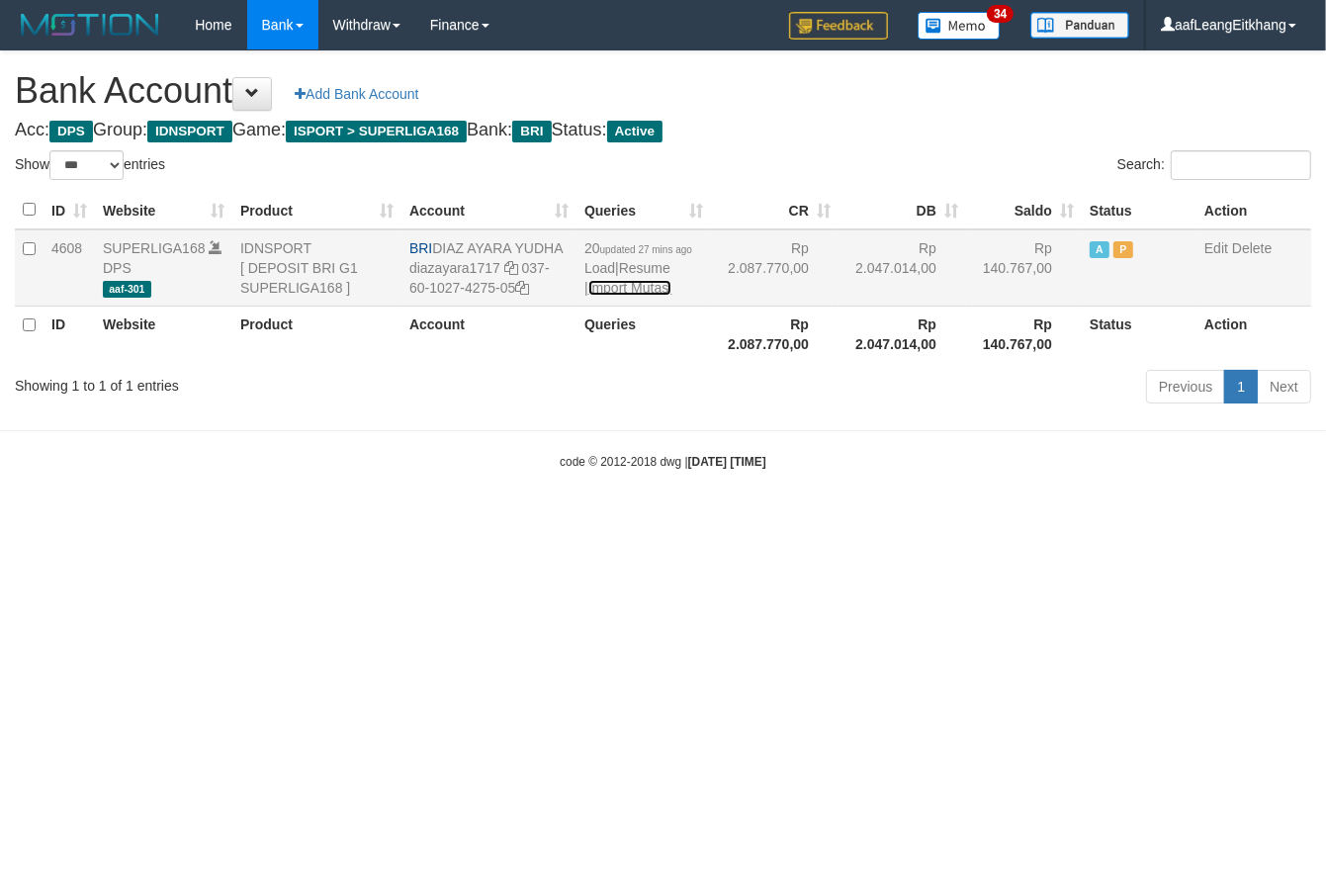click on "Import Mutasi" at bounding box center [630, 288] 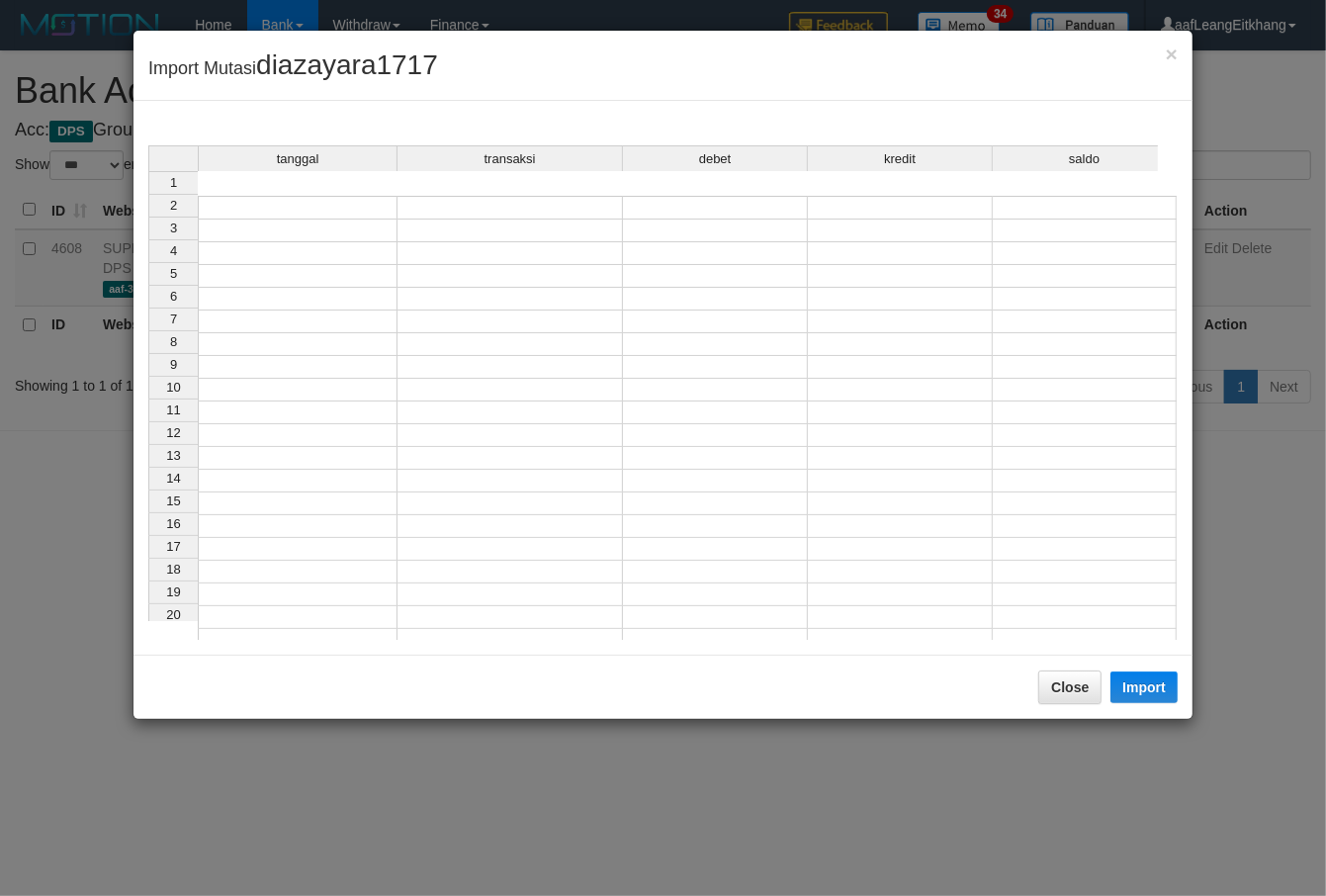 click at bounding box center (298, 208) 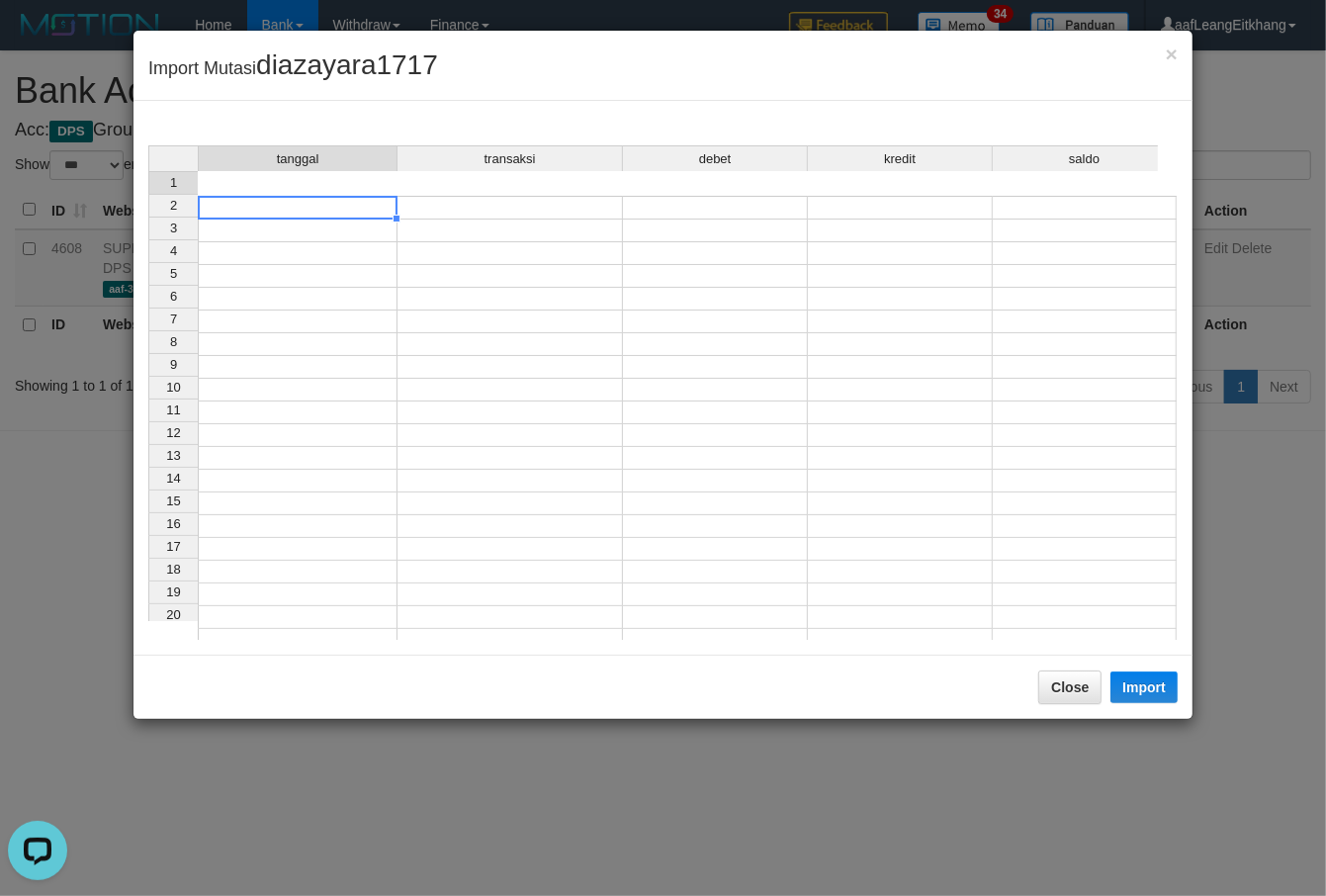scroll, scrollTop: 0, scrollLeft: 0, axis: both 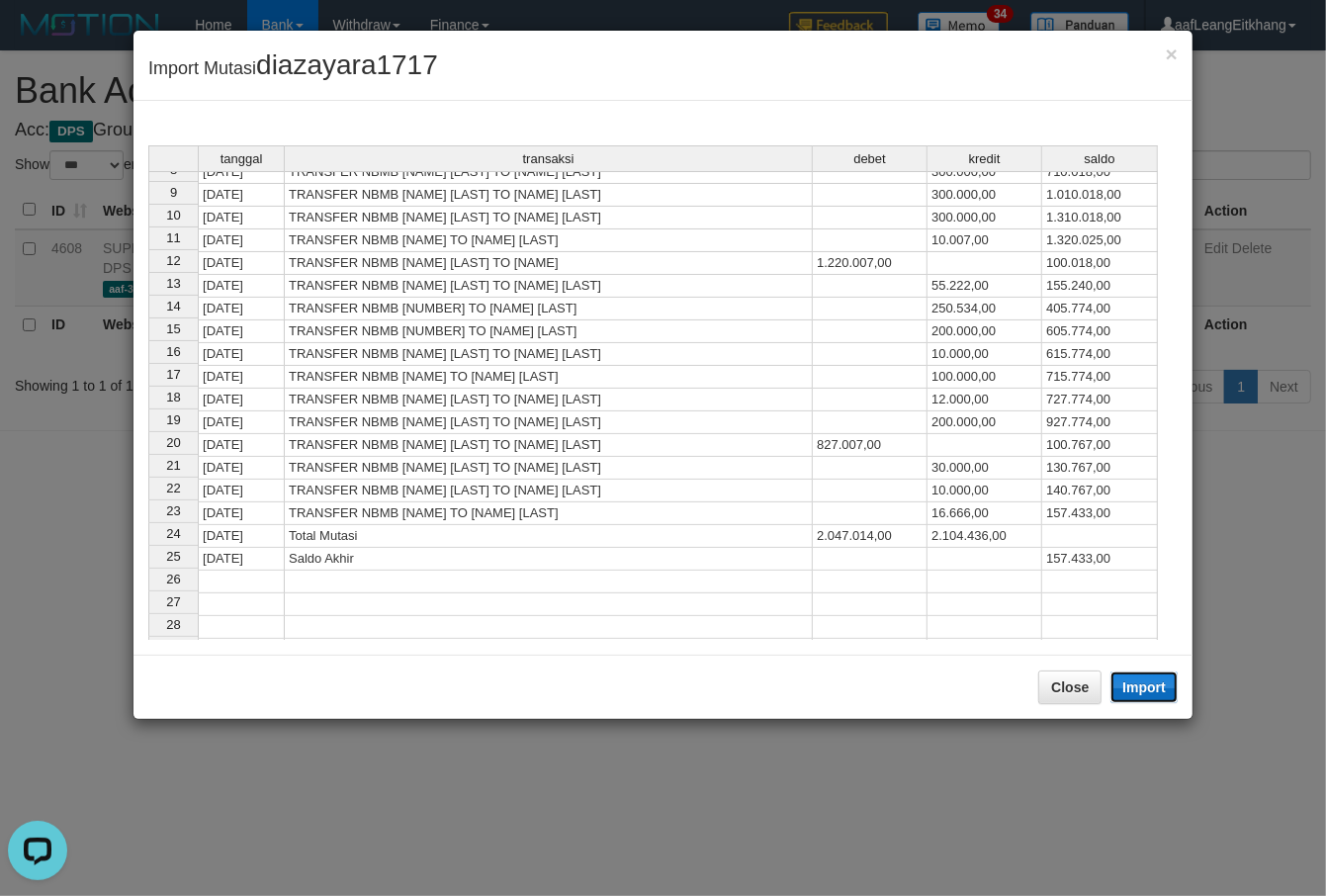 click on "Import" at bounding box center (1144, 687) 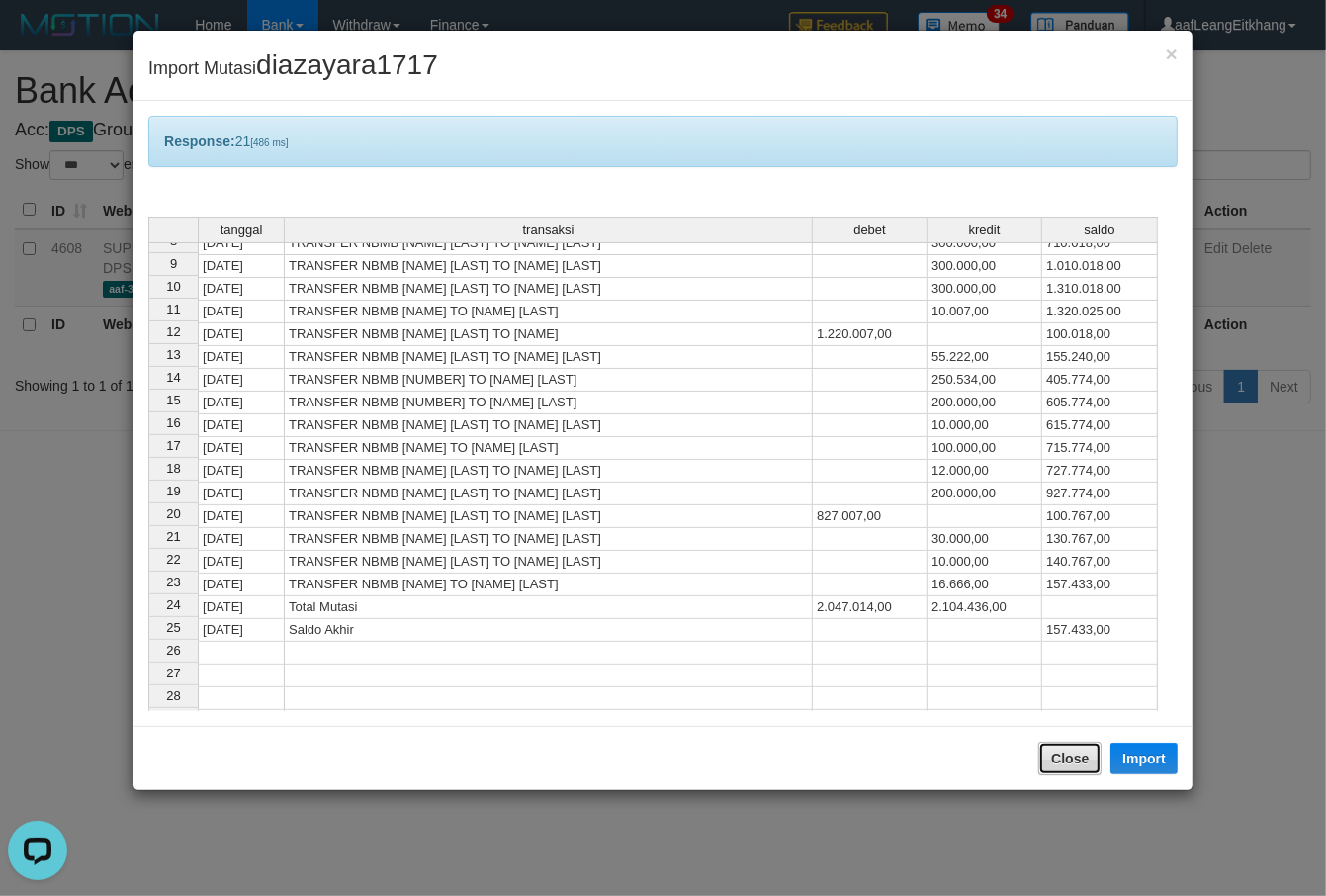 click on "Close" at bounding box center (1070, 759) 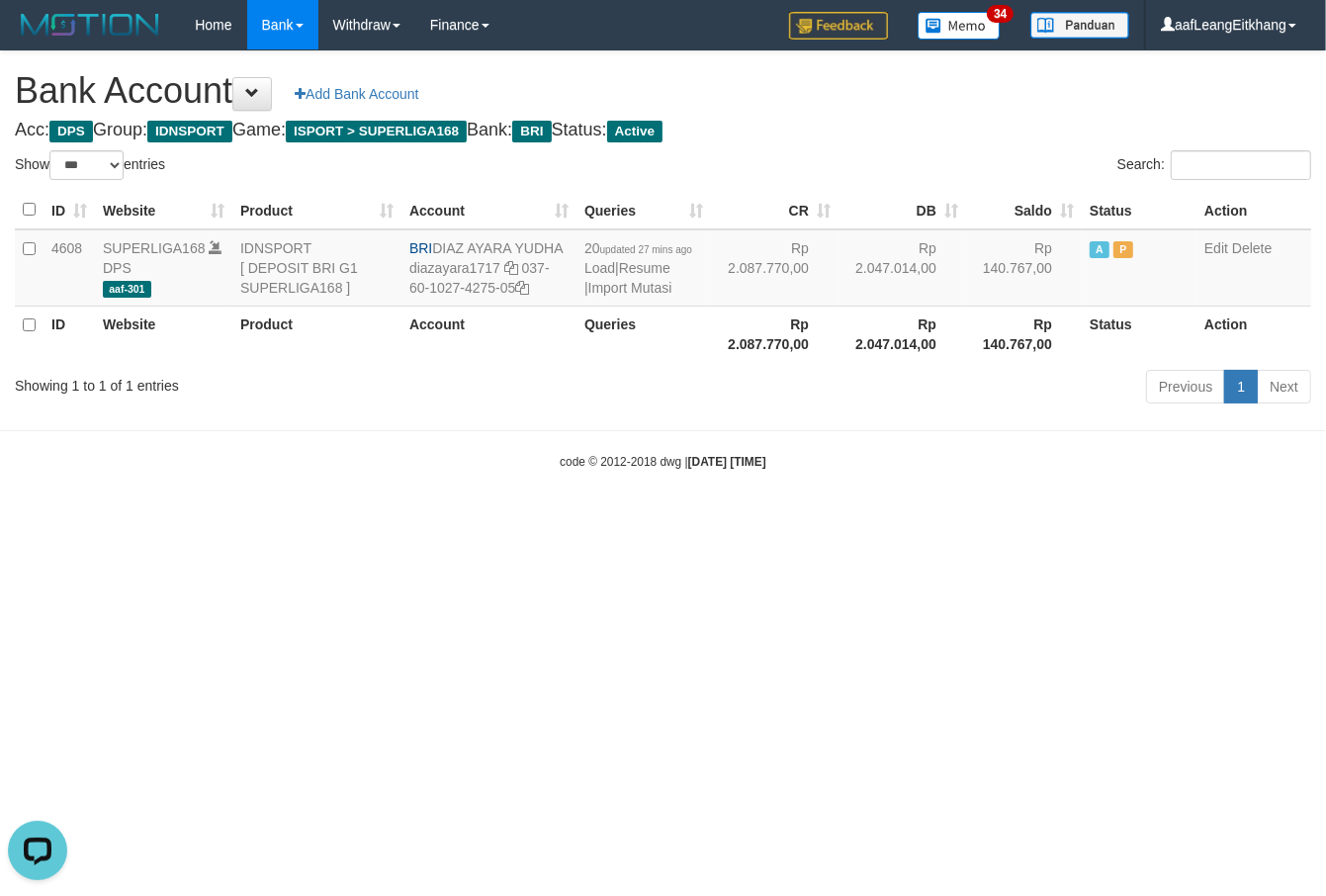 click on "Toggle navigation
Home
Bank
Account List
Load
By Website
Group
[ISPORT]													SUPERLIGA168
By Load Group (DPS)" at bounding box center [663, 260] 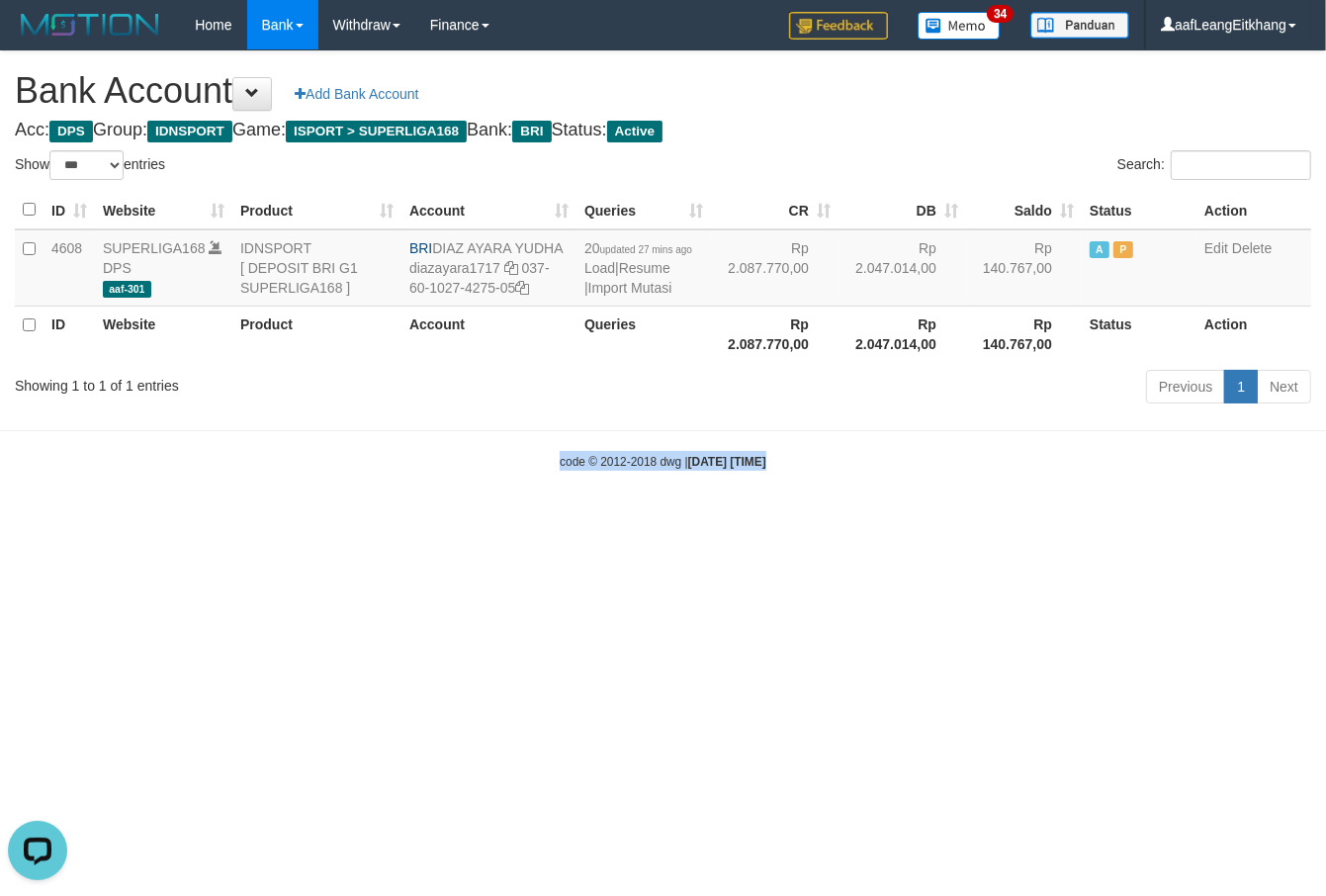 click on "Toggle navigation
Home
Bank
Account List
Load
By Website
Group
[ISPORT]													SUPERLIGA168
By Load Group (DPS)" at bounding box center [663, 260] 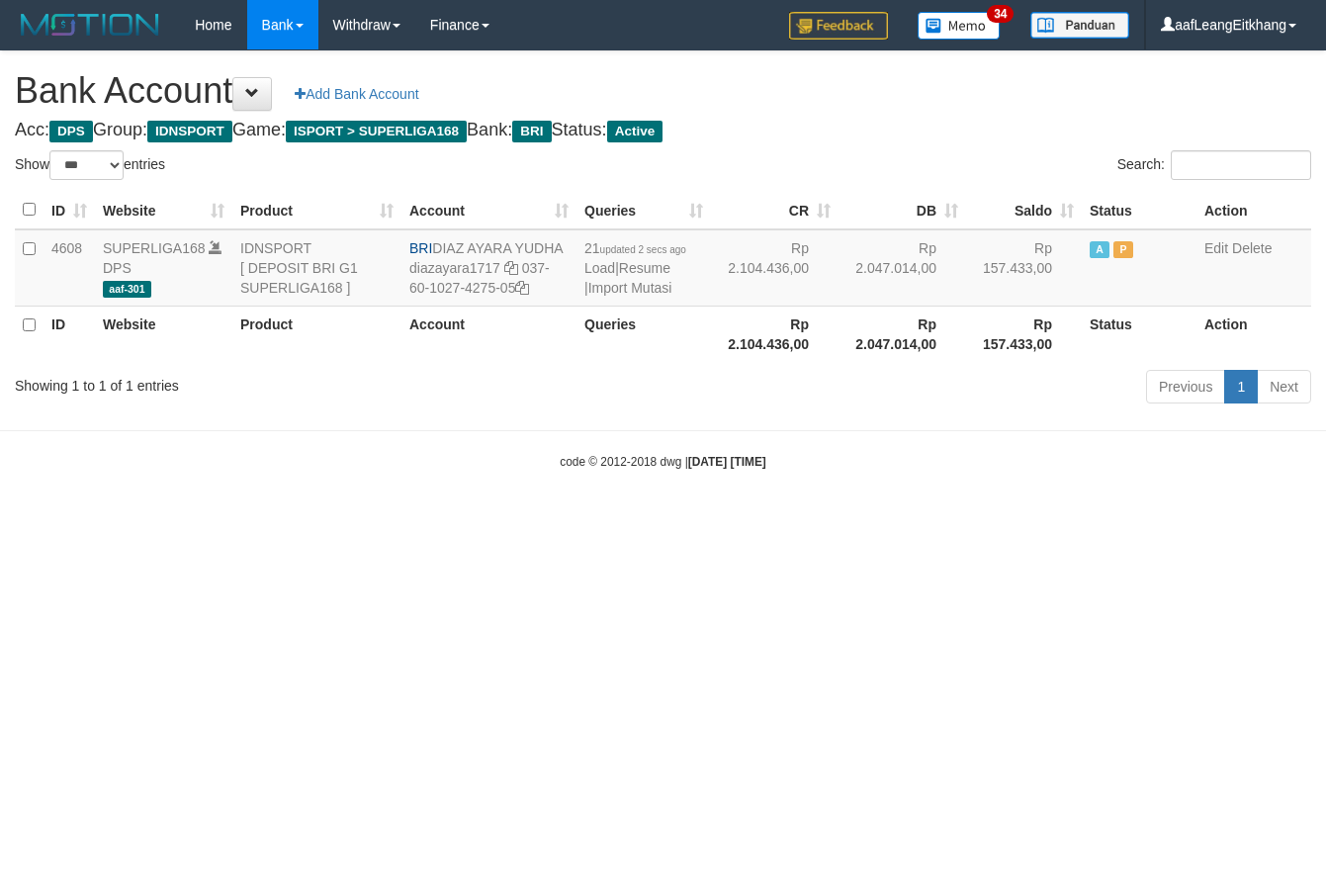 select on "***" 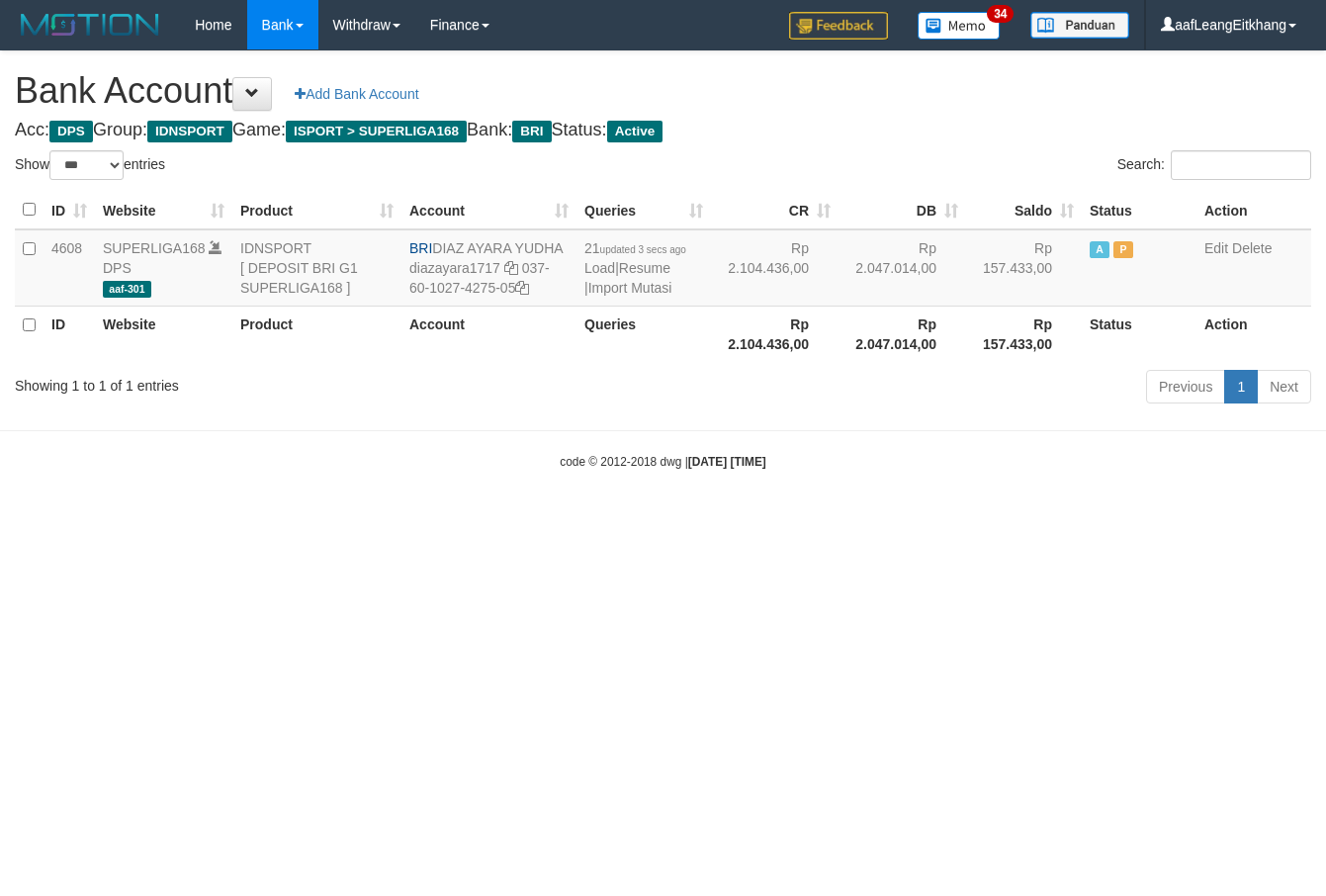 select on "***" 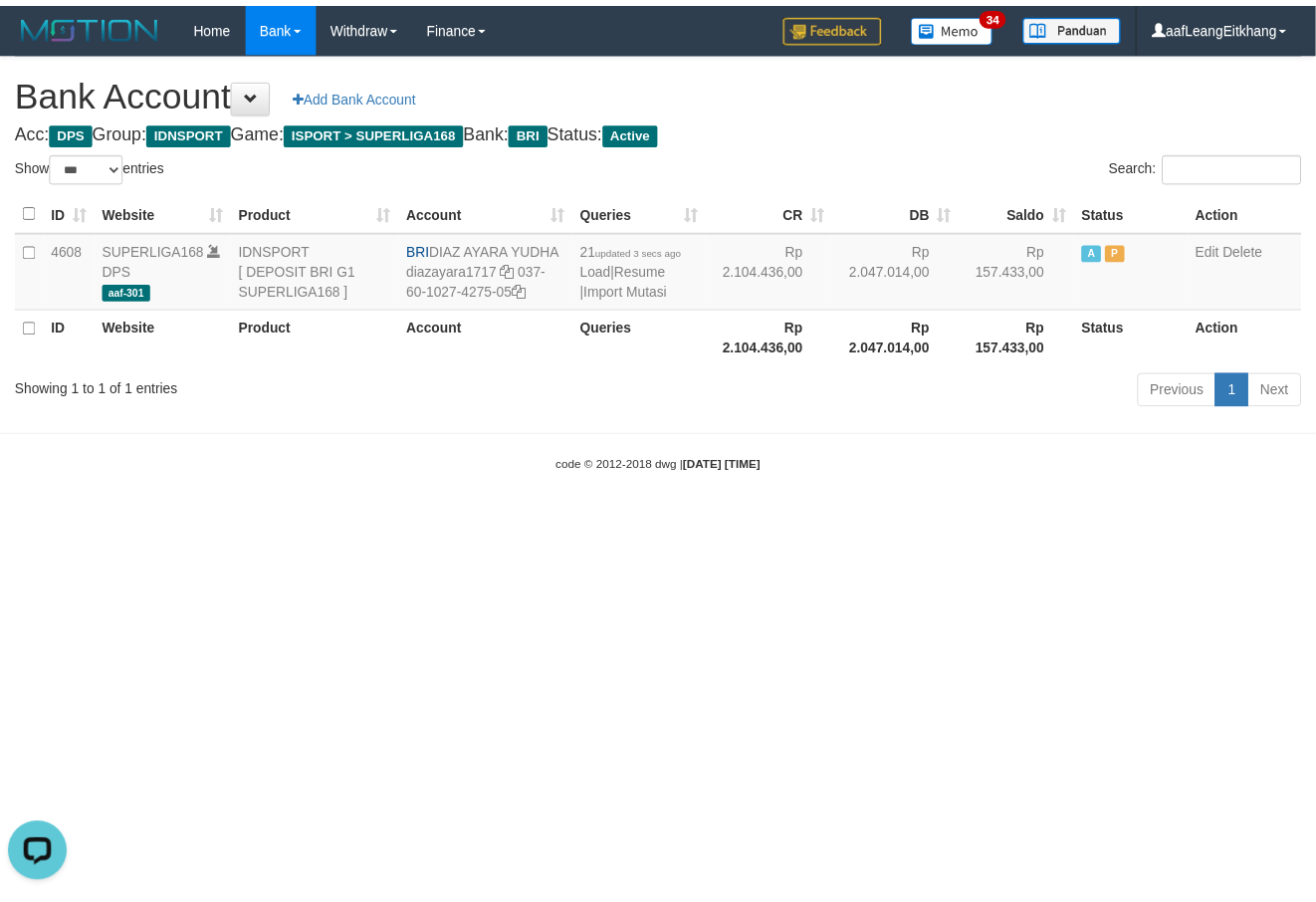 scroll, scrollTop: 0, scrollLeft: 0, axis: both 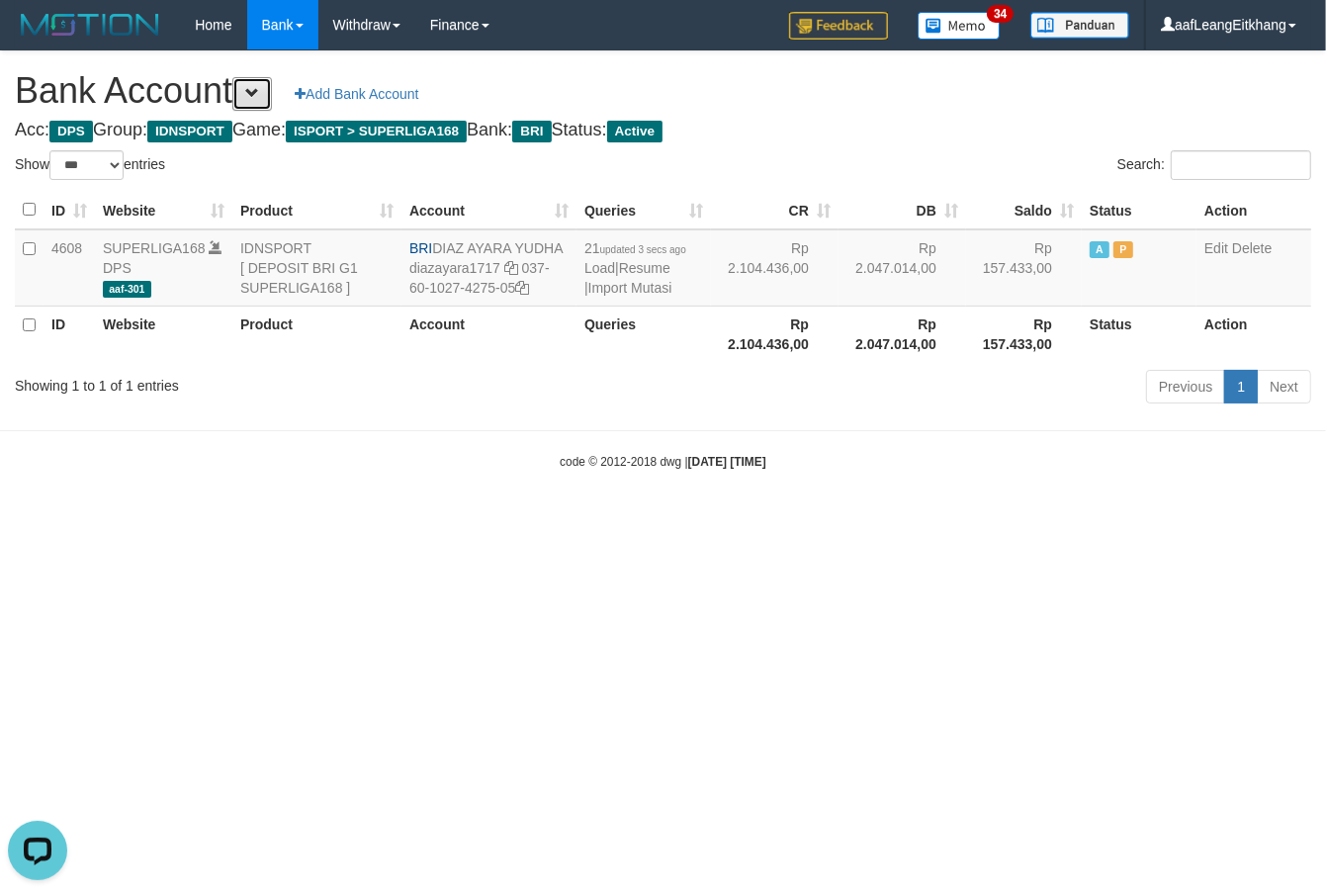 drag, startPoint x: 270, startPoint y: 91, endPoint x: 277, endPoint y: 111, distance: 21.18962 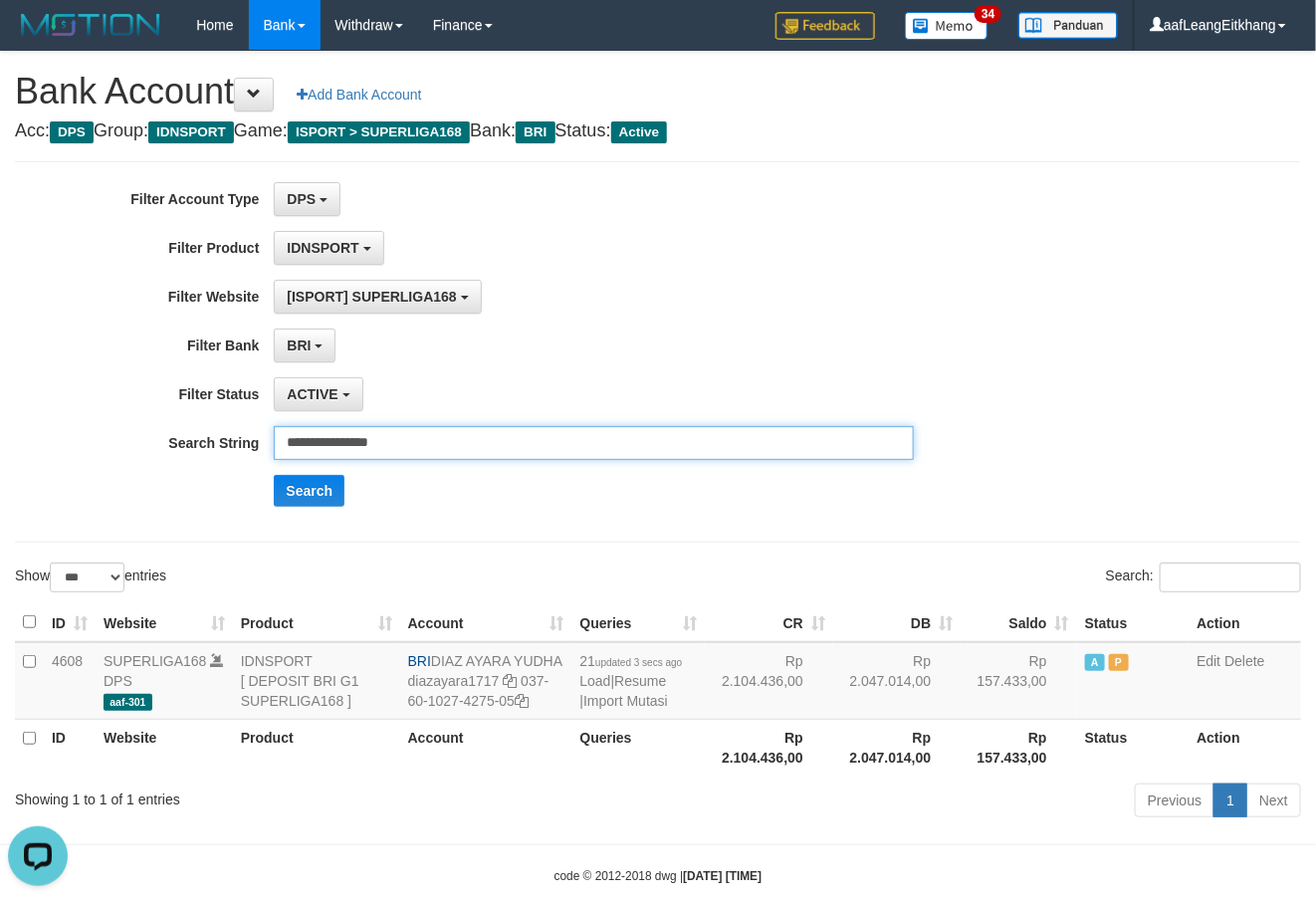 click on "**********" at bounding box center (593, 443) 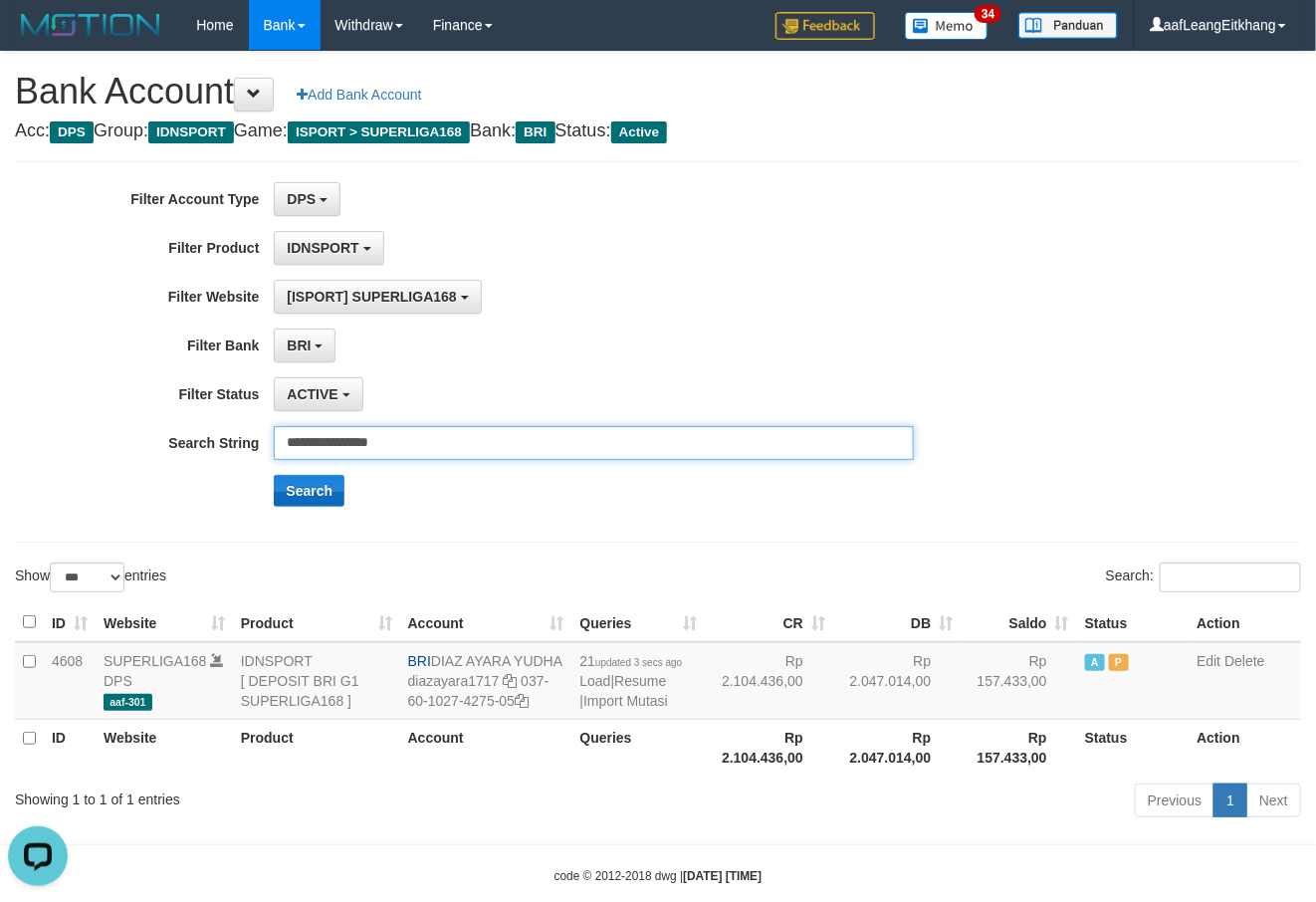 paste 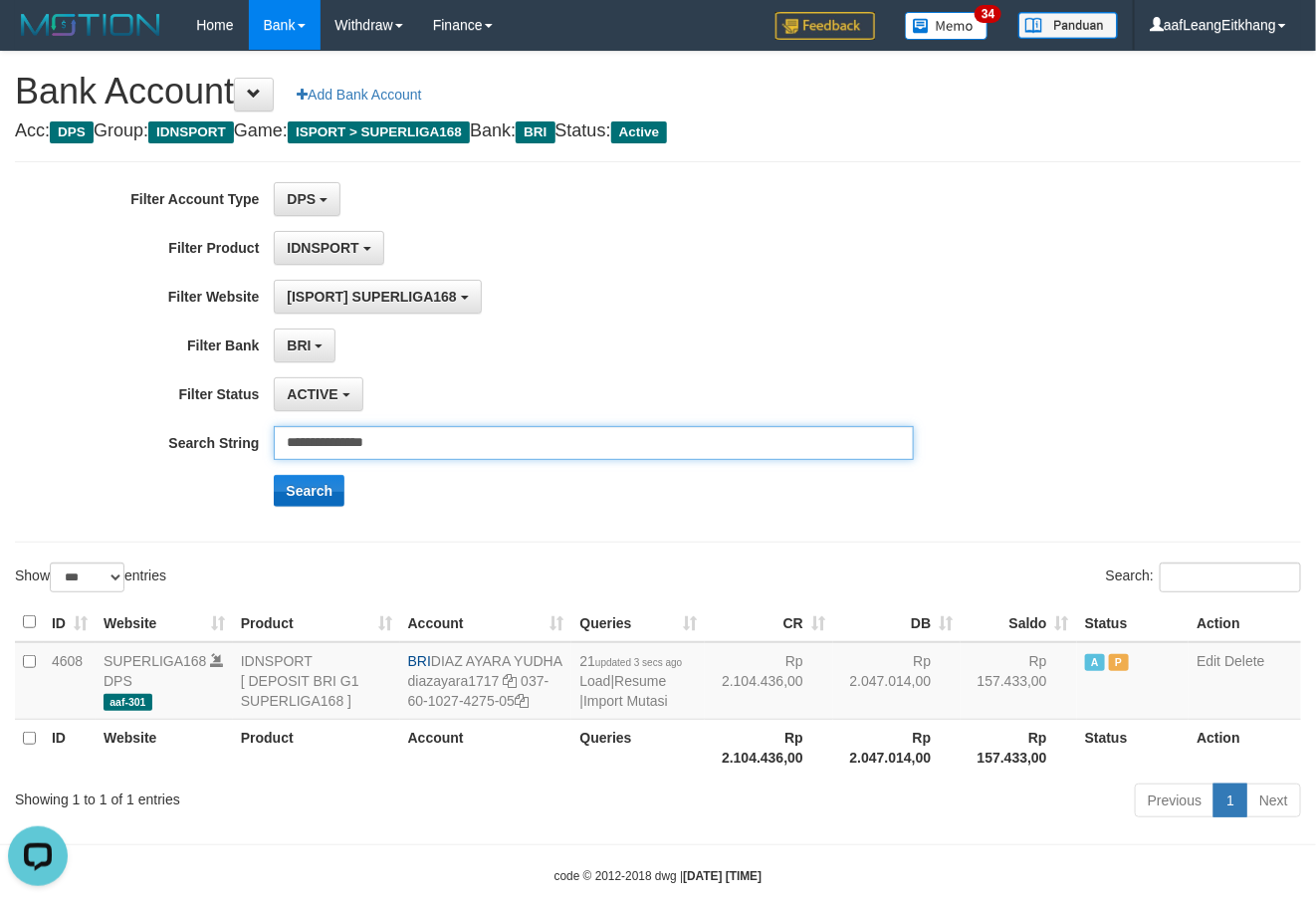 type on "**********" 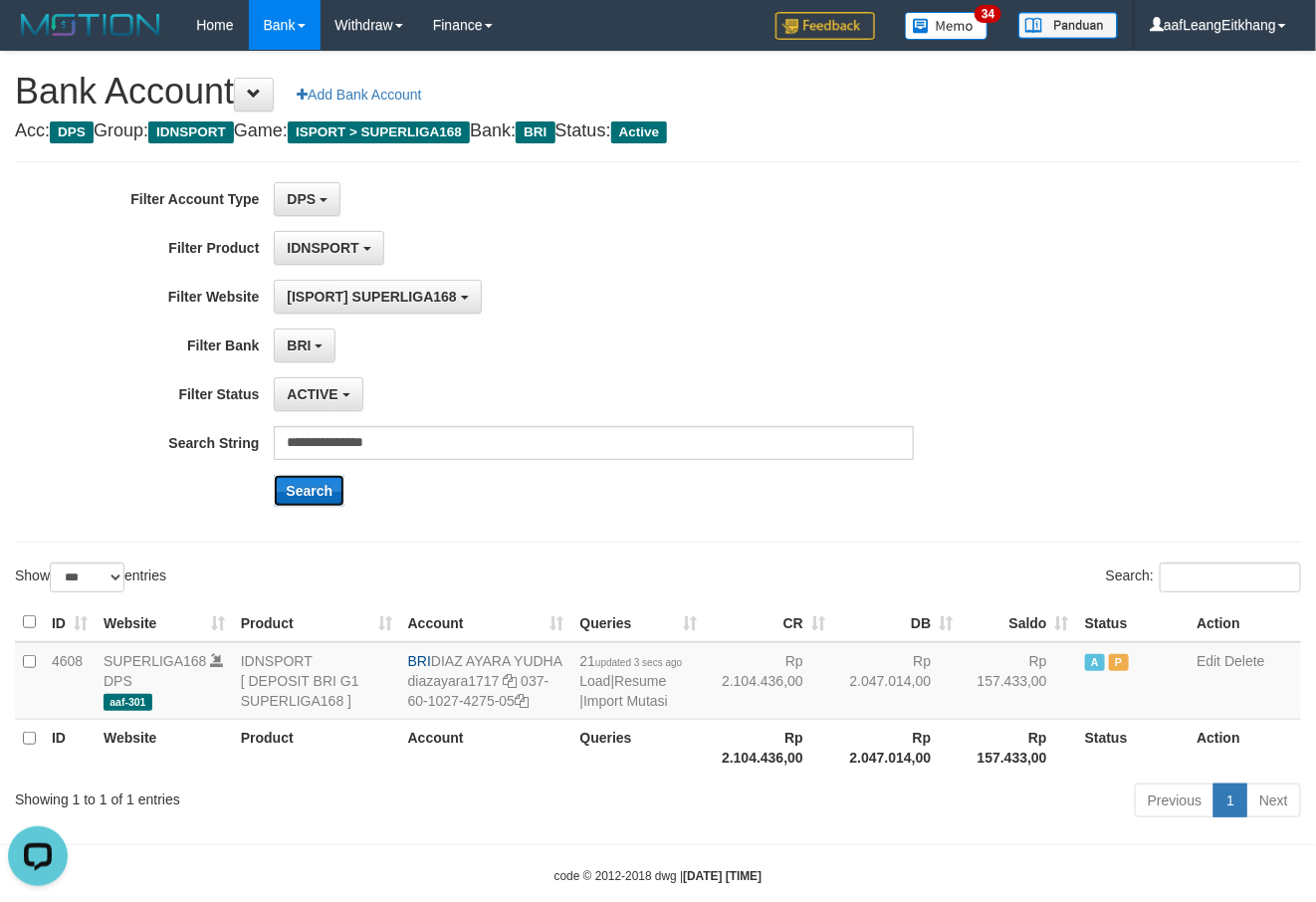 type 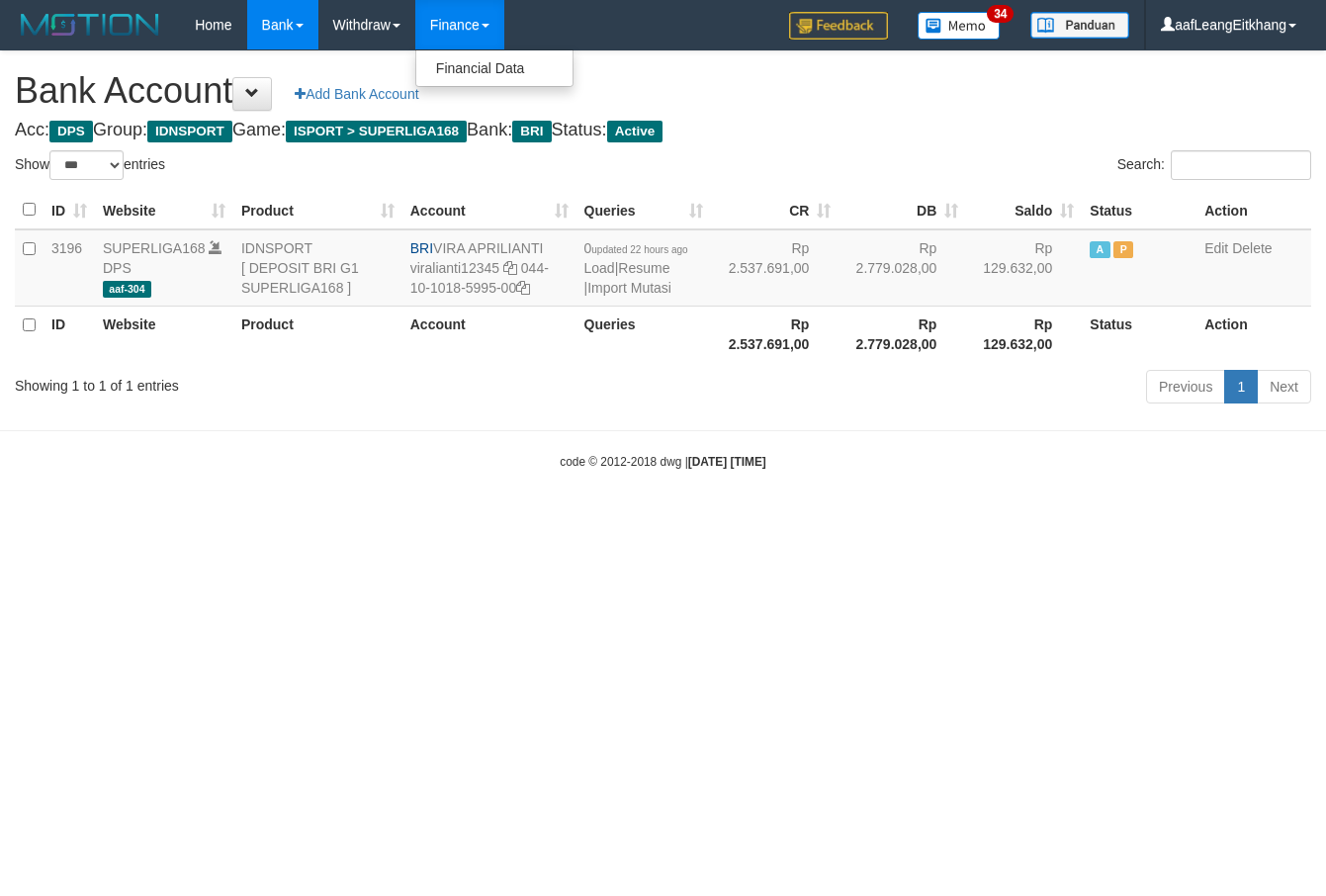select on "***" 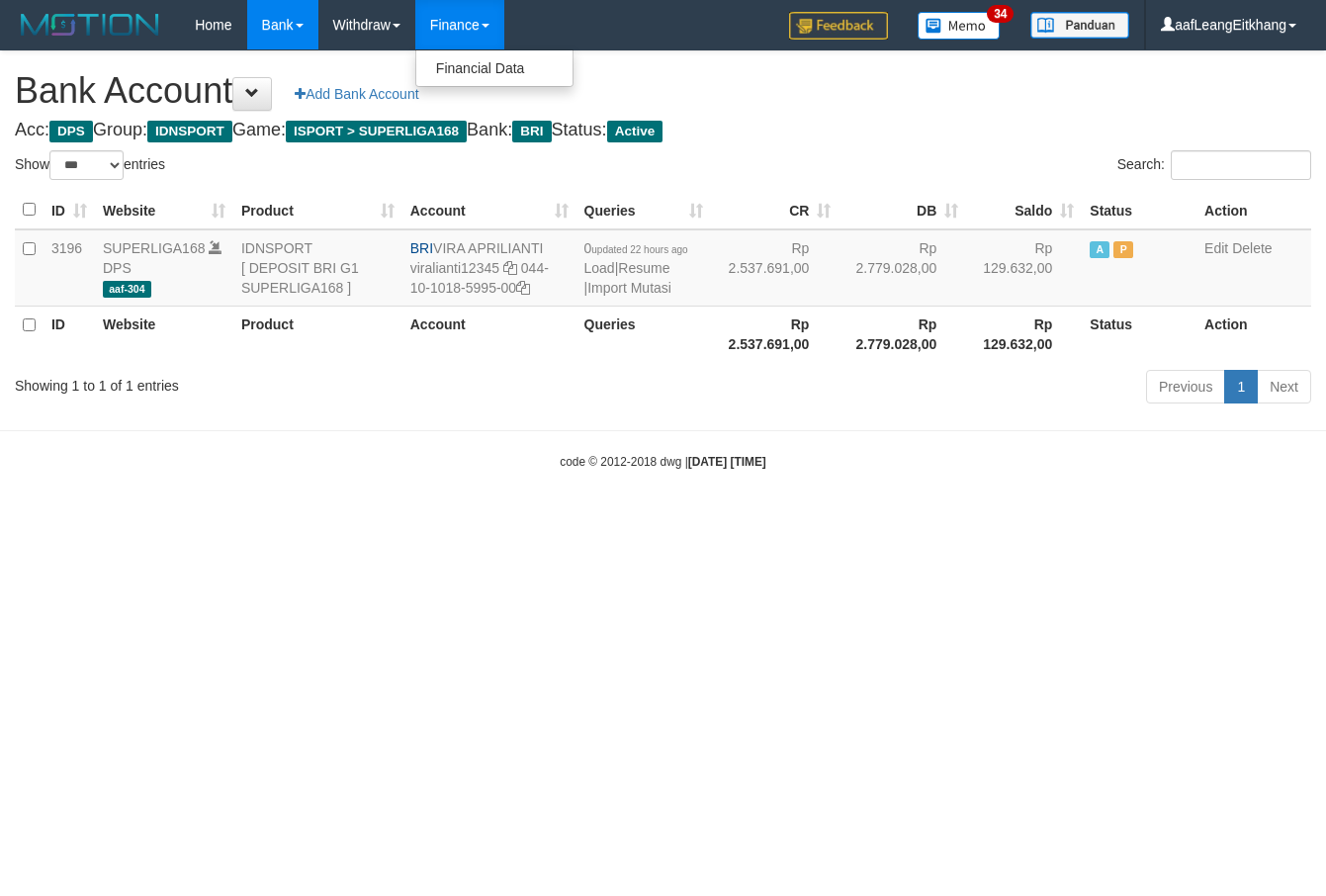 scroll, scrollTop: 0, scrollLeft: 0, axis: both 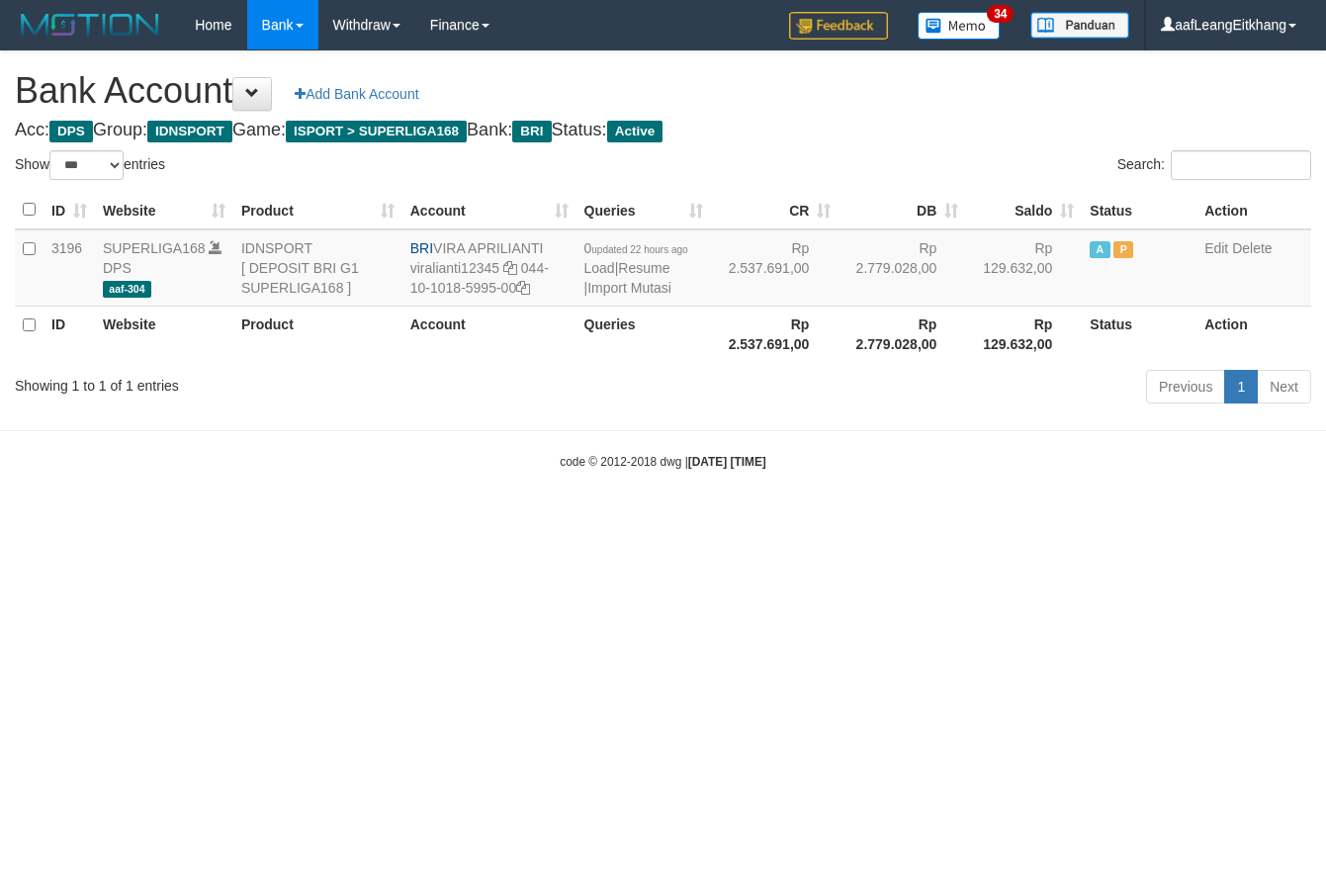select on "***" 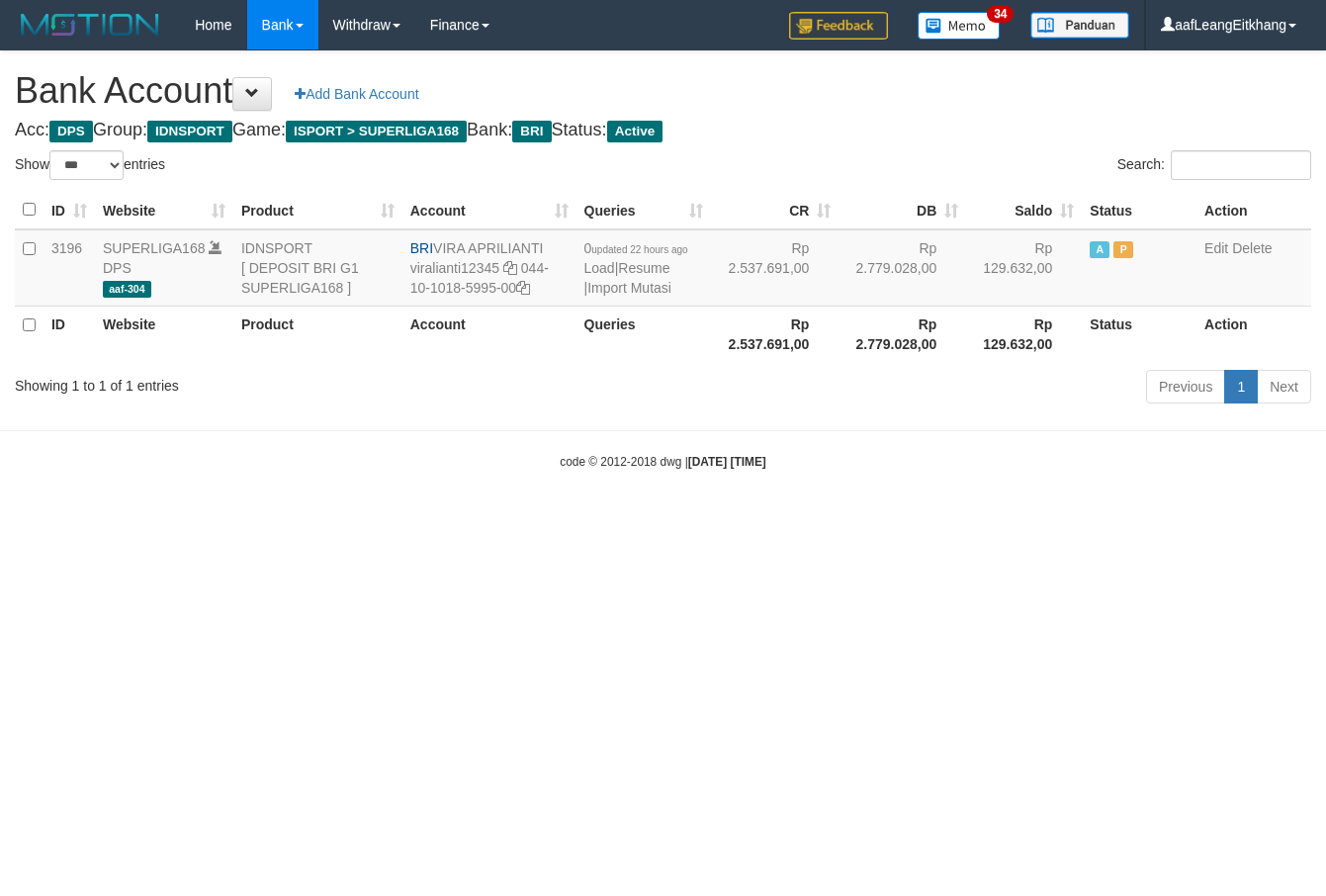 scroll, scrollTop: 0, scrollLeft: 0, axis: both 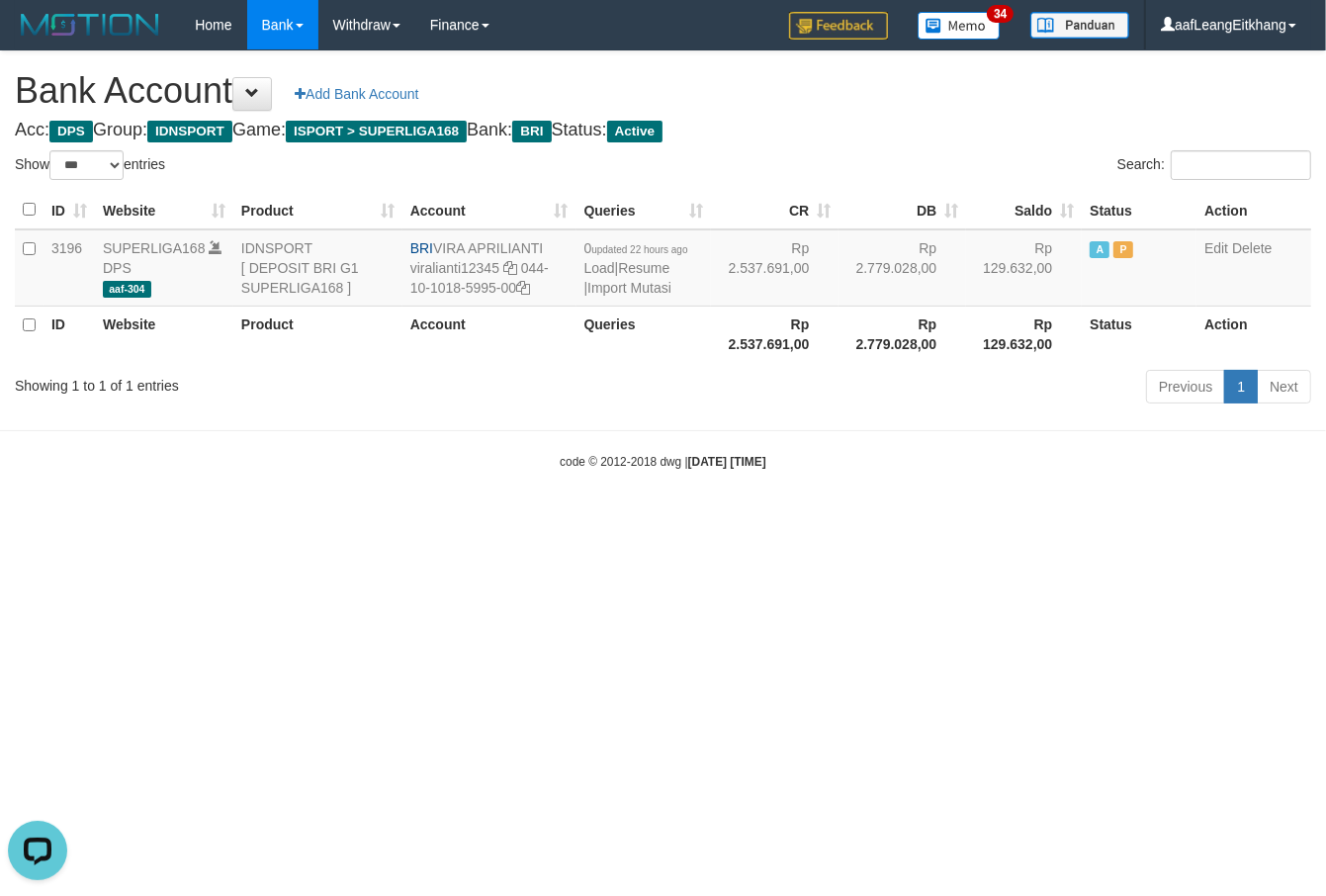 click on "Toggle navigation
Home
Bank
Account List
Load
By Website
Group
[ISPORT]													SUPERLIGA168
By Load Group (DPS)" at bounding box center (663, 260) 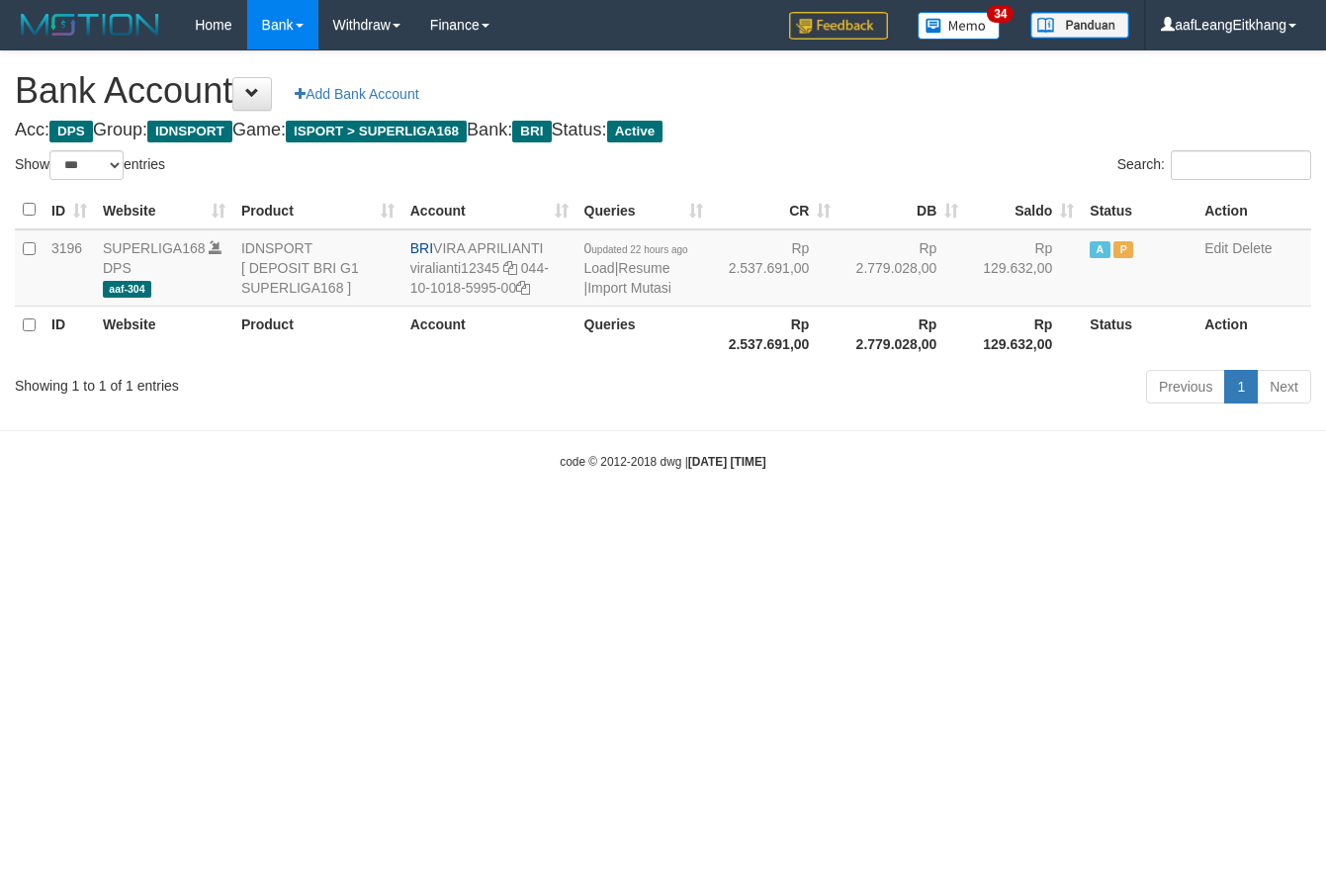 select on "***" 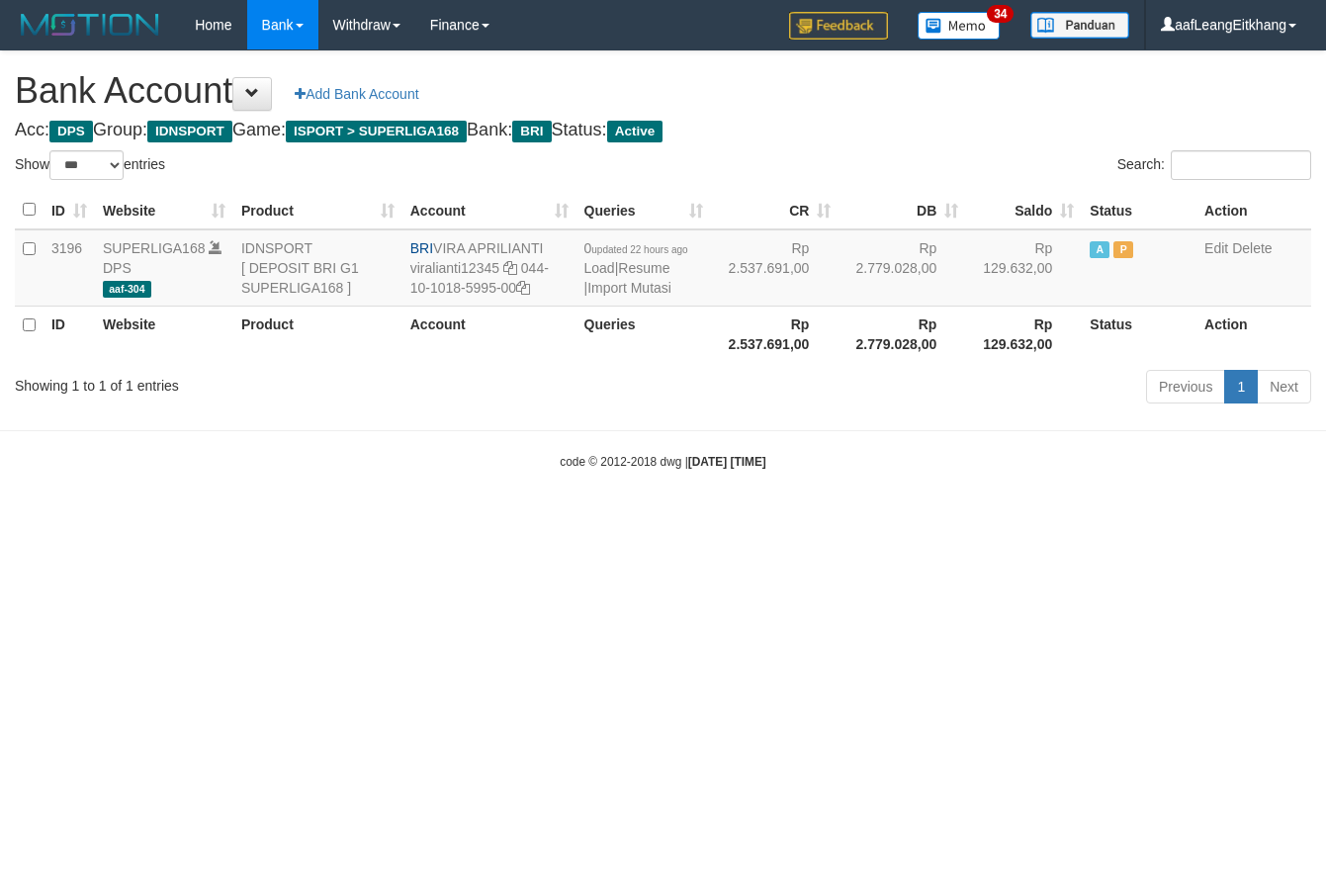 scroll, scrollTop: 0, scrollLeft: 0, axis: both 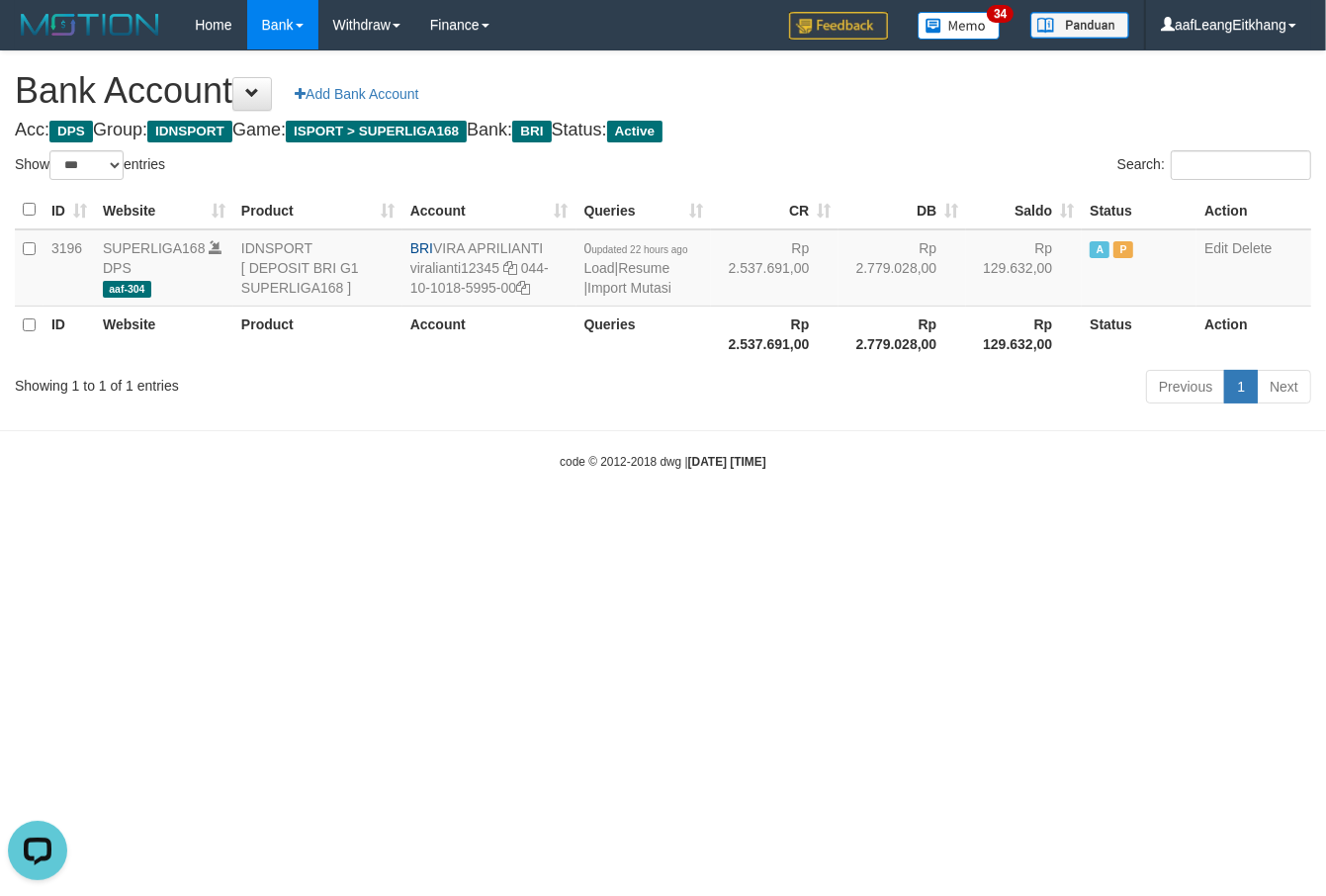 drag, startPoint x: 918, startPoint y: 462, endPoint x: 928, endPoint y: 451, distance: 14.866069 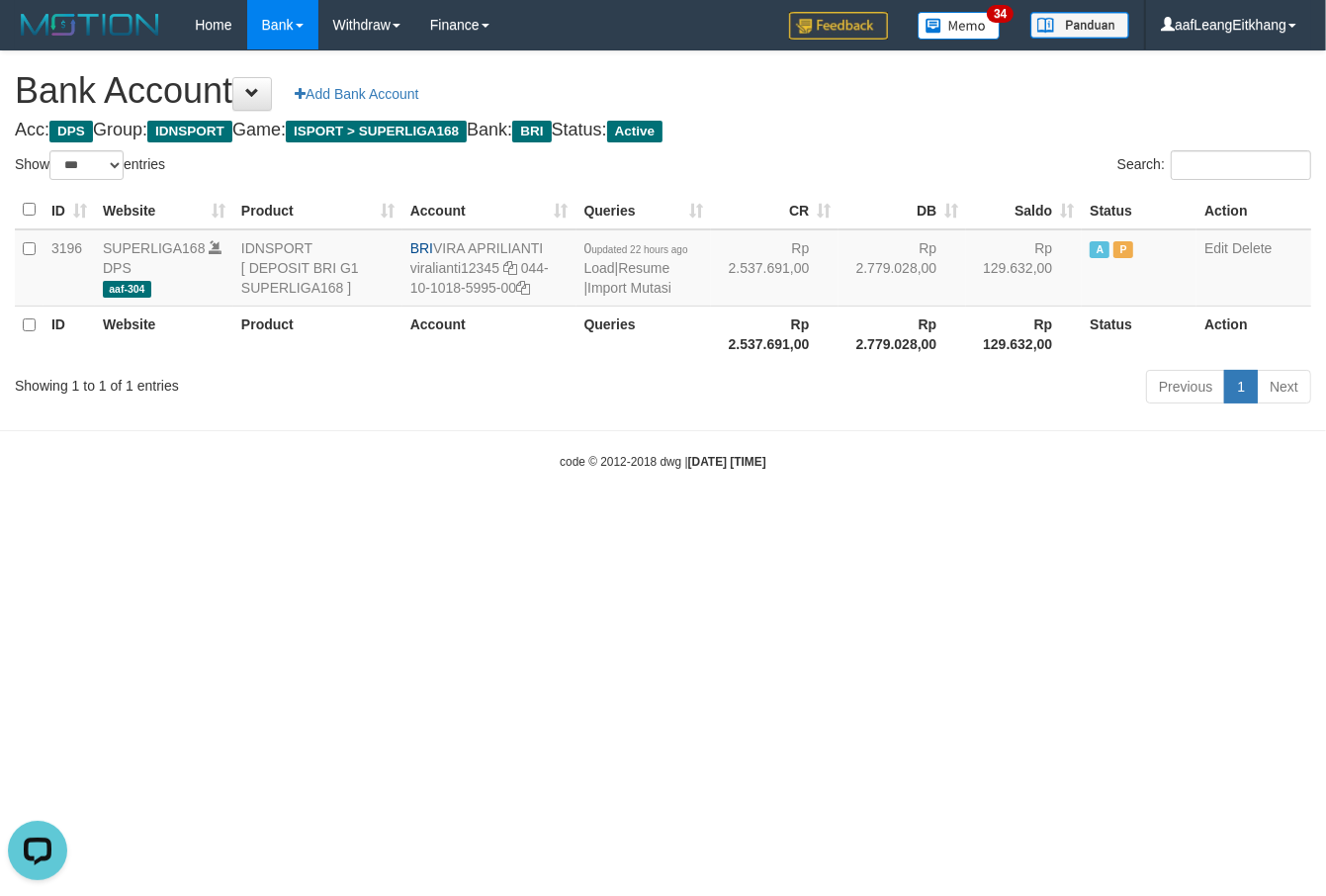 click on "Toggle navigation
Home
Bank
Account List
Load
By Website
Group
[ISPORT]													SUPERLIGA168
By Load Group (DPS)
34" at bounding box center (663, 260) 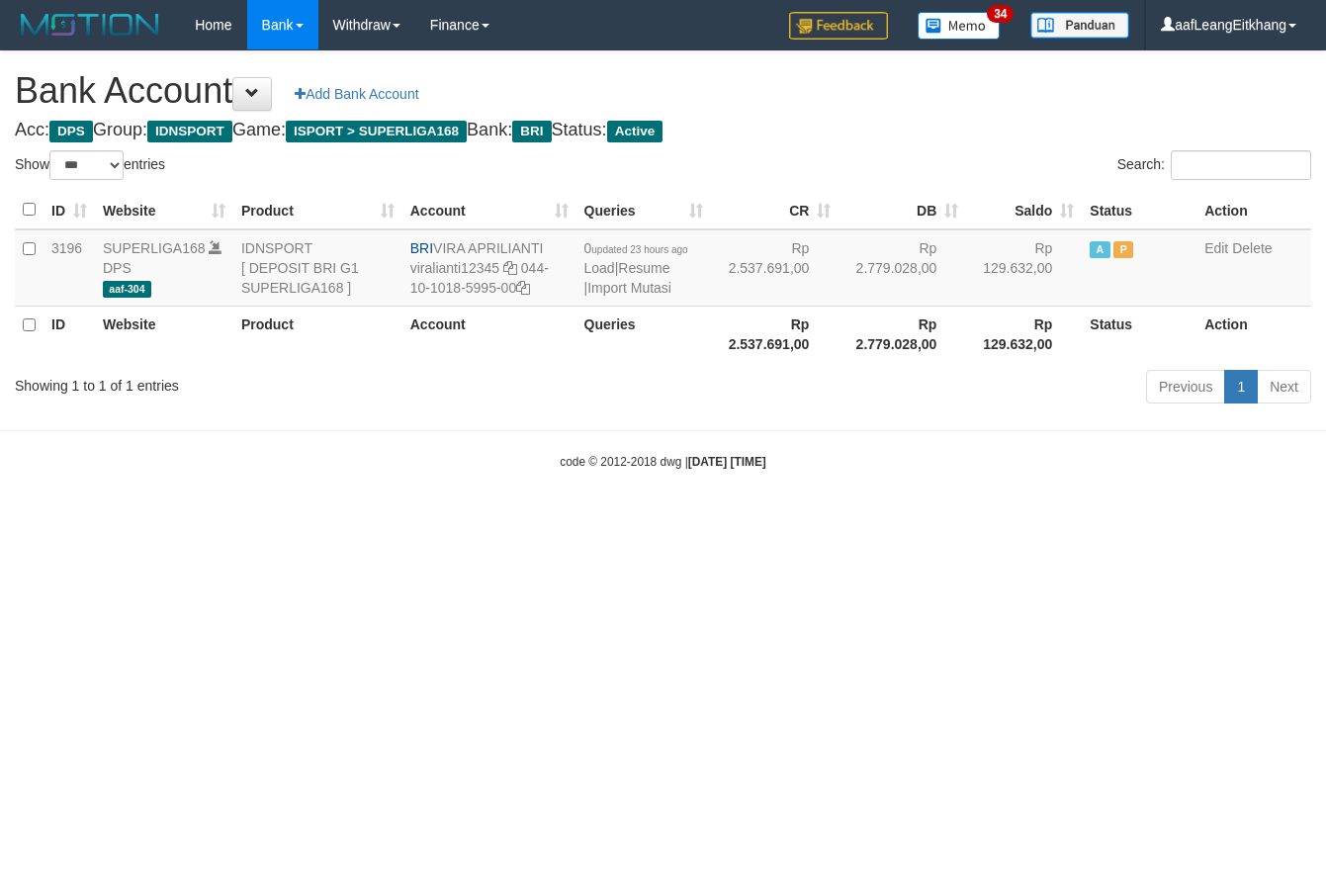 select on "***" 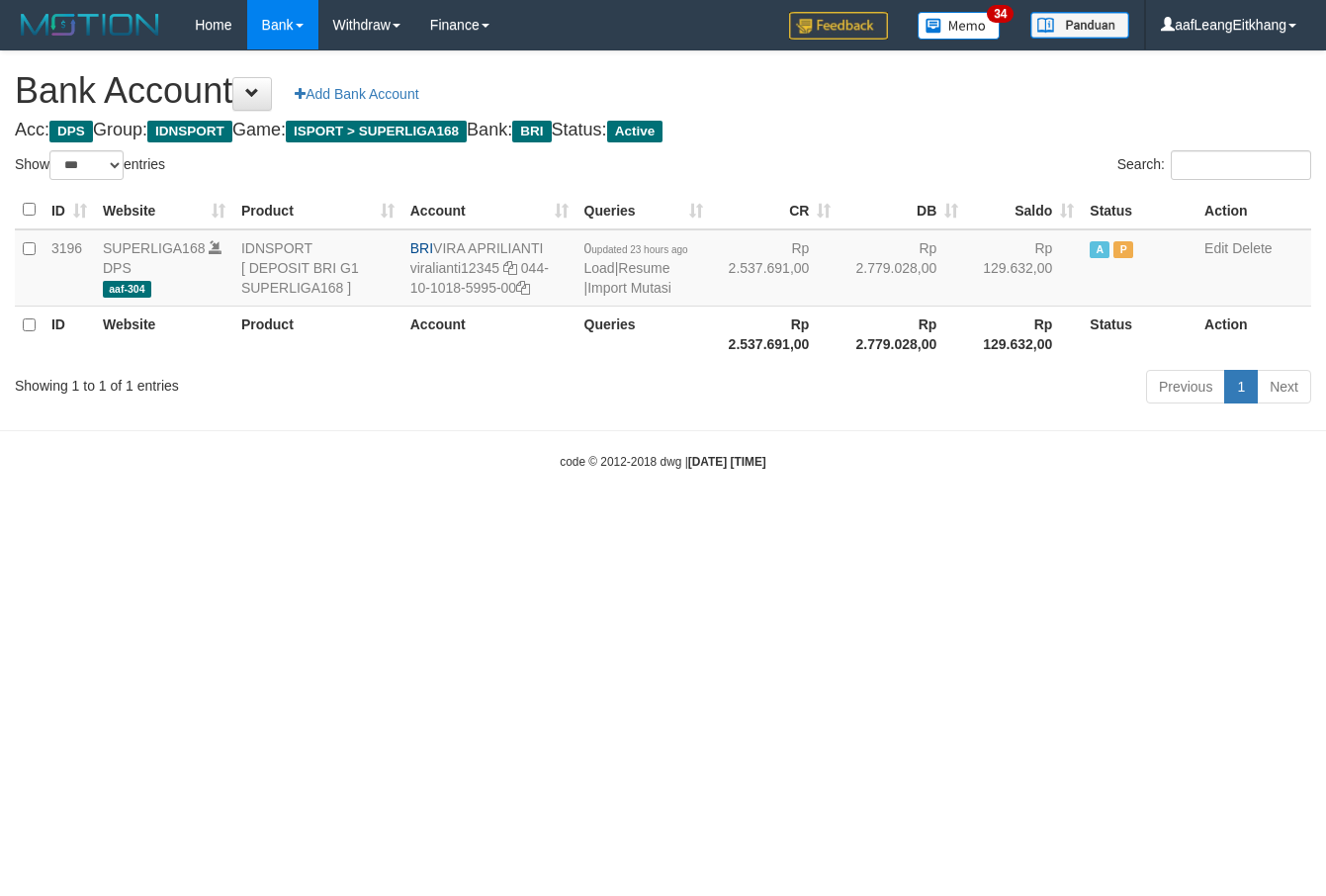 scroll, scrollTop: 0, scrollLeft: 0, axis: both 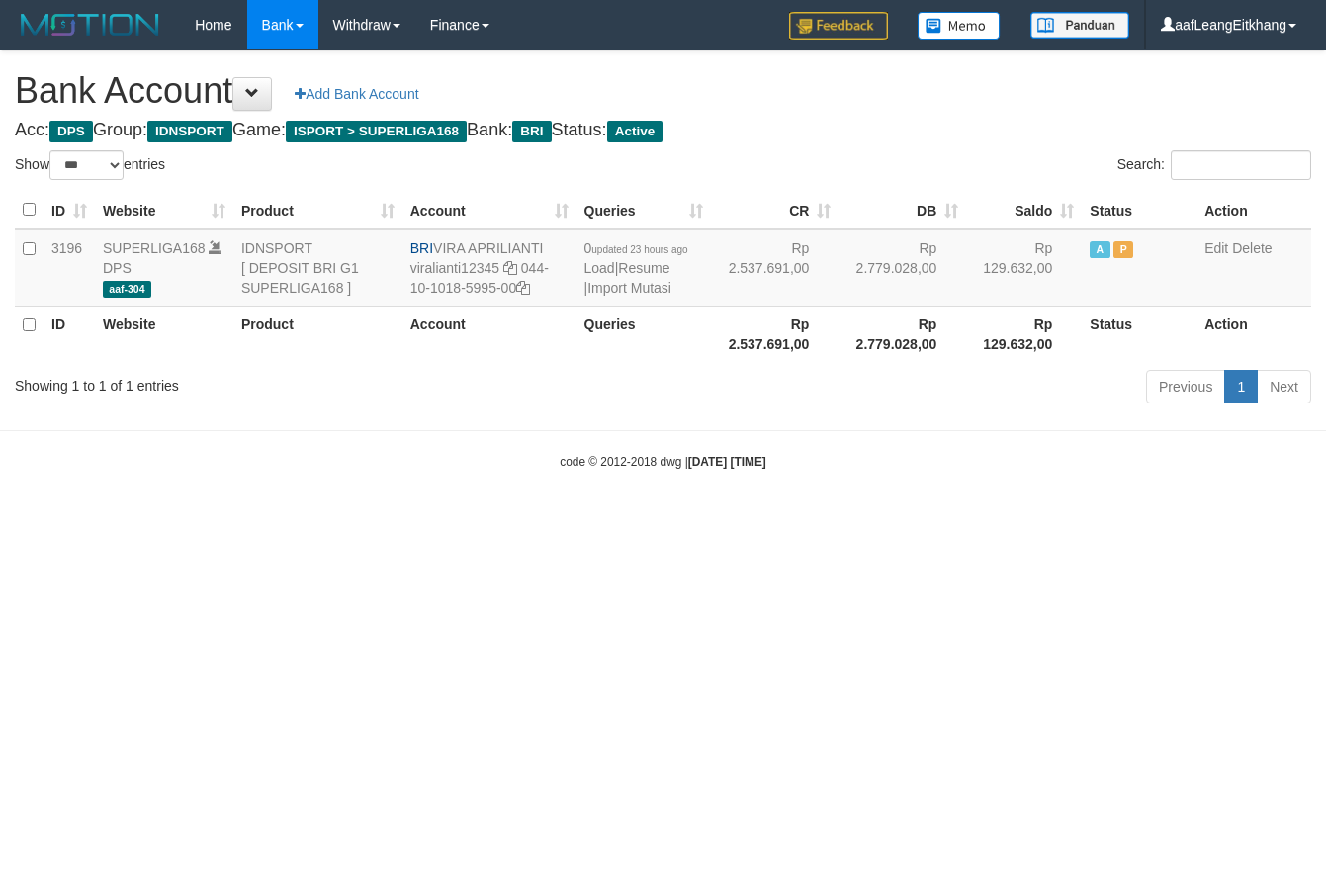 select on "***" 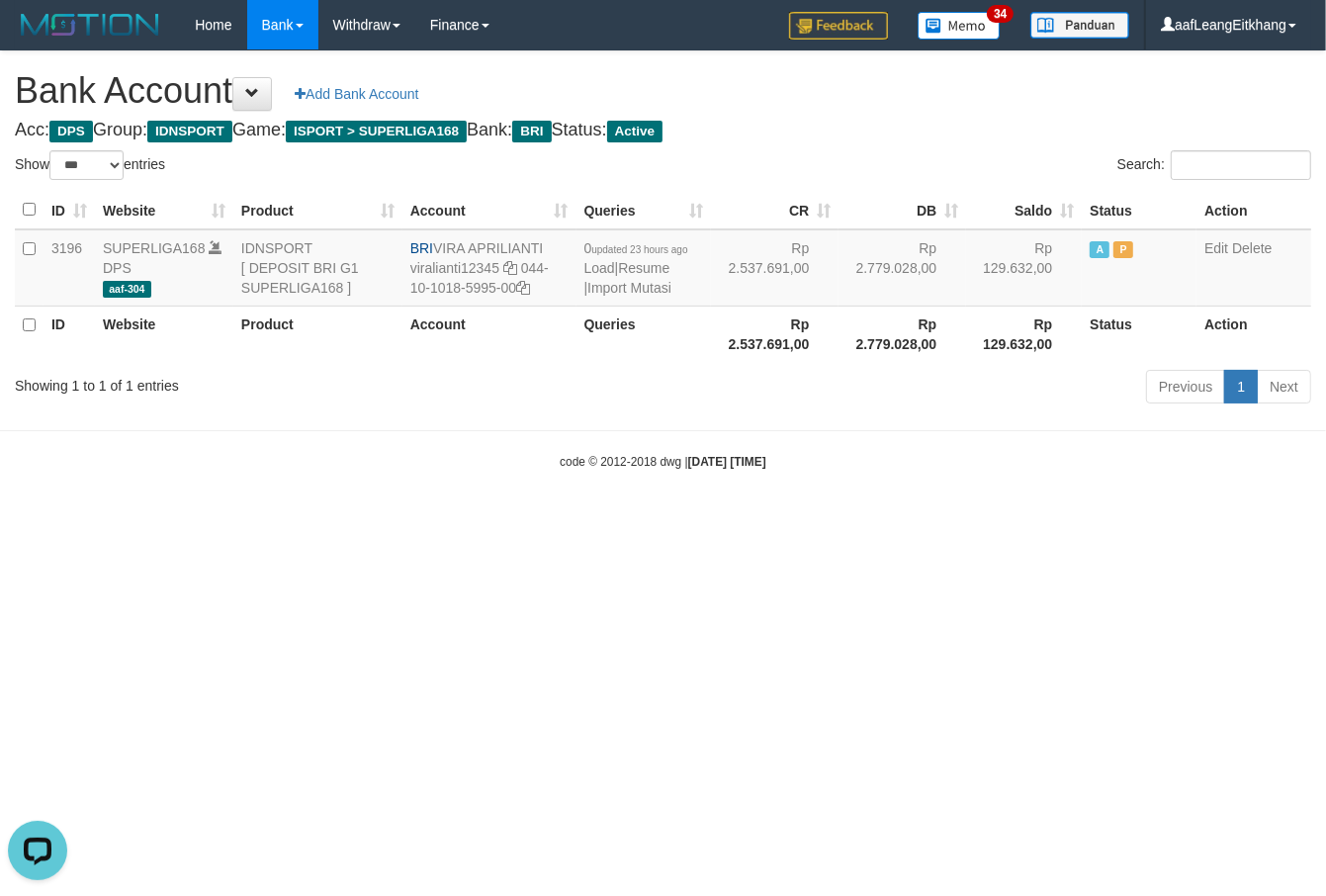 scroll, scrollTop: 0, scrollLeft: 0, axis: both 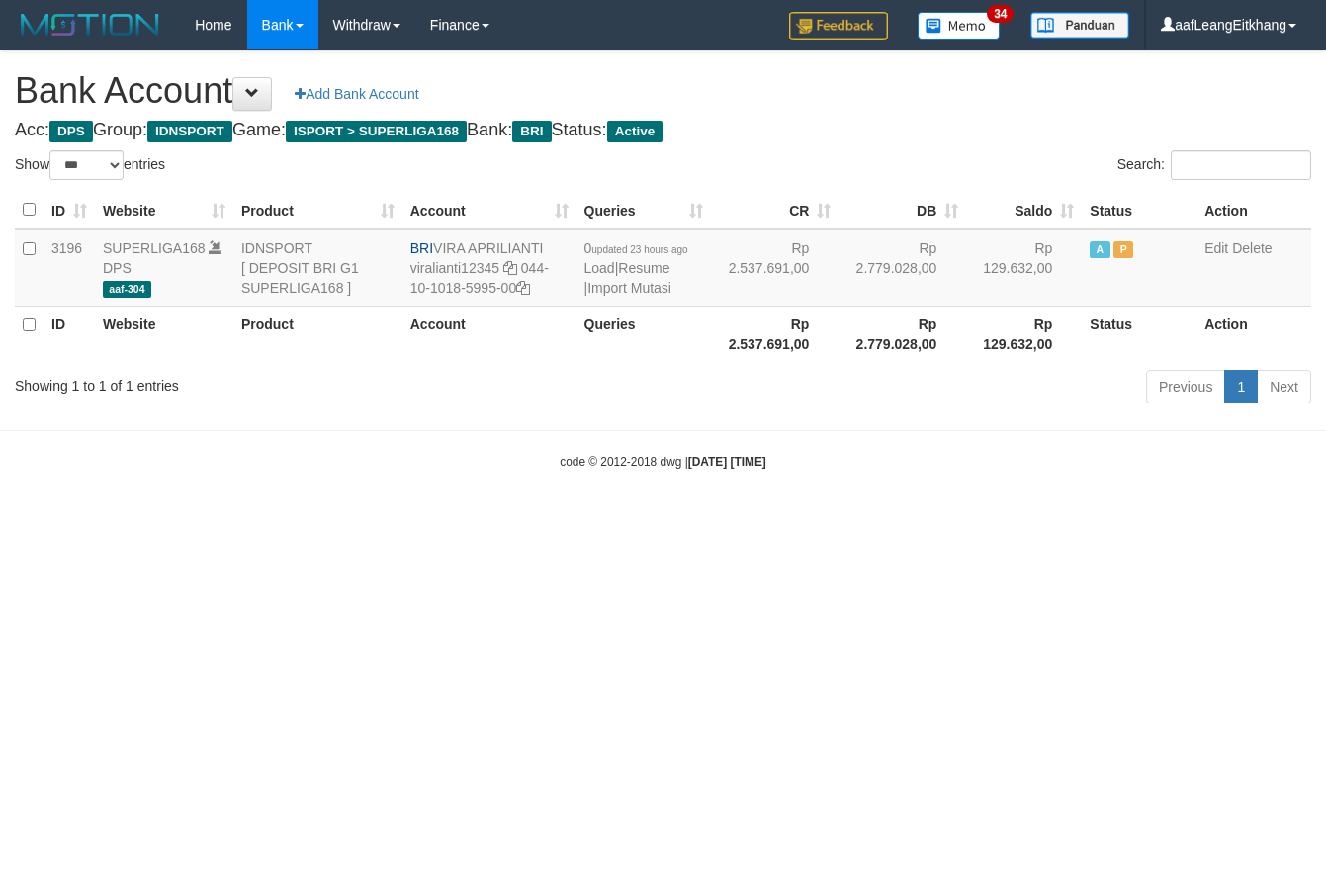 select on "***" 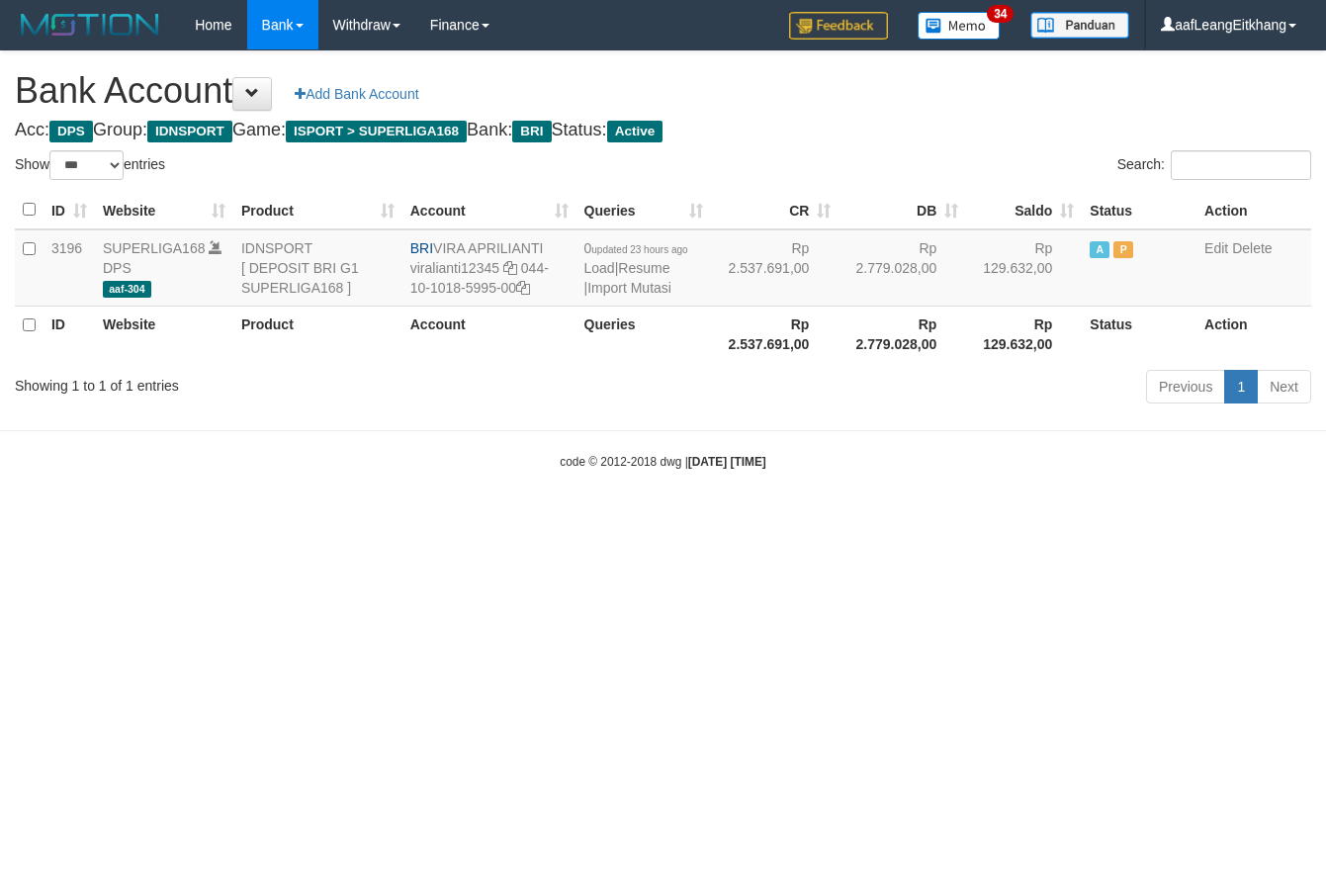 scroll, scrollTop: 0, scrollLeft: 0, axis: both 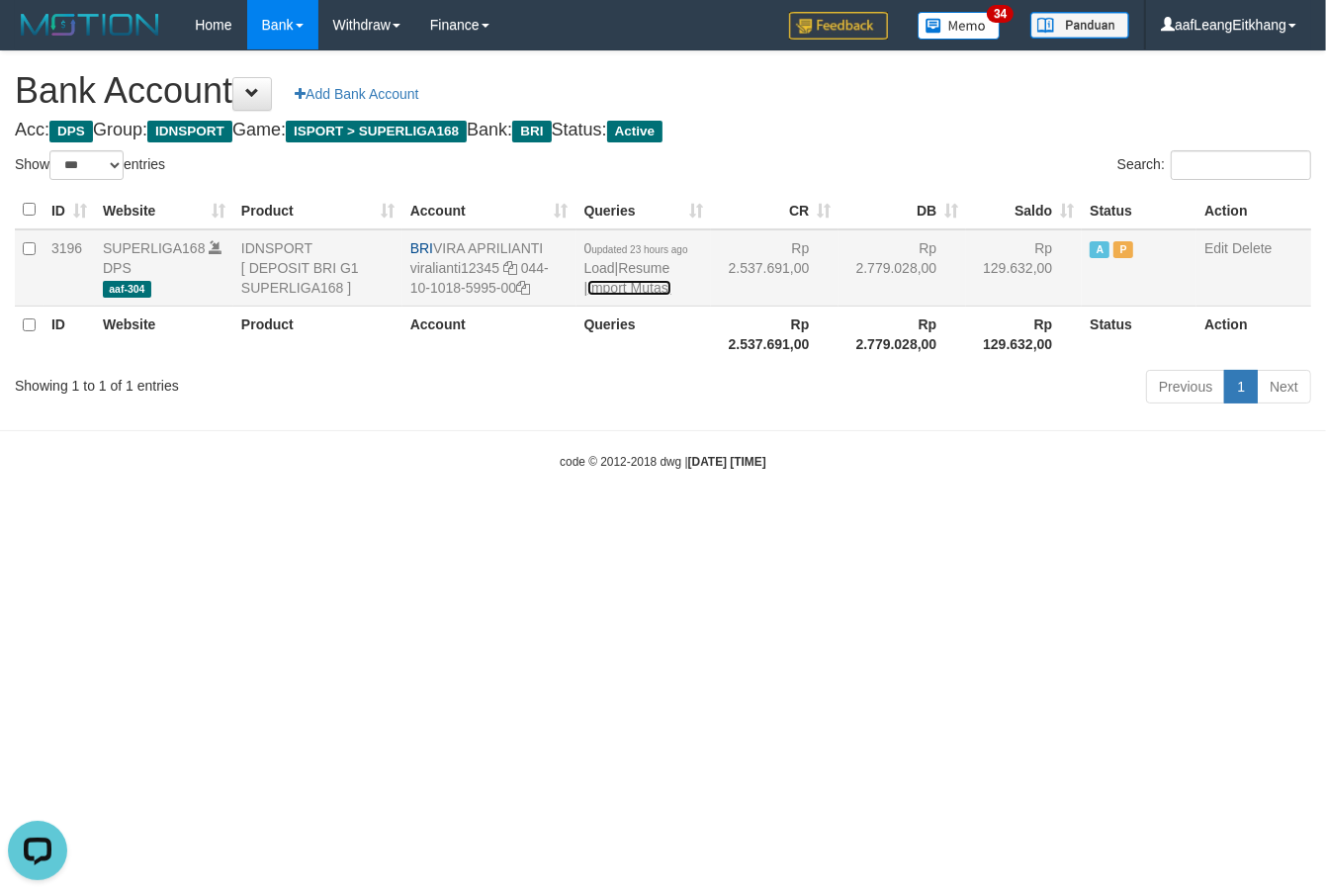 click on "Import Mutasi" at bounding box center (629, 288) 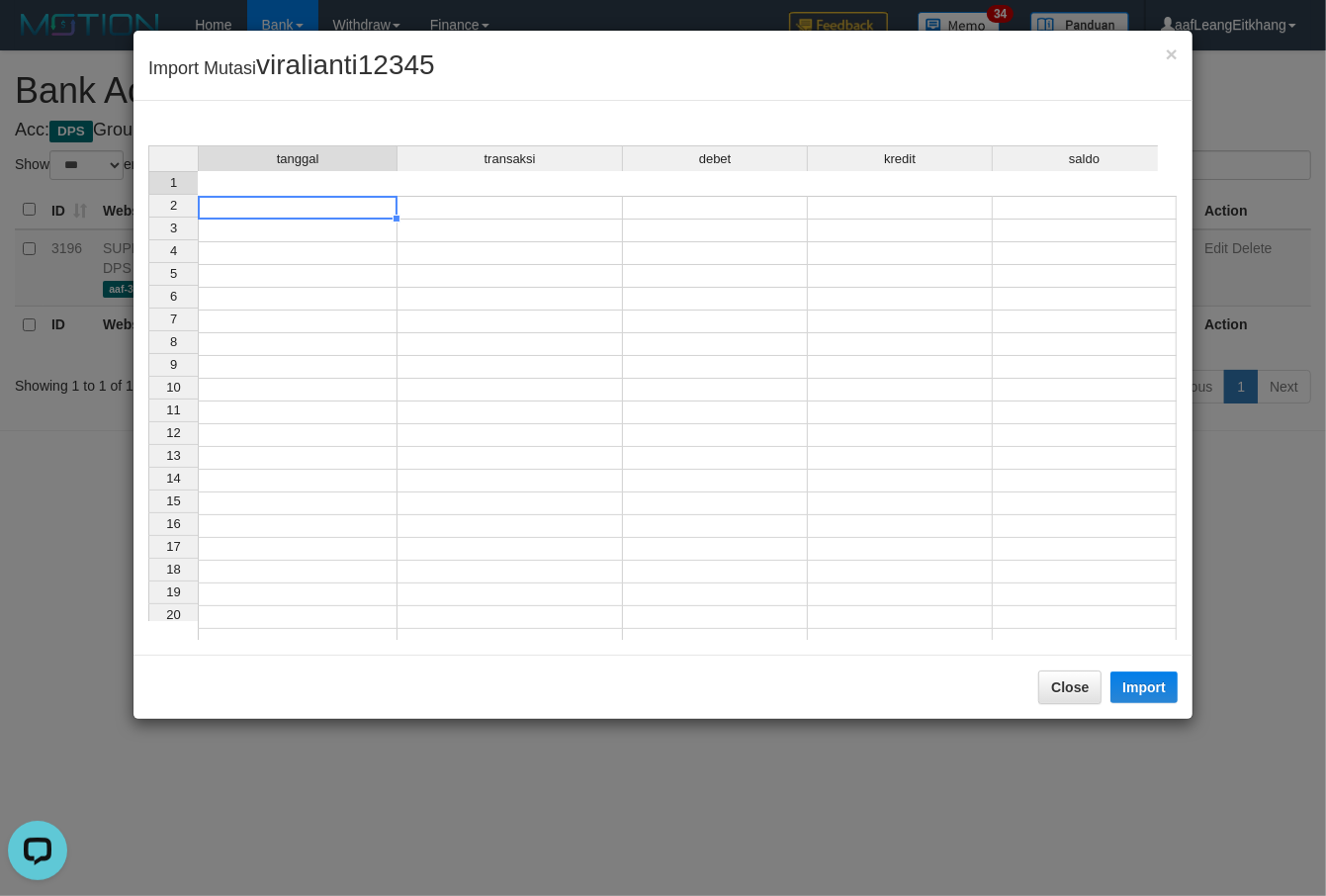 click at bounding box center (298, 208) 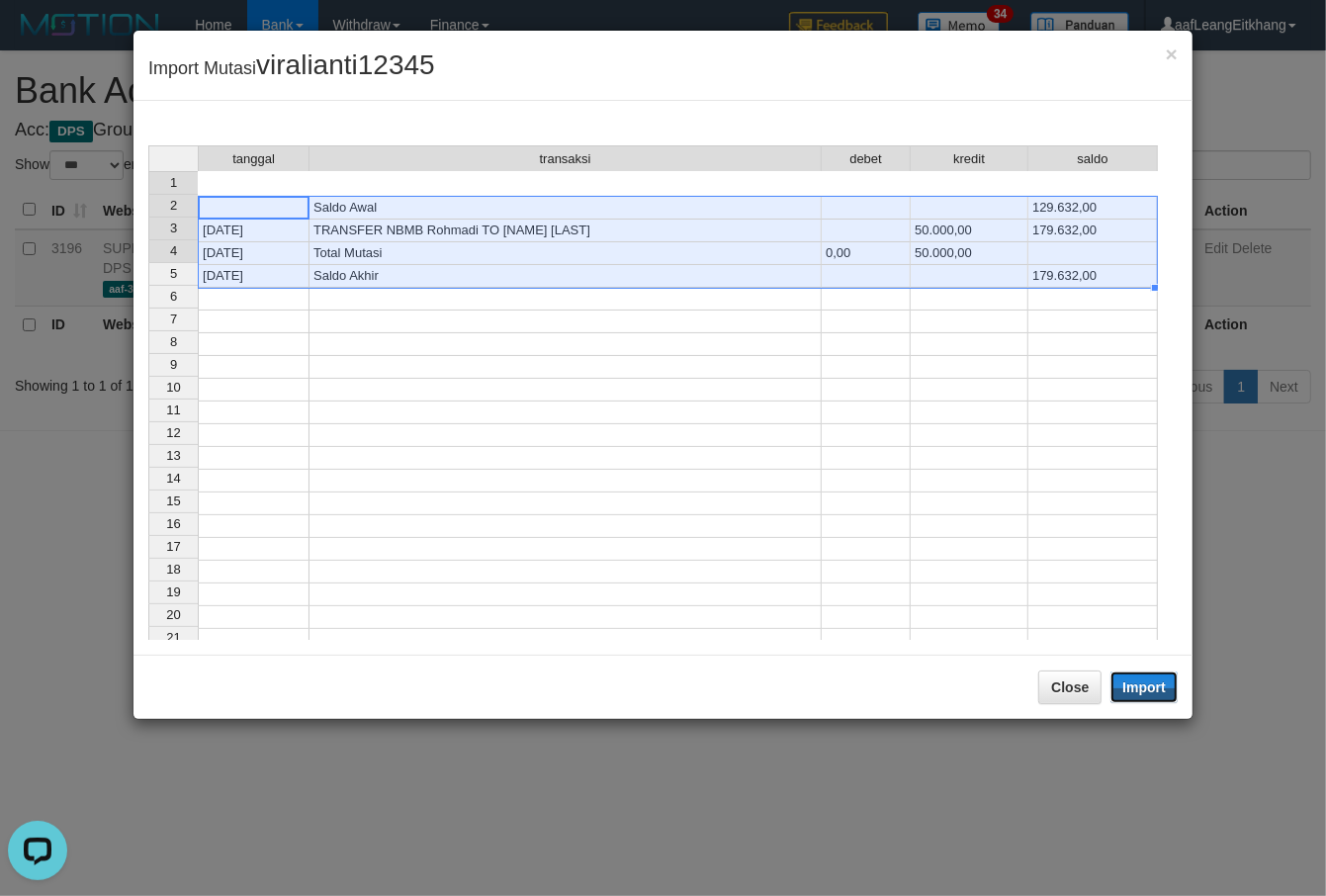 click on "Import" at bounding box center (1144, 687) 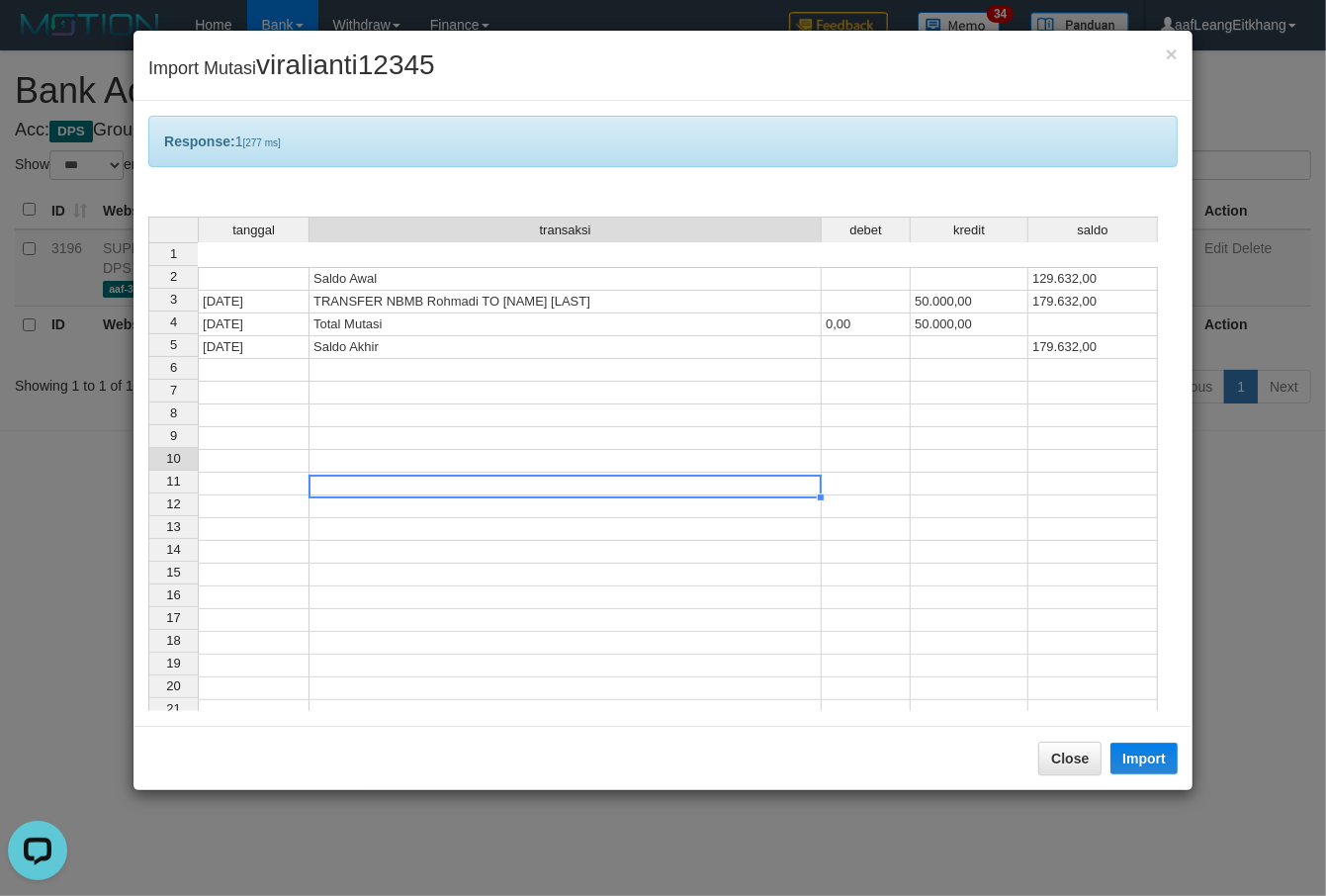 click at bounding box center [566, 484] 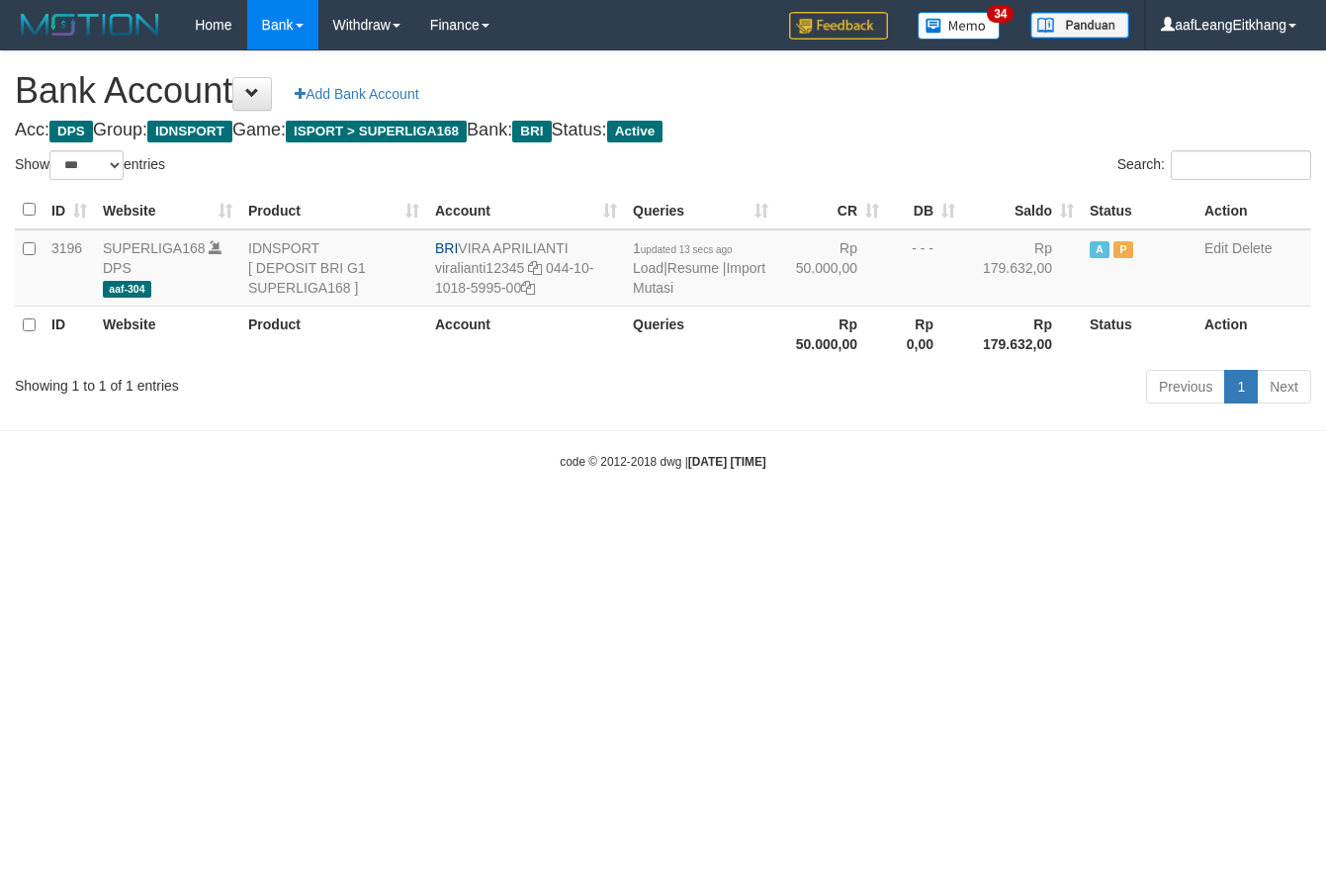 select on "***" 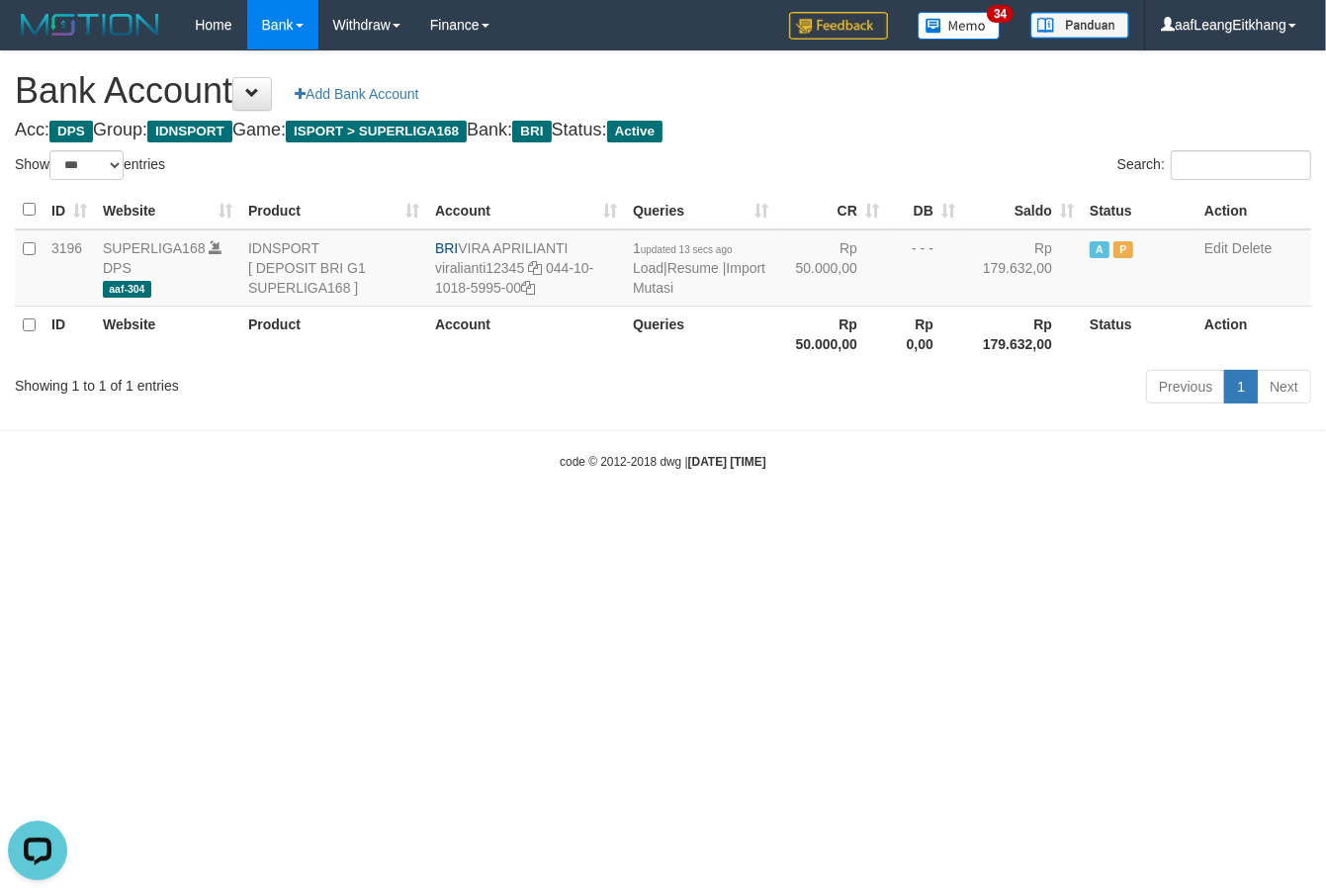 scroll, scrollTop: 0, scrollLeft: 0, axis: both 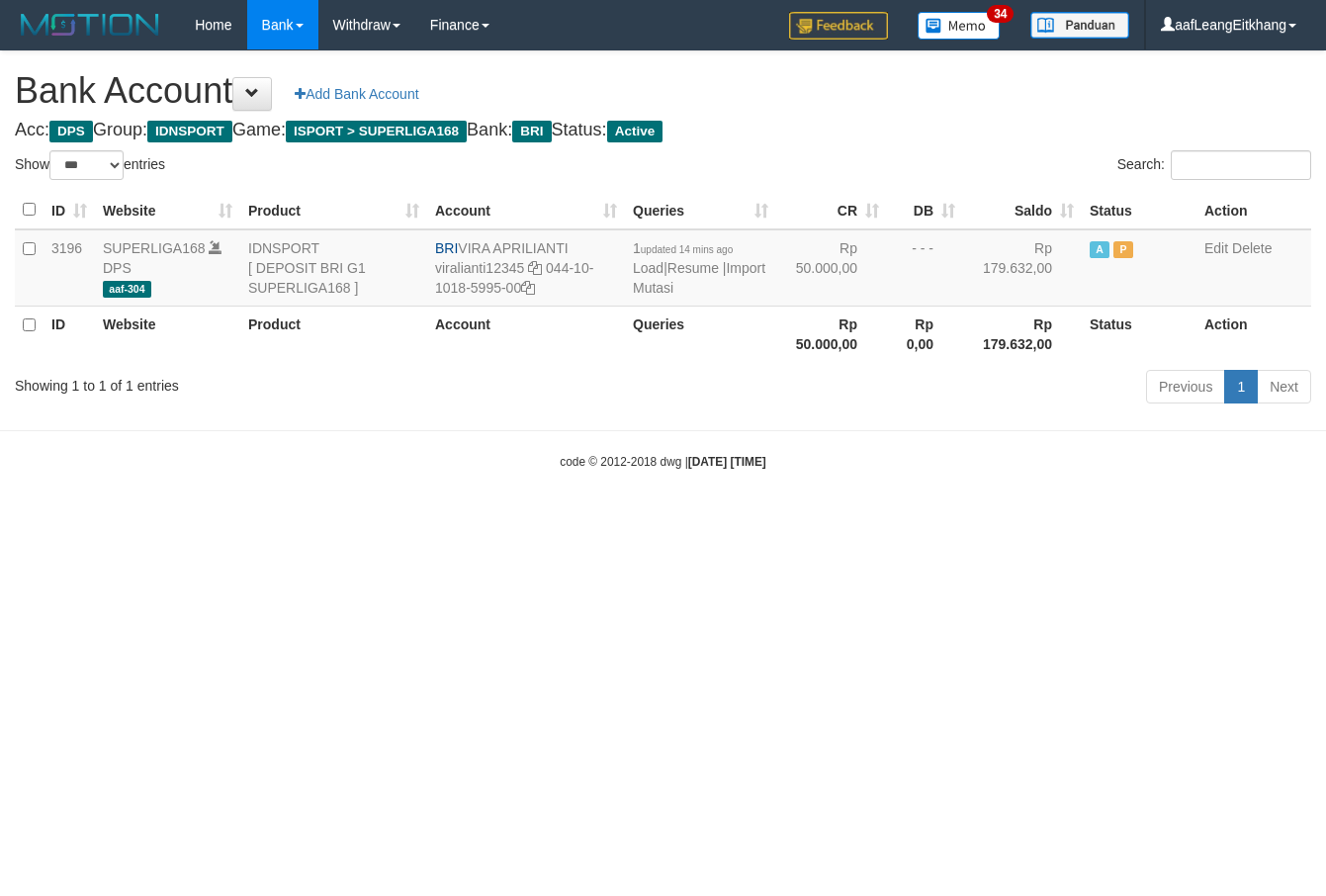 select on "***" 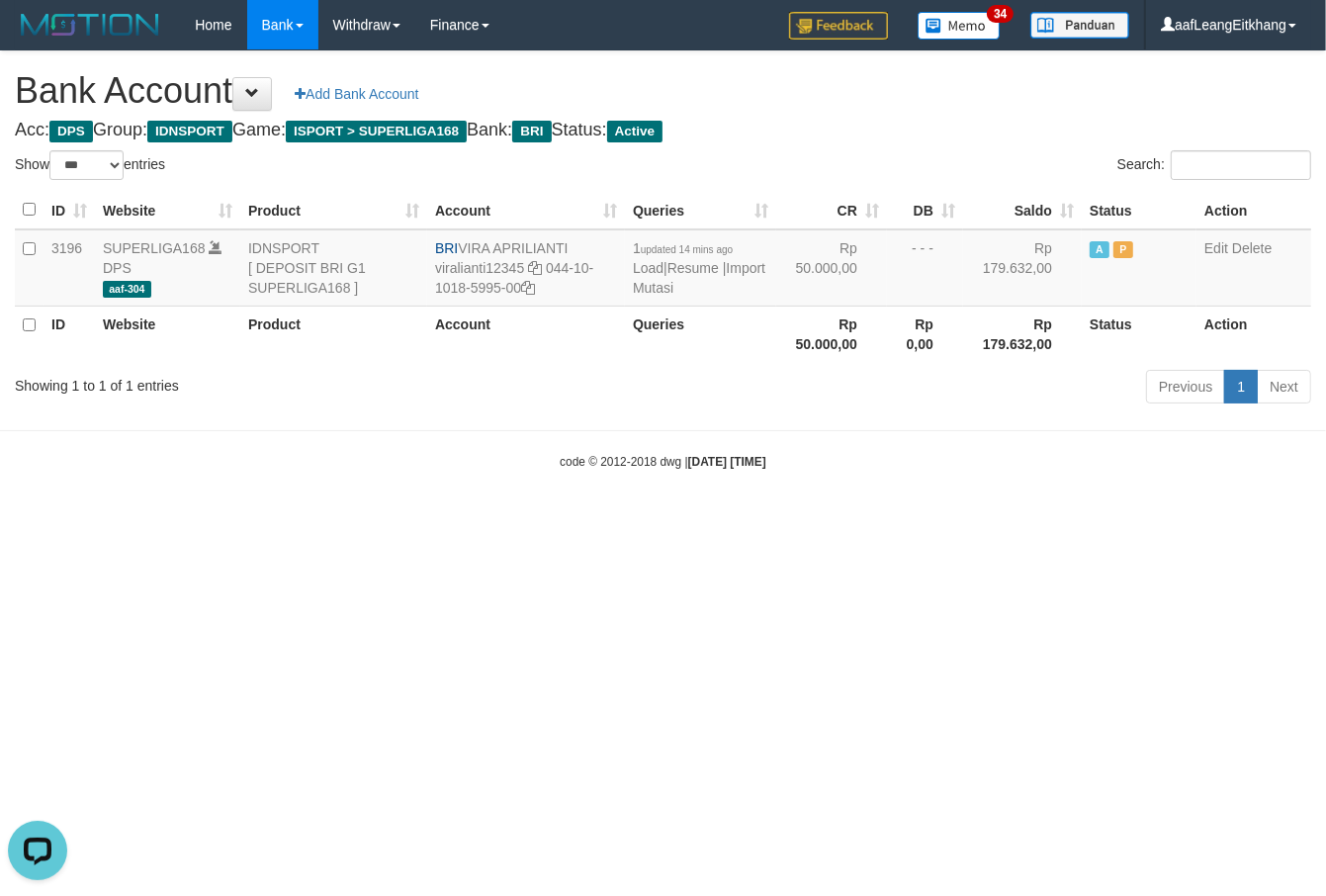 scroll, scrollTop: 0, scrollLeft: 0, axis: both 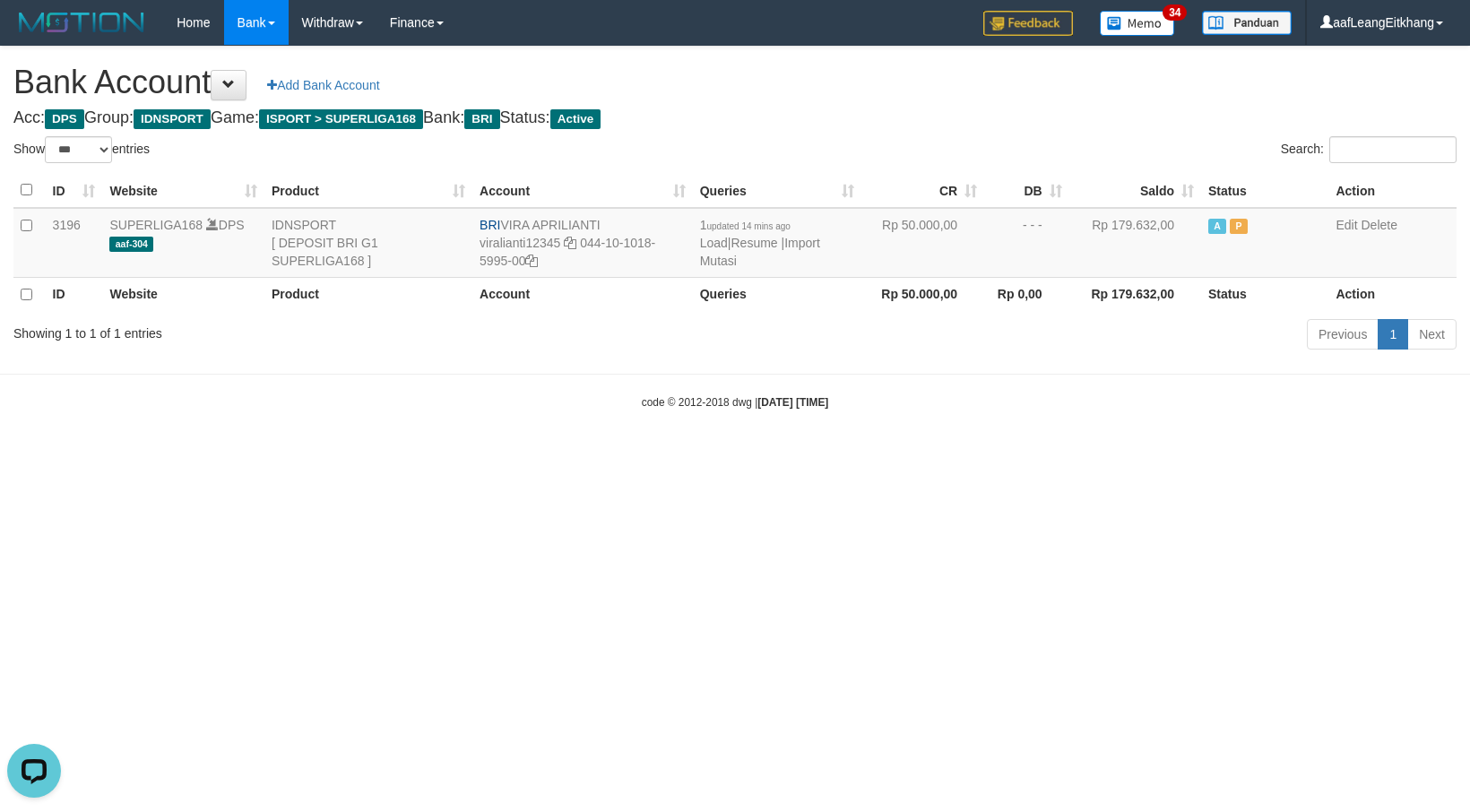 click on "Toggle navigation
Home
Bank
Account List
Load
By Website
Group
[ISPORT]													SUPERLIGA168
By Load Group (DPS)" at bounding box center (735, 228) 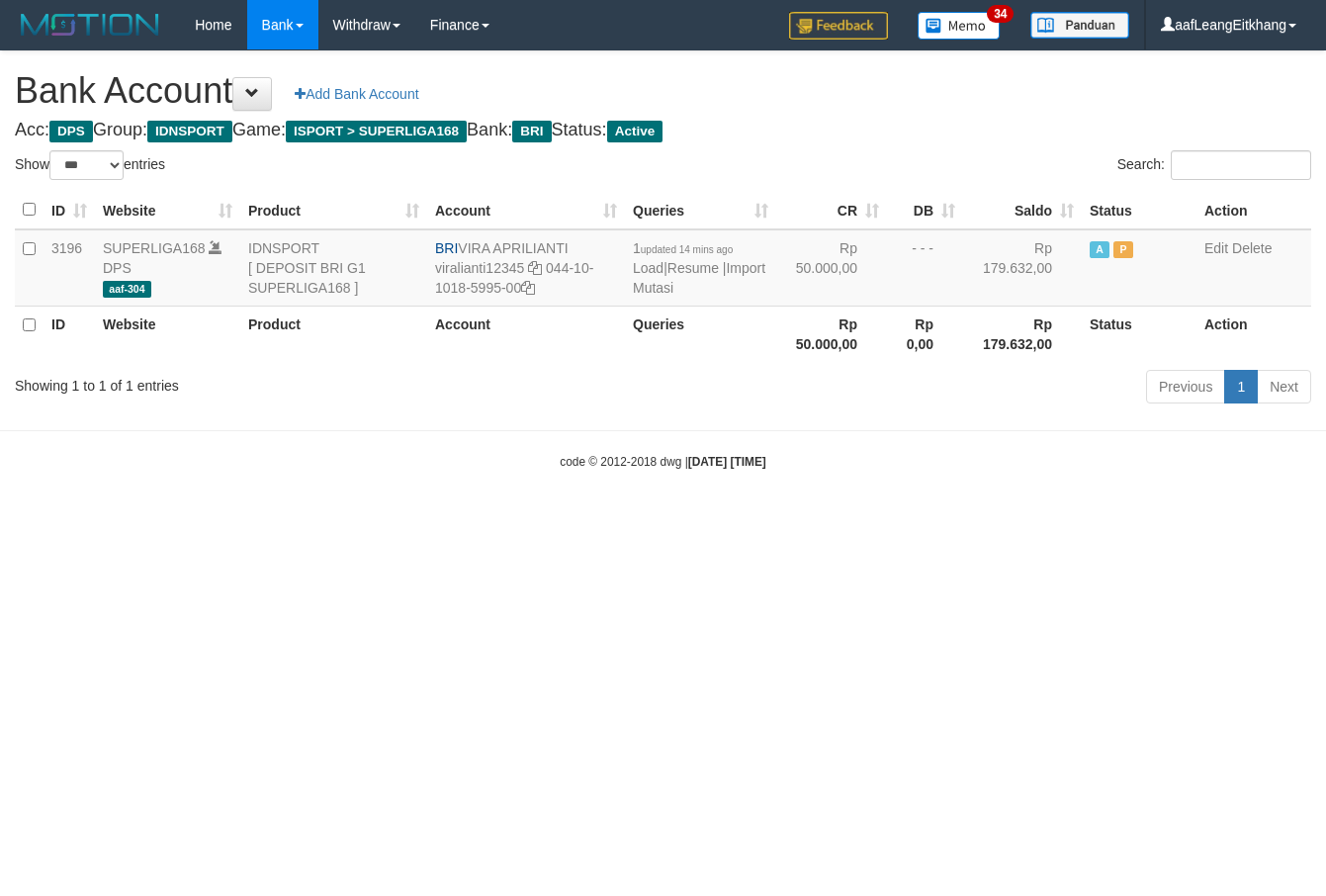 select on "***" 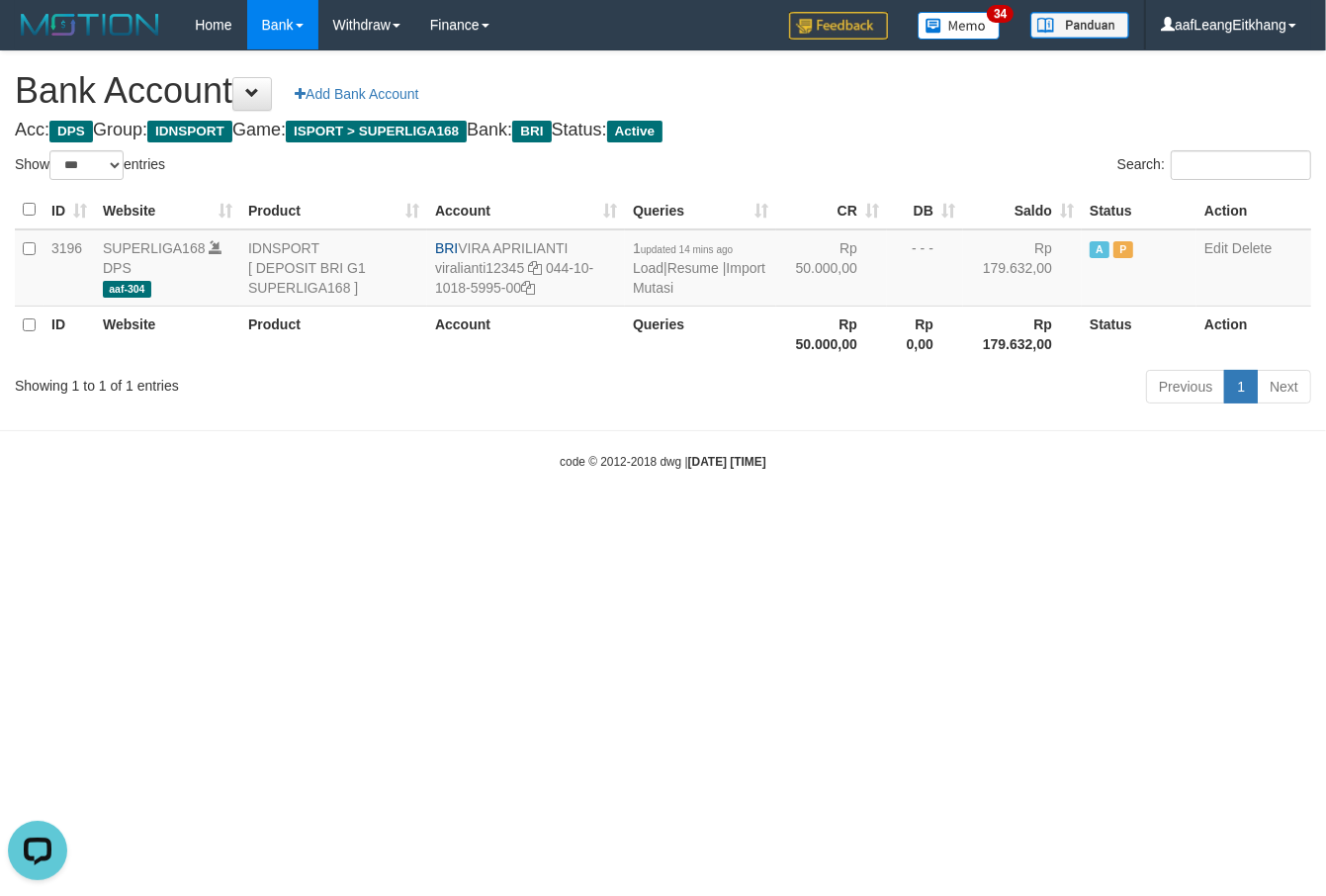 scroll, scrollTop: 0, scrollLeft: 0, axis: both 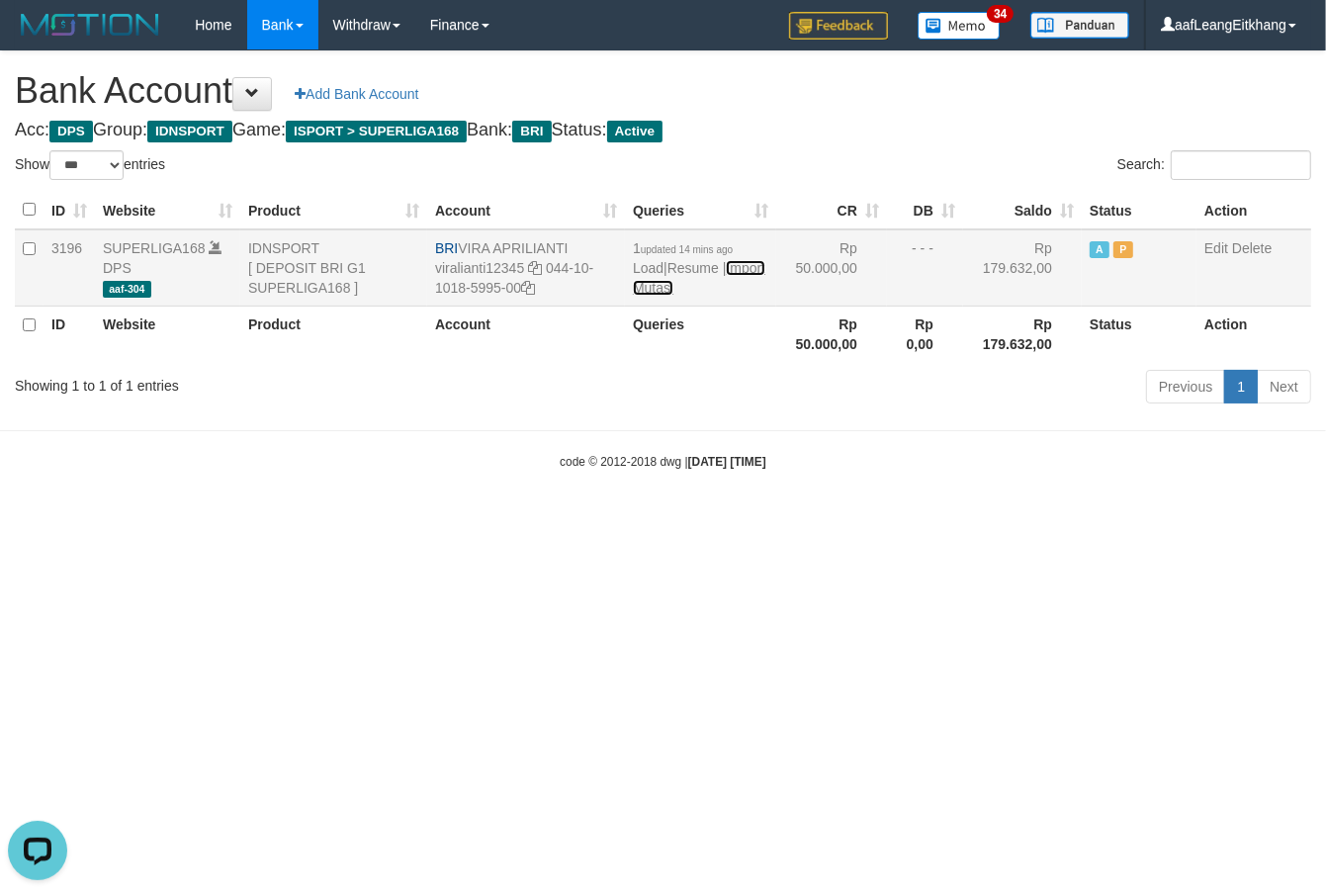 click on "Import Mutasi" at bounding box center (699, 278) 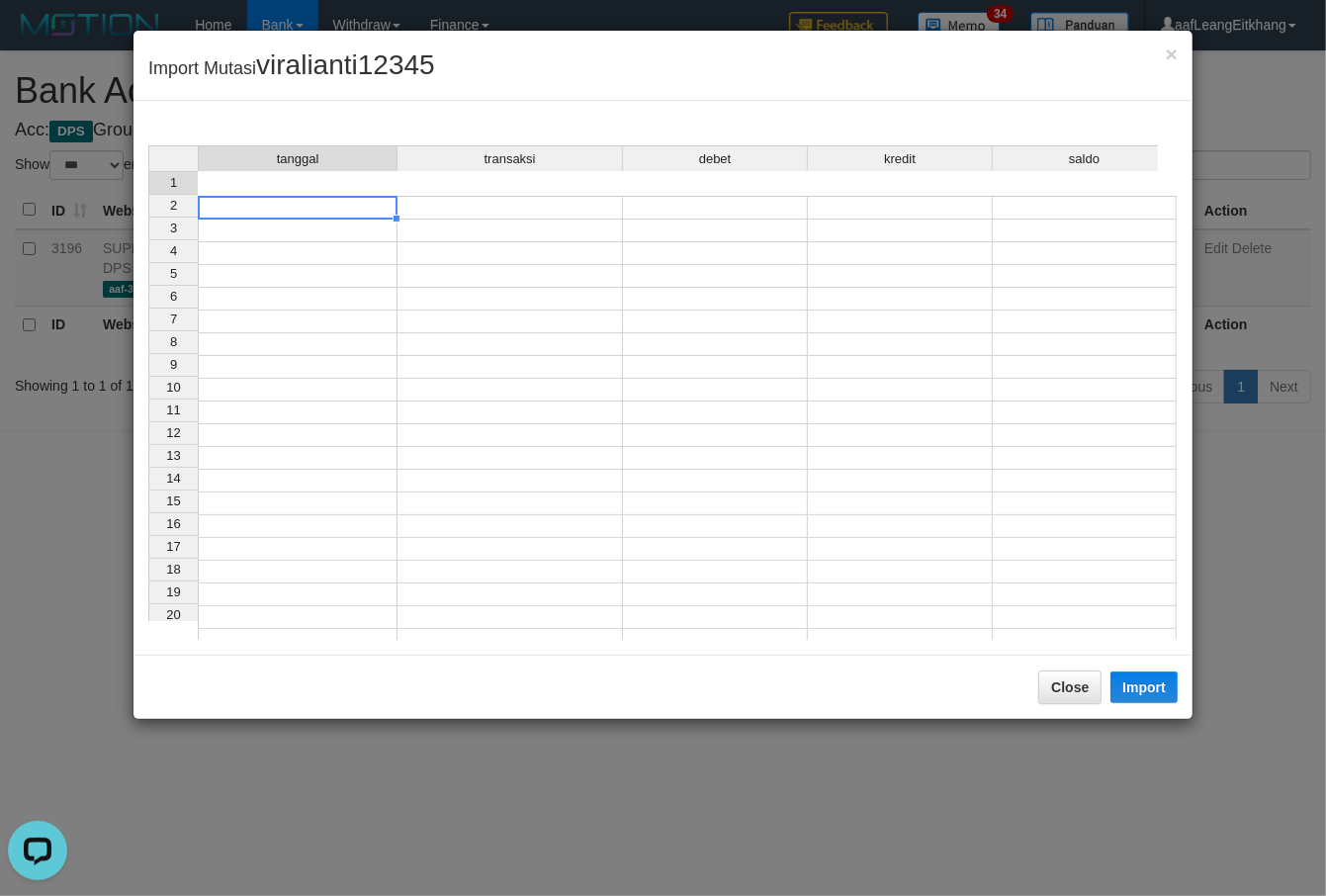 click at bounding box center (298, 208) 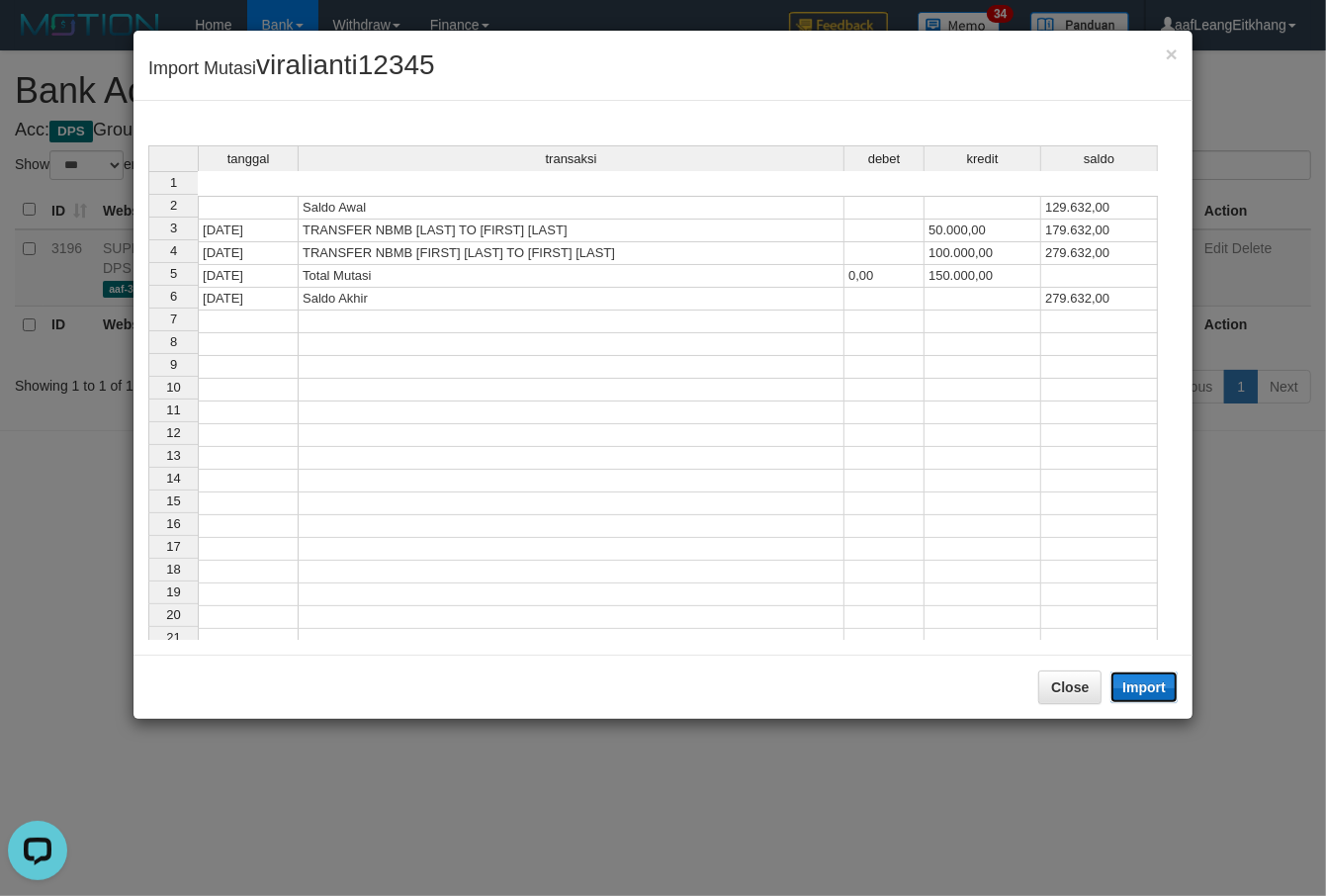 click on "Import" at bounding box center (1144, 687) 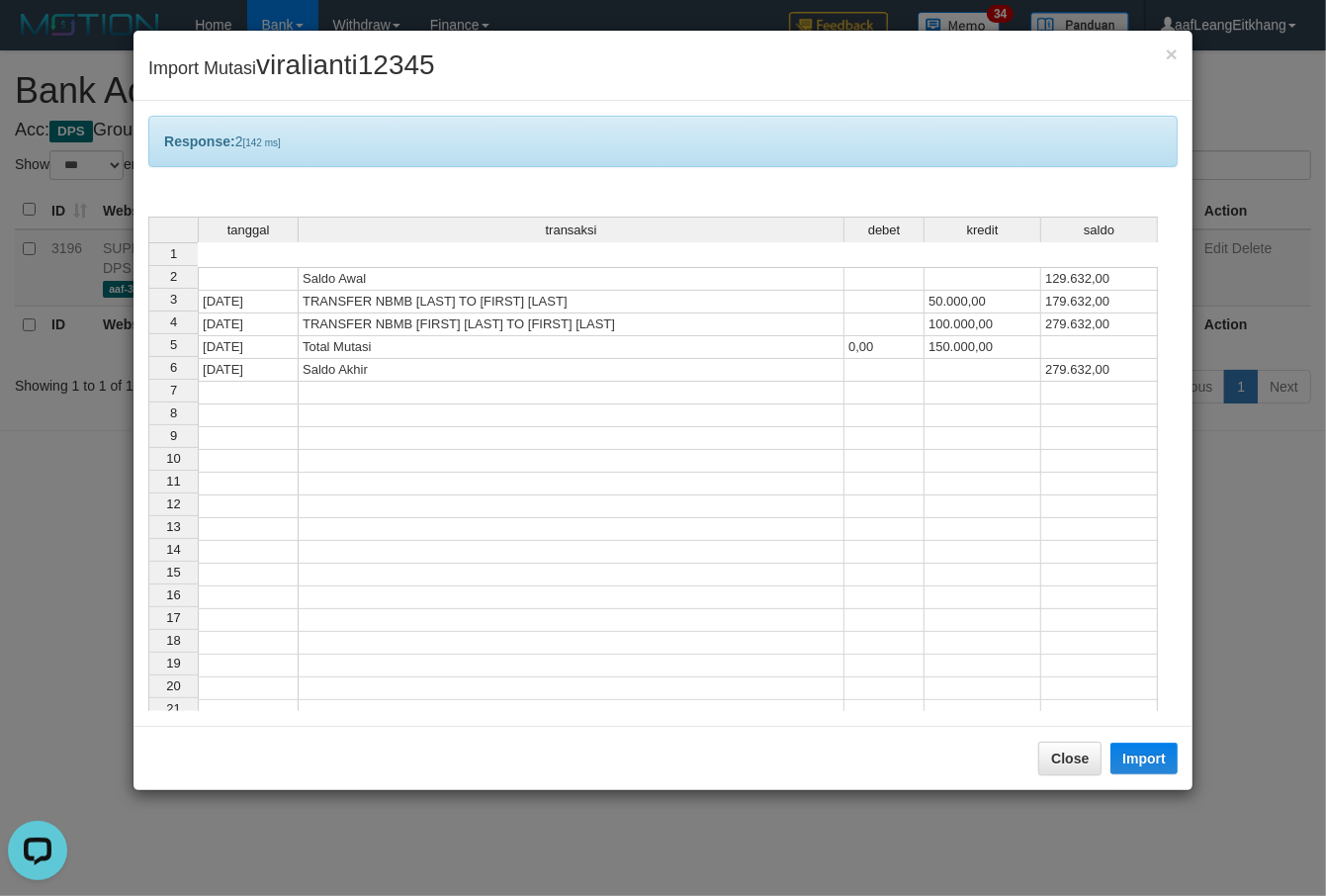 click at bounding box center [572, 461] 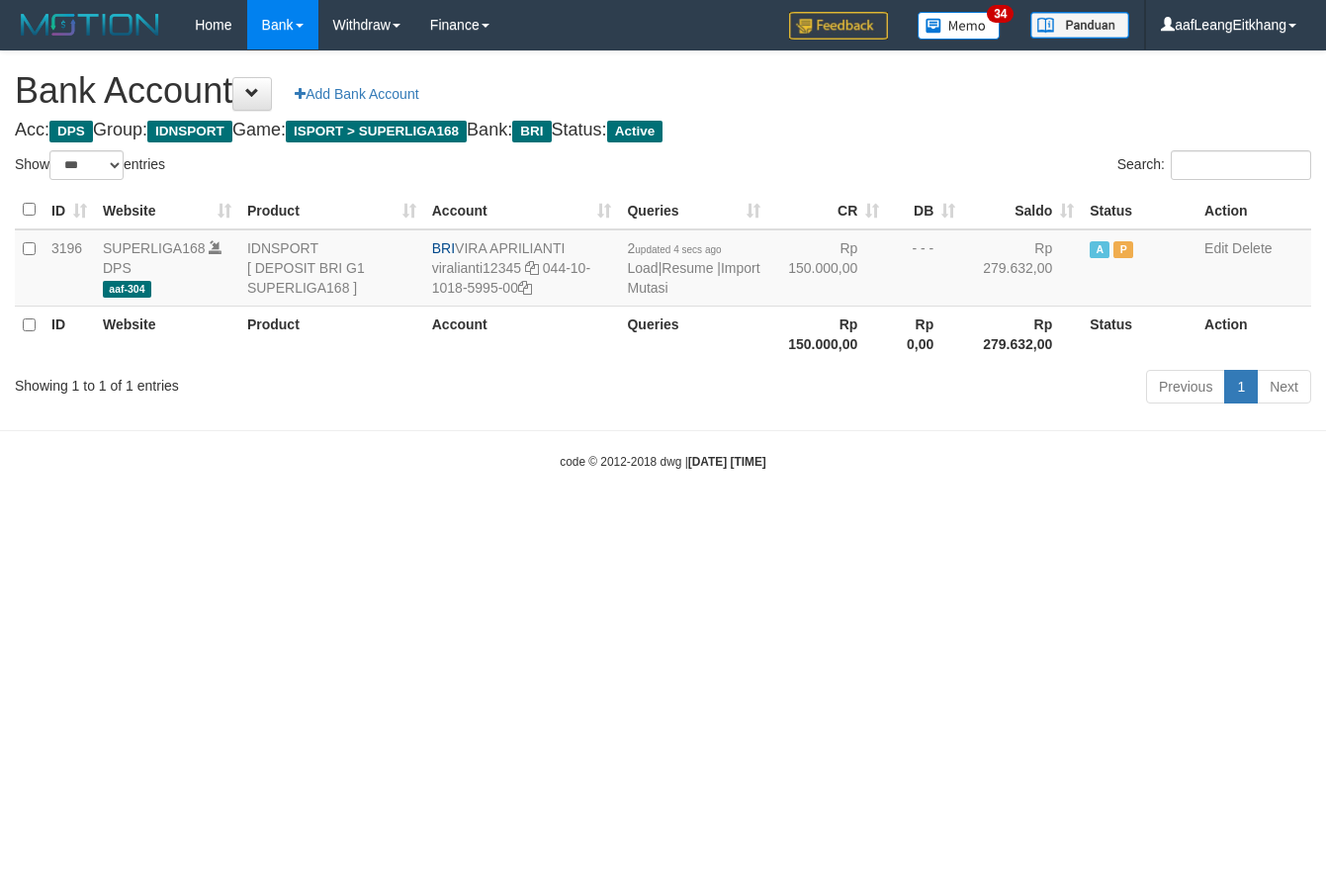 select on "***" 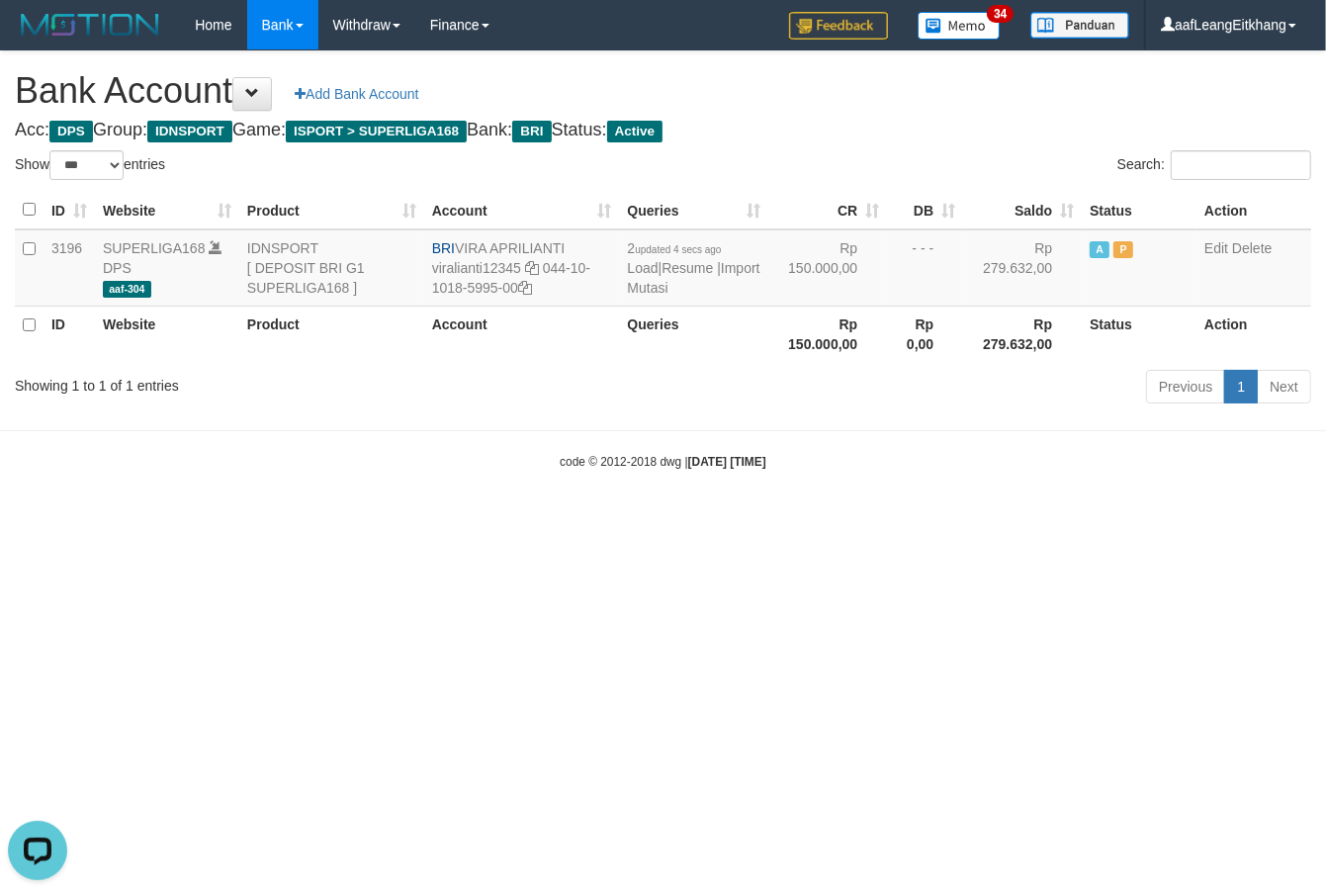 scroll, scrollTop: 0, scrollLeft: 0, axis: both 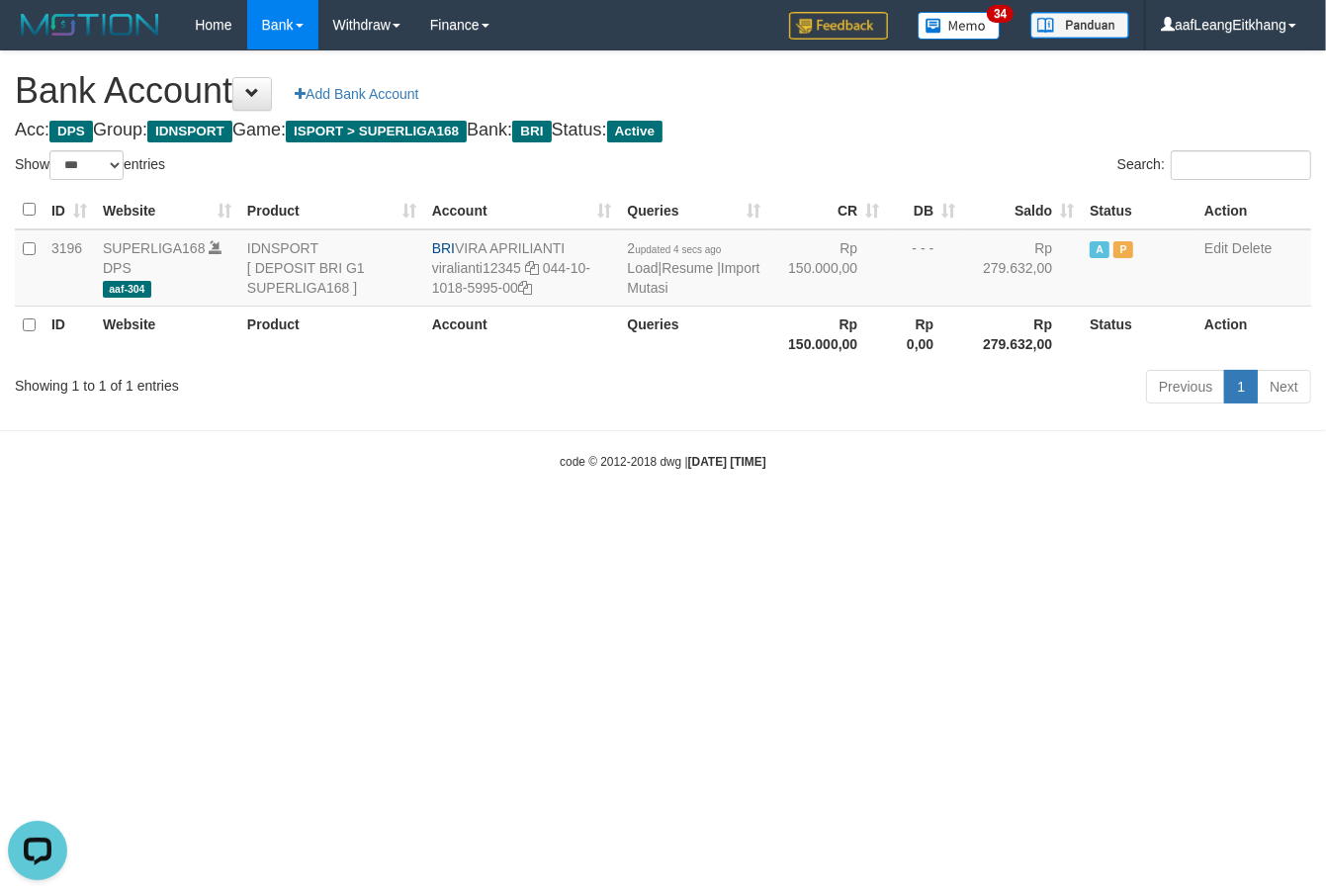 drag, startPoint x: 502, startPoint y: 628, endPoint x: 581, endPoint y: 403, distance: 238.46593 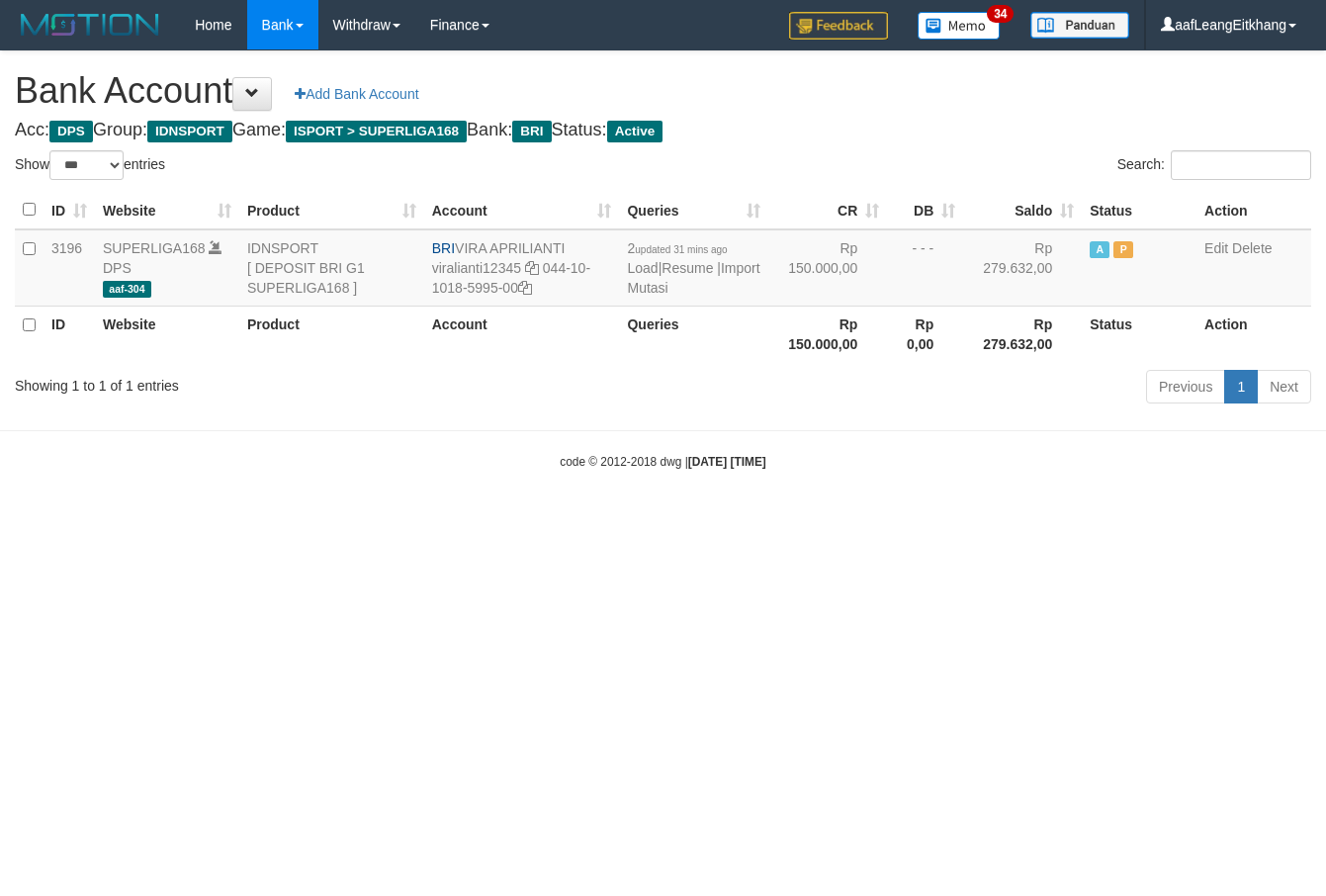 select on "***" 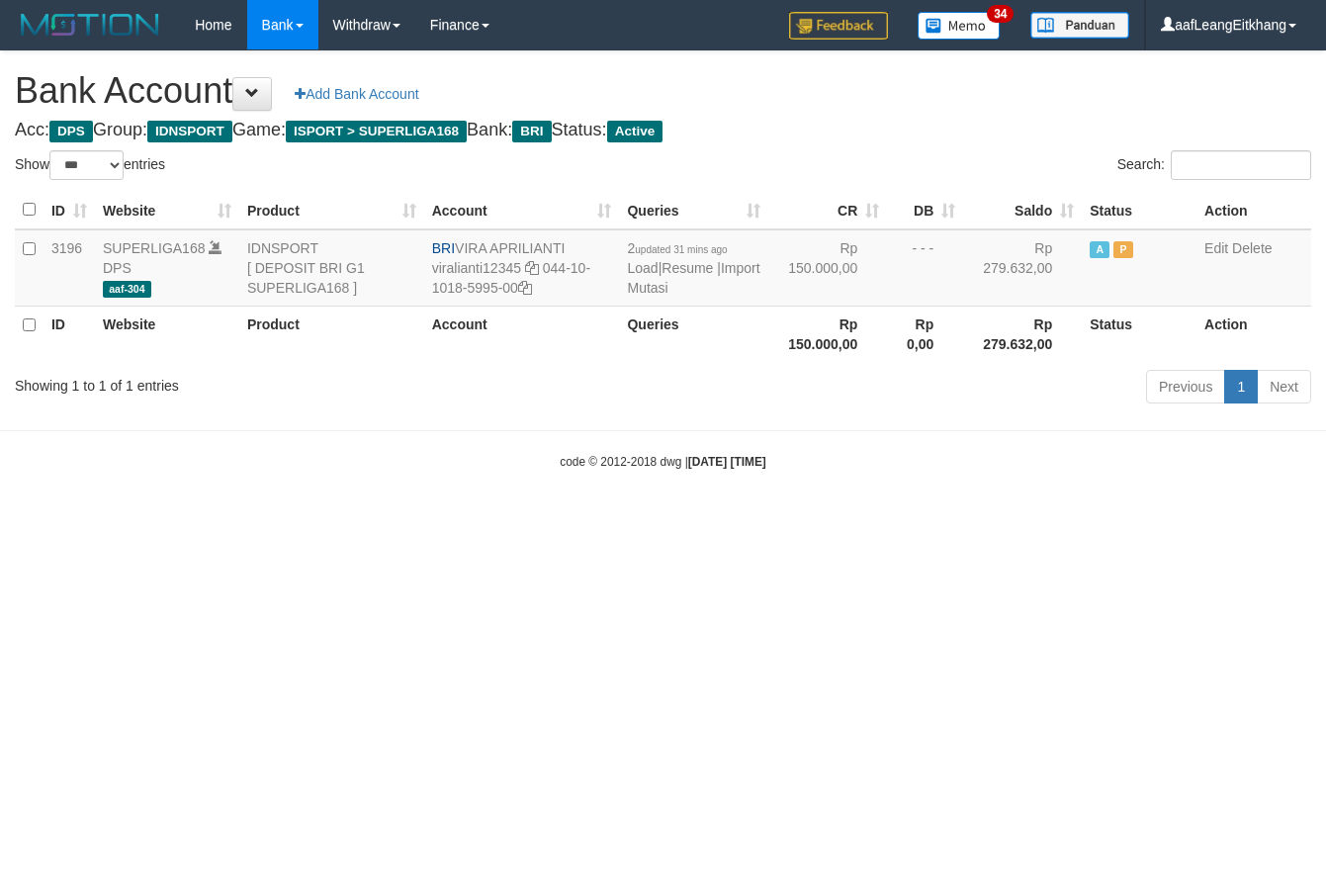 scroll, scrollTop: 0, scrollLeft: 0, axis: both 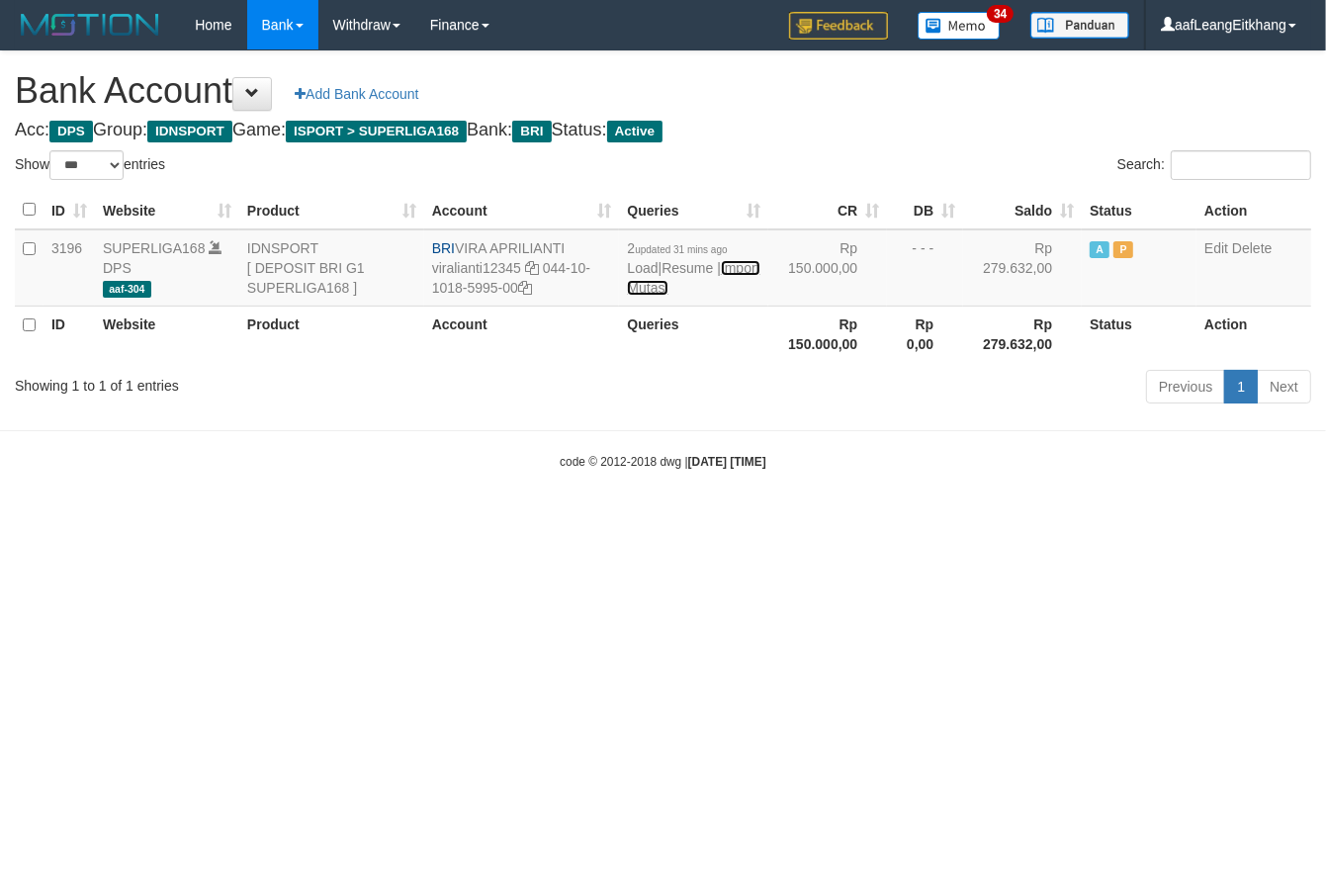 click on "Import Mutasi" at bounding box center [693, 278] 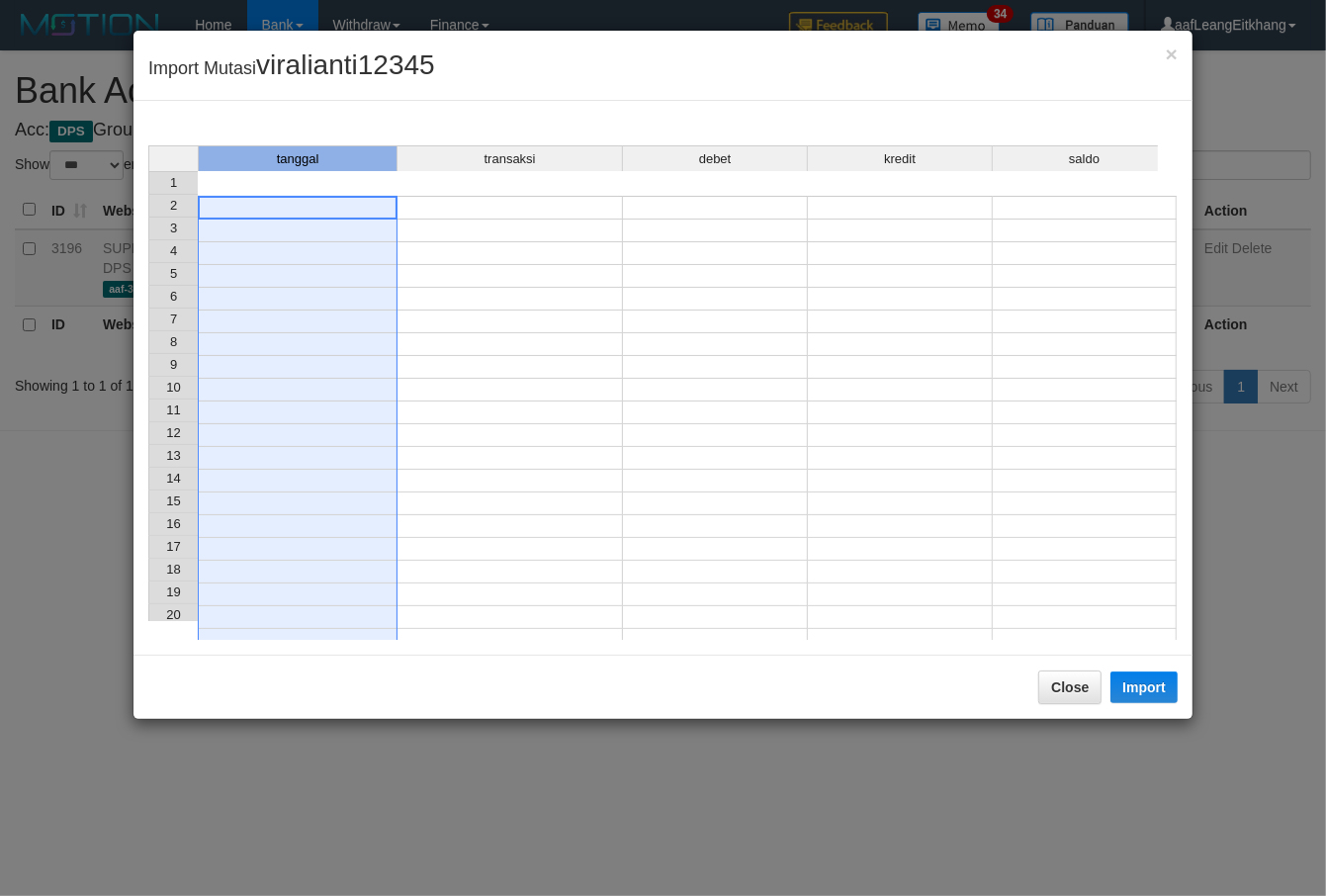 click on "tanggal" at bounding box center [298, 158] 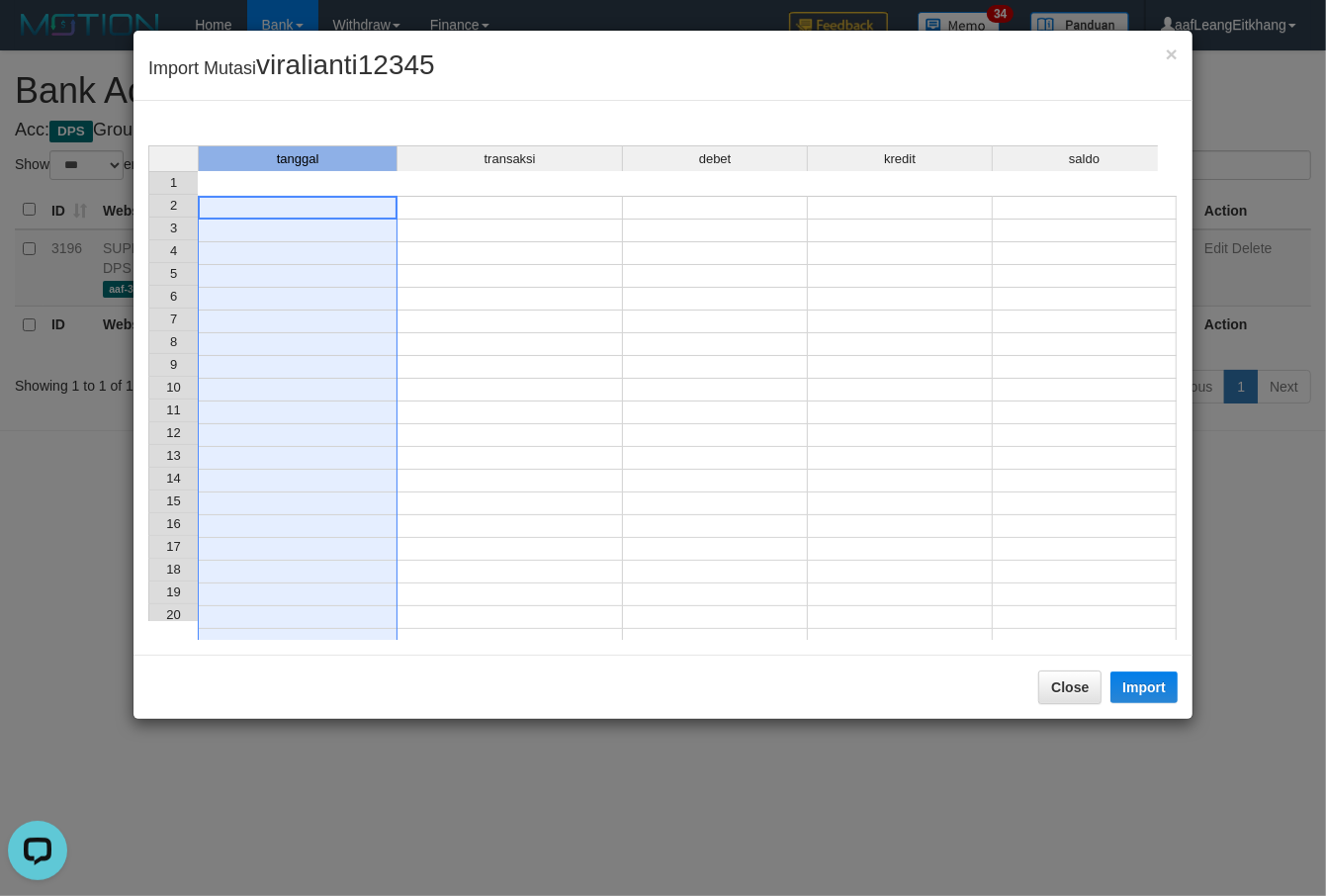 scroll, scrollTop: 0, scrollLeft: 0, axis: both 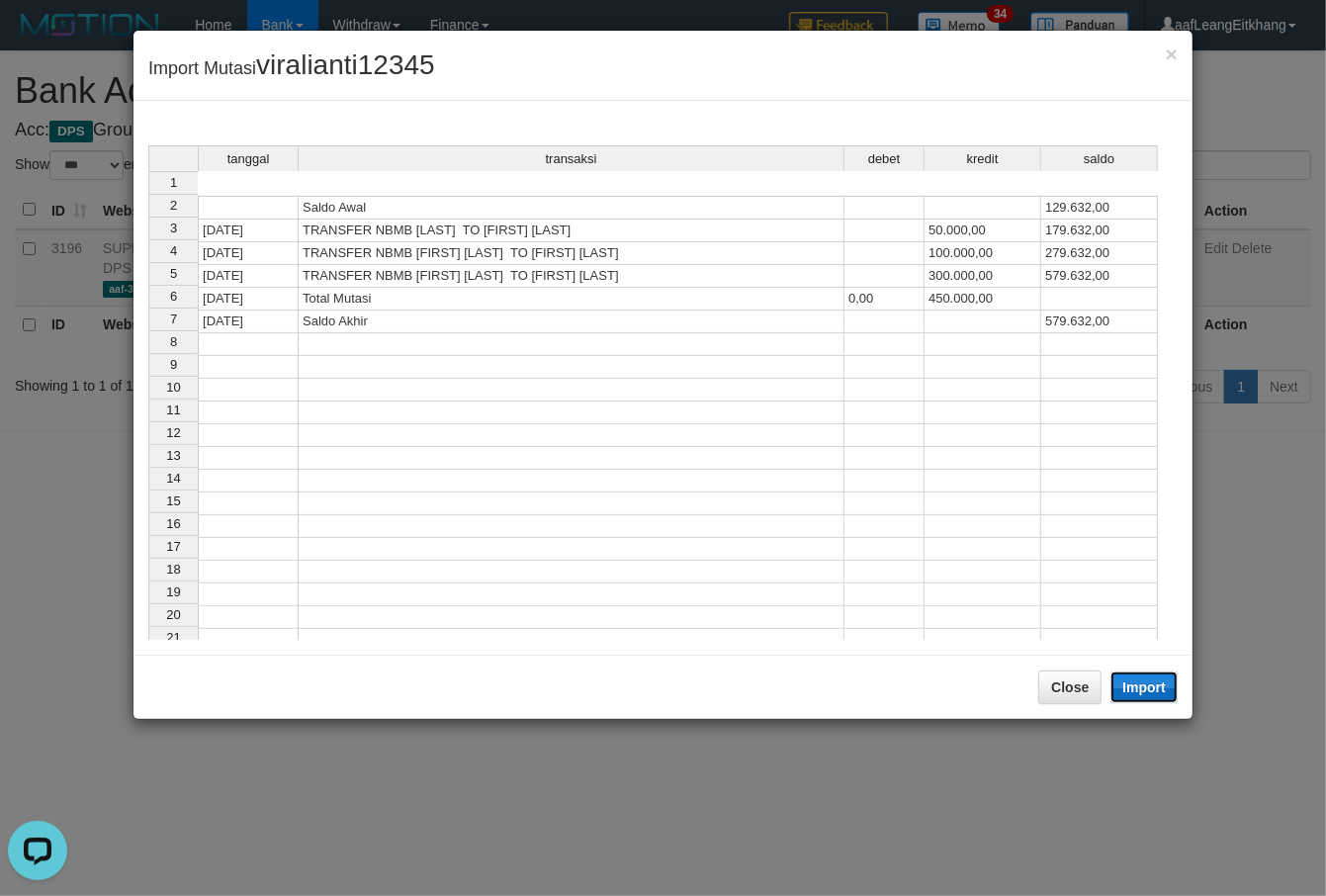 click on "Import" at bounding box center [1144, 687] 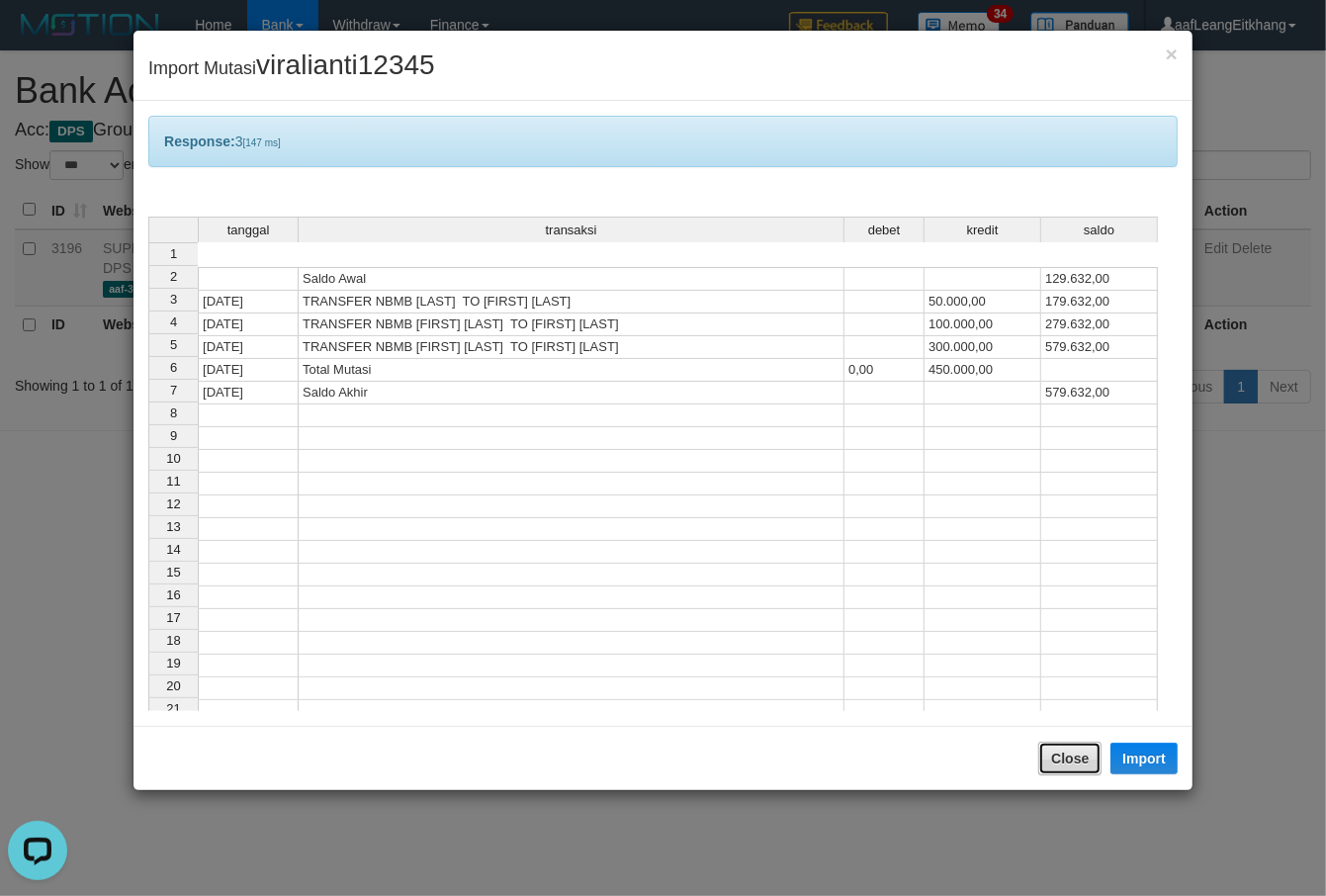 click on "Close" at bounding box center (1070, 759) 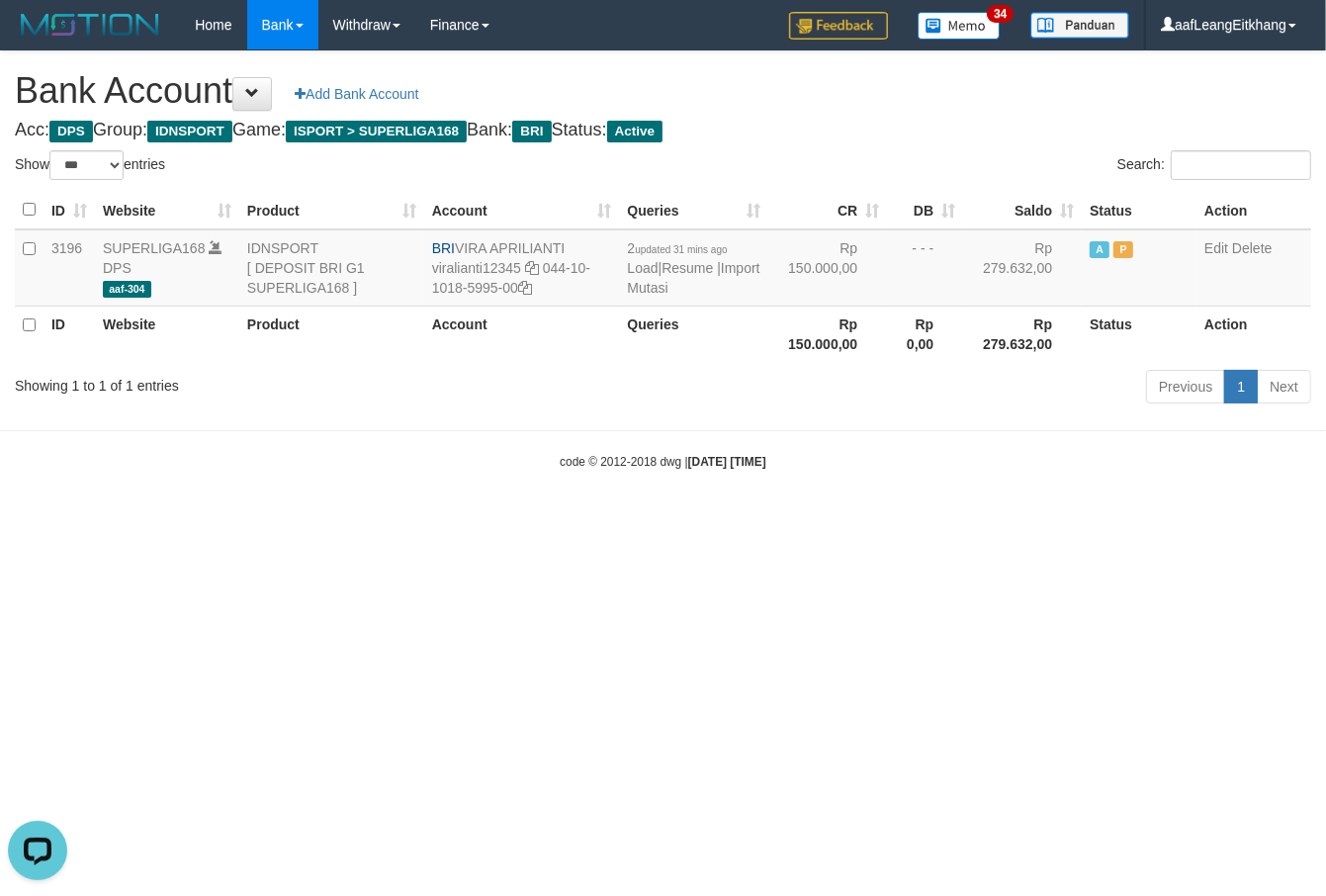 click on "Toggle navigation
Home
Bank
Account List
Load
By Website
Group
[ISPORT]													SUPERLIGA168
By Load Group (DPS)" at bounding box center [663, 260] 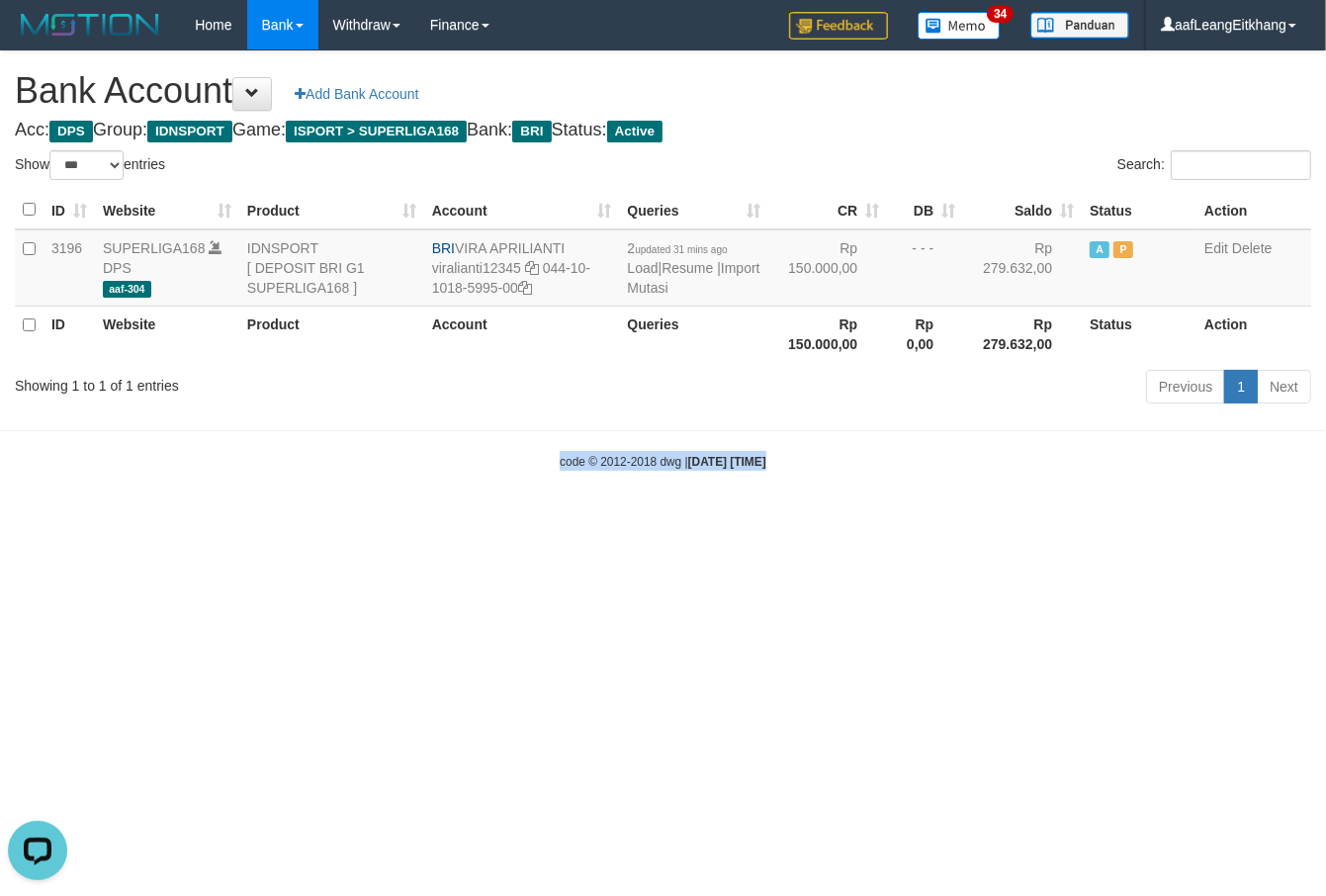 click on "Toggle navigation
Home
Bank
Account List
Load
By Website
Group
[ISPORT]													SUPERLIGA168
By Load Group (DPS)" at bounding box center (663, 260) 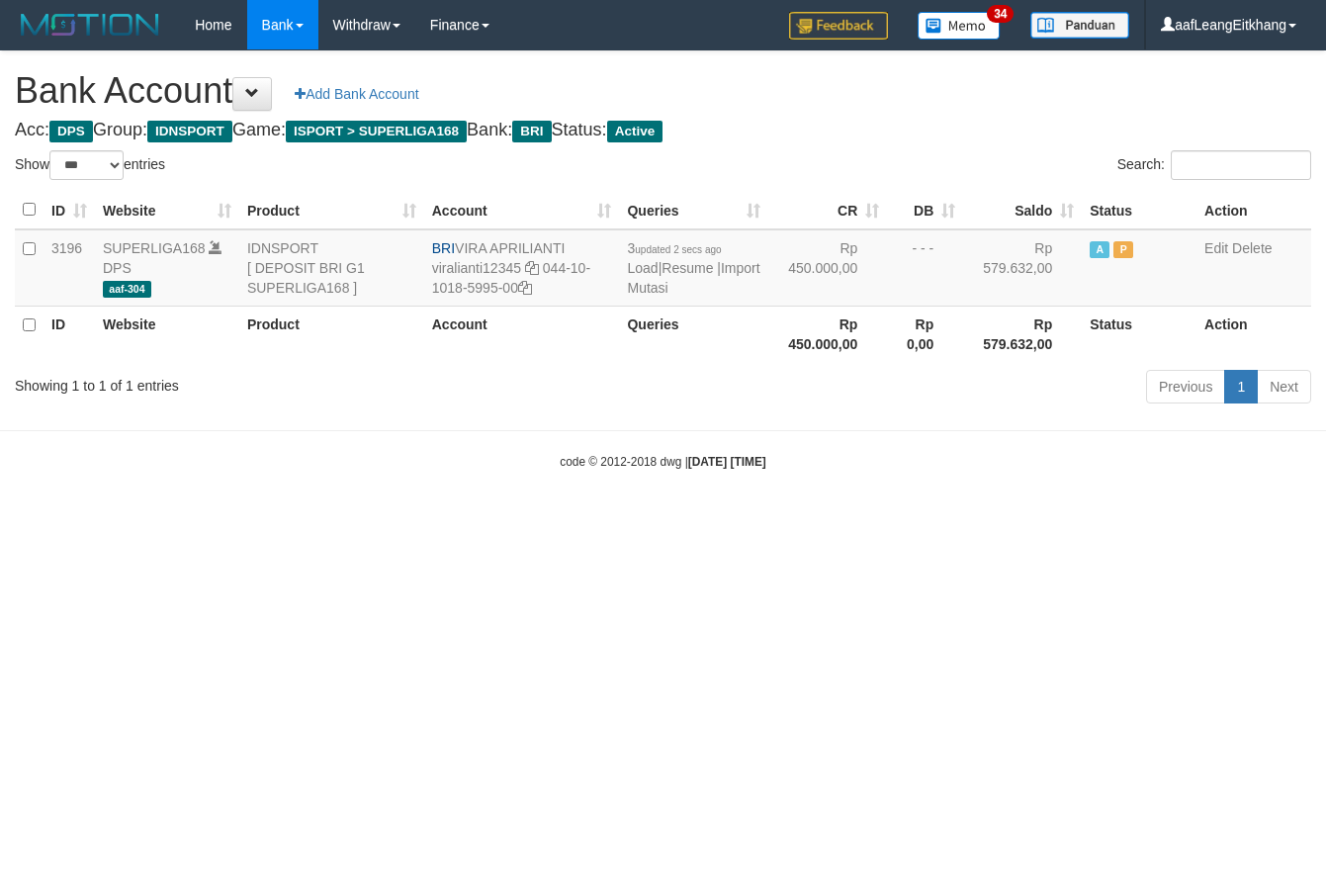 select on "***" 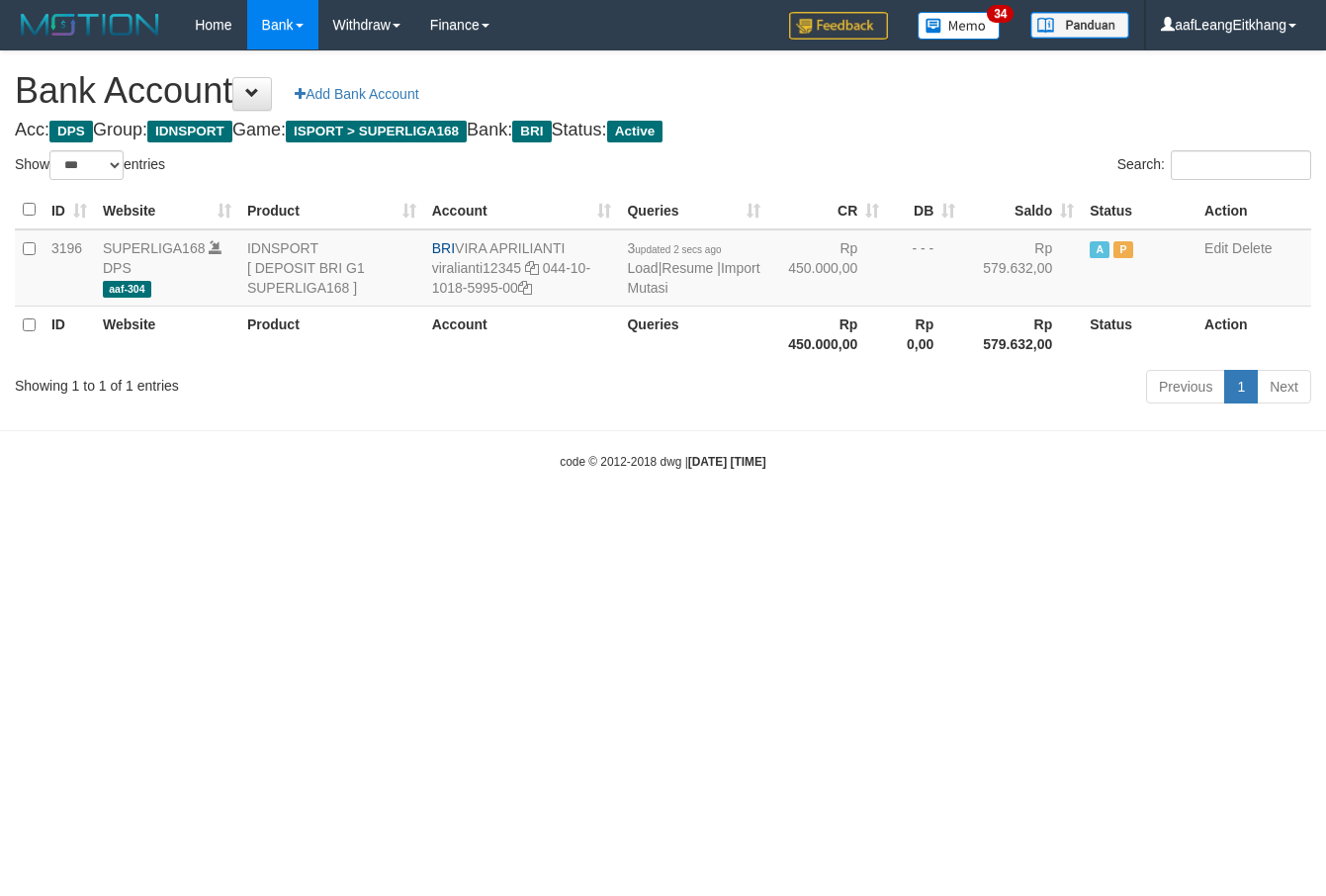 scroll, scrollTop: 0, scrollLeft: 0, axis: both 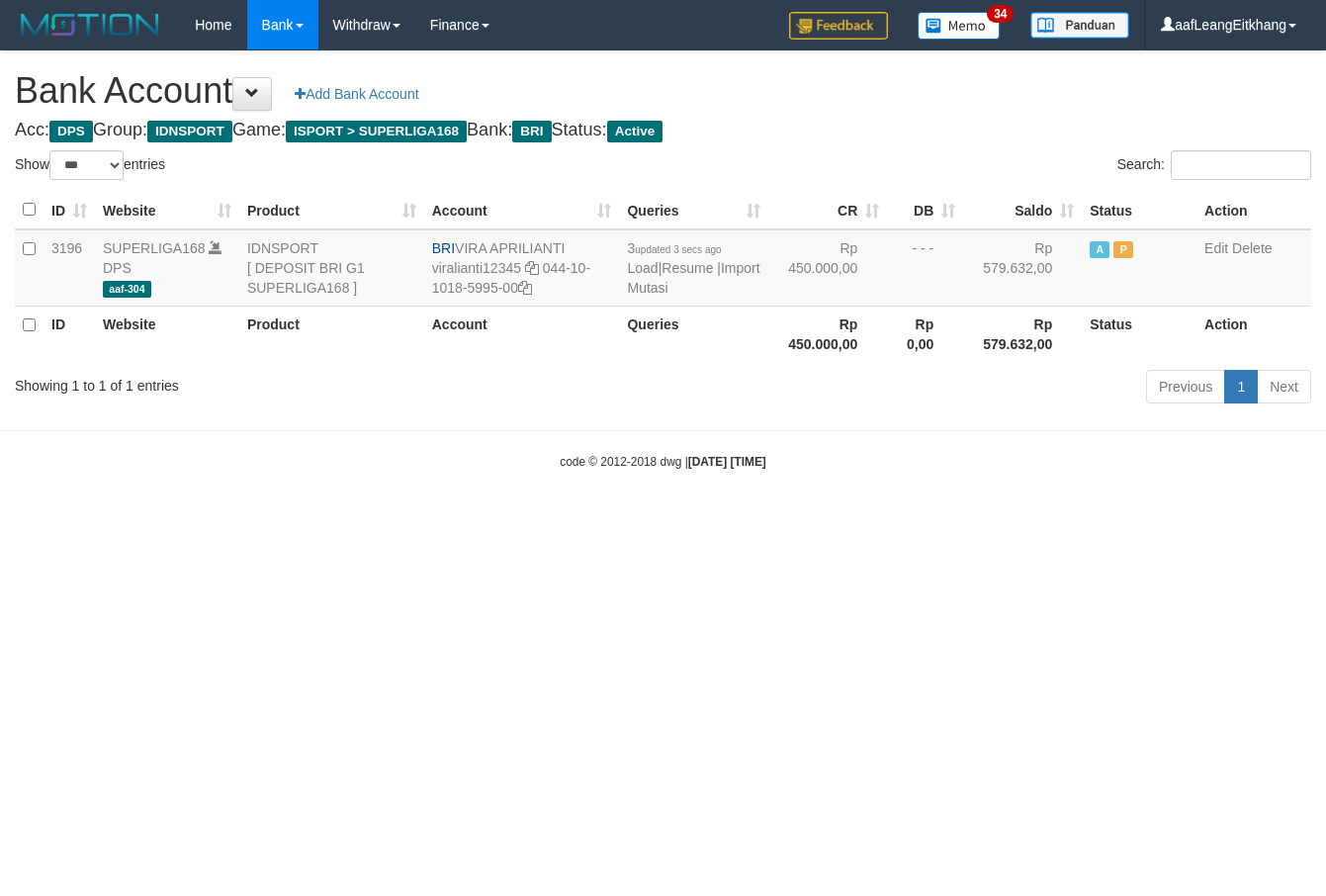 select on "***" 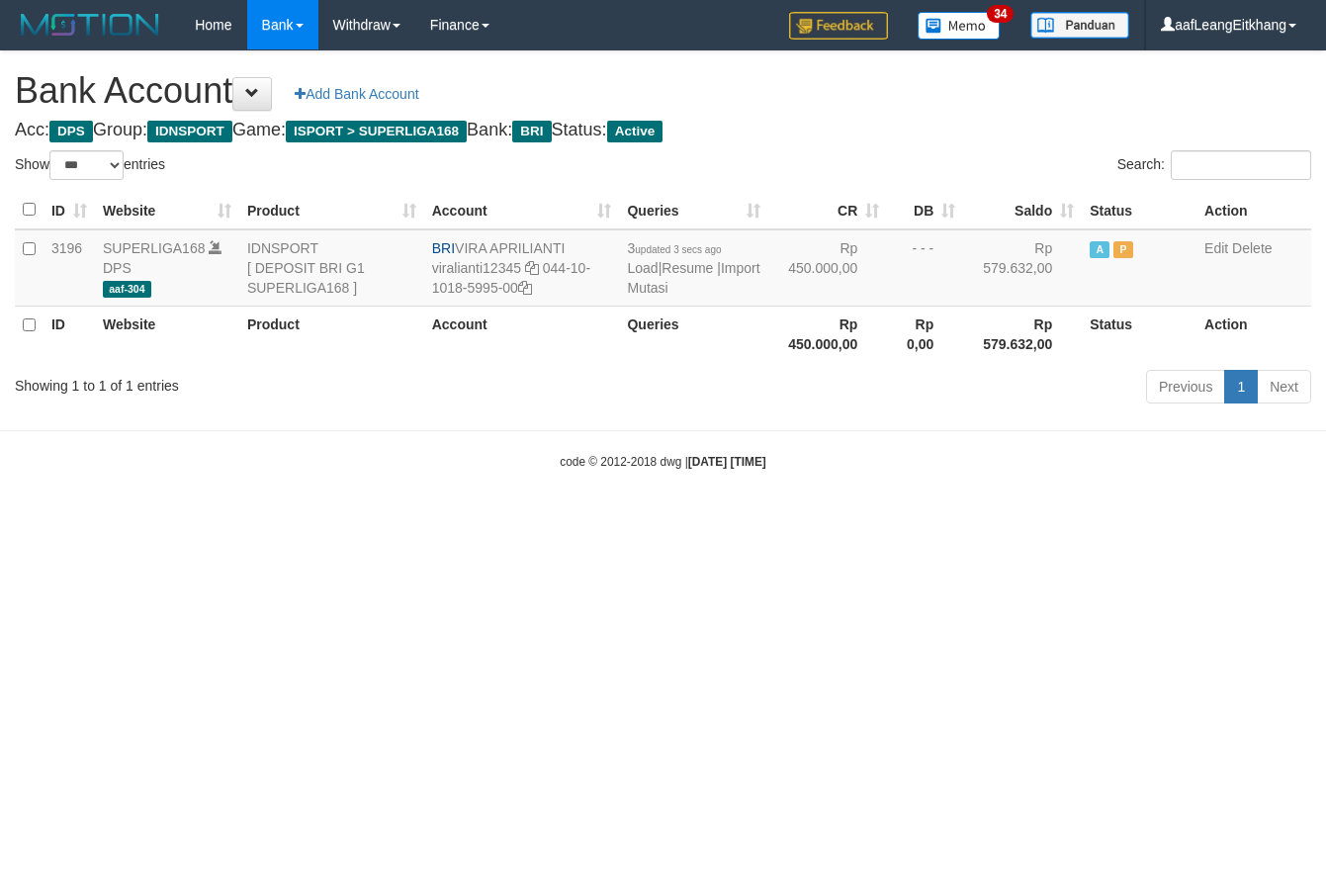 scroll, scrollTop: 0, scrollLeft: 0, axis: both 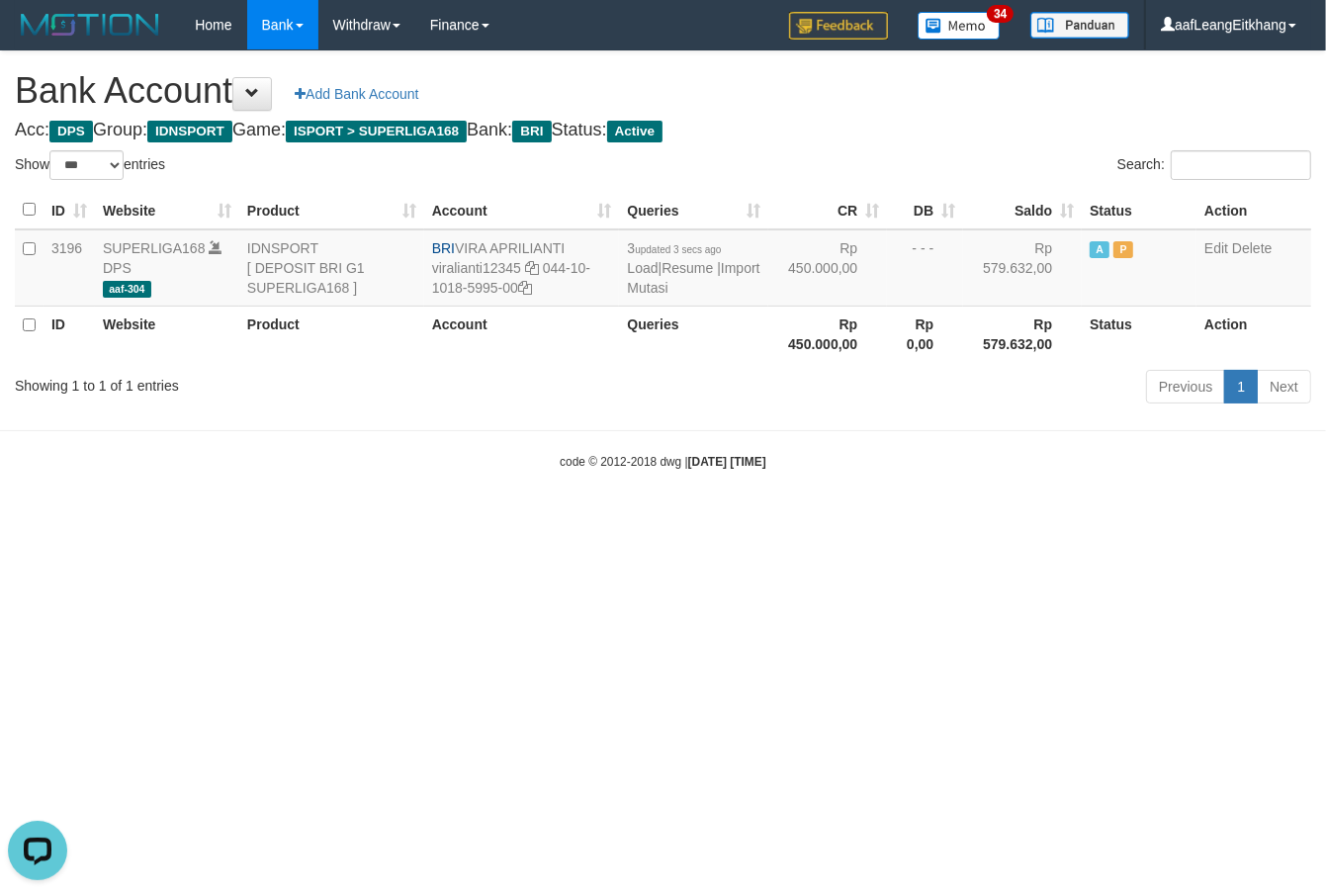 drag, startPoint x: 1149, startPoint y: 577, endPoint x: 1178, endPoint y: 566, distance: 31.016125 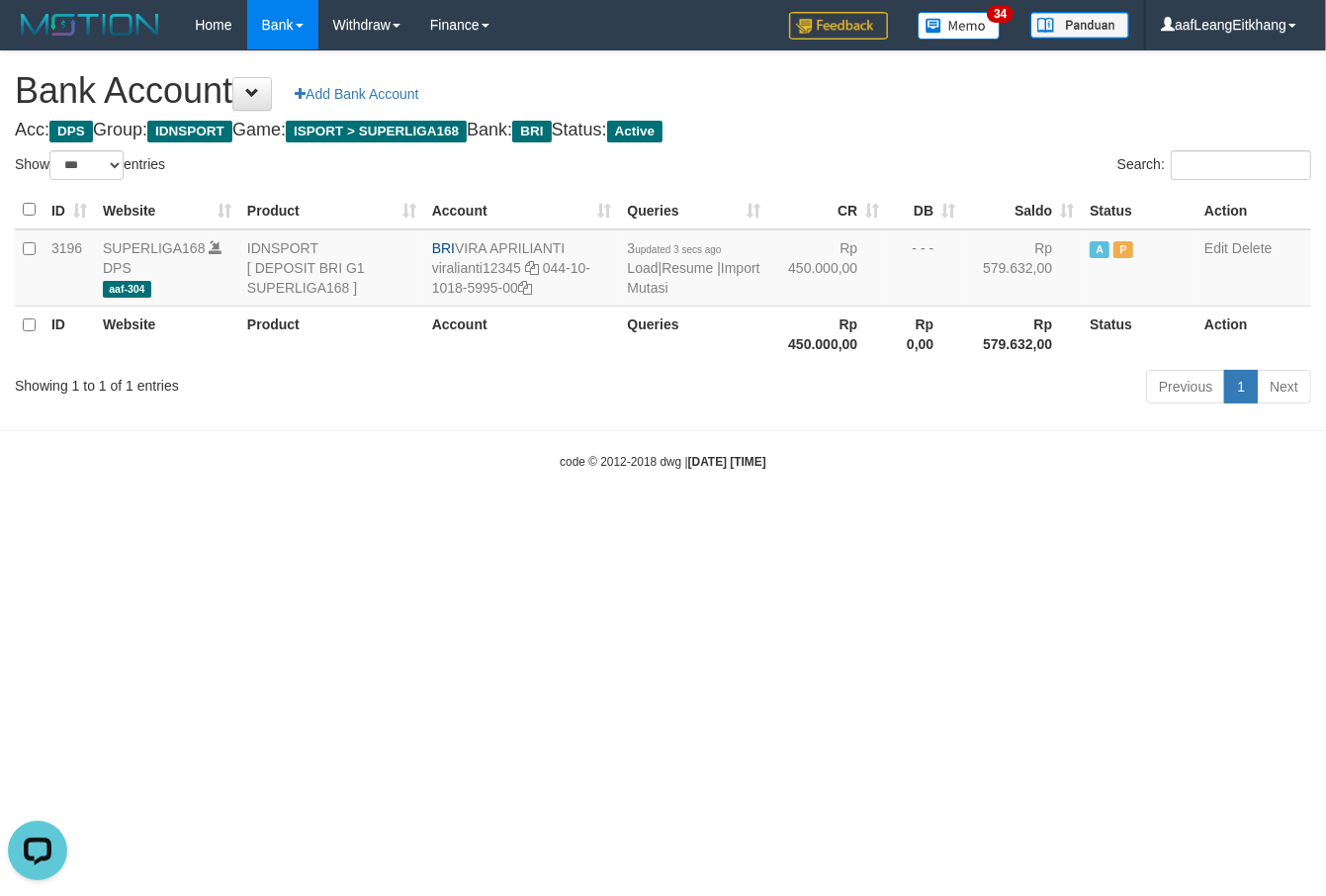 drag, startPoint x: 1068, startPoint y: 585, endPoint x: 1264, endPoint y: 514, distance: 208.4634 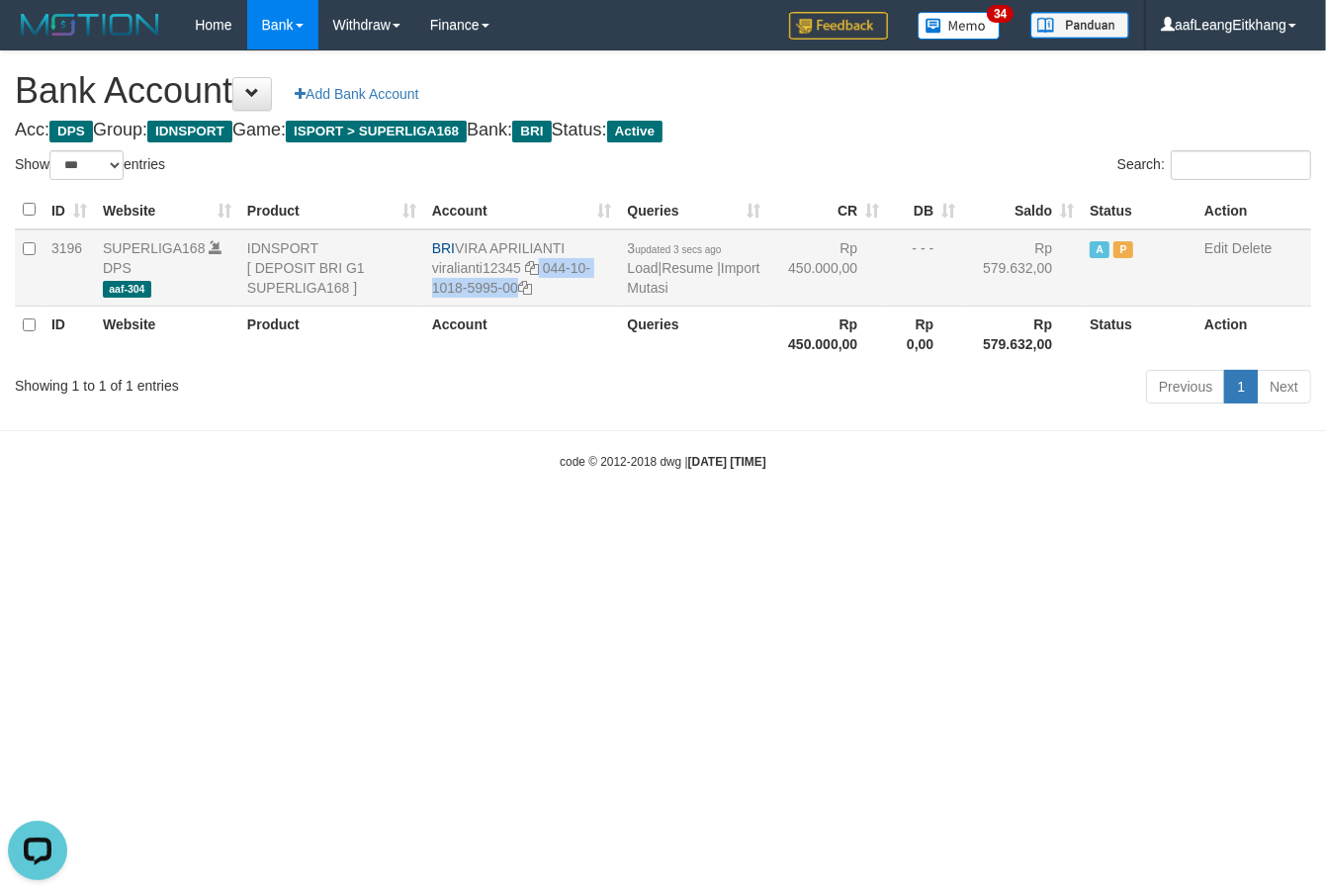 drag, startPoint x: 540, startPoint y: 268, endPoint x: 556, endPoint y: 283, distance: 21.931712 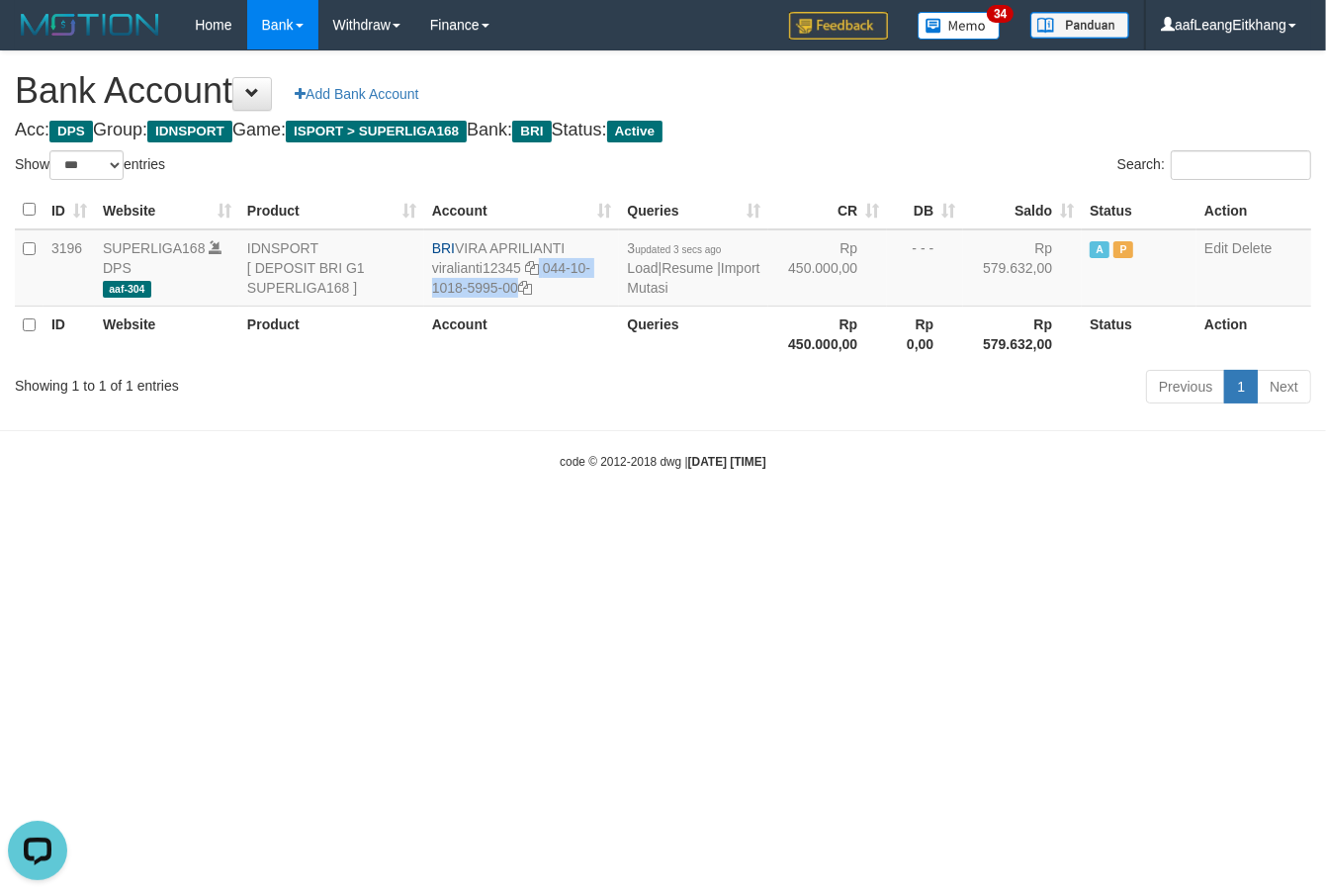 copy on "044-10-1018-5995-00" 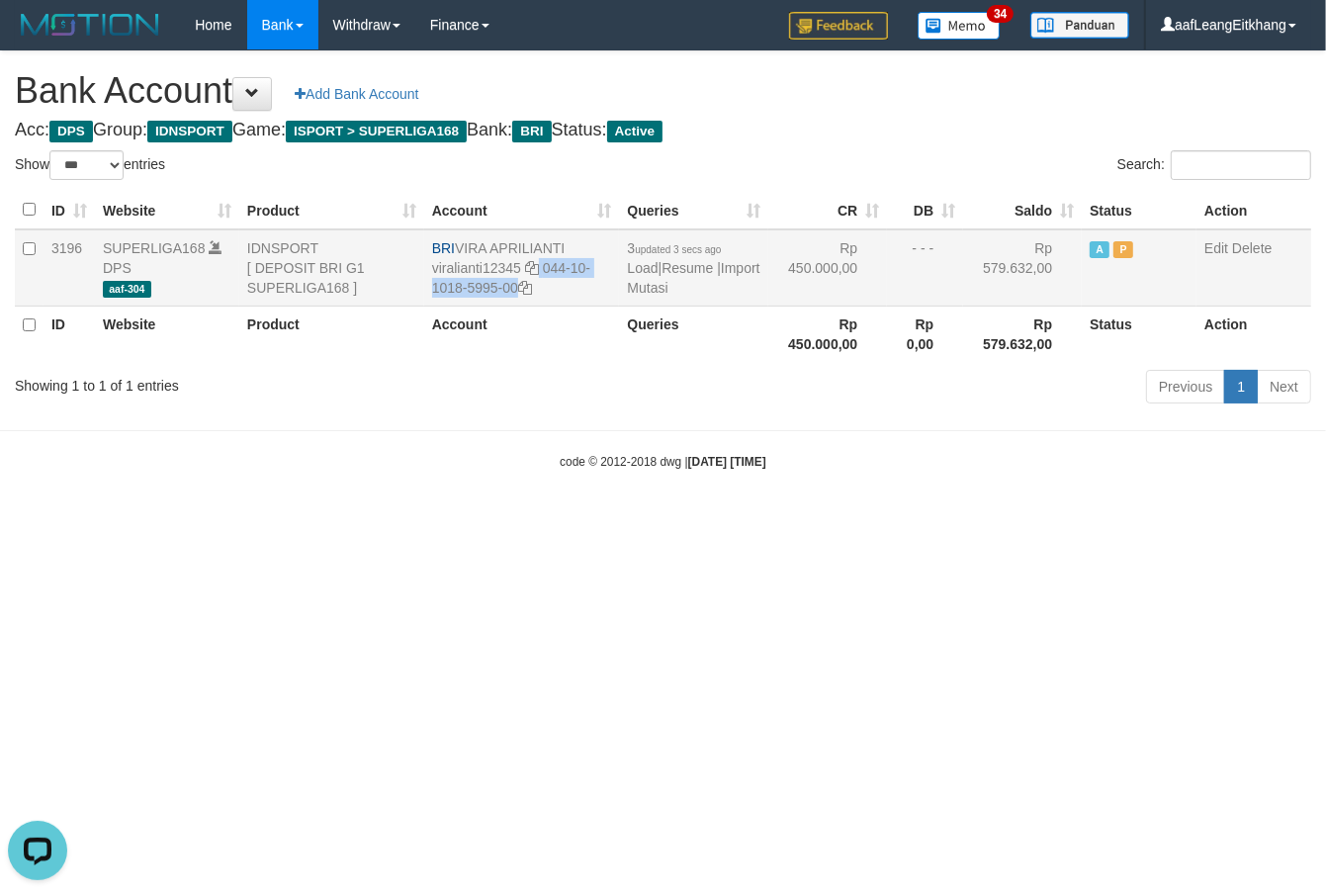 drag, startPoint x: 457, startPoint y: 247, endPoint x: 574, endPoint y: 243, distance: 117.06836 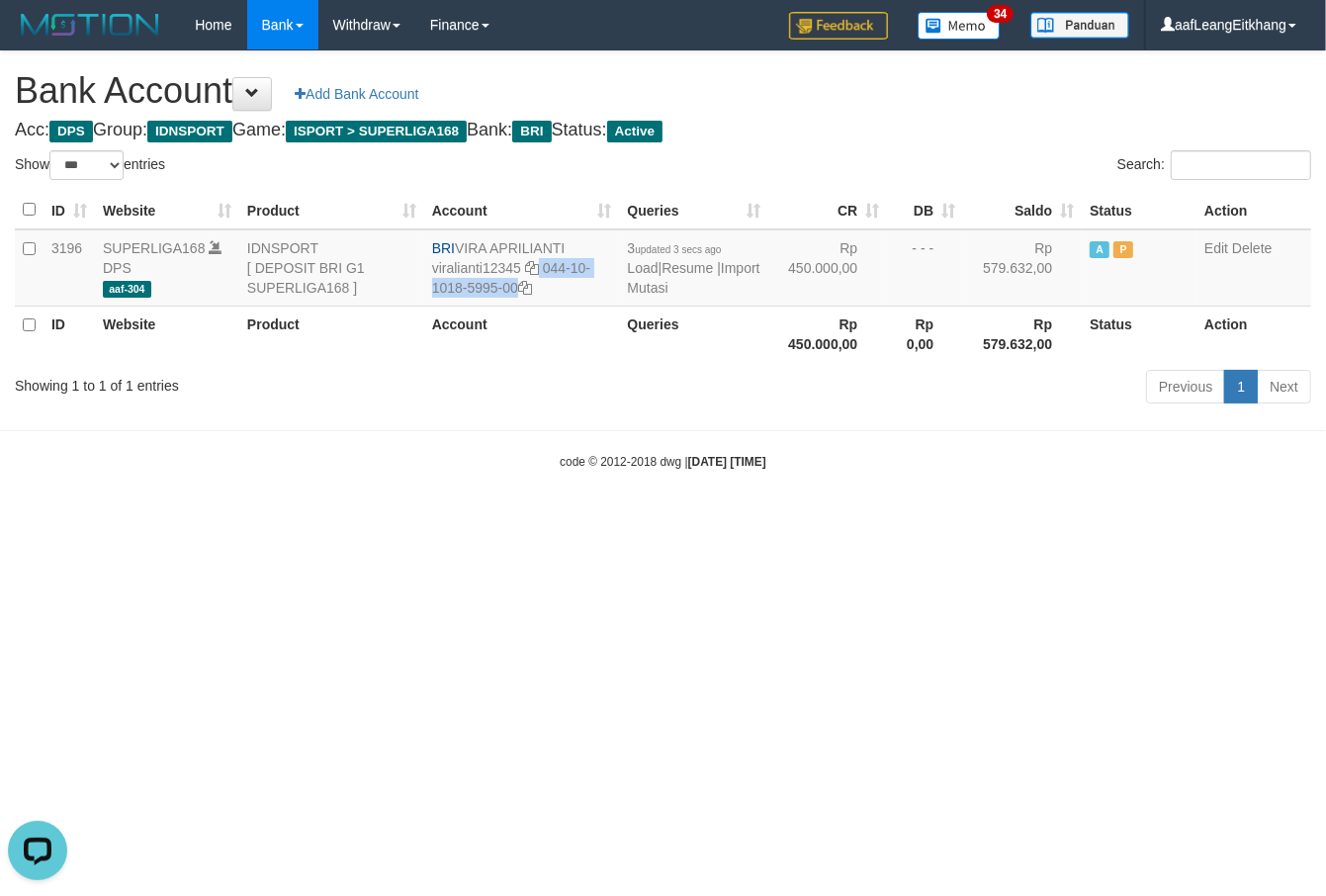 copy on "VIRA APRILIANTI" 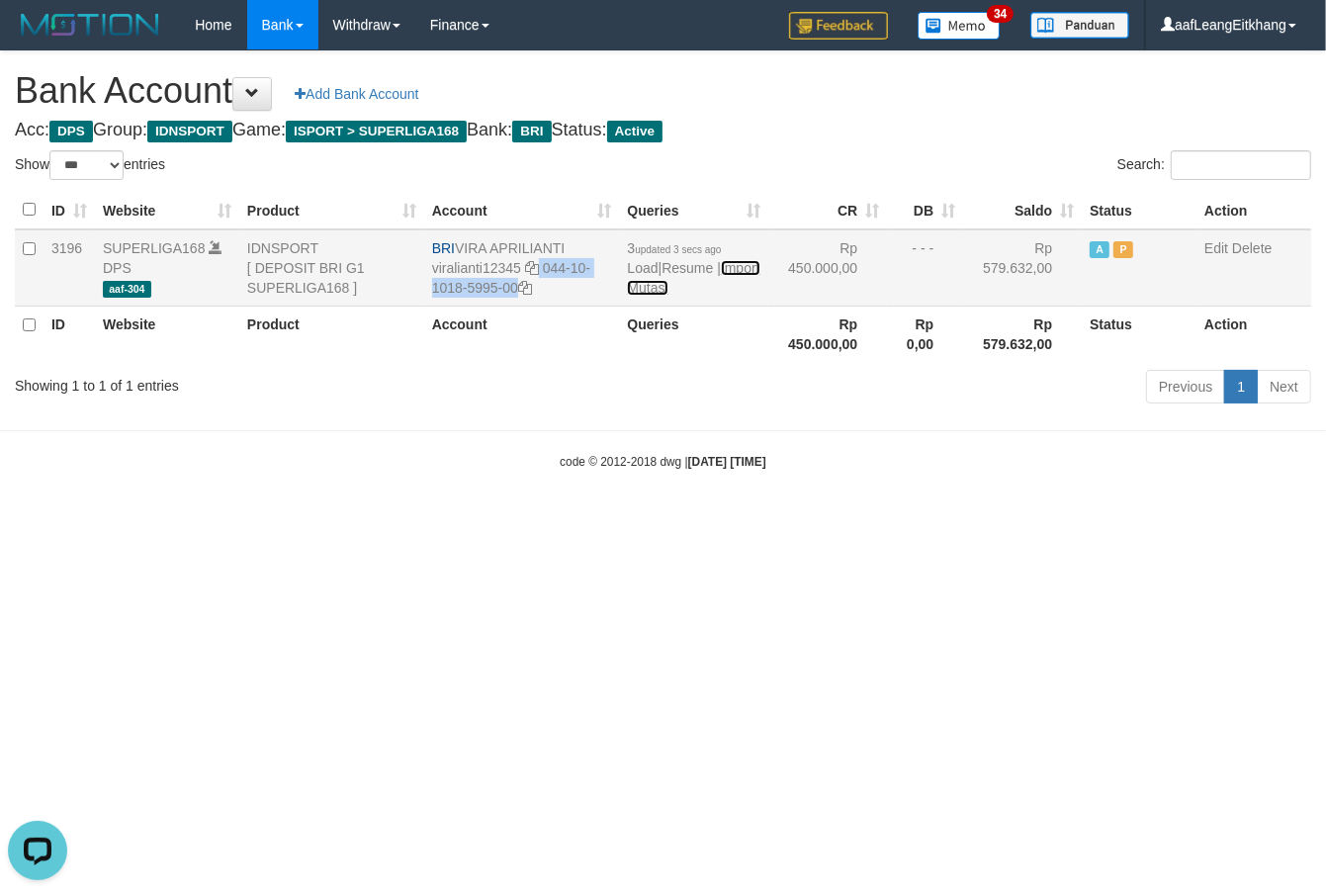 click on "Import Mutasi" at bounding box center (693, 278) 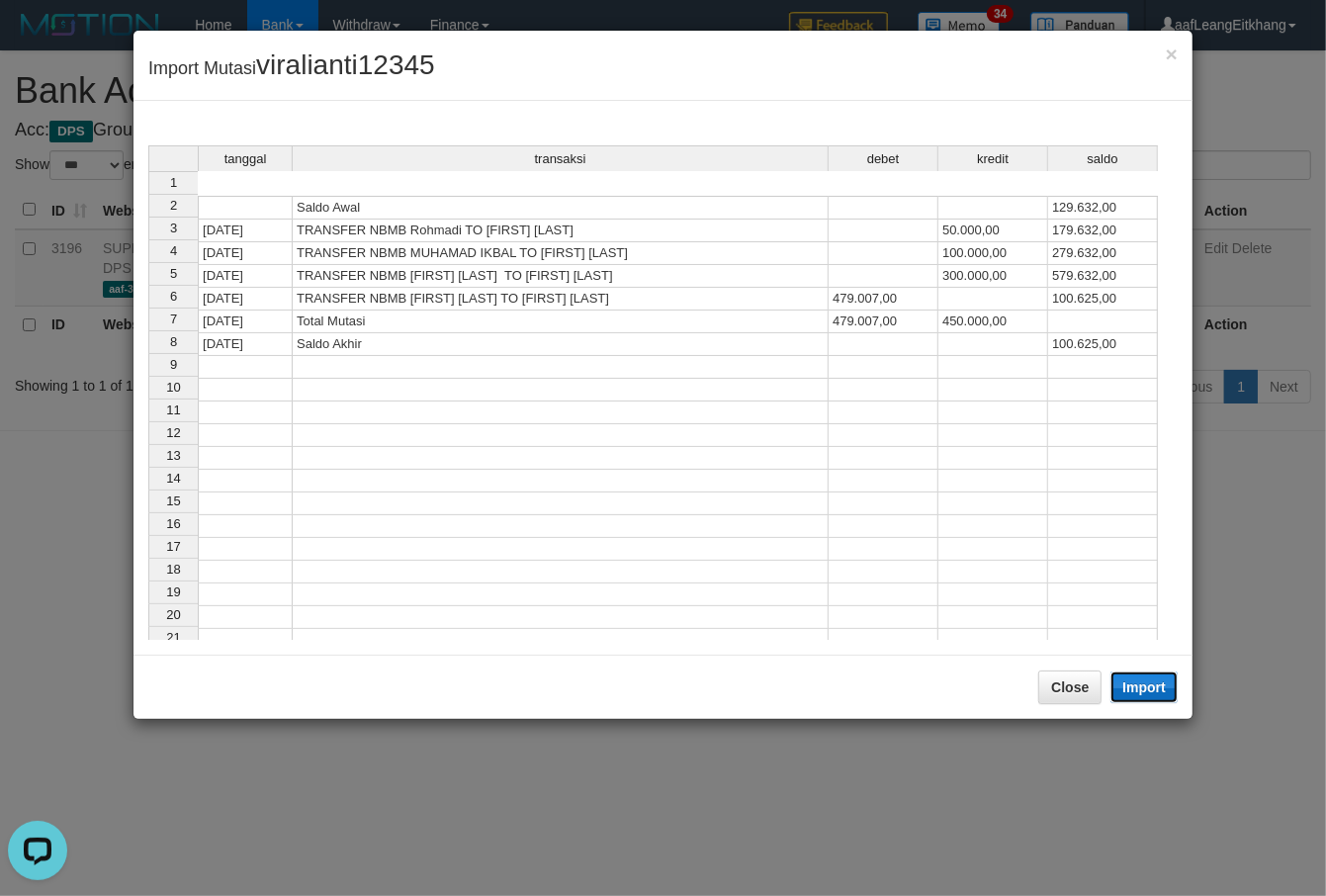 click on "Import" at bounding box center [1144, 687] 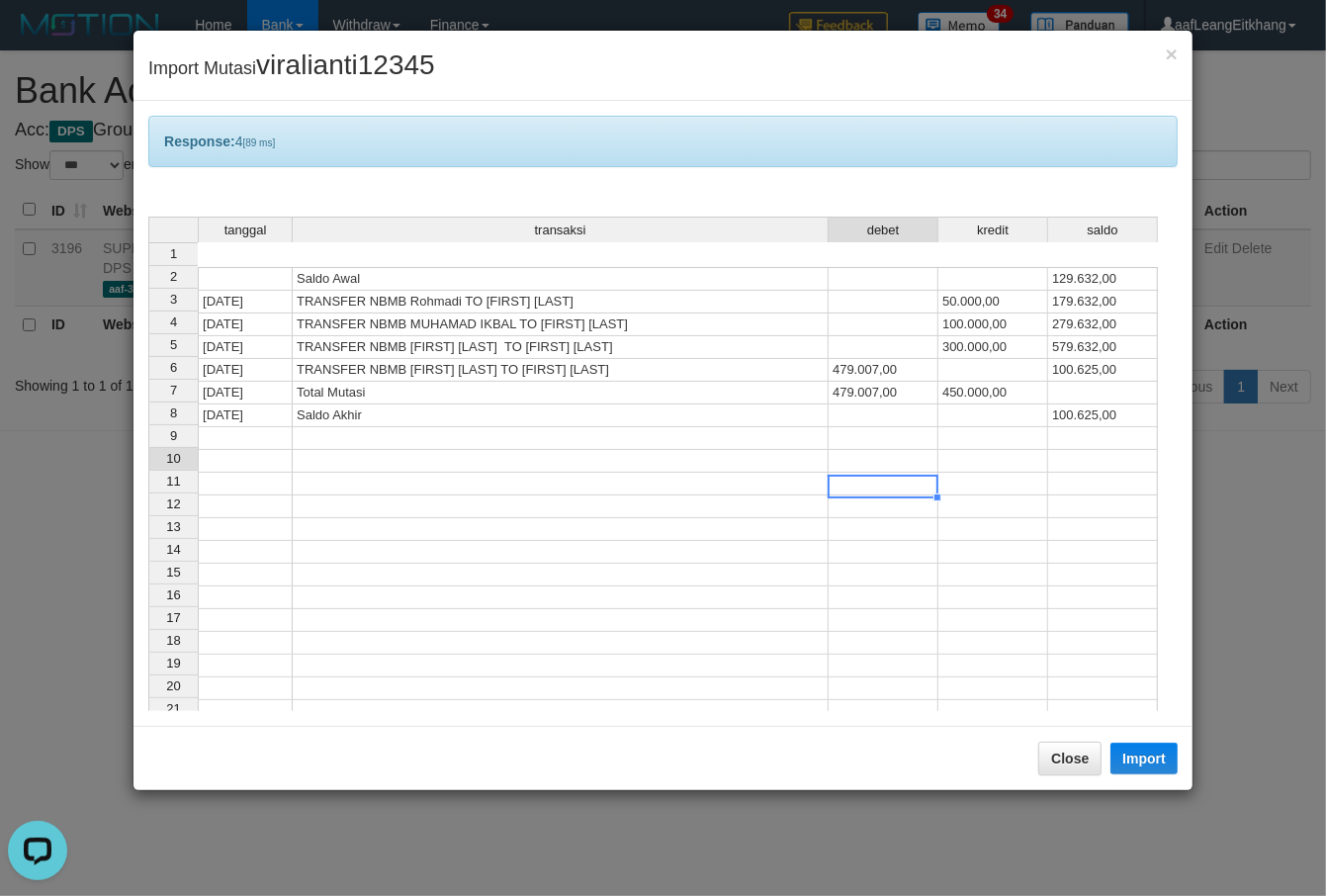 click at bounding box center (883, 484) 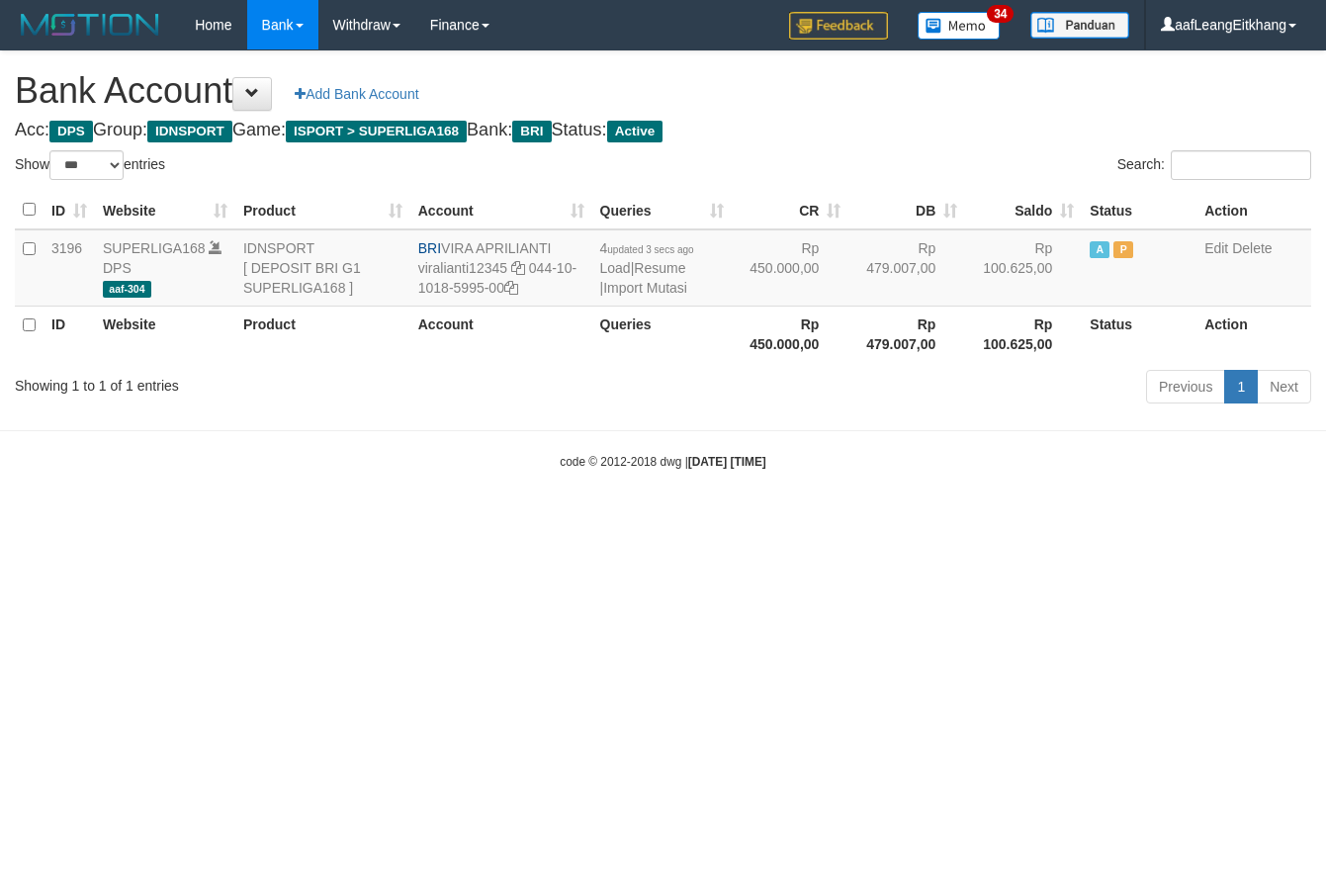 select on "***" 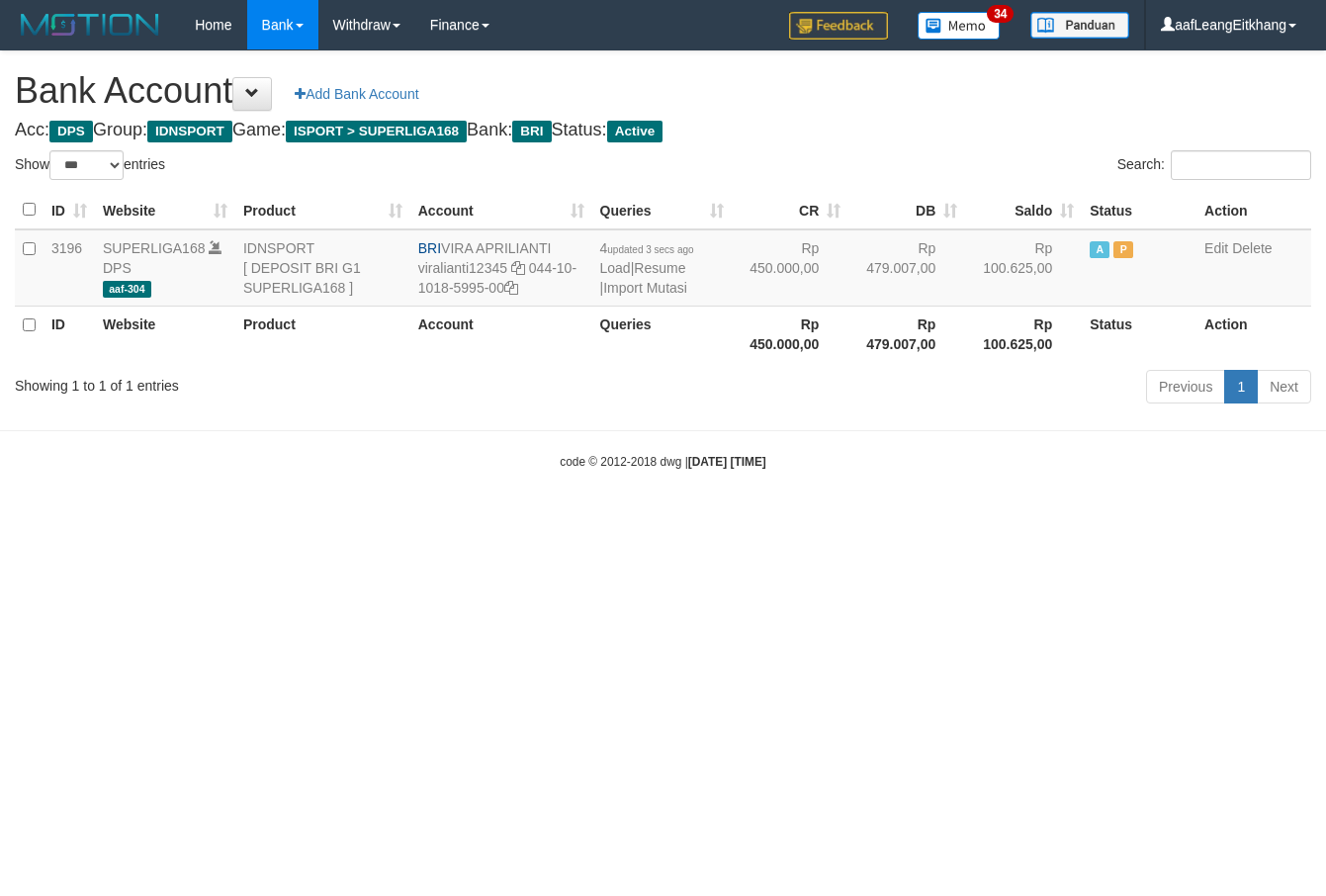 scroll, scrollTop: 0, scrollLeft: 0, axis: both 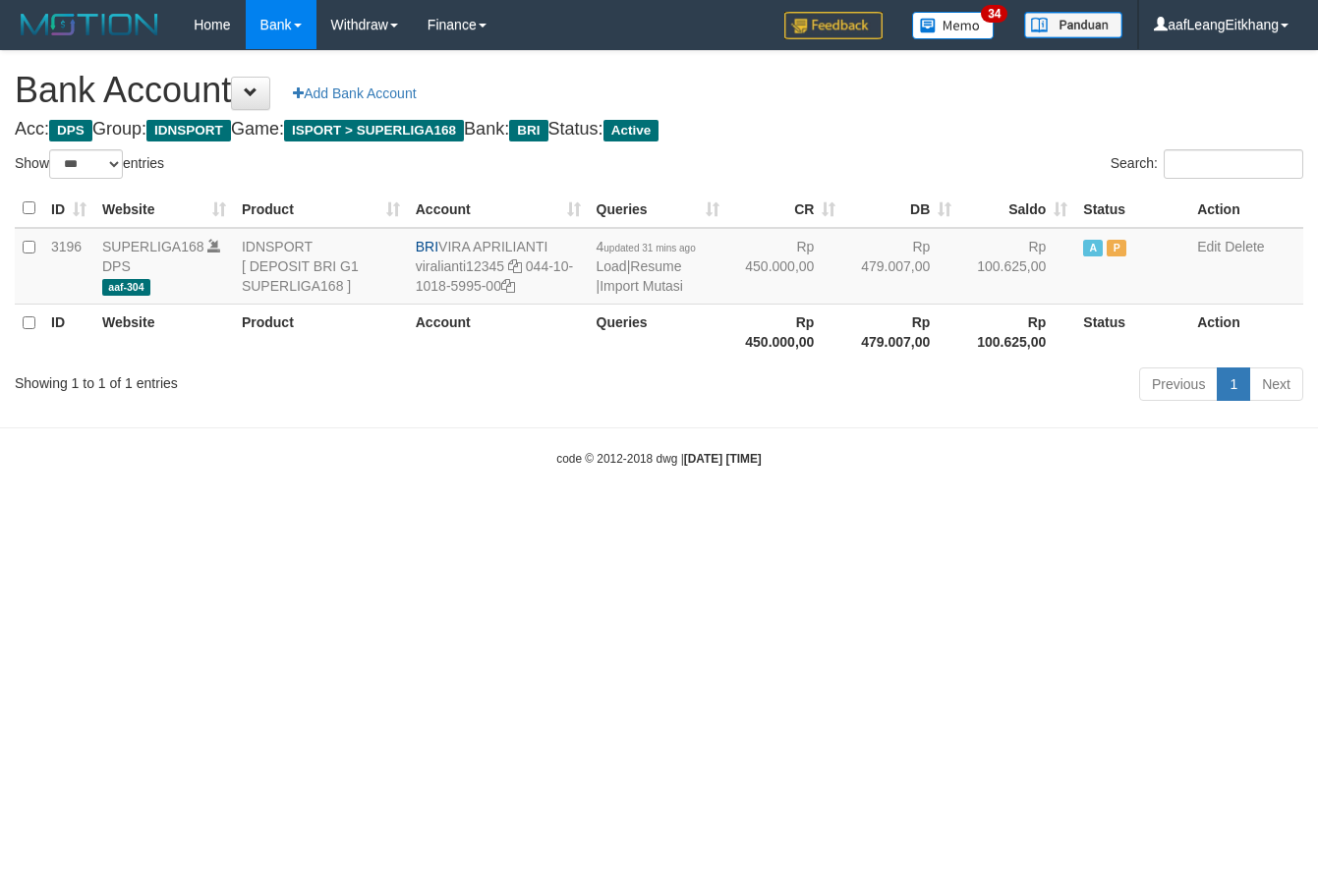 select on "***" 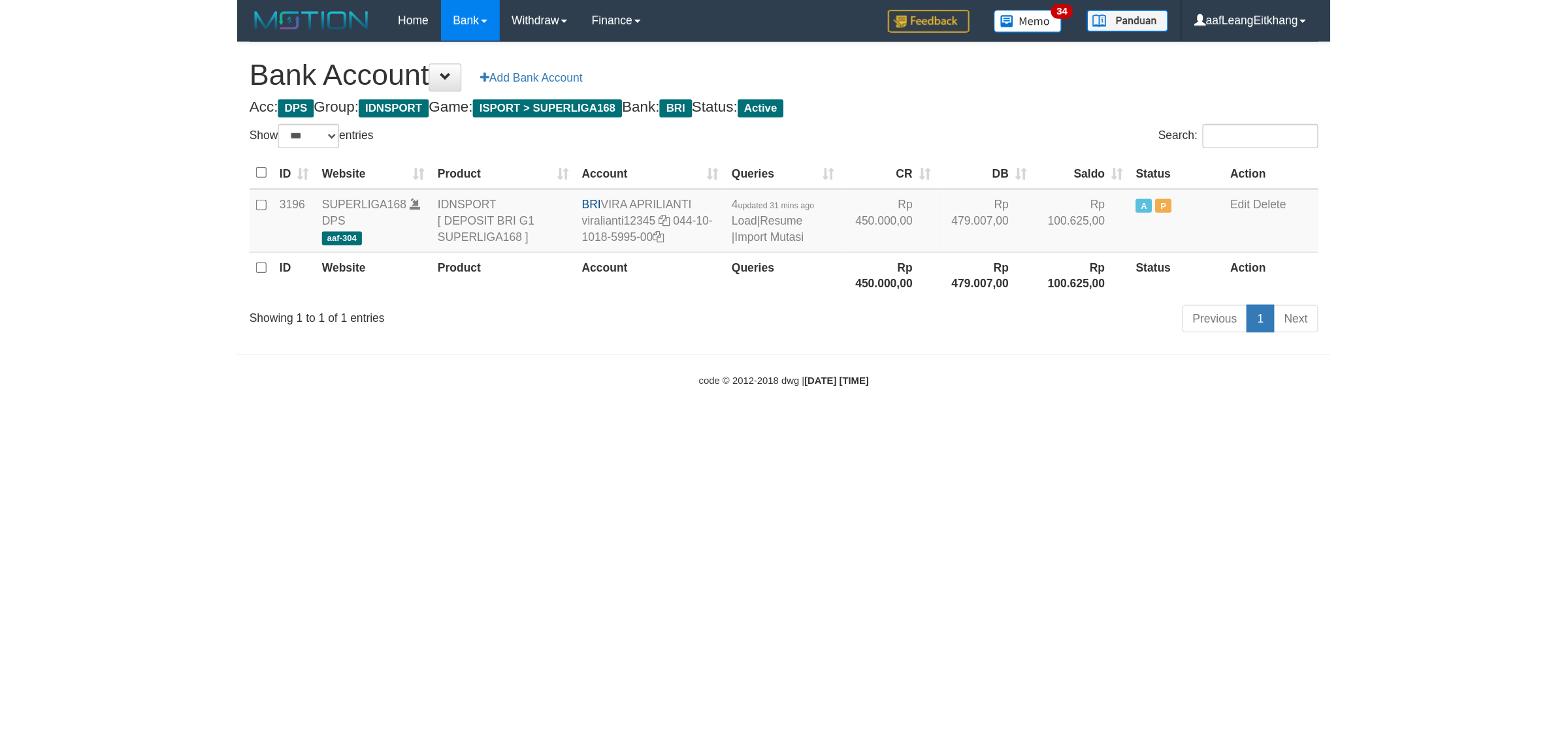 scroll, scrollTop: 0, scrollLeft: 0, axis: both 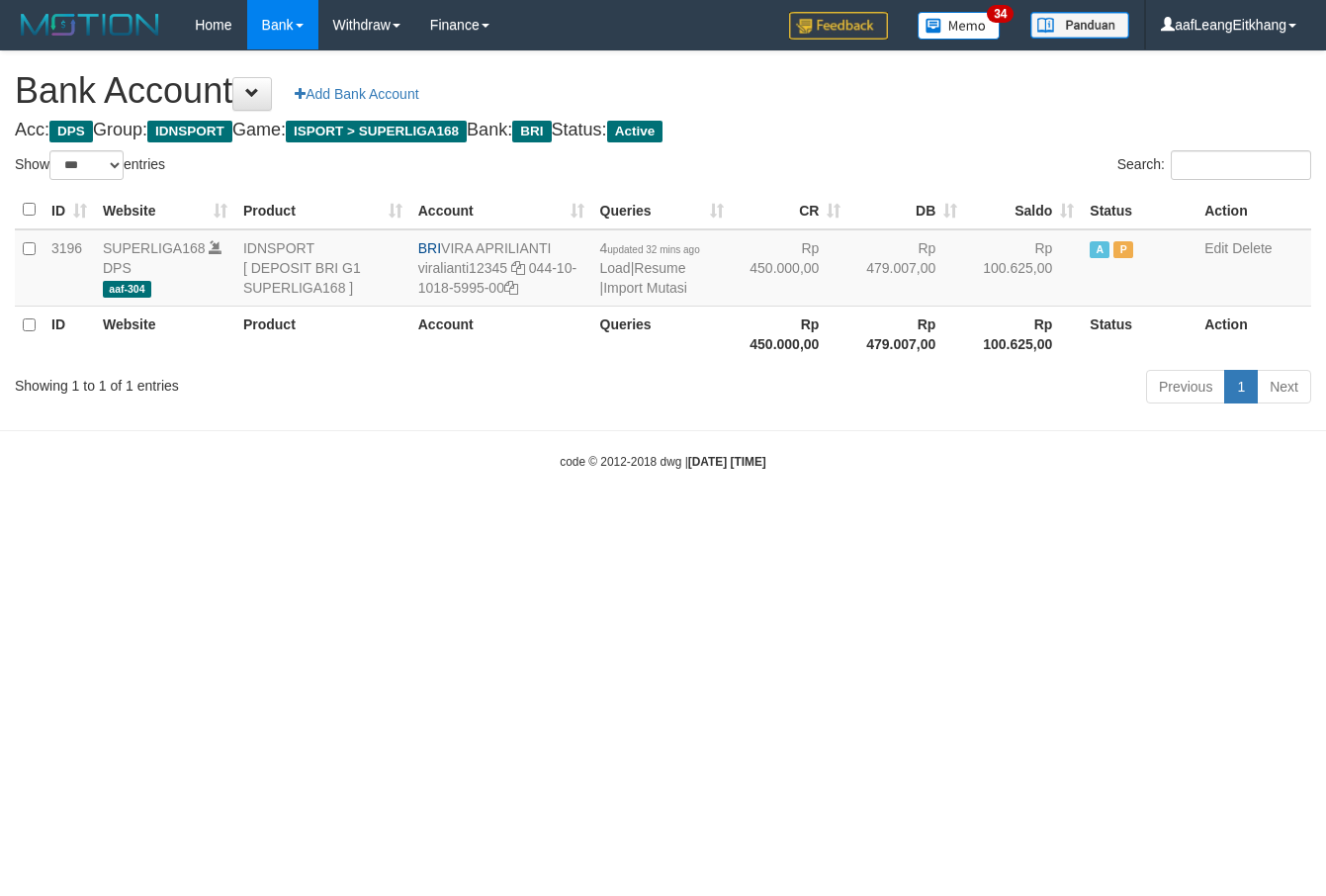 select on "***" 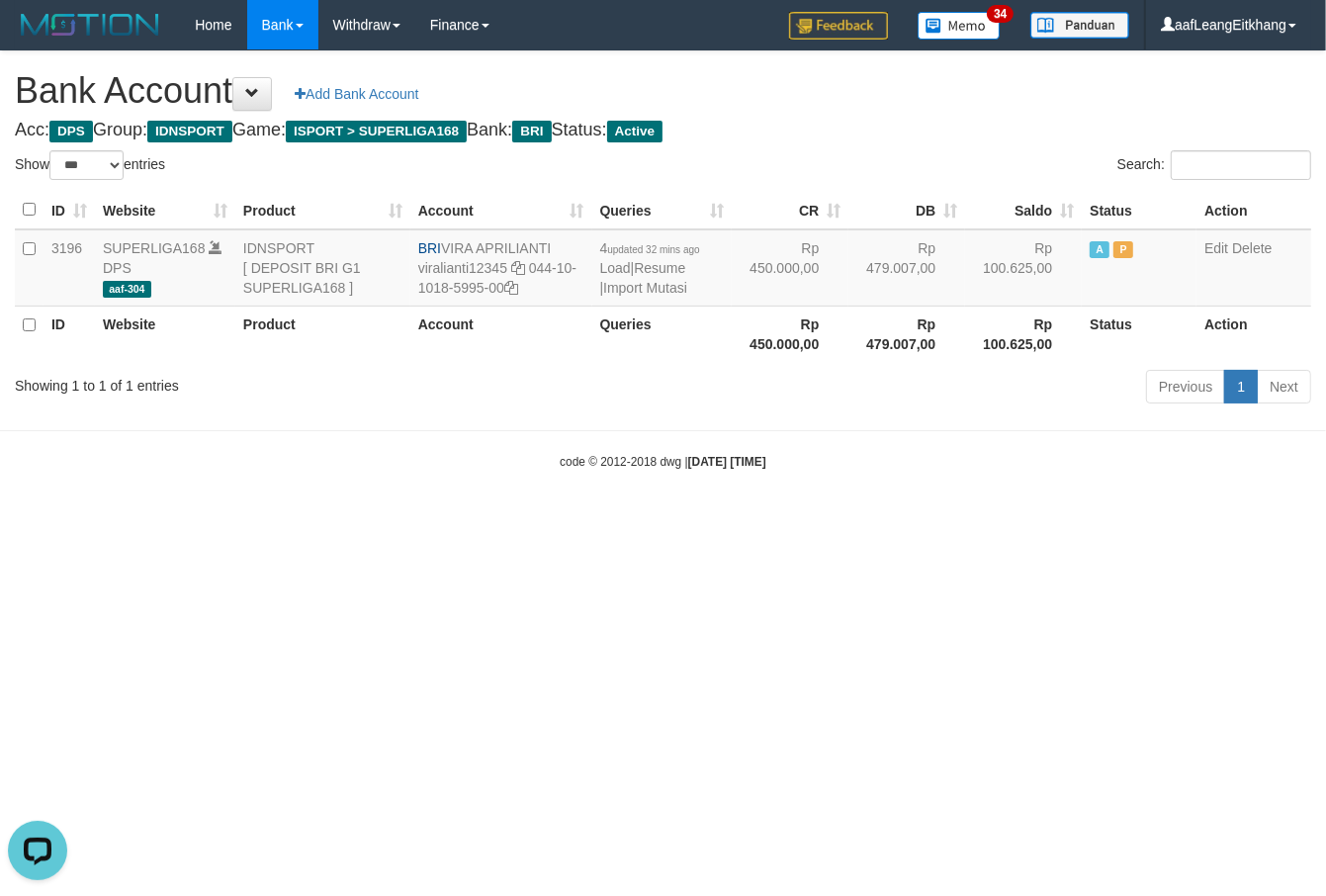 scroll, scrollTop: 0, scrollLeft: 0, axis: both 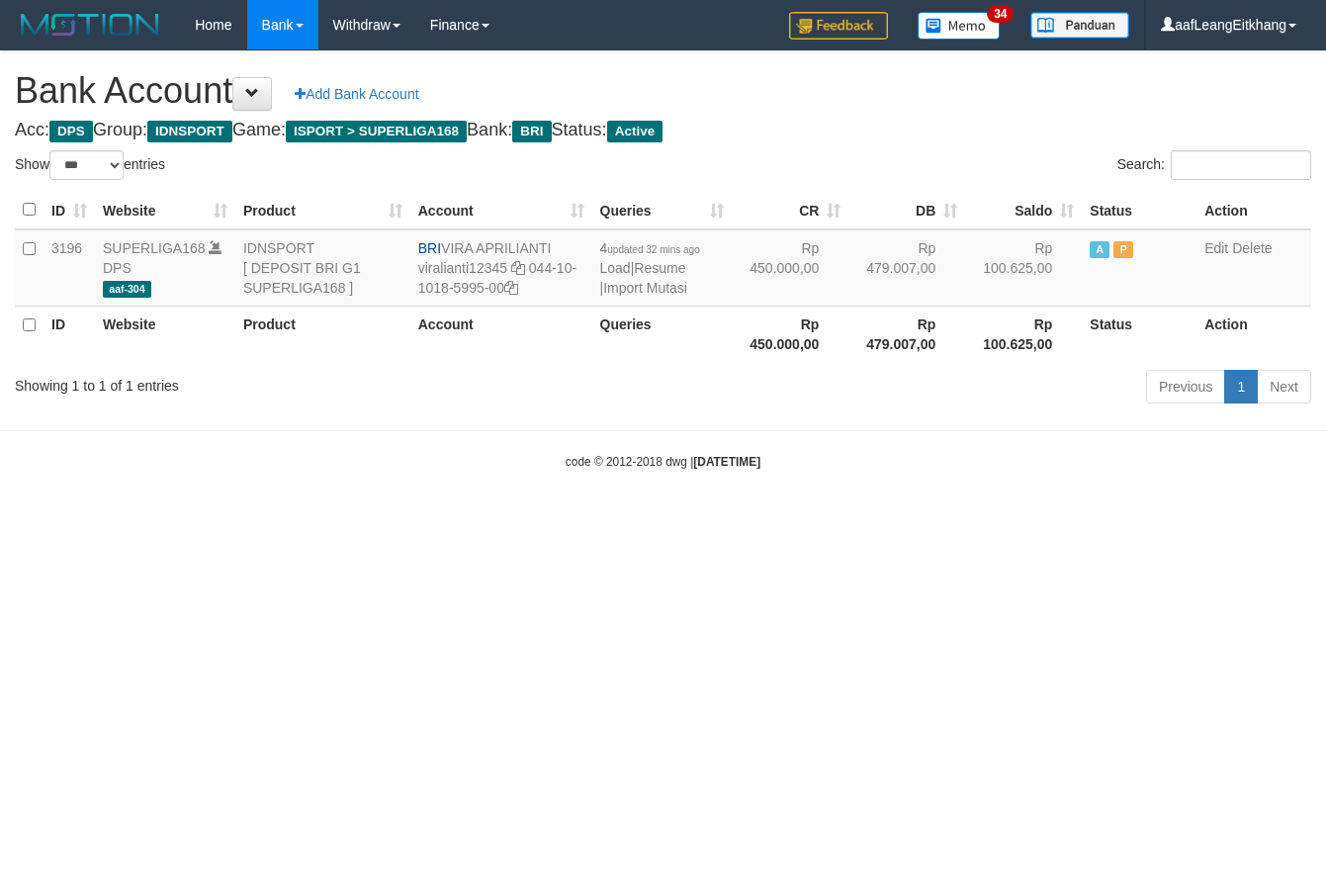 select on "***" 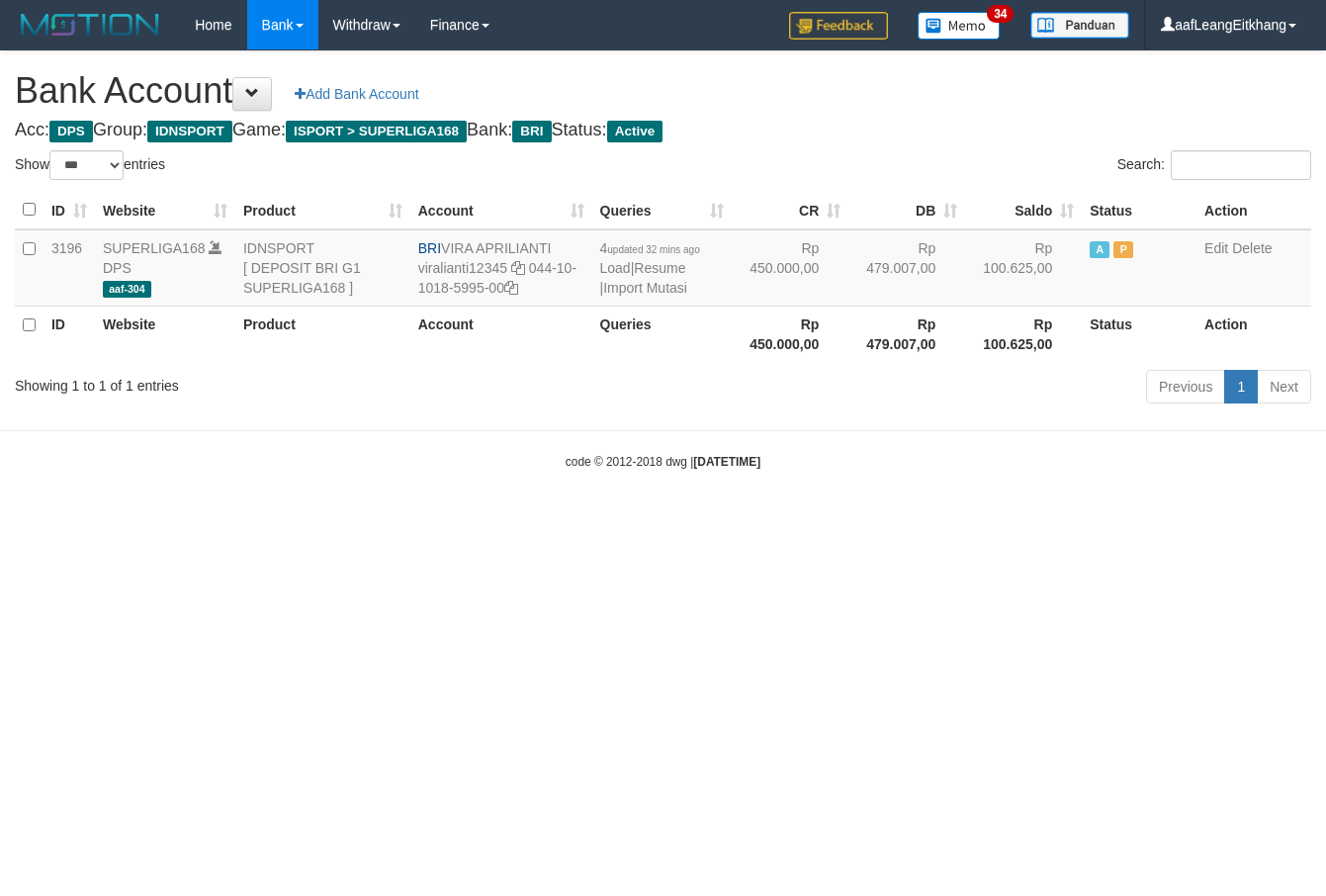 scroll, scrollTop: 0, scrollLeft: 0, axis: both 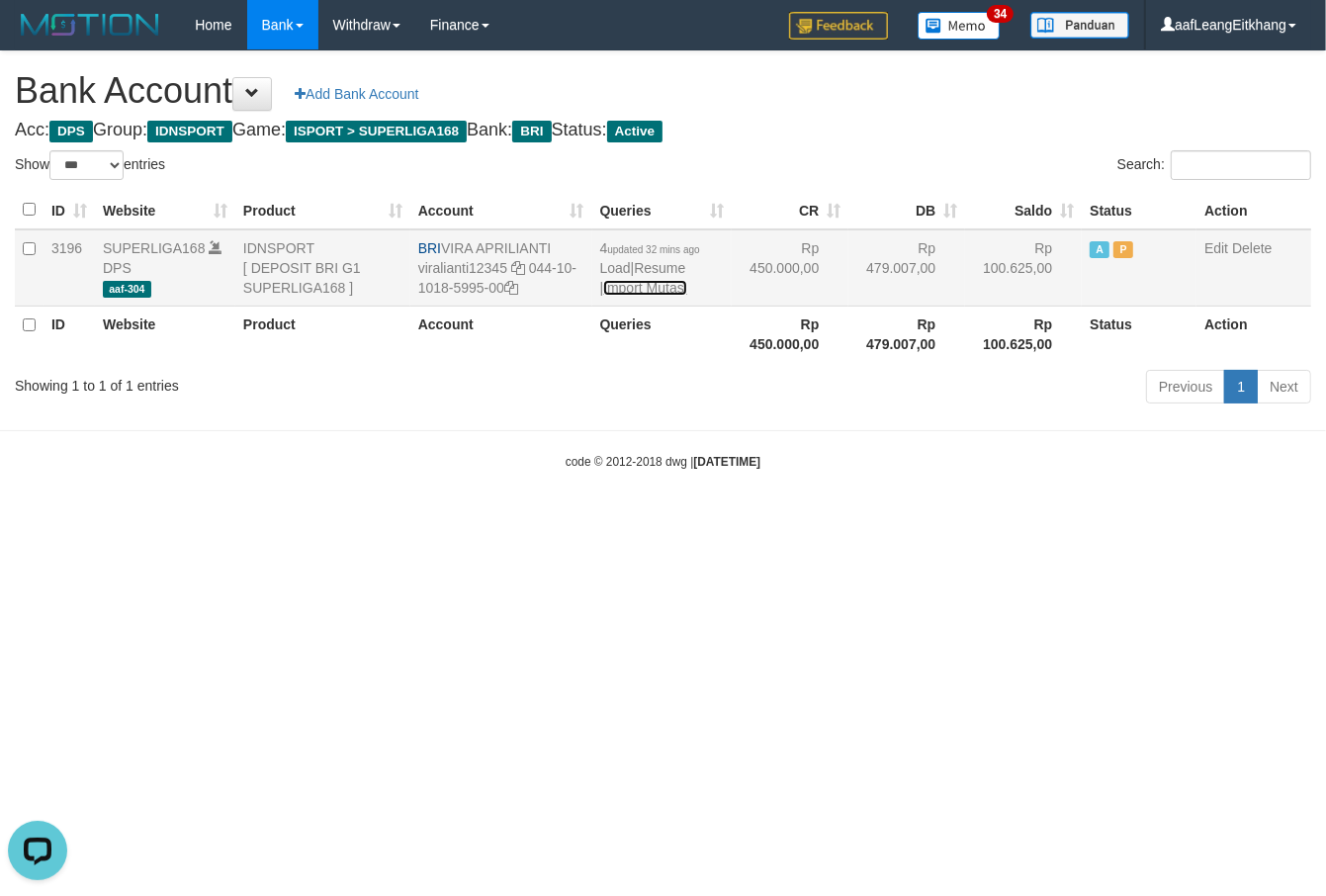 click on "Import Mutasi" at bounding box center (645, 288) 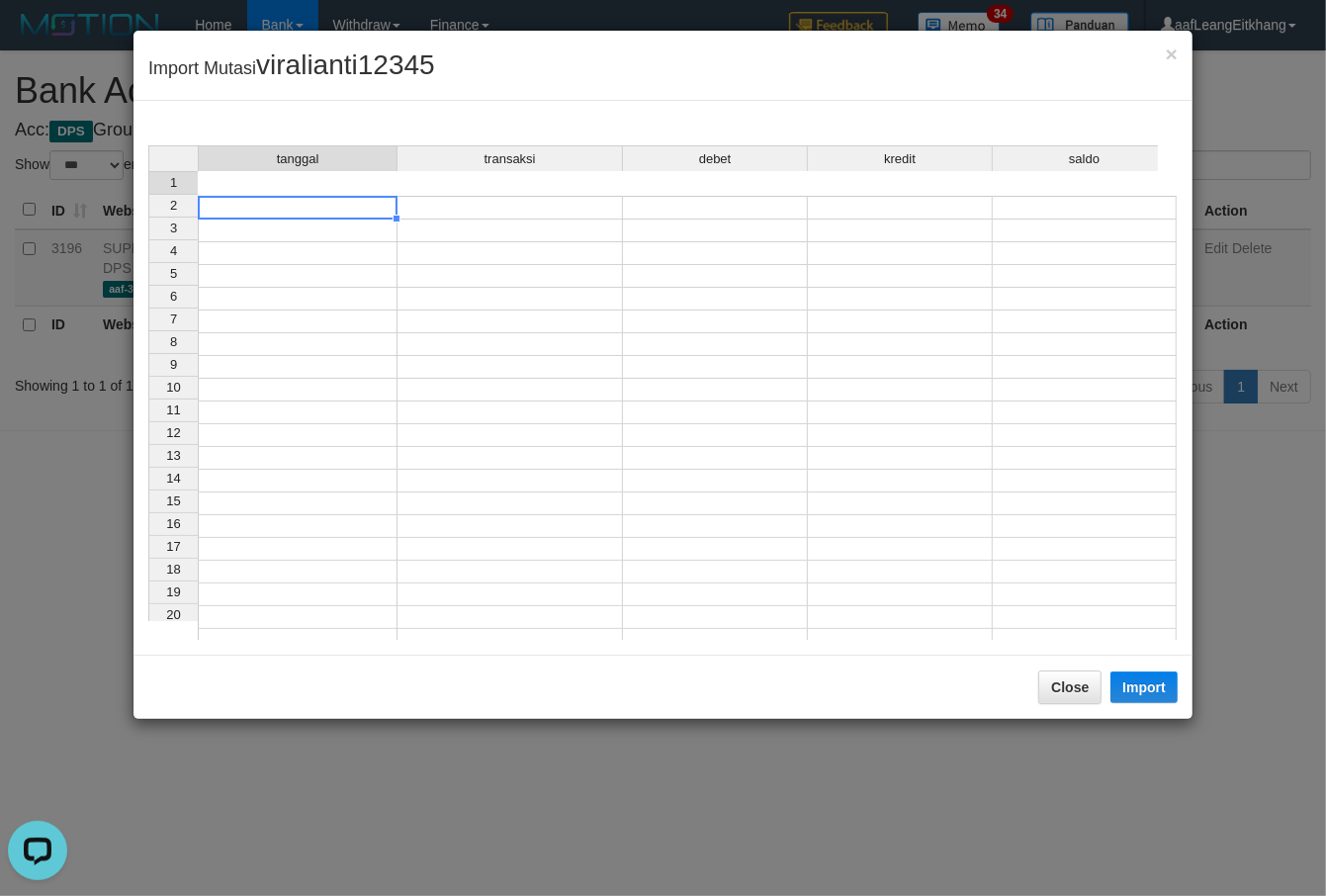 click at bounding box center (298, 208) 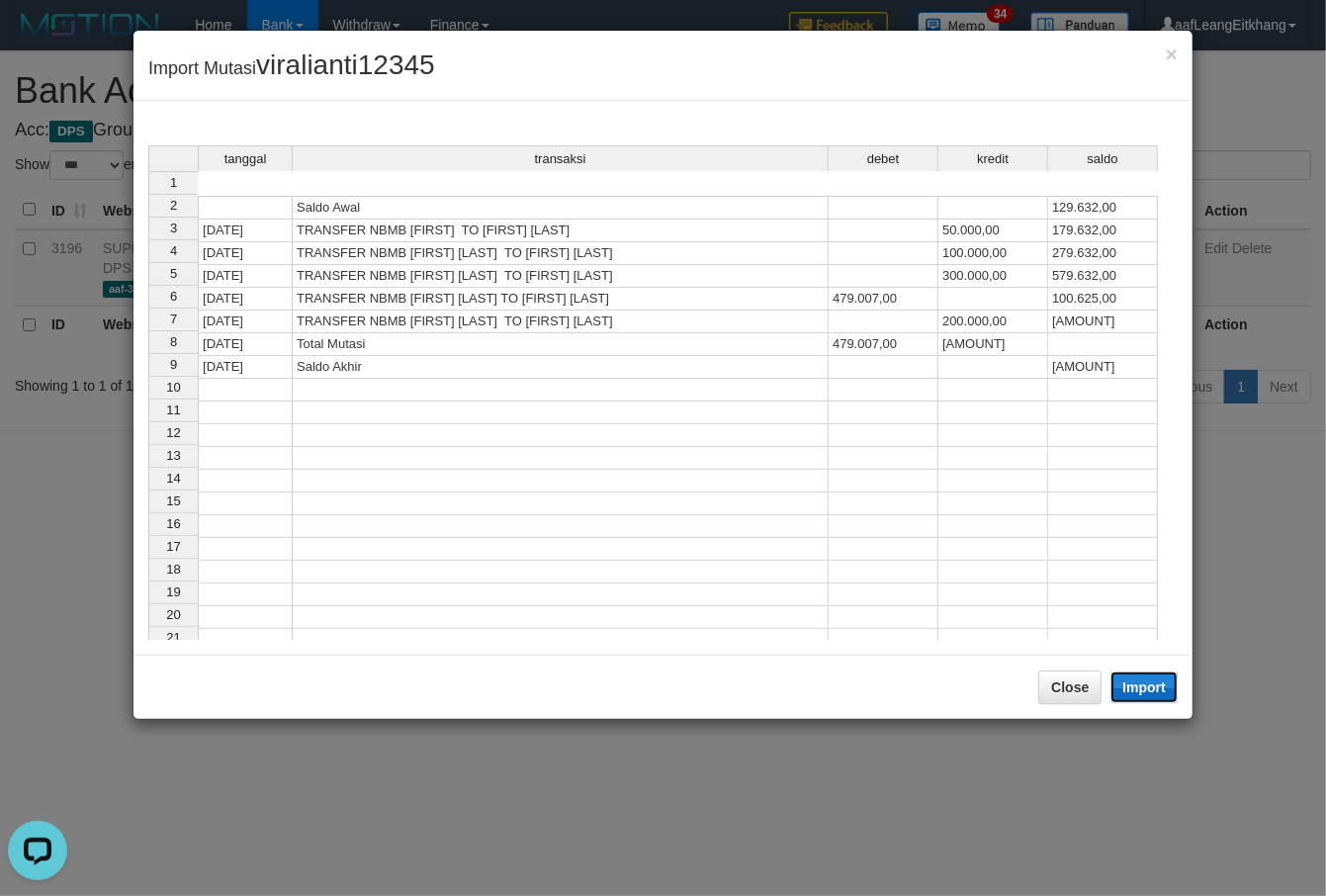 click on "Import" at bounding box center [1144, 687] 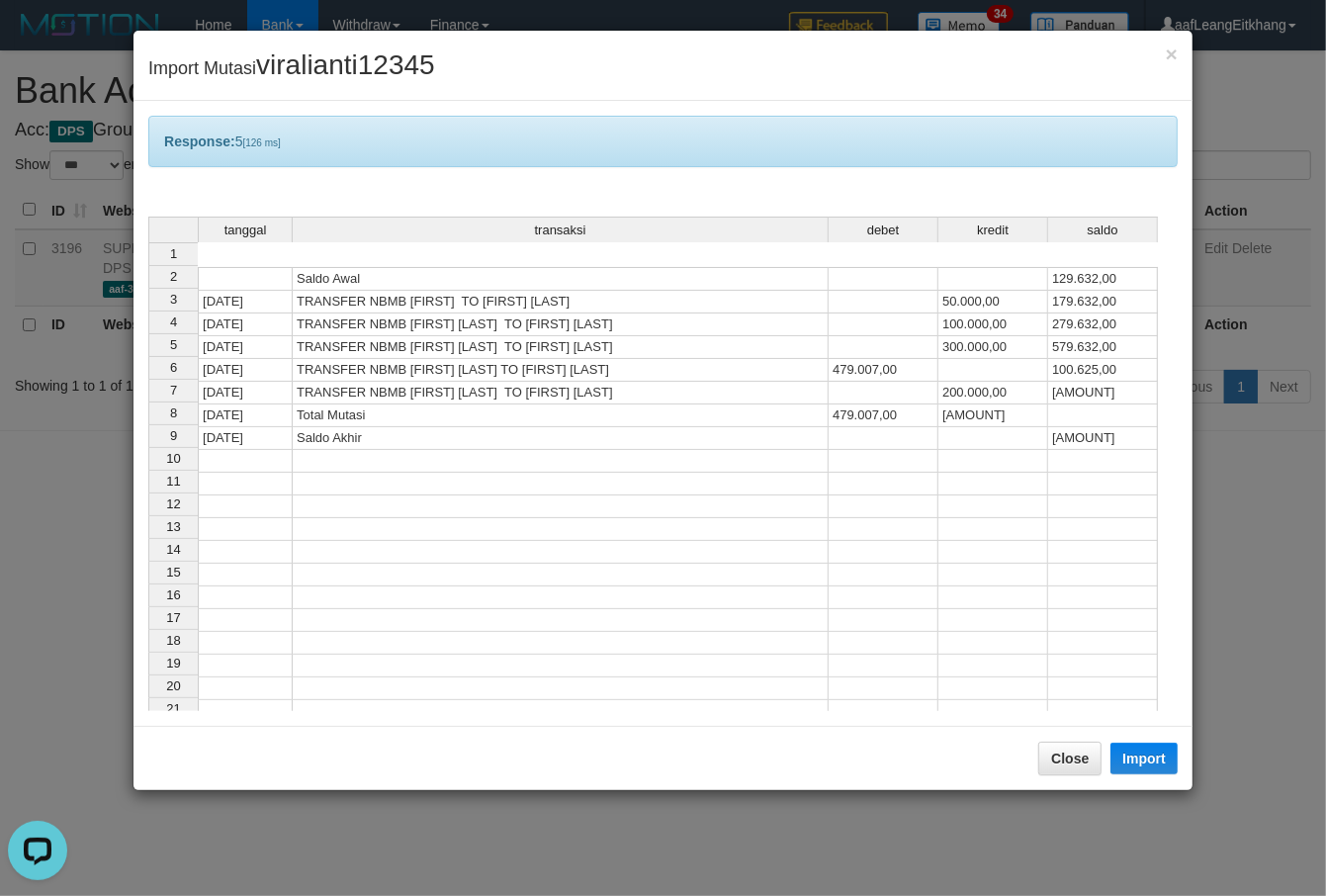 click at bounding box center [1103, 597] 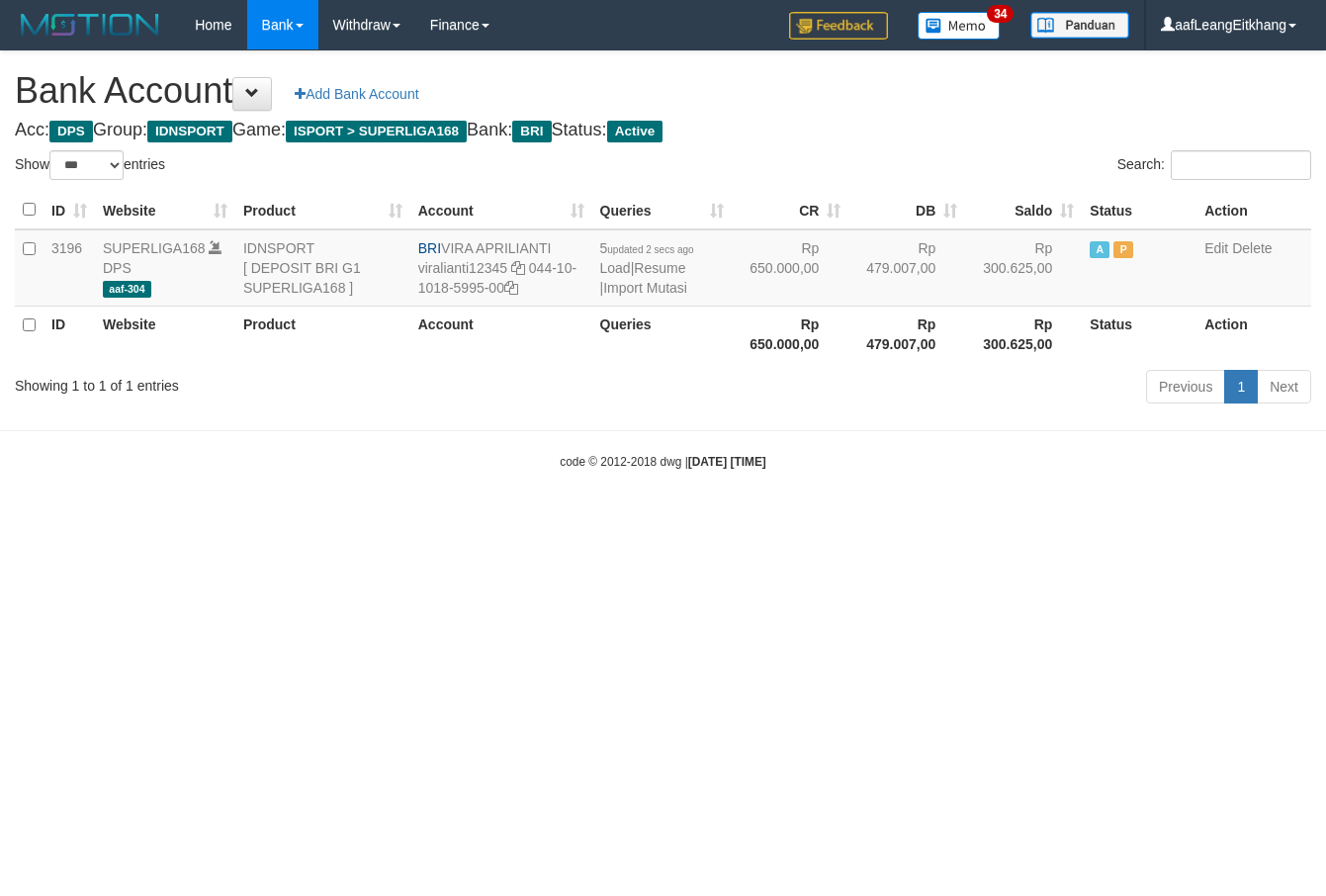 select on "***" 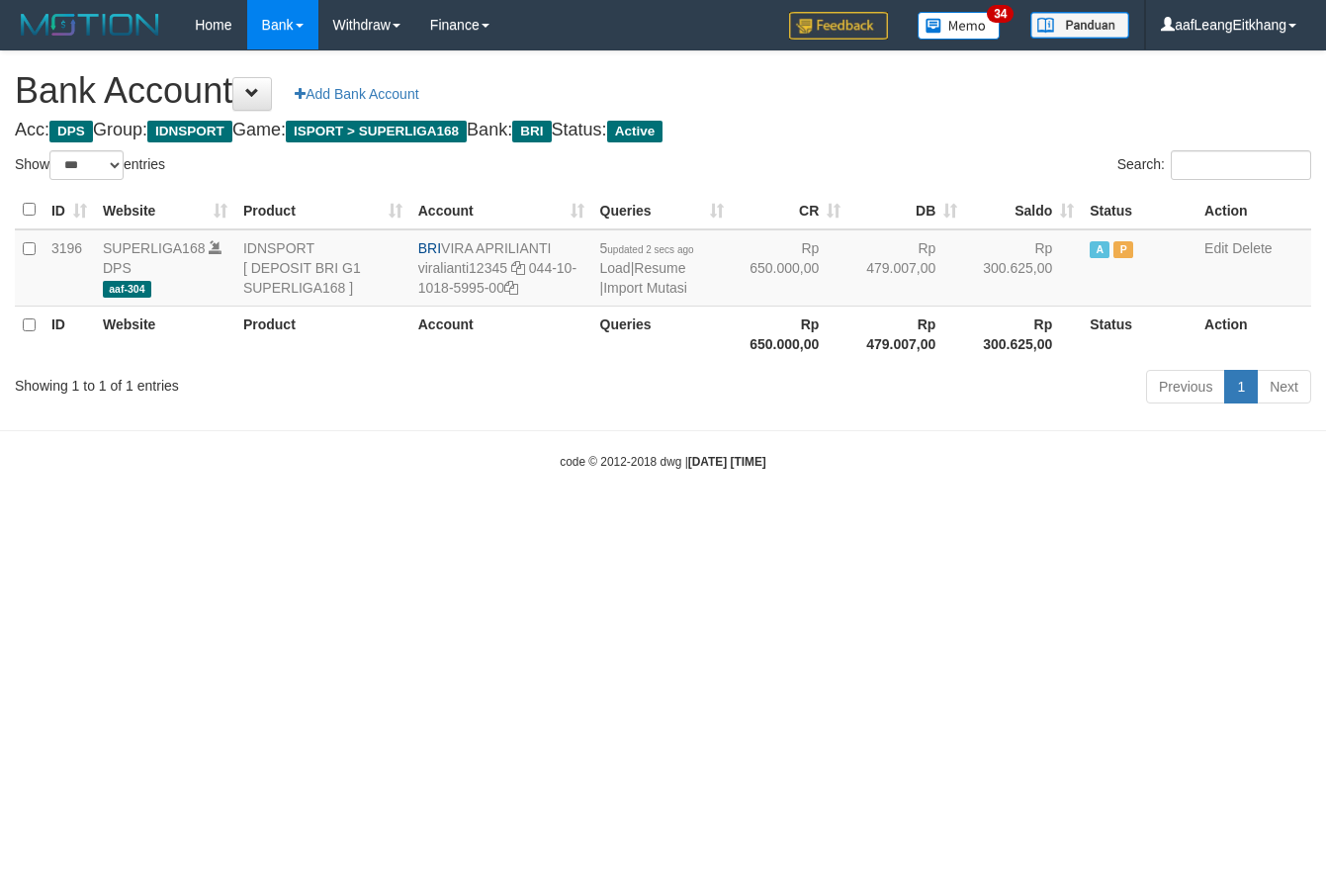 scroll, scrollTop: 0, scrollLeft: 0, axis: both 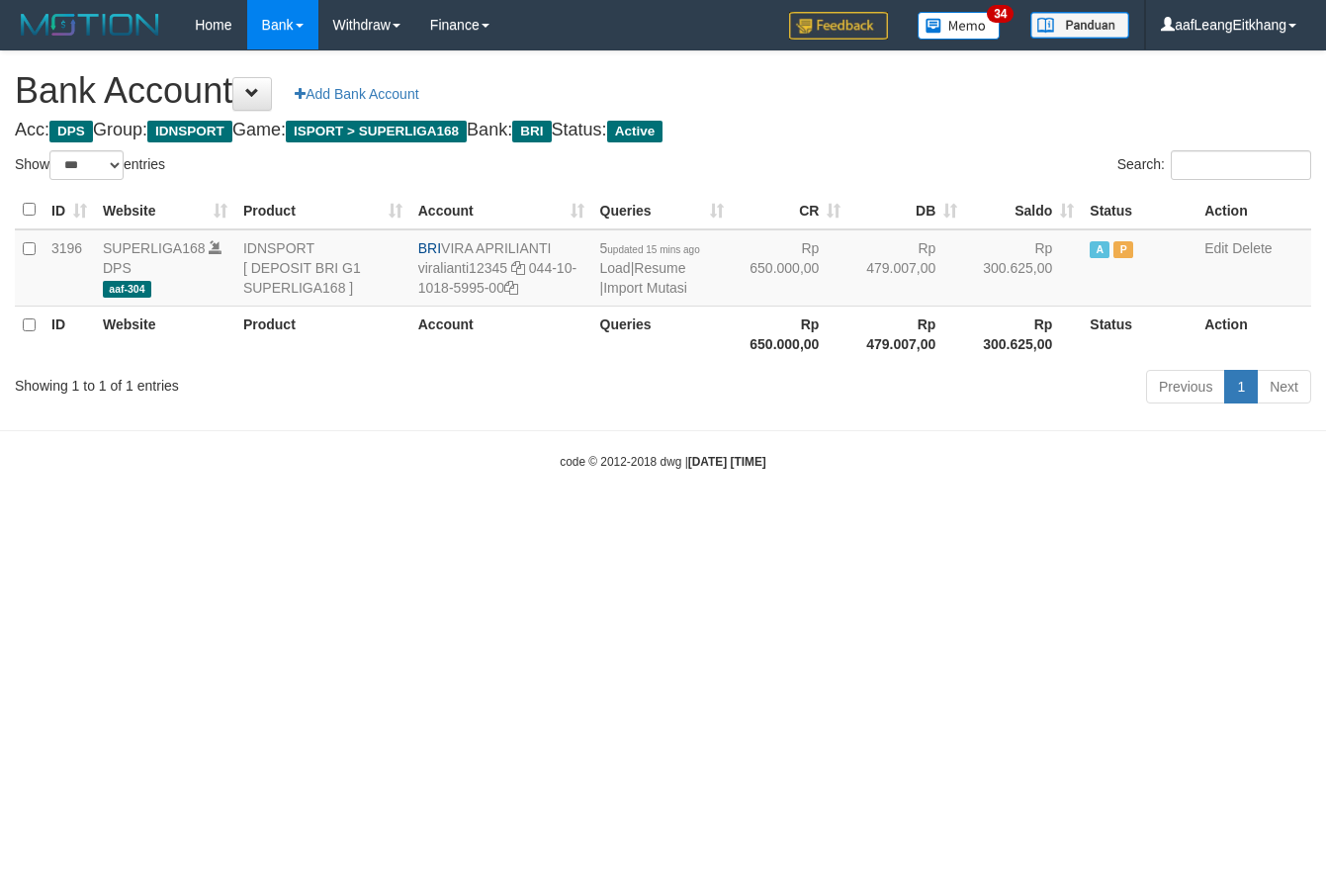 select on "***" 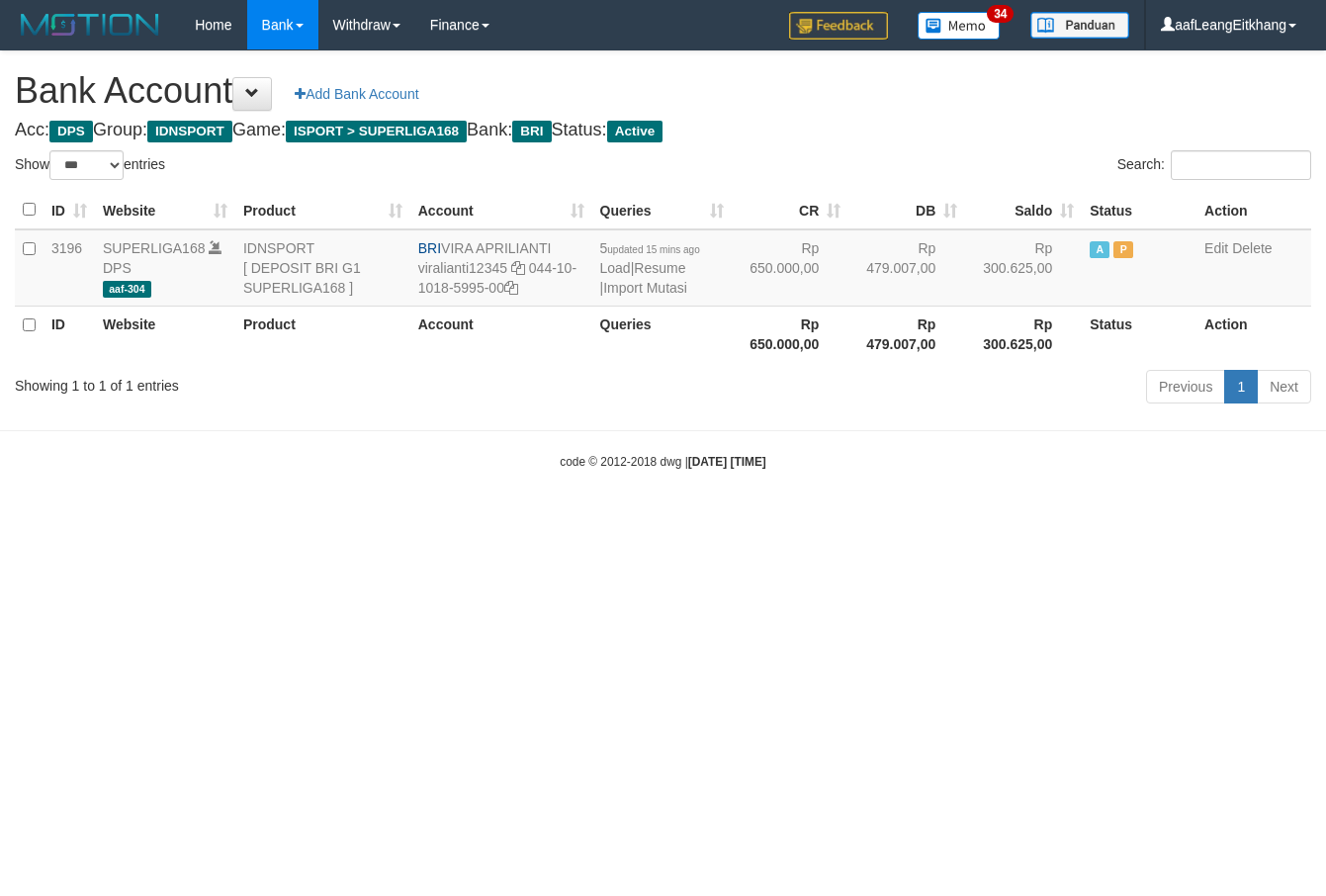 scroll, scrollTop: 0, scrollLeft: 0, axis: both 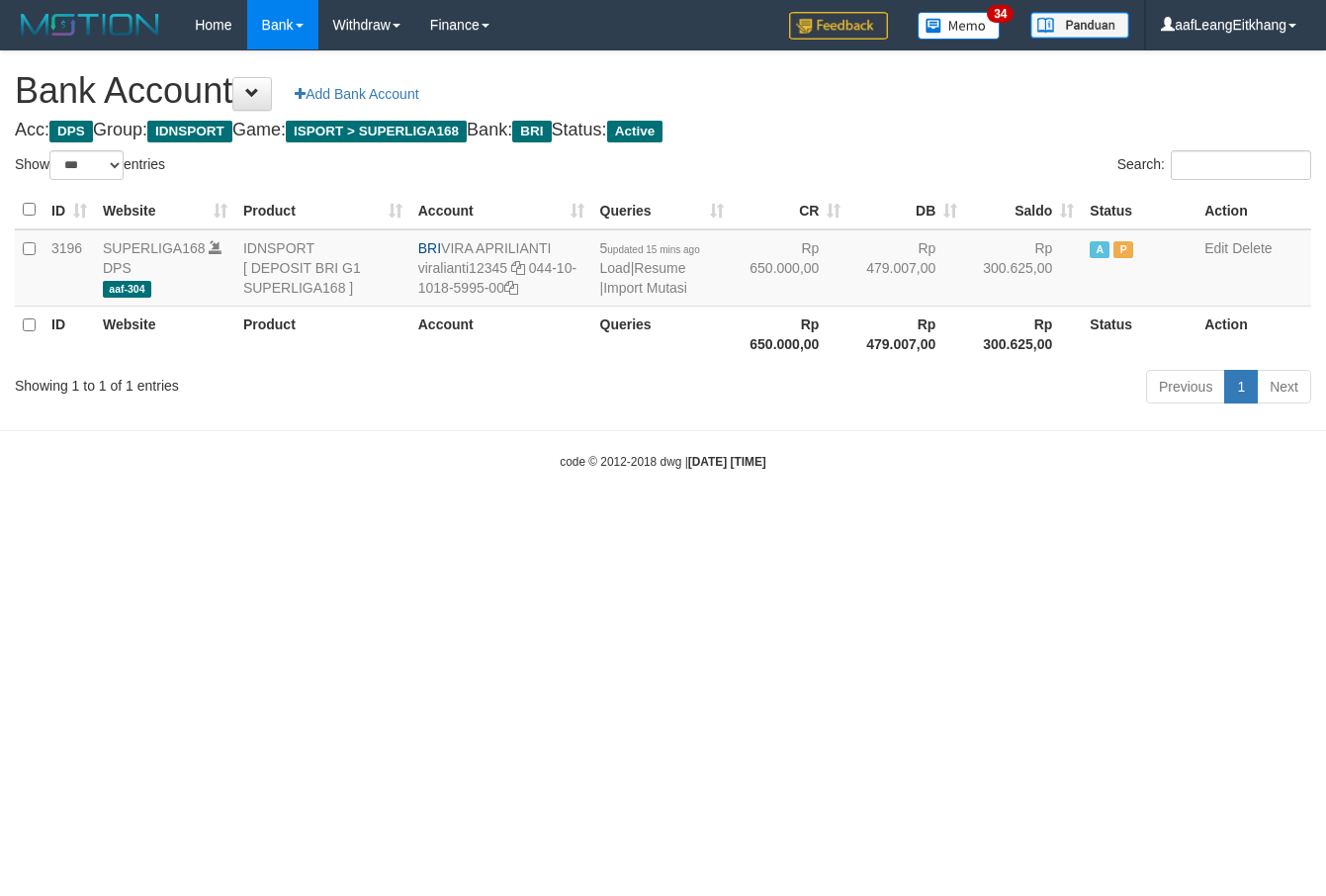 select on "***" 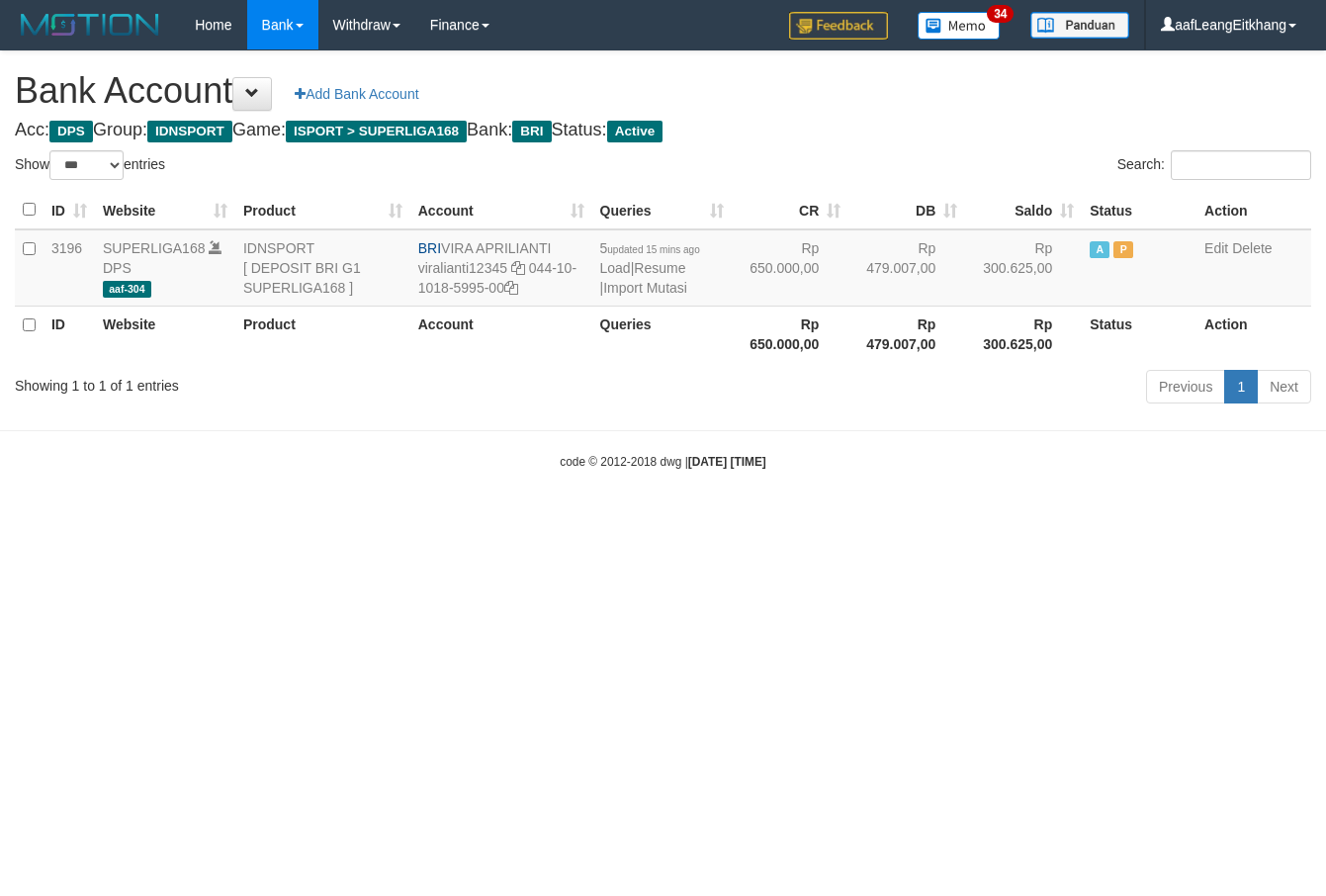 scroll, scrollTop: 0, scrollLeft: 0, axis: both 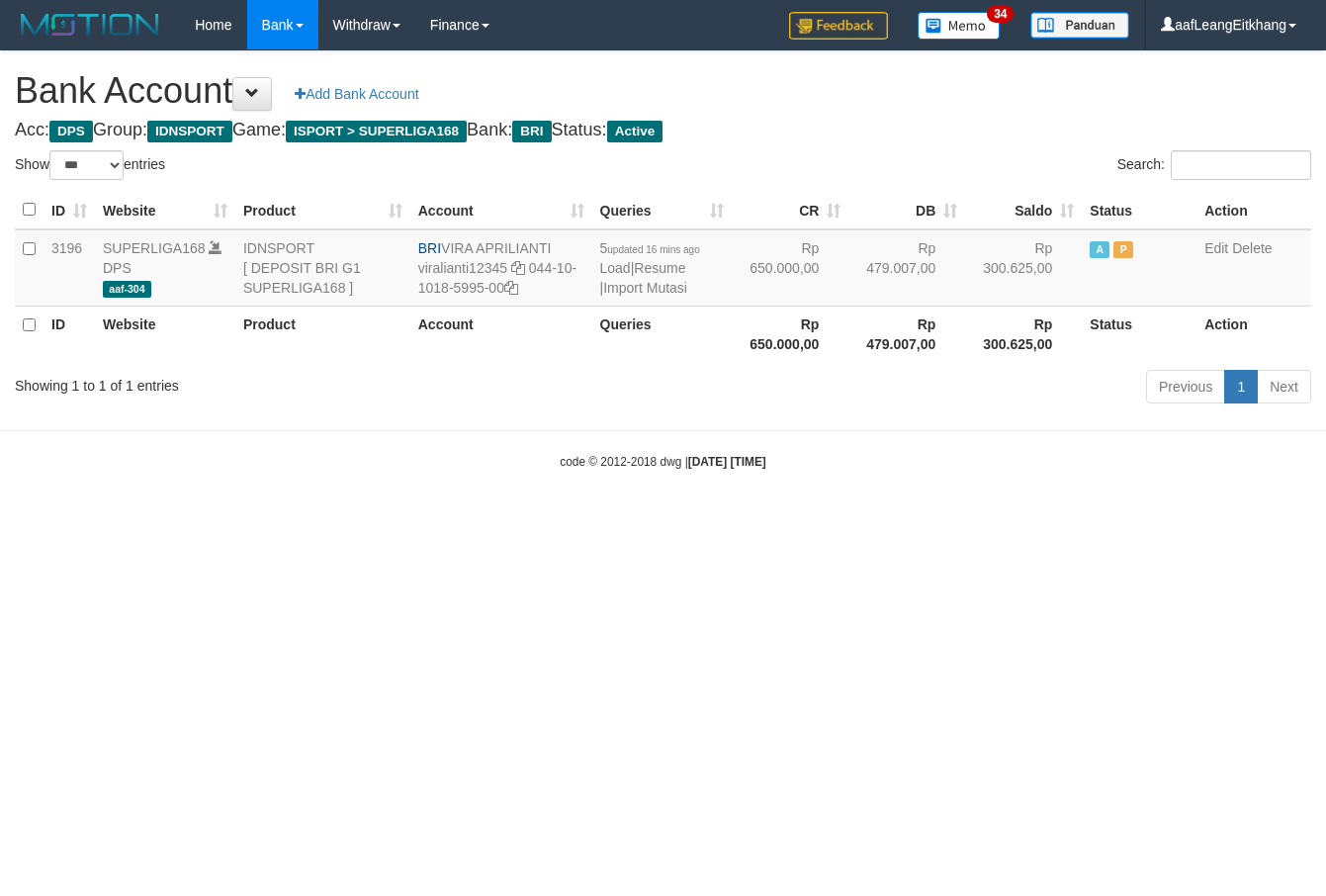 select on "***" 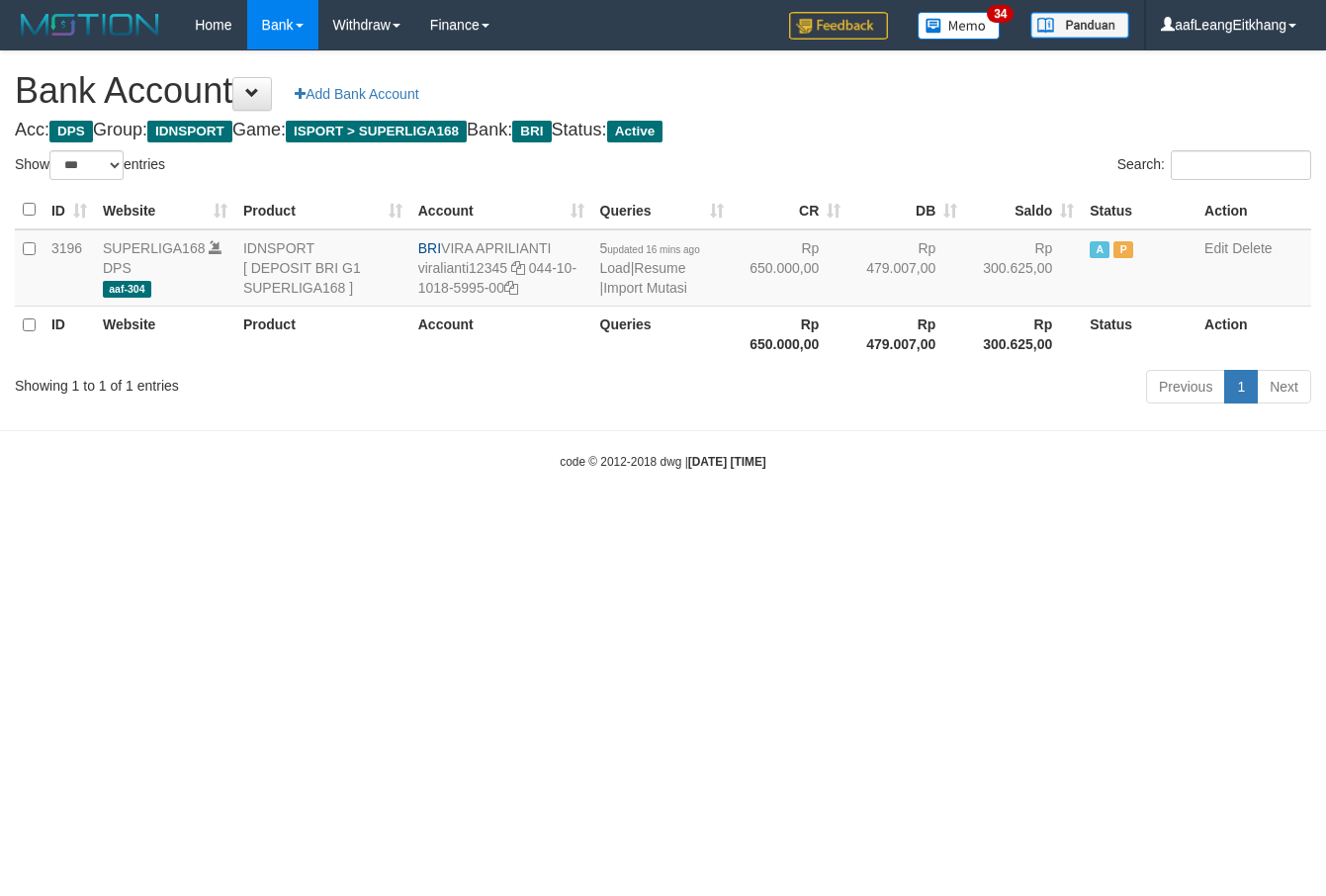 scroll, scrollTop: 0, scrollLeft: 0, axis: both 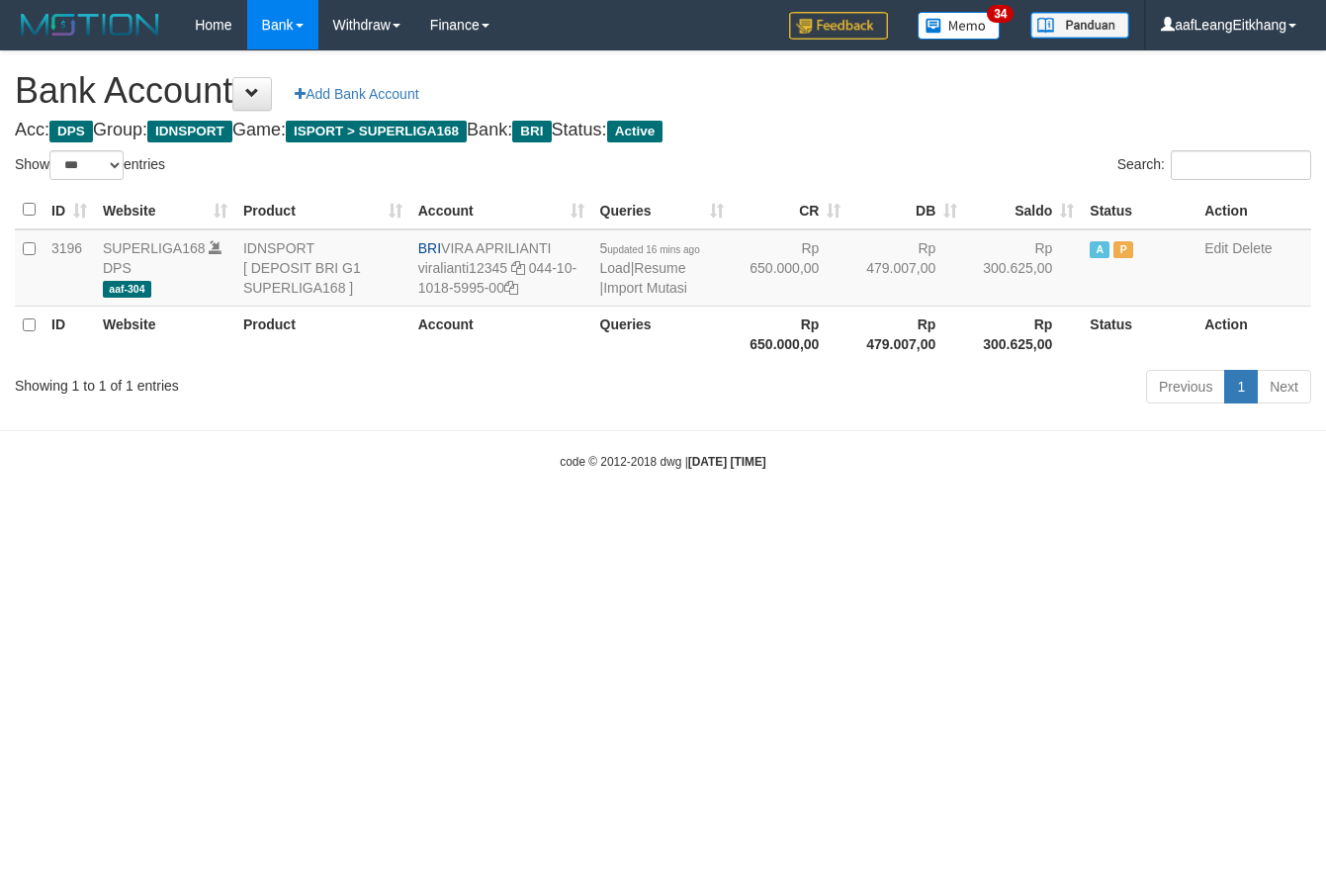 select on "***" 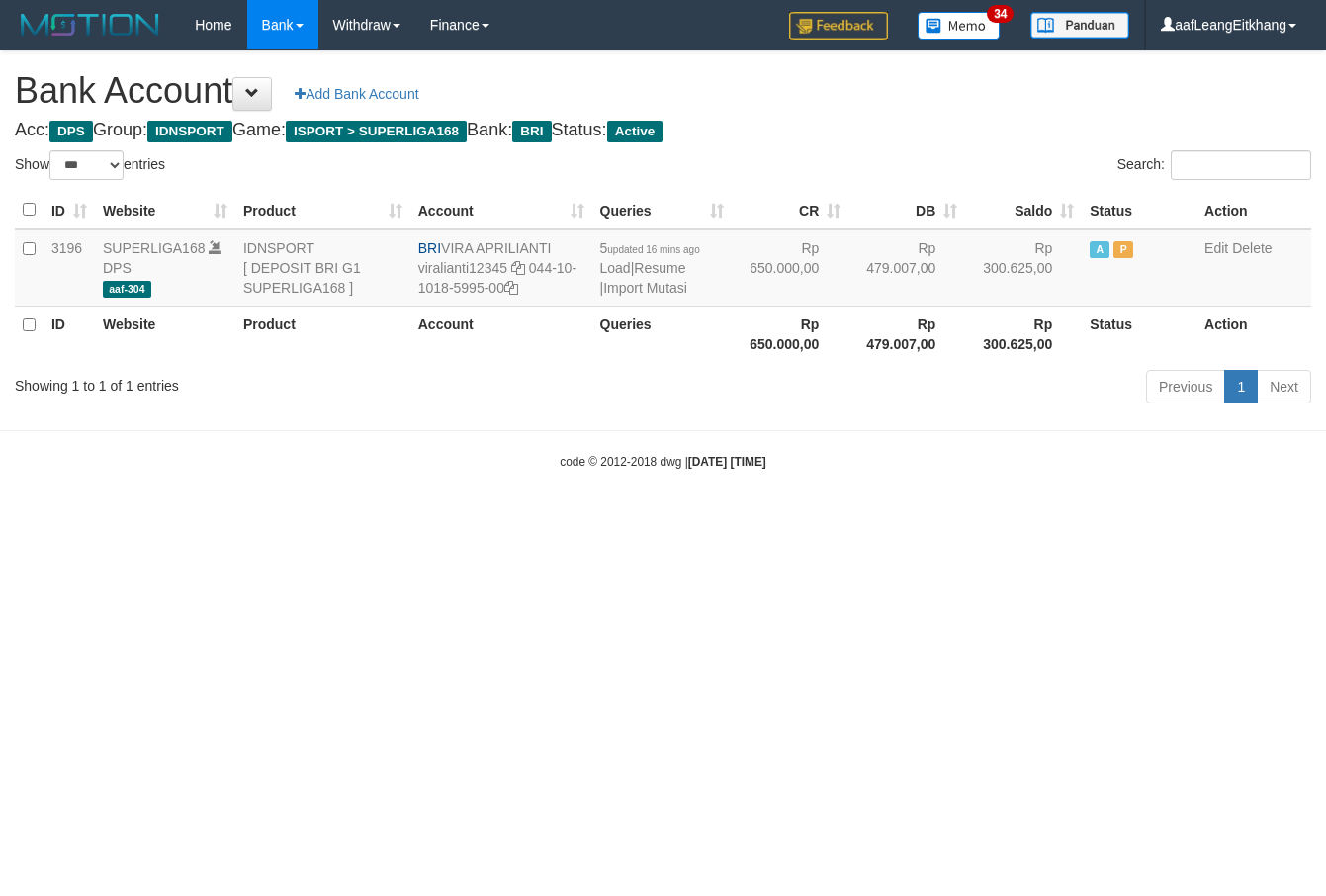 scroll, scrollTop: 0, scrollLeft: 0, axis: both 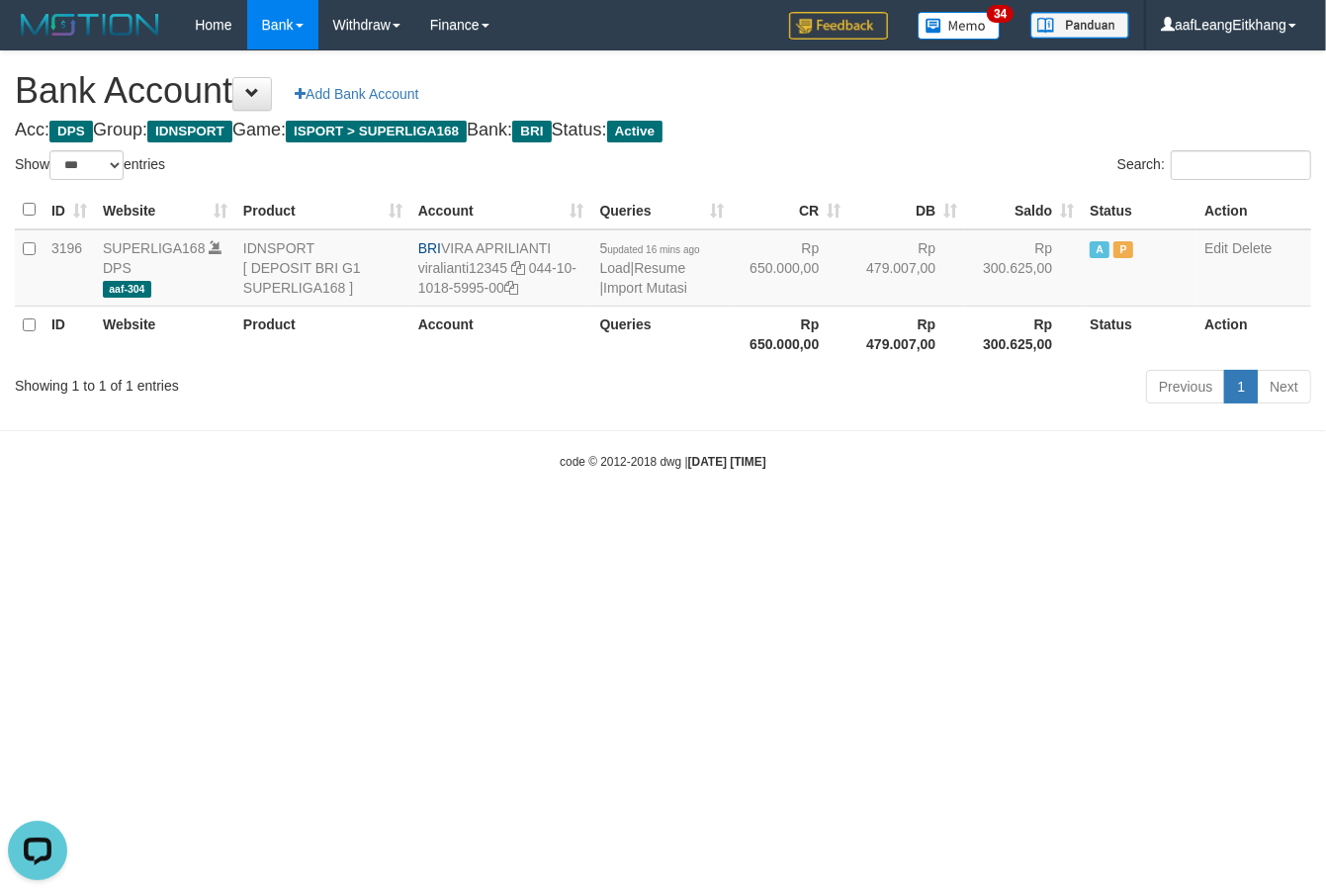 click on "Toggle navigation
Home
Bank
Account List
Load
By Website
Group
[ISPORT]													SUPERLIGA168
By Load Group (DPS)" at bounding box center [663, 260] 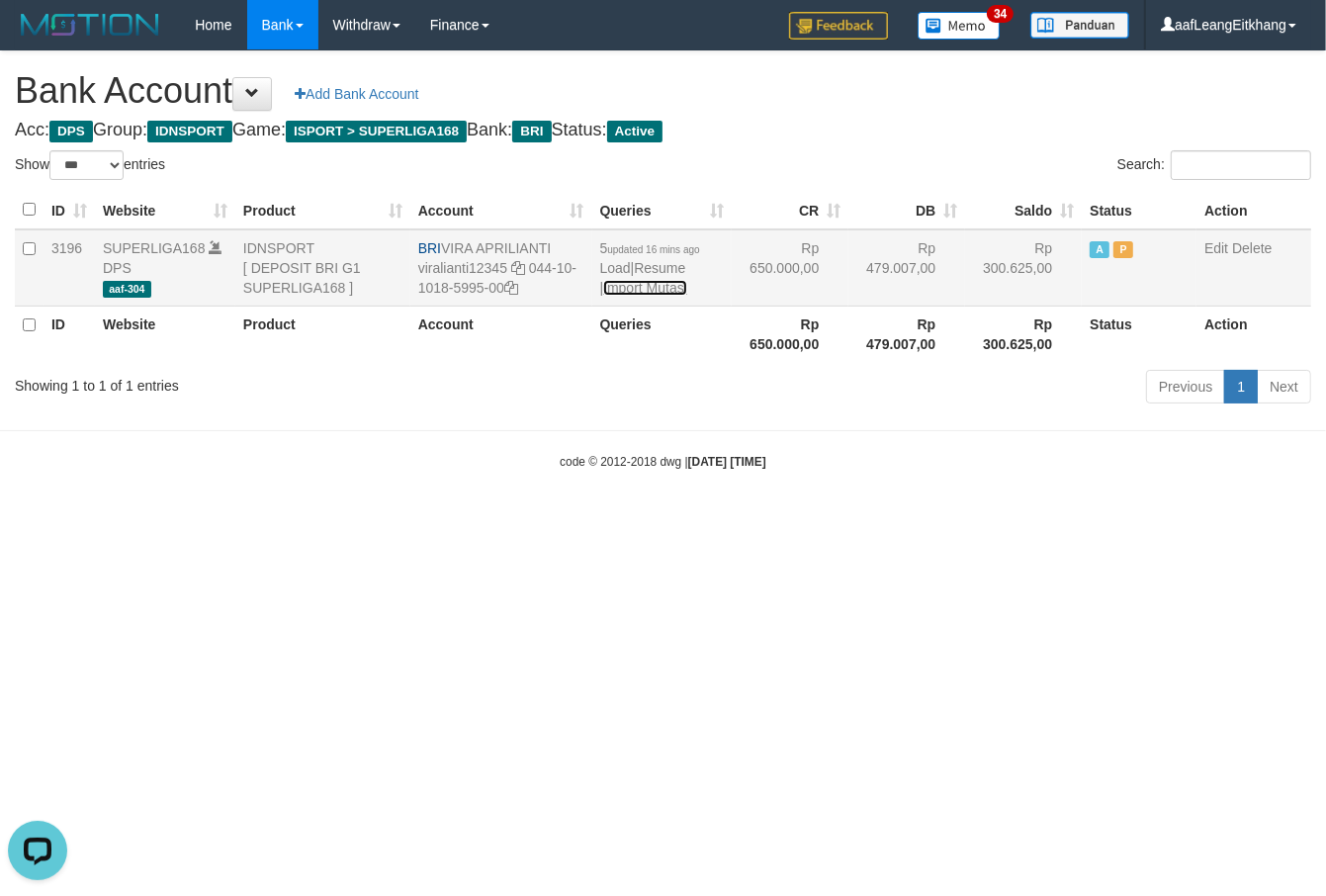 click on "Import Mutasi" at bounding box center (645, 288) 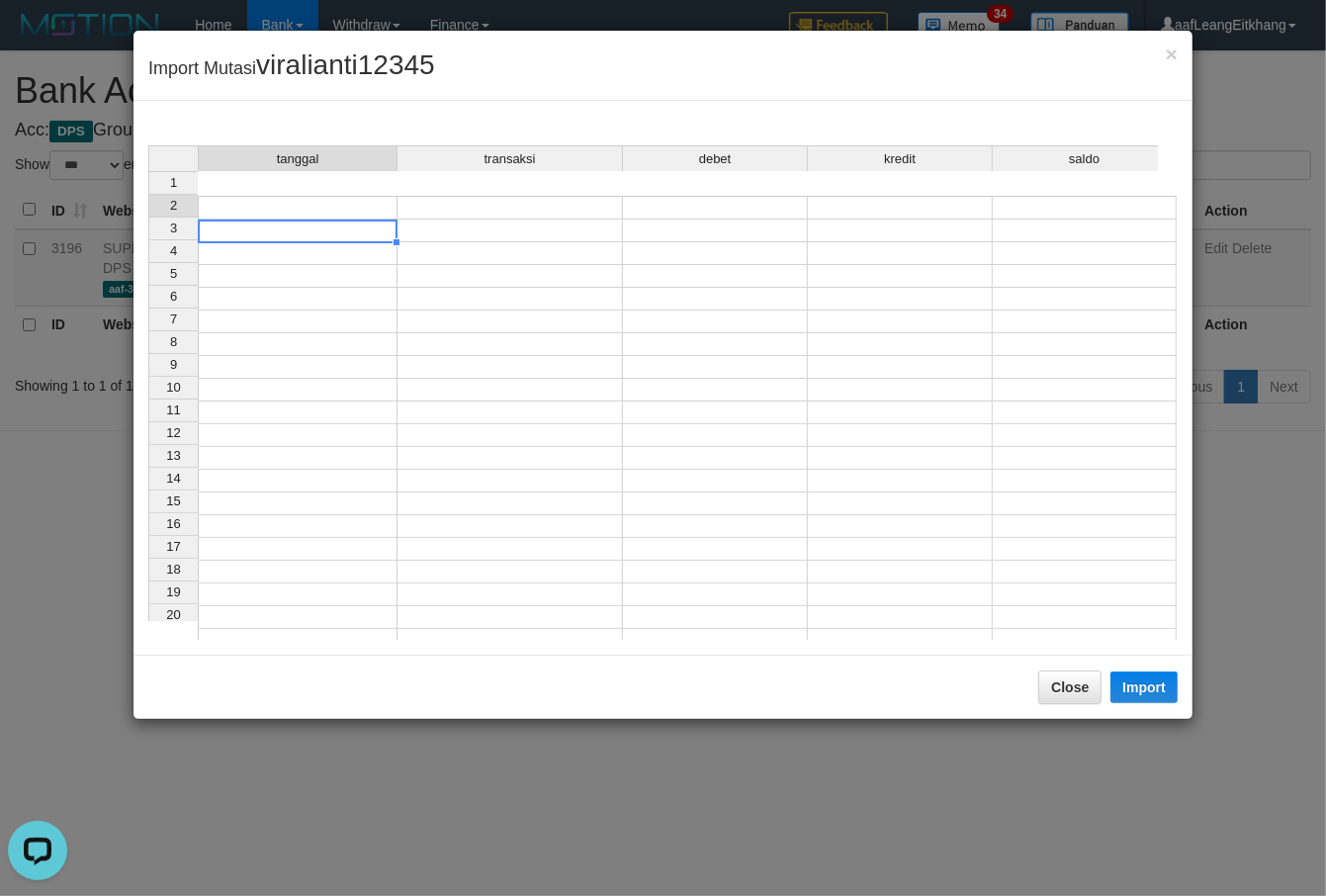 click at bounding box center (298, 230) 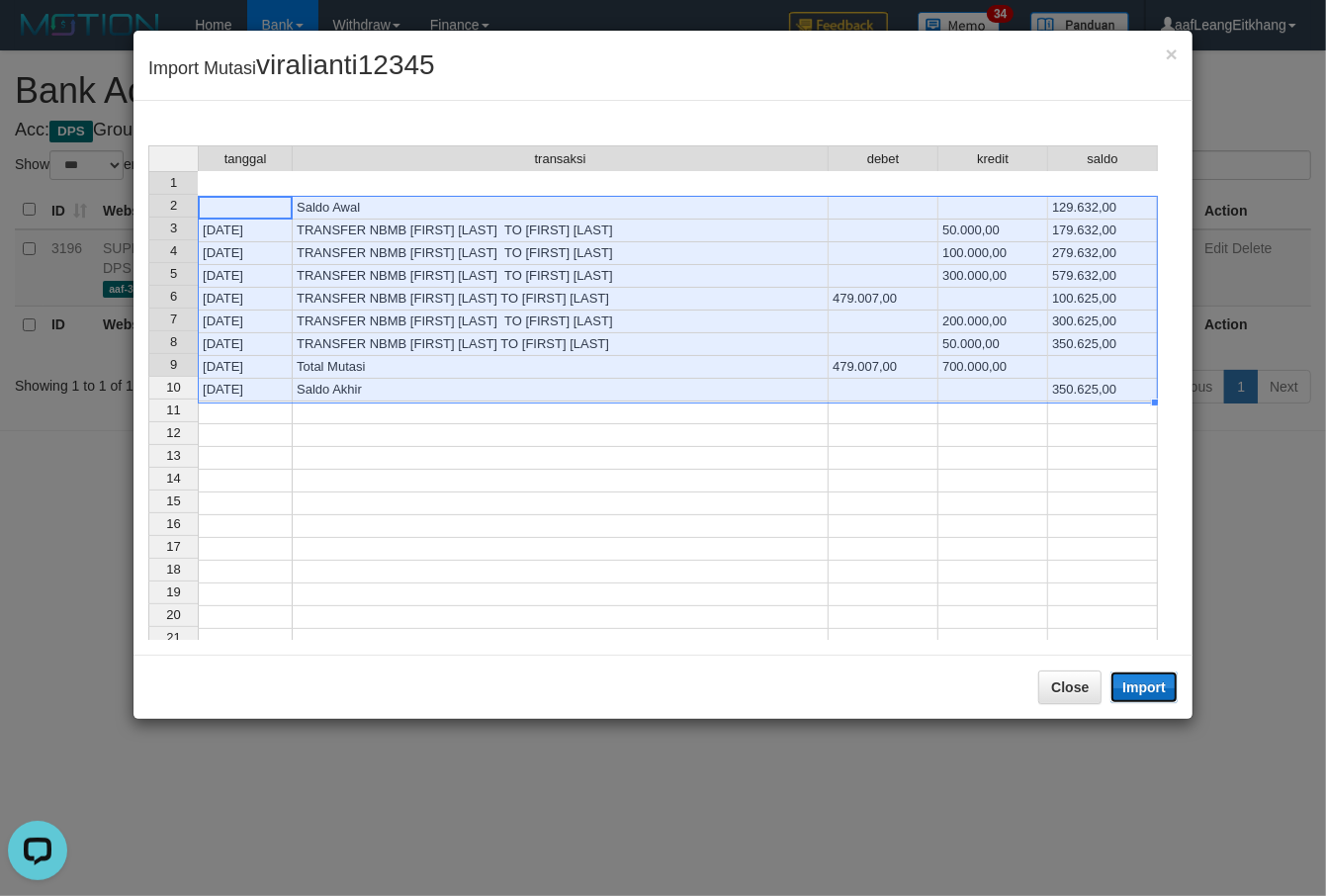 click on "Import" at bounding box center [1144, 687] 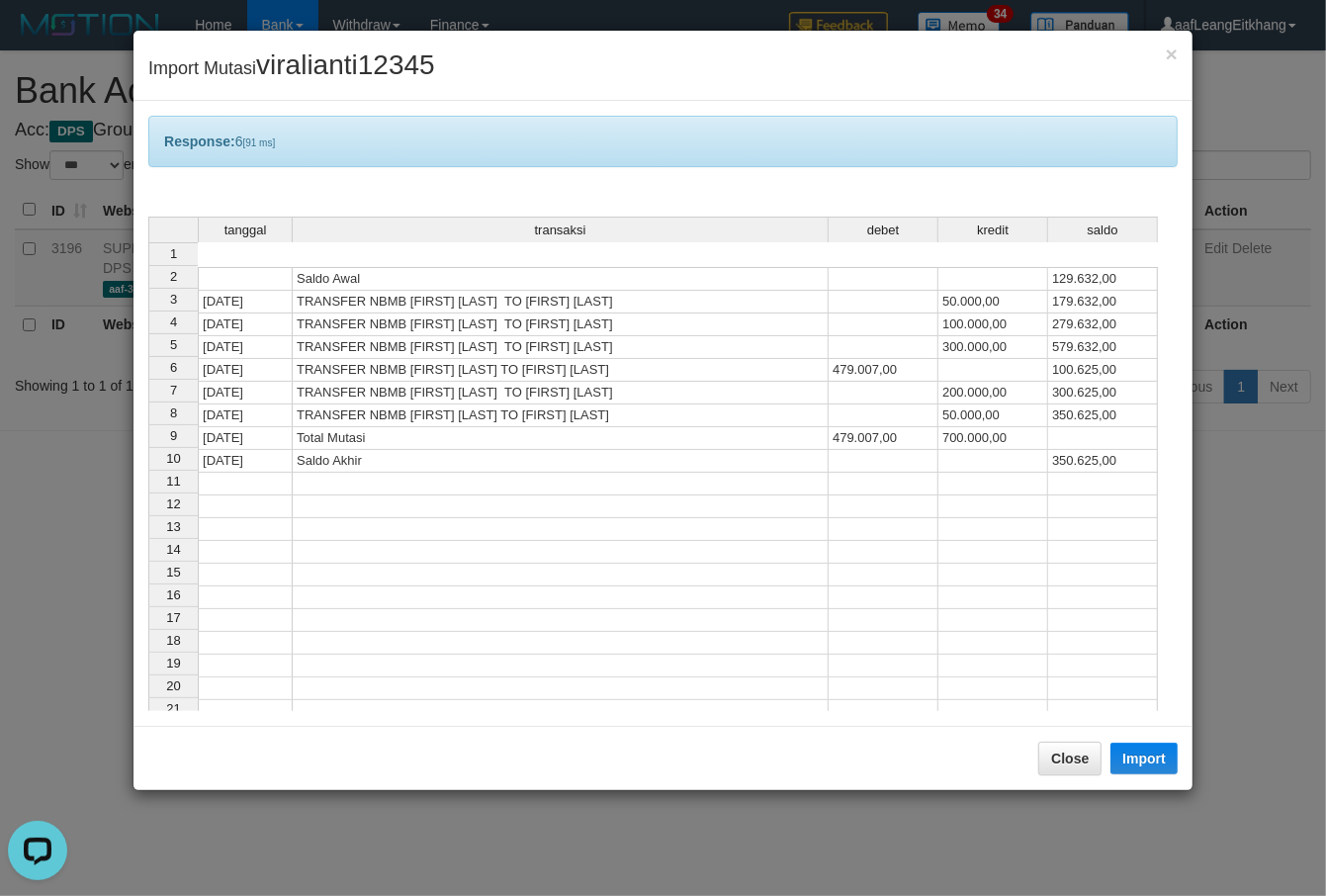 click at bounding box center [561, 529] 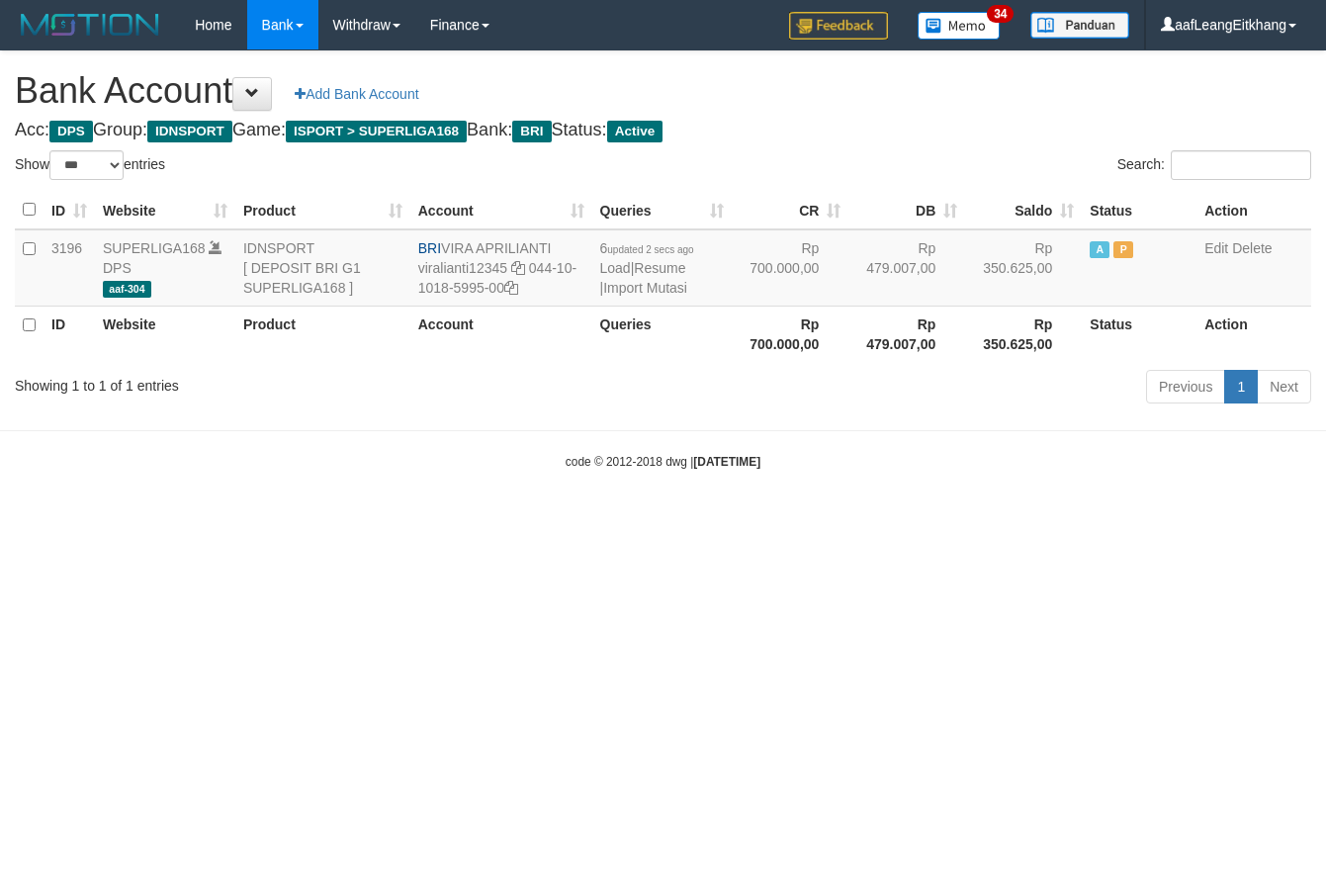 select on "***" 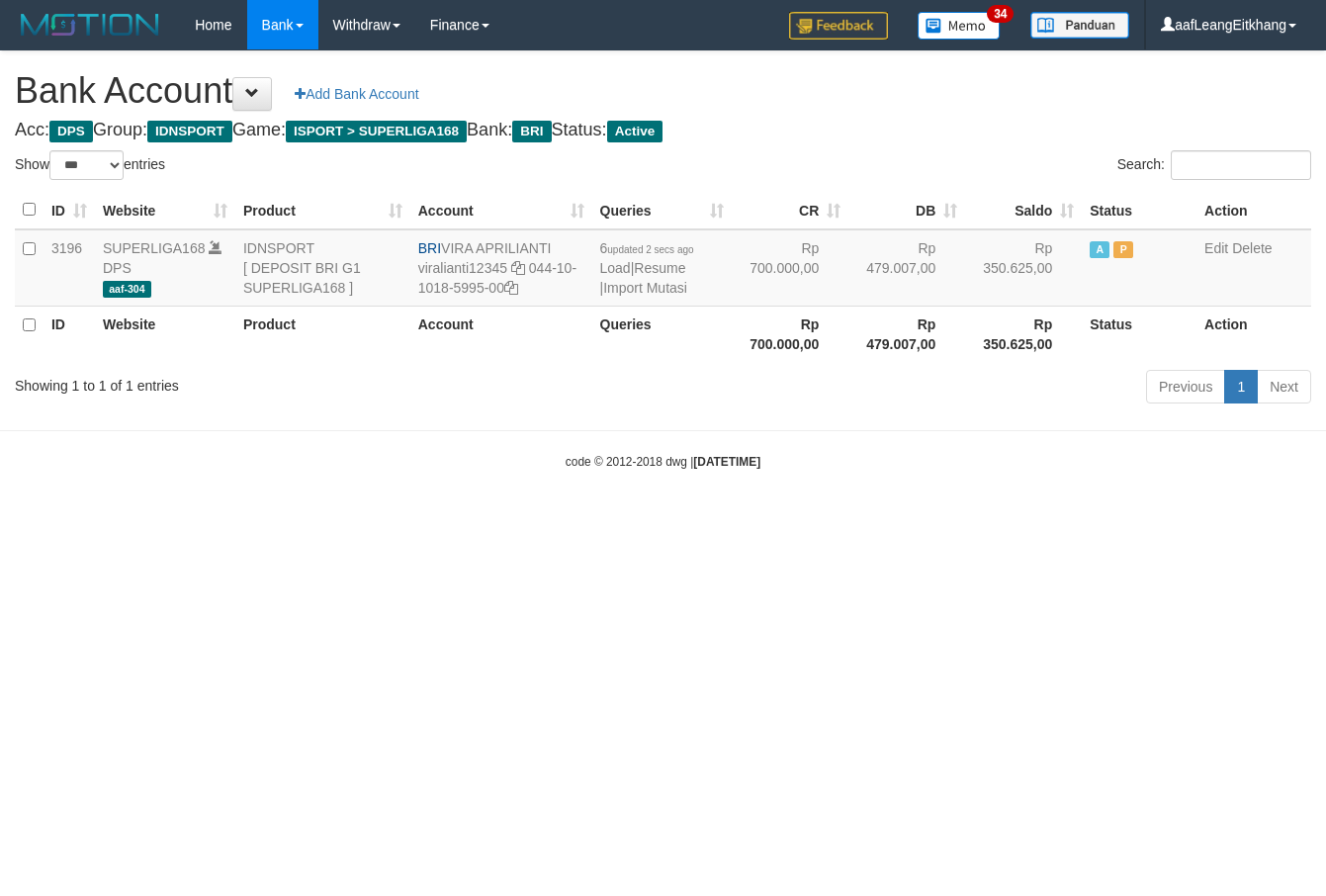 scroll, scrollTop: 0, scrollLeft: 0, axis: both 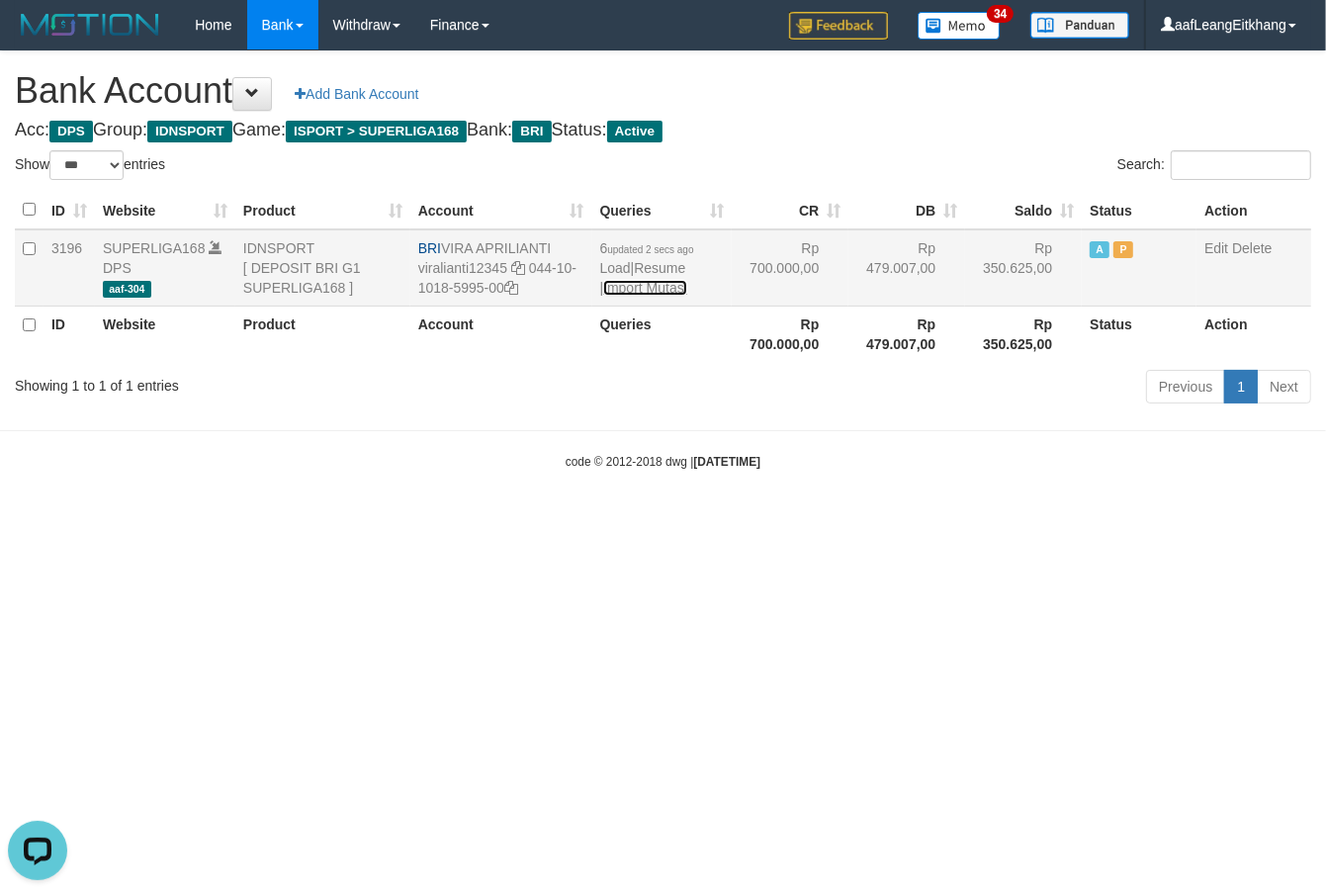 click on "Import Mutasi" at bounding box center [645, 288] 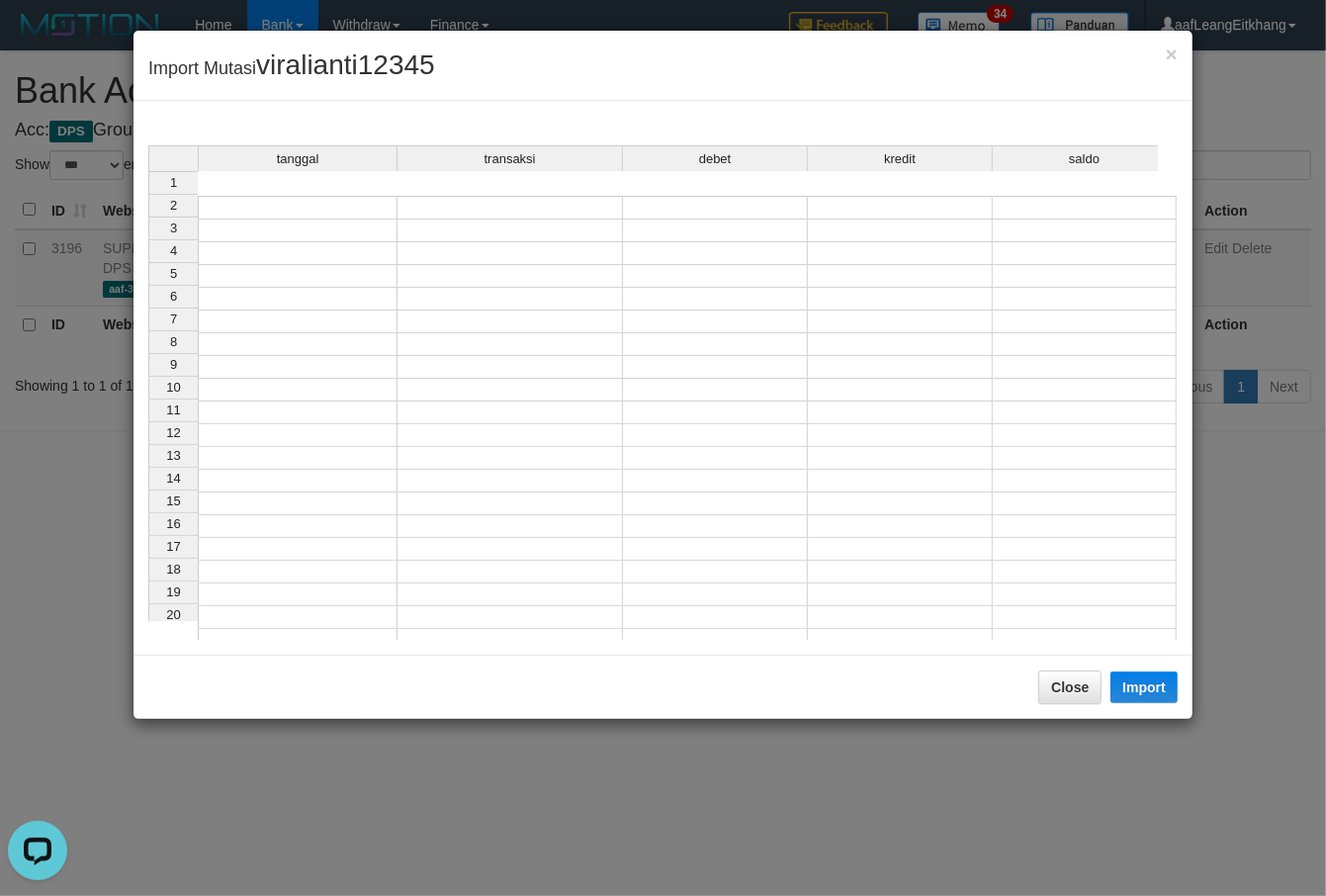 click at bounding box center (298, 230) 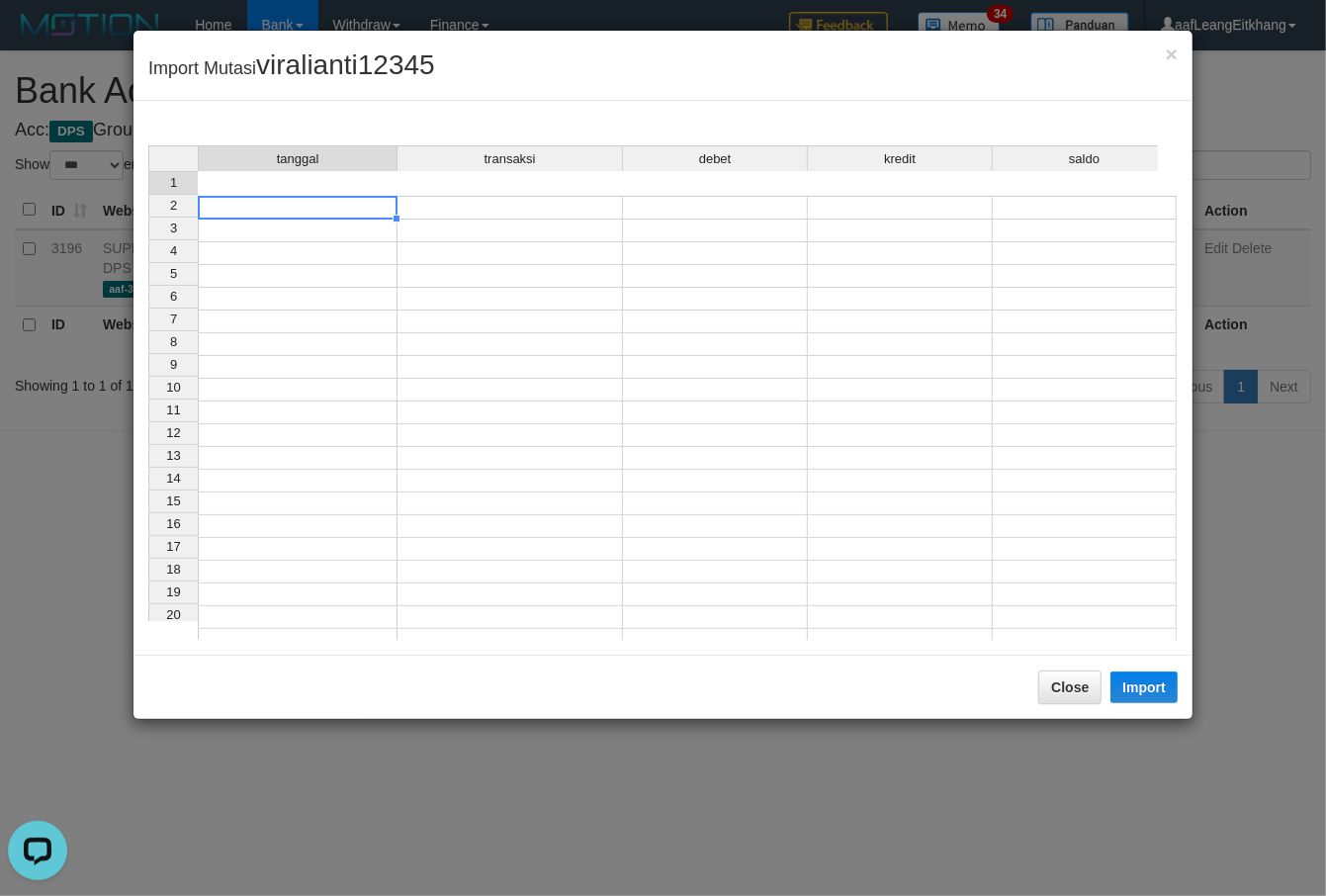 click at bounding box center (298, 208) 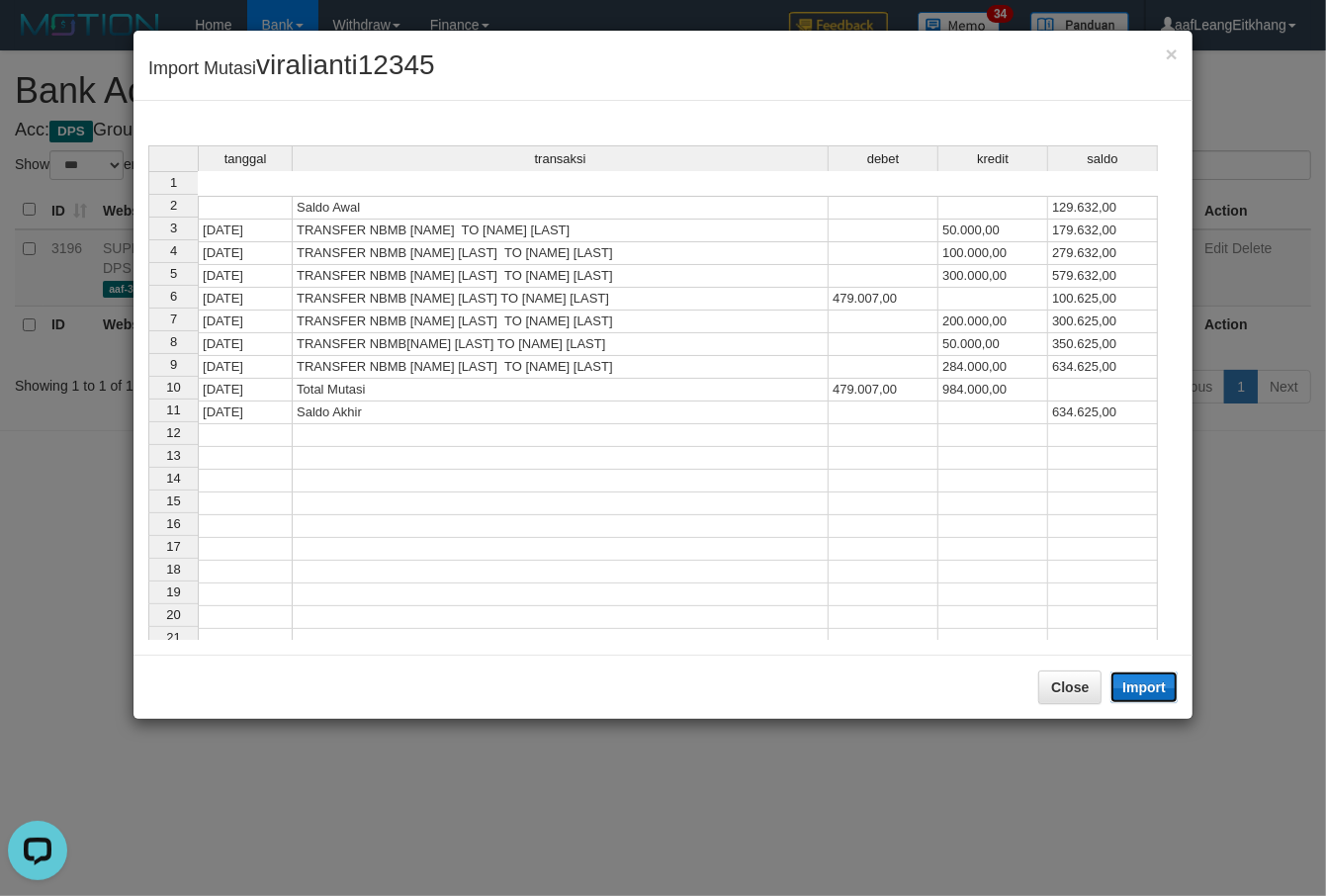 click on "Import" at bounding box center [1144, 687] 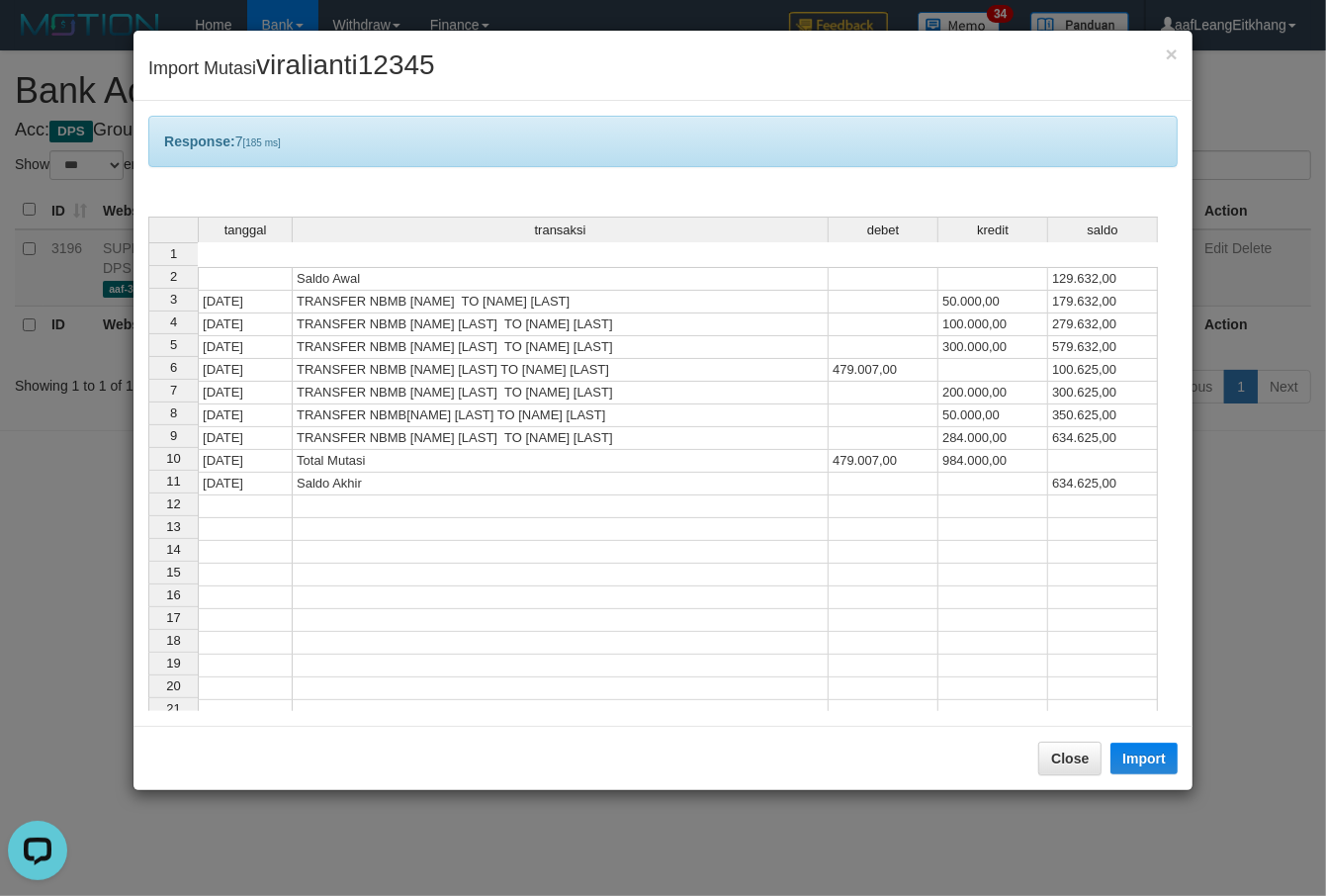 click on "tanggal transaksi debet kredit saldo 1 Saldo Awal 129.632,00 2 12/07/25 TRANSFER NBMB Rohmadi  TO VIRA APRILIANTI 50.000,00 179.632,00 3 12/07/25 TRANSFER NBMB MUHAMAD IKBAL  TO VIRA APRILIANTI 100.000,00 279.632,00 4 12/07/25 TRANSFER NBMB DIO DANI SITOR  TO VIRA APRILIANTI 300.000,00 579.632,00 5 12/07/25 TRANSFER NBMB VIRA APRILIANTI TO SUHENDRA WIDJAYA 479.007,00 100.625,00 6 12/07/25 TRANSFER NBMB DIO DANI SITOR  TO VIRA APRILIANTI 200.000,00 300.625,00 7 12/07/25 TRANSFER NBMBYOHANES SANG TO VIRA APRILIANTI 50.000,00 350.625,00 8 12/07/25 TRANSFER NBMB DIO DANI SITOR  TO VIRA APRILIANTI 284.000,00 634.625,00 9 12/07/25 Total Mutasi 479.007,00 984.000,00 10 12/07/25 Saldo Akhir 634.625,00 11 12 13 14 15 16 17 18 19 20 21 22 23 24 25 26 27 28" at bounding box center [148, 573] 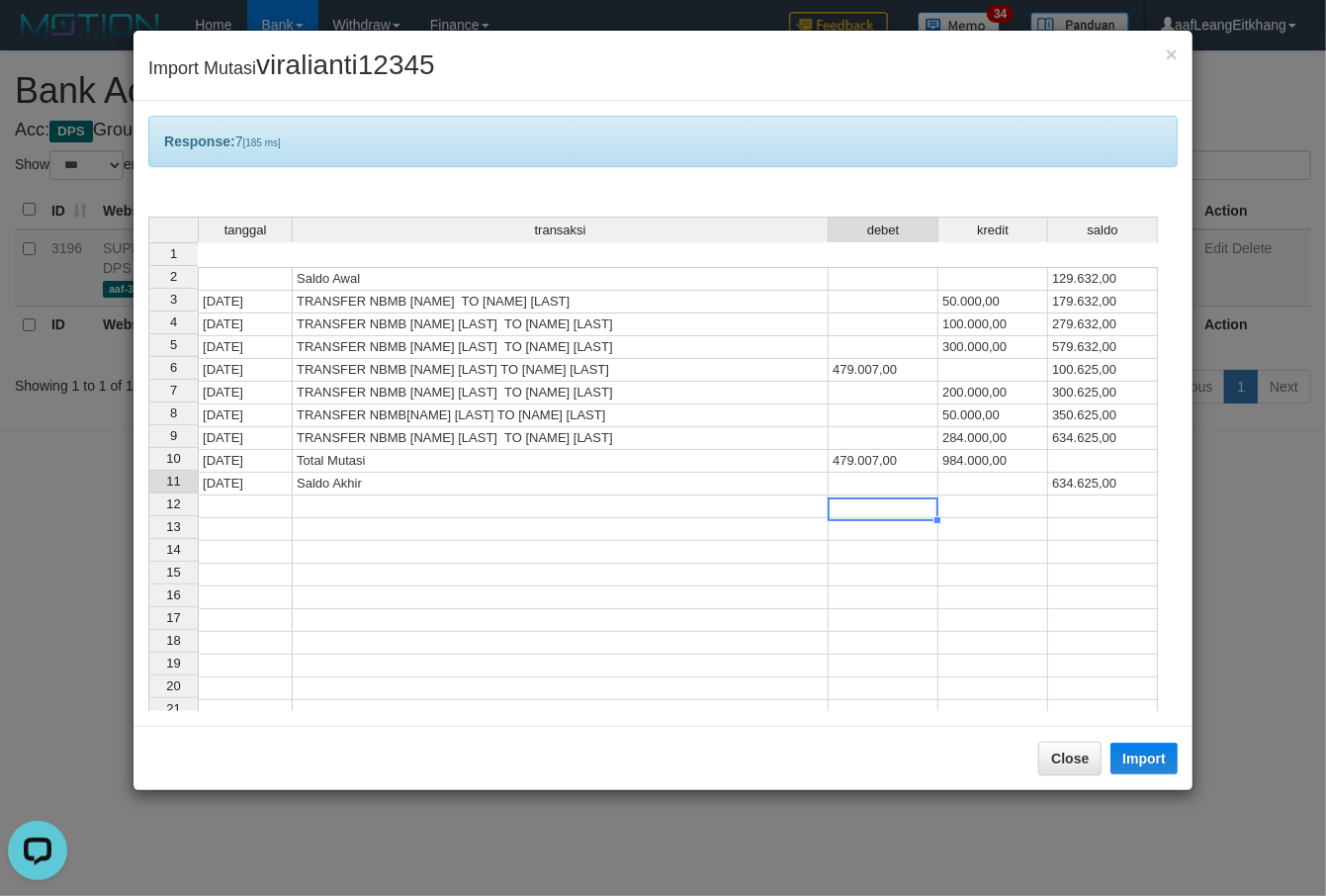 click at bounding box center [883, 506] 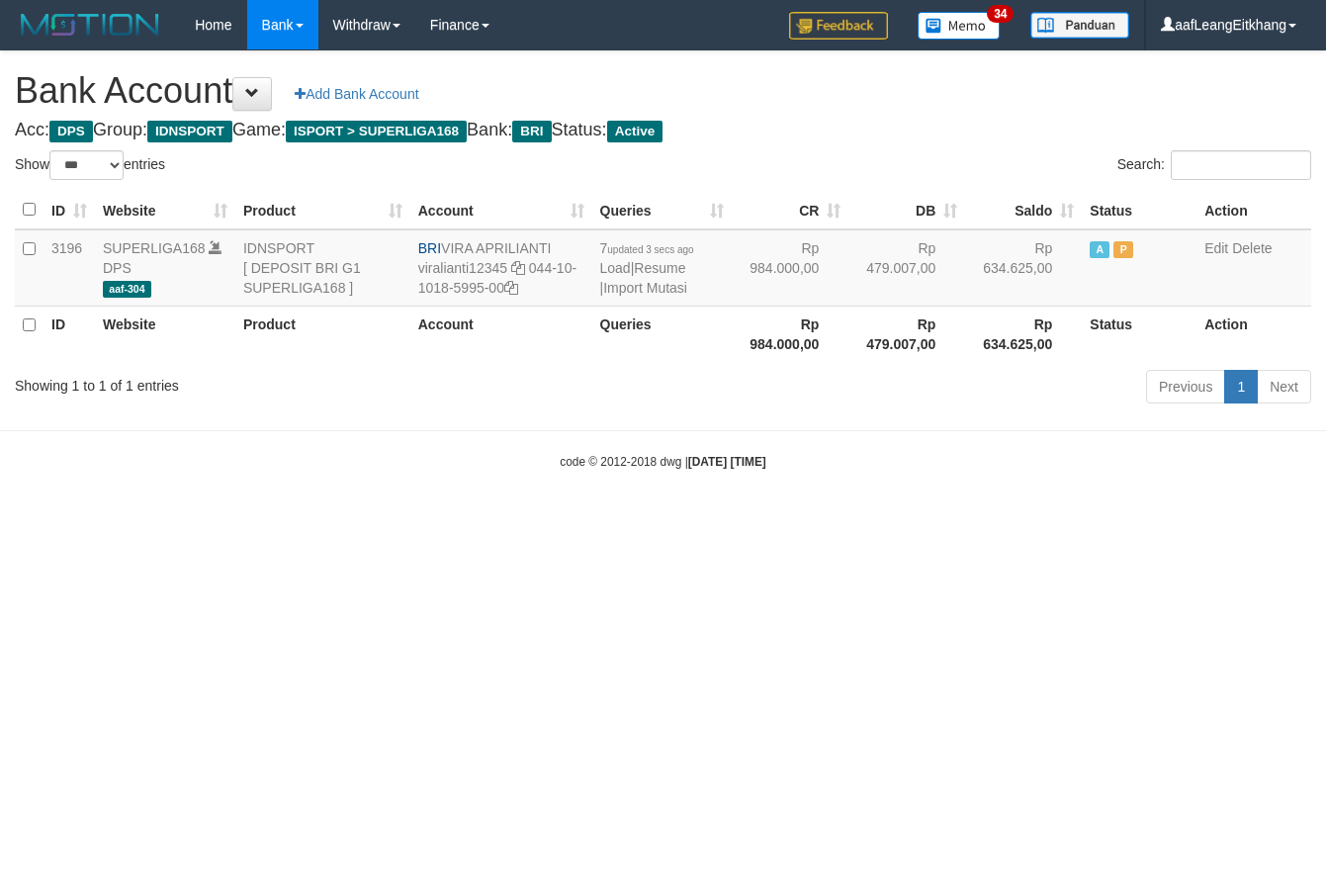 select on "***" 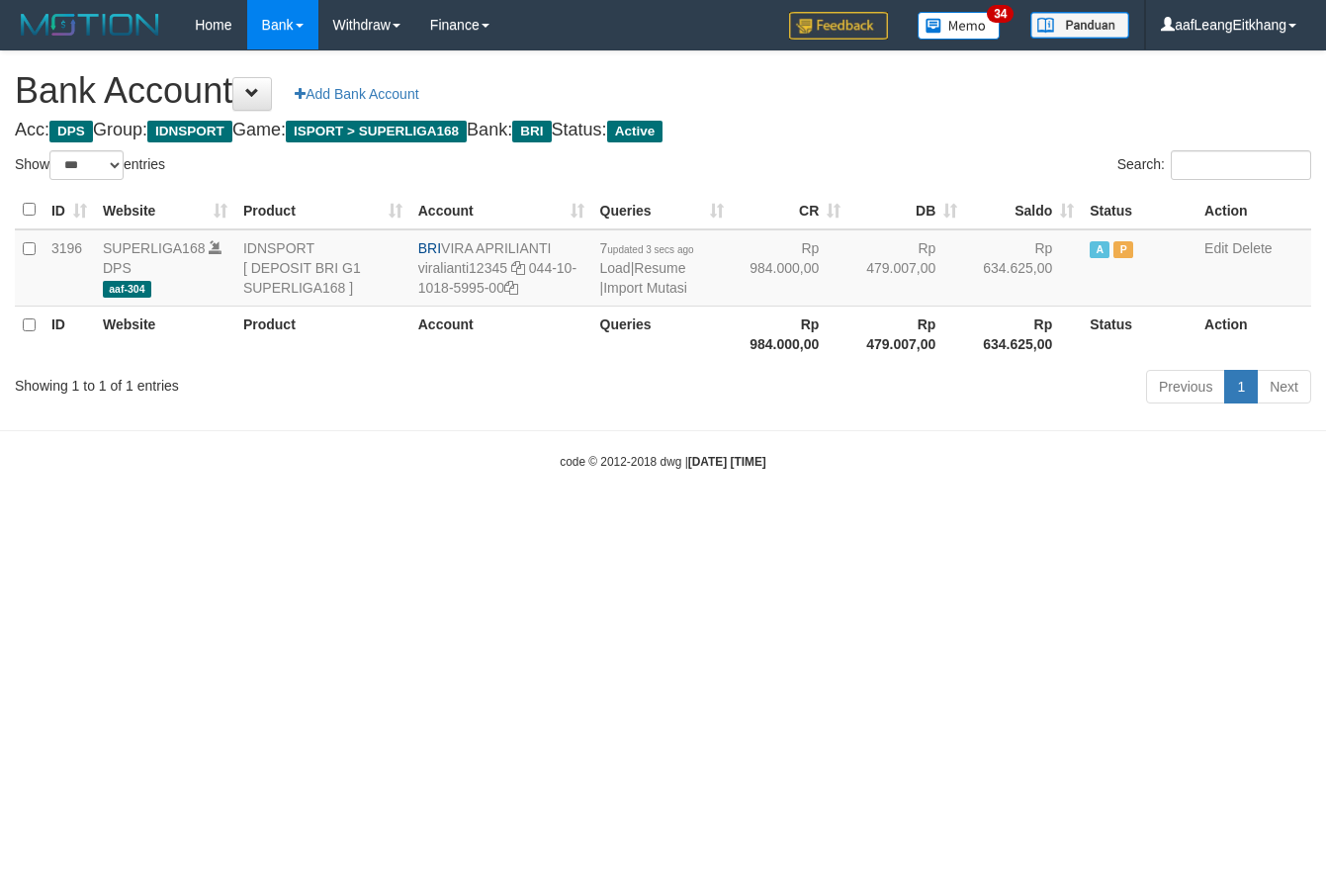 scroll, scrollTop: 0, scrollLeft: 0, axis: both 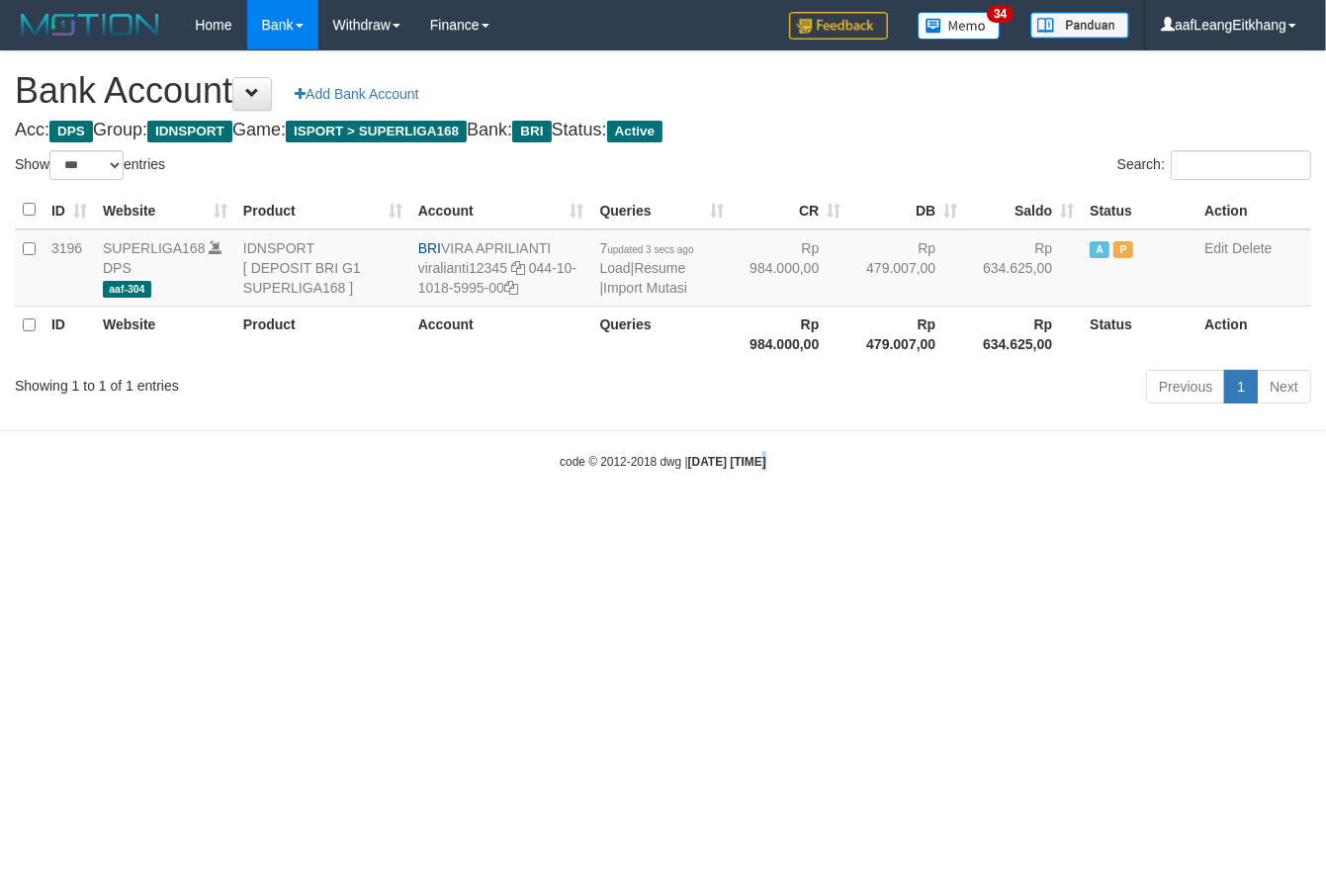 click on "Toggle navigation
Home
Bank
Account List
Load
By Website
Group
[ISPORT]													SUPERLIGA168
By Load Group (DPS)" at bounding box center (663, 260) 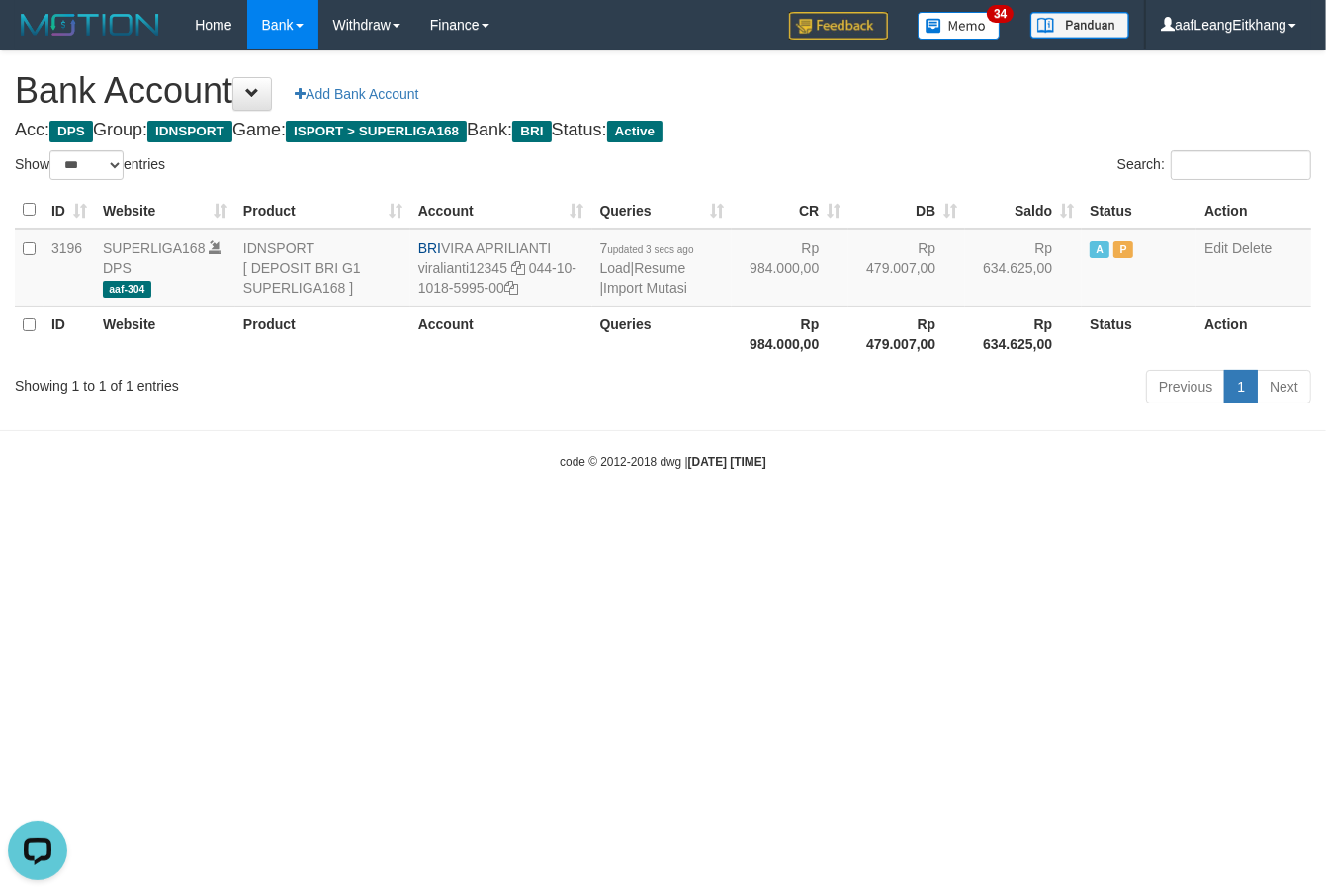 scroll, scrollTop: 0, scrollLeft: 0, axis: both 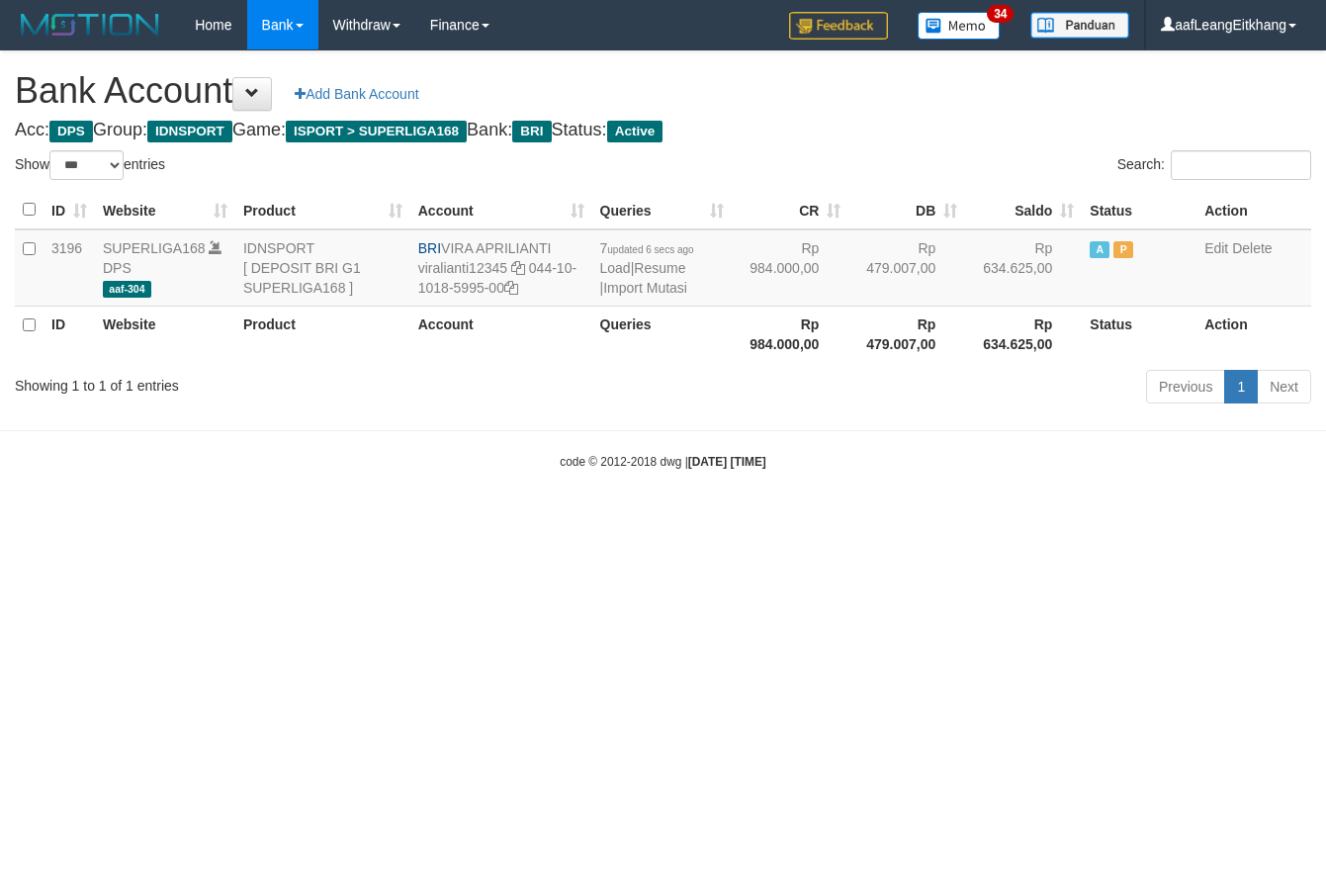 select on "***" 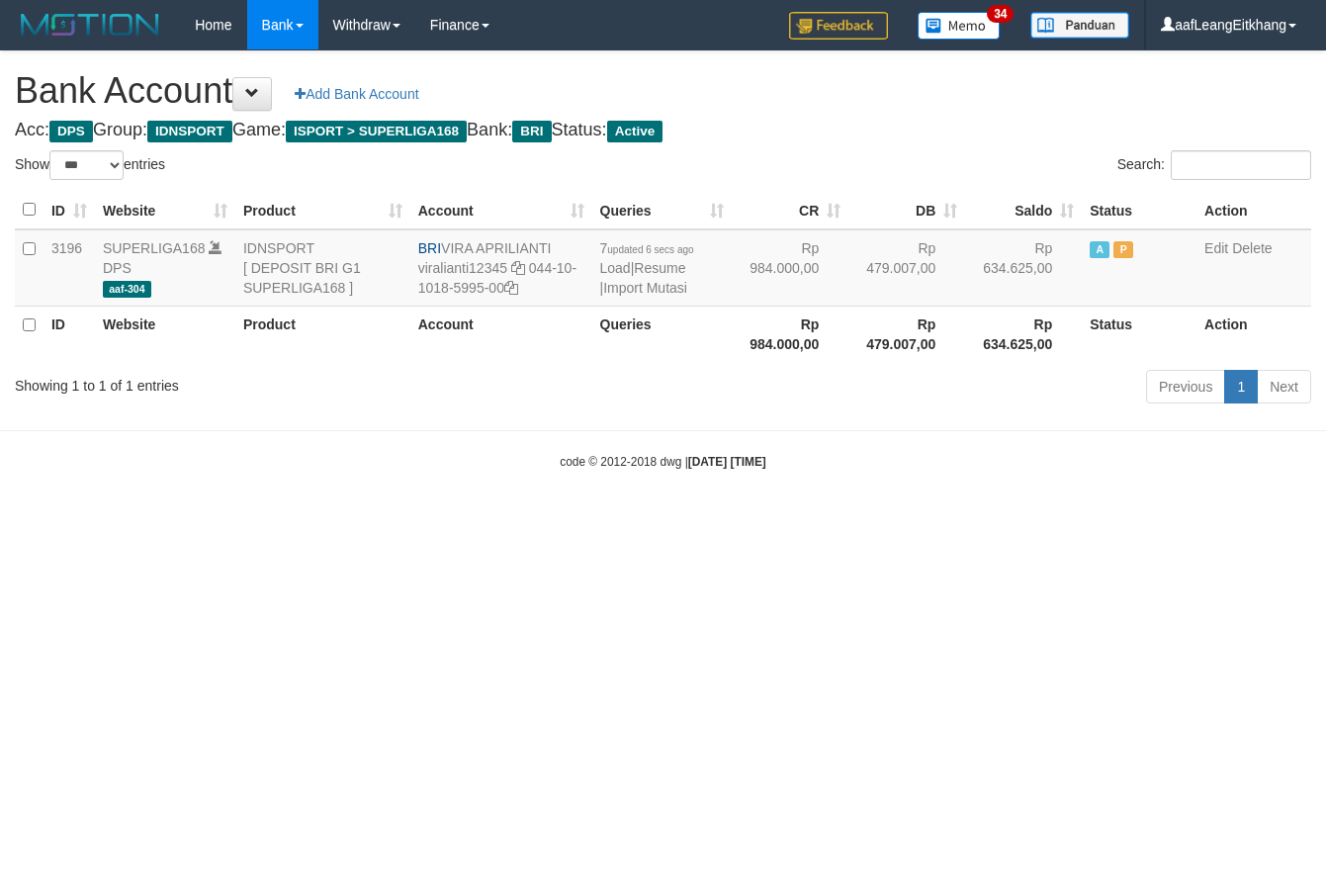 scroll, scrollTop: 0, scrollLeft: 0, axis: both 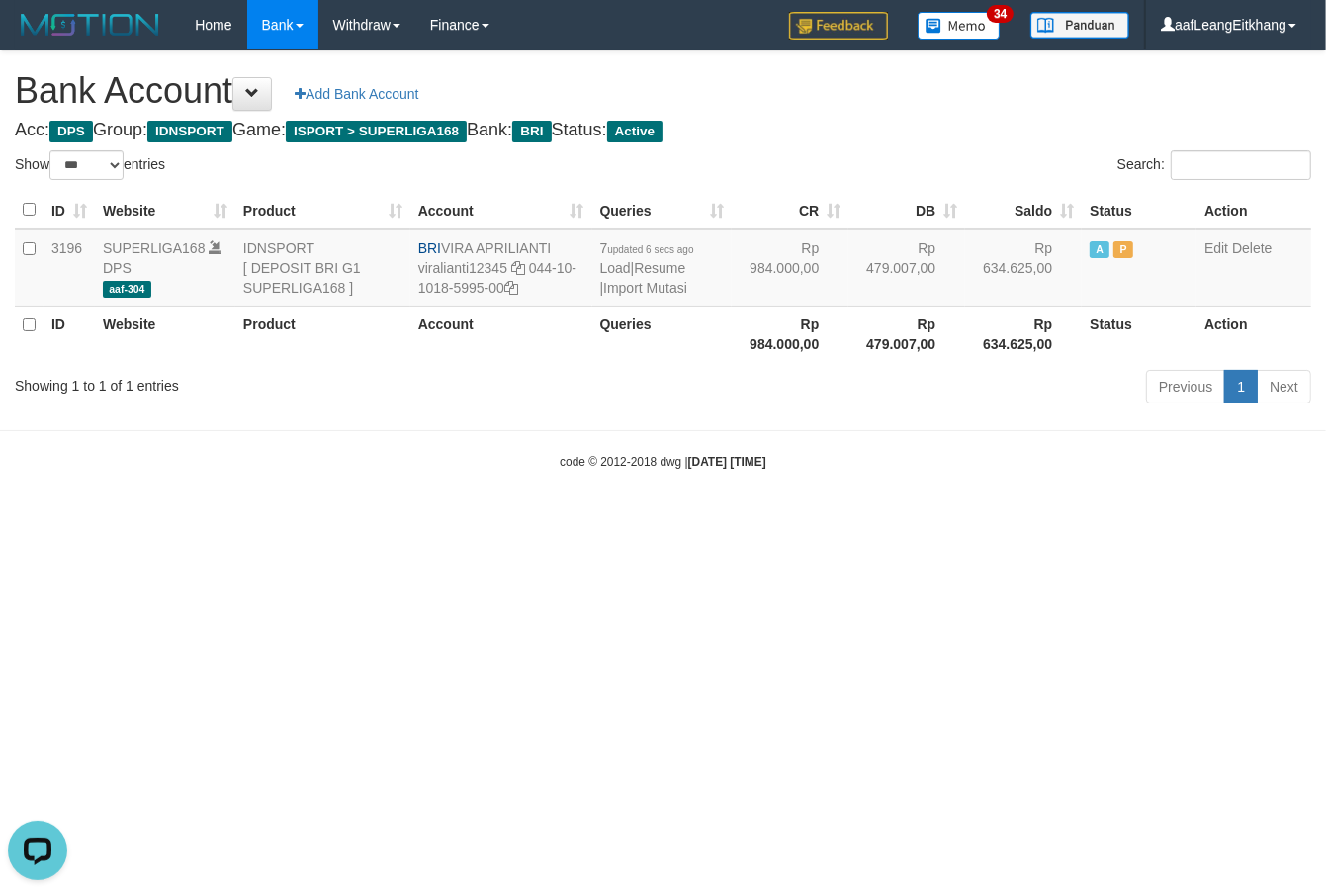 click on "Toggle navigation
Home
Bank
Account List
Load
By Website
Group
[ISPORT]													SUPERLIGA168
By Load Group (DPS)" at bounding box center [663, 260] 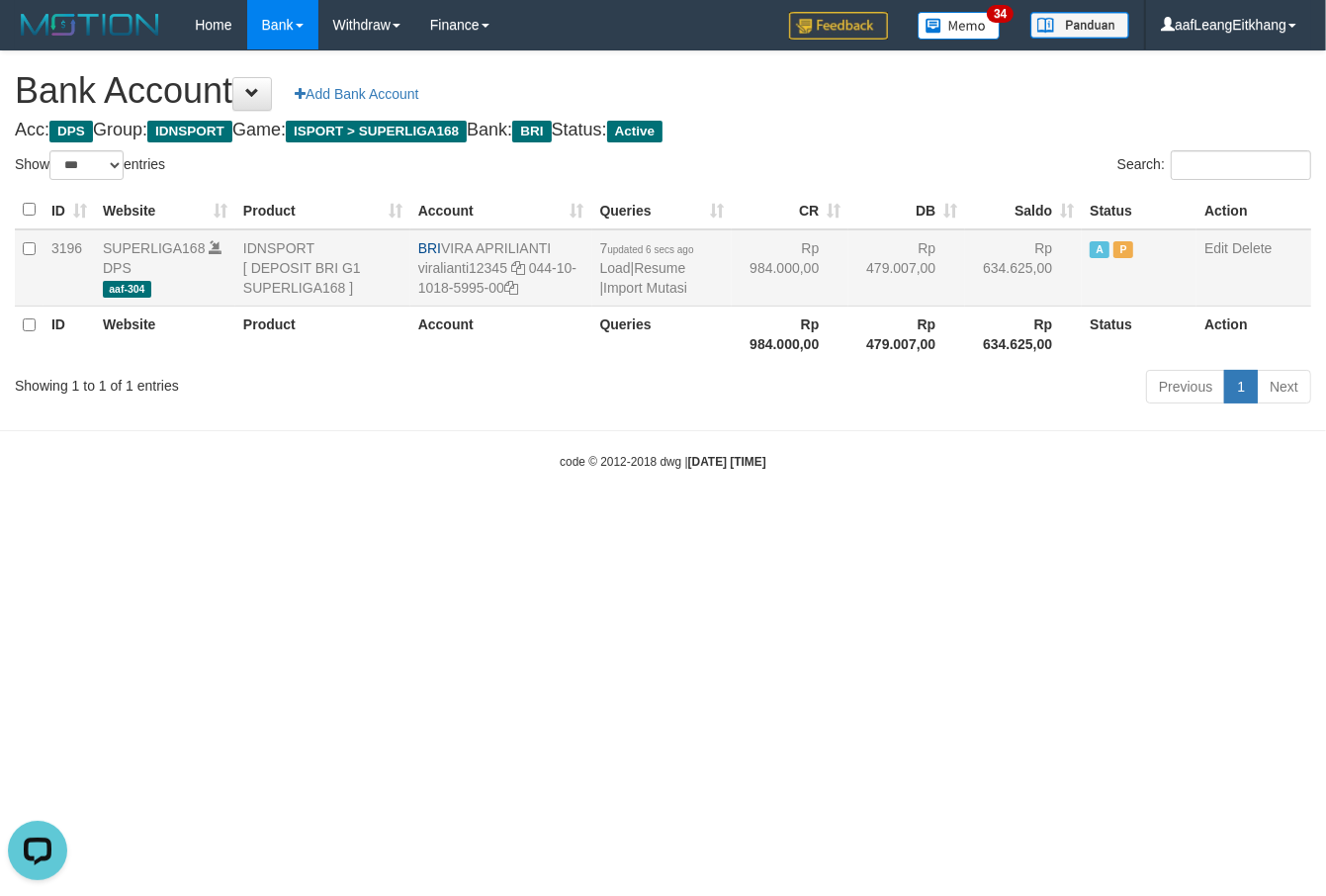 click on "Queries" at bounding box center [663, 333] 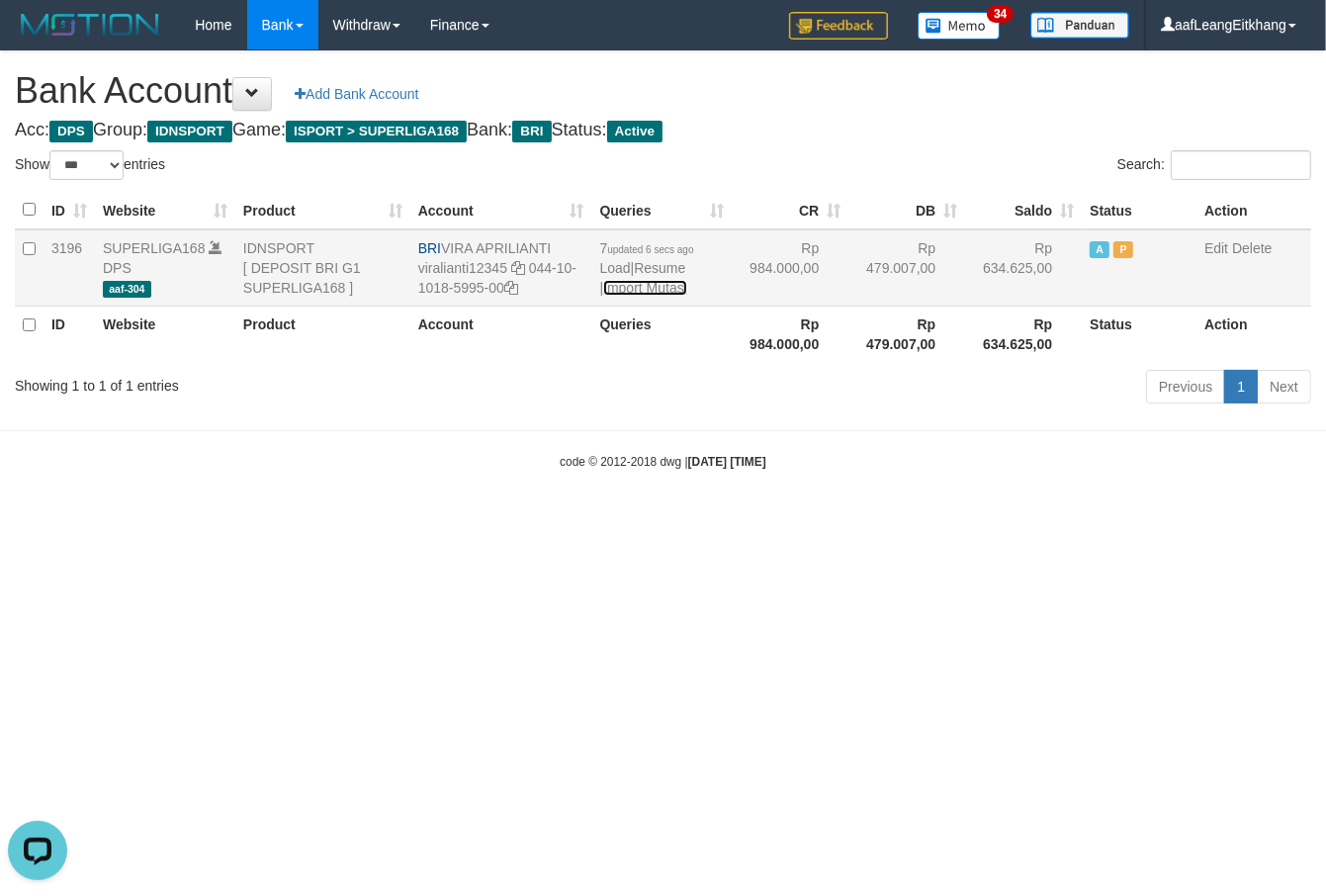 click on "Import Mutasi" at bounding box center (645, 288) 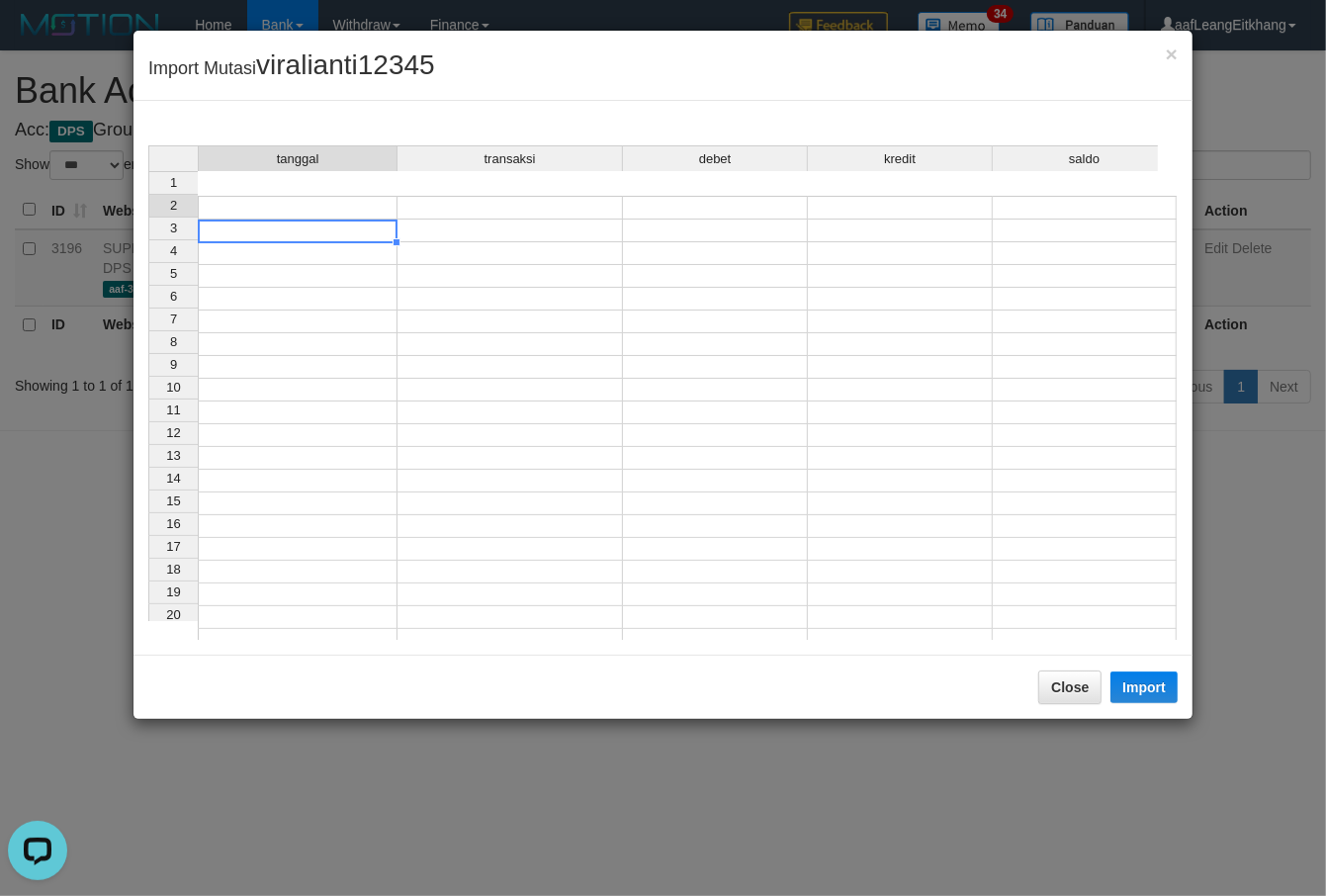 click at bounding box center (298, 230) 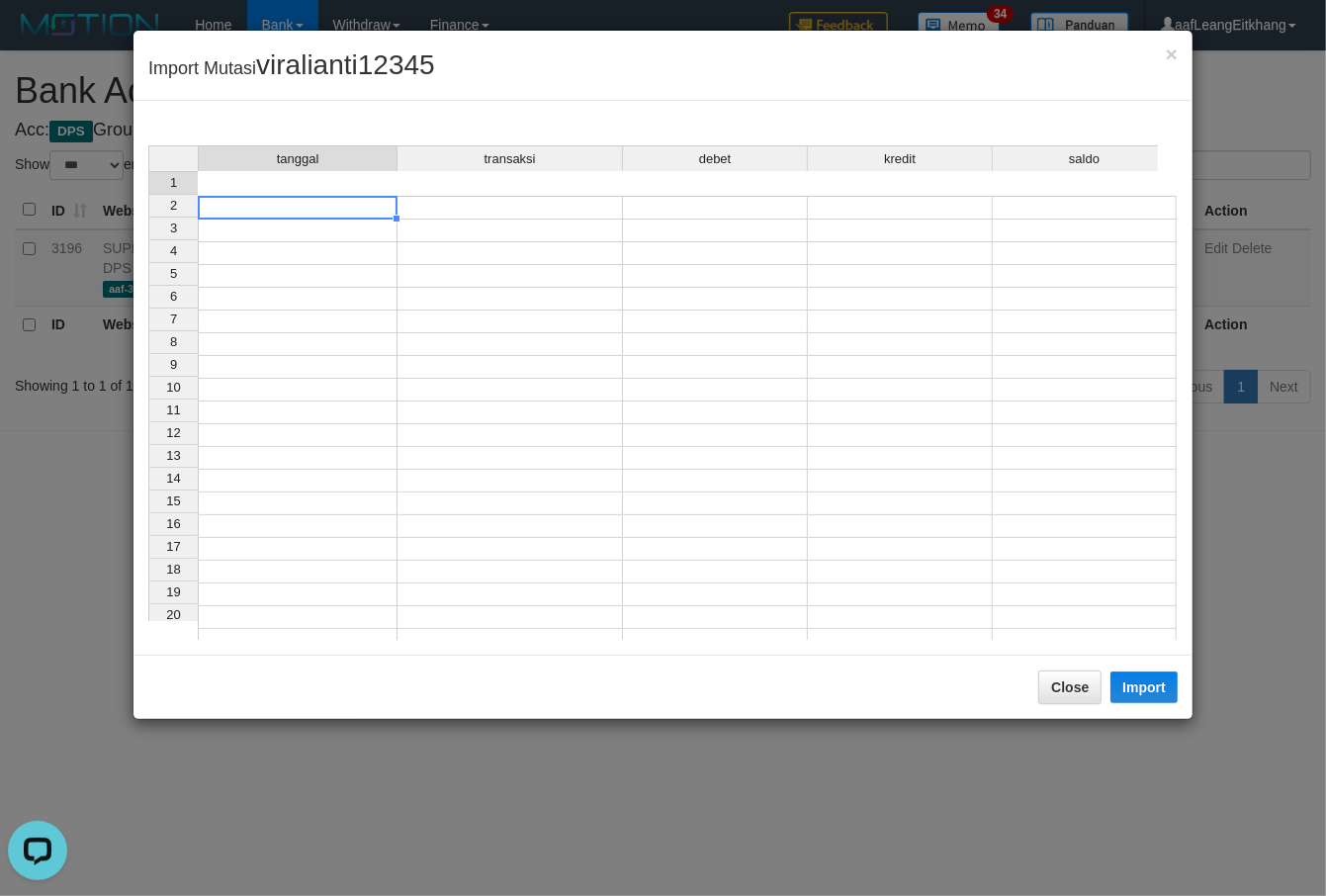 click at bounding box center (298, 208) 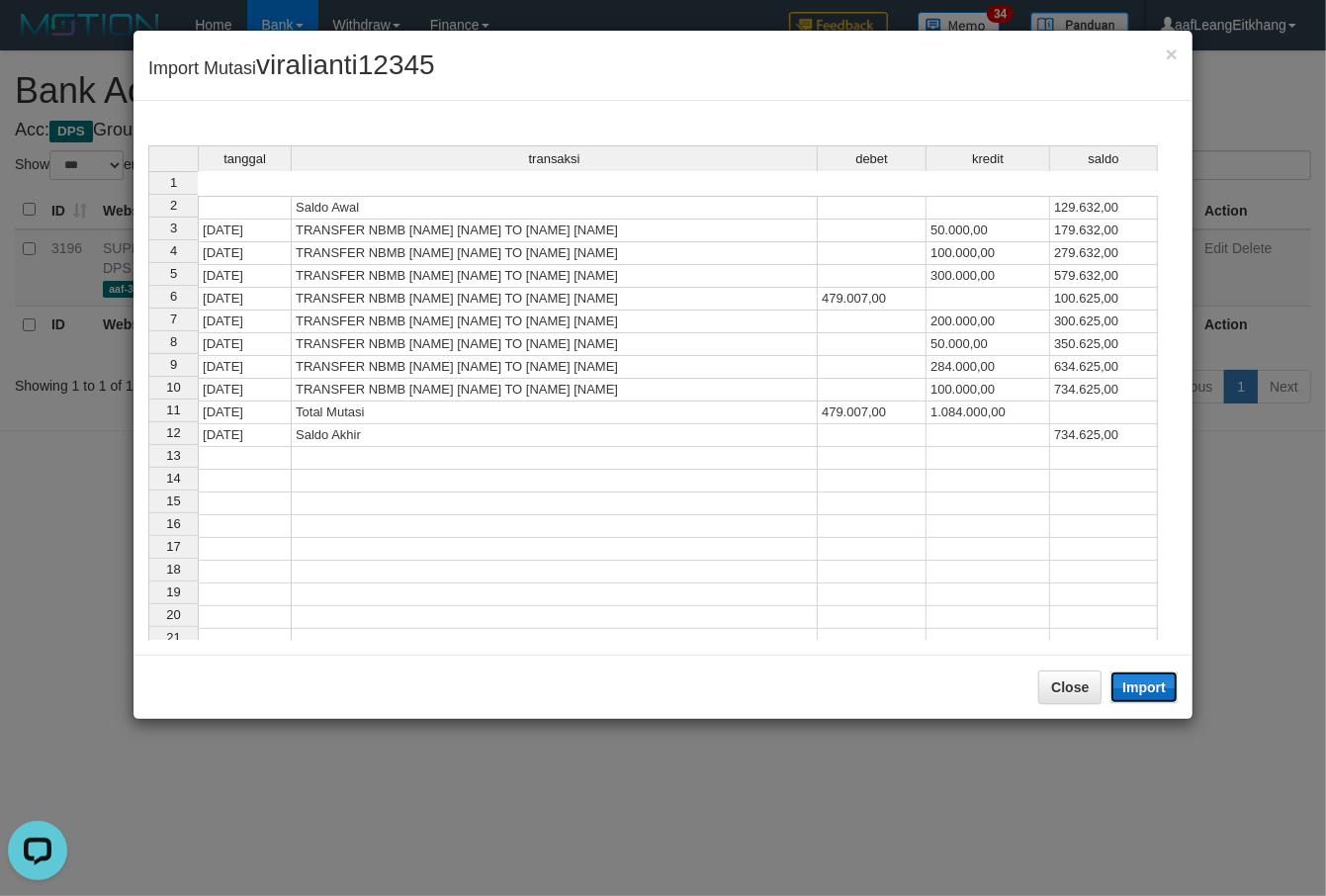 click on "Import" at bounding box center (1144, 687) 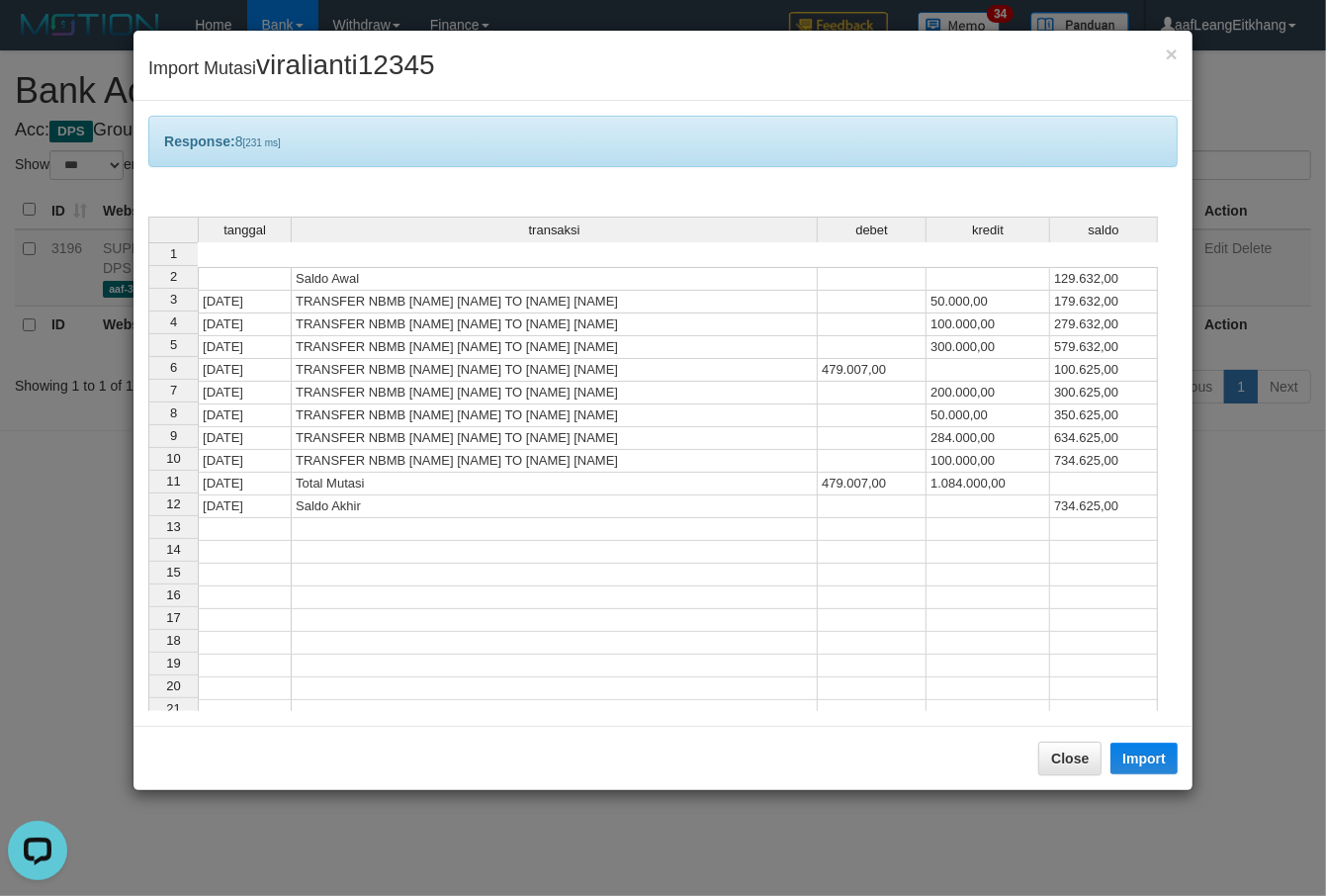 click at bounding box center [988, 552] 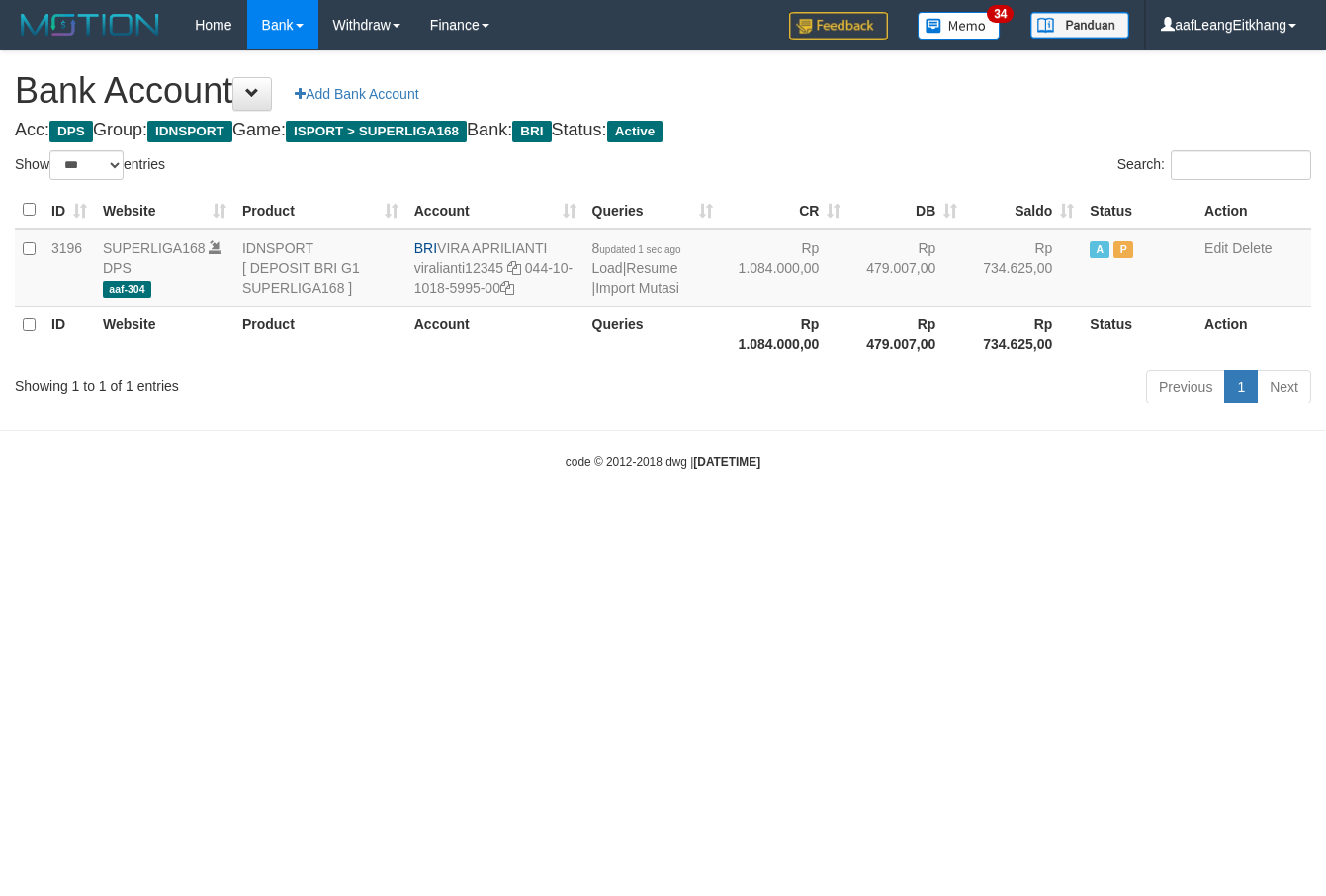 select on "***" 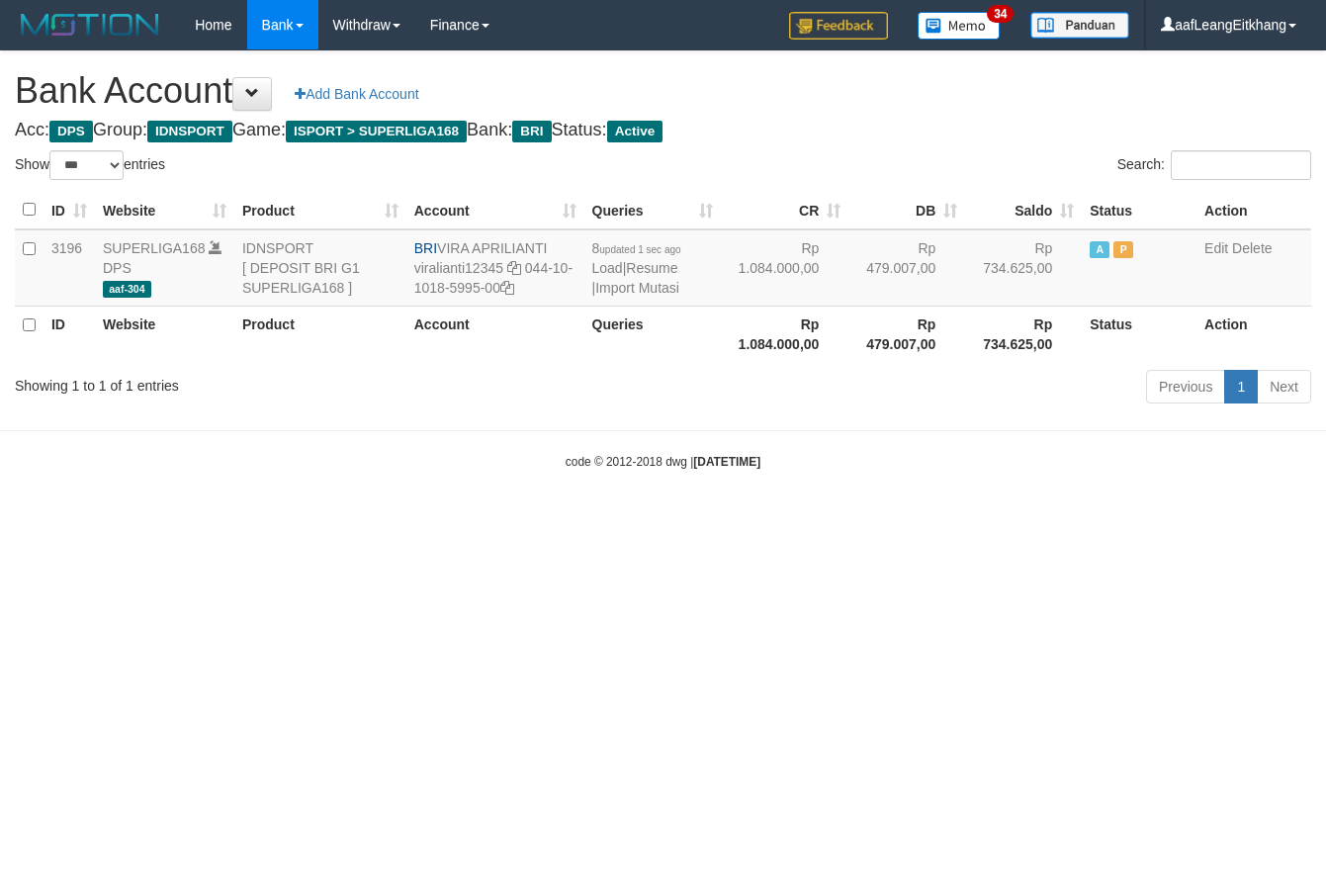 scroll, scrollTop: 0, scrollLeft: 0, axis: both 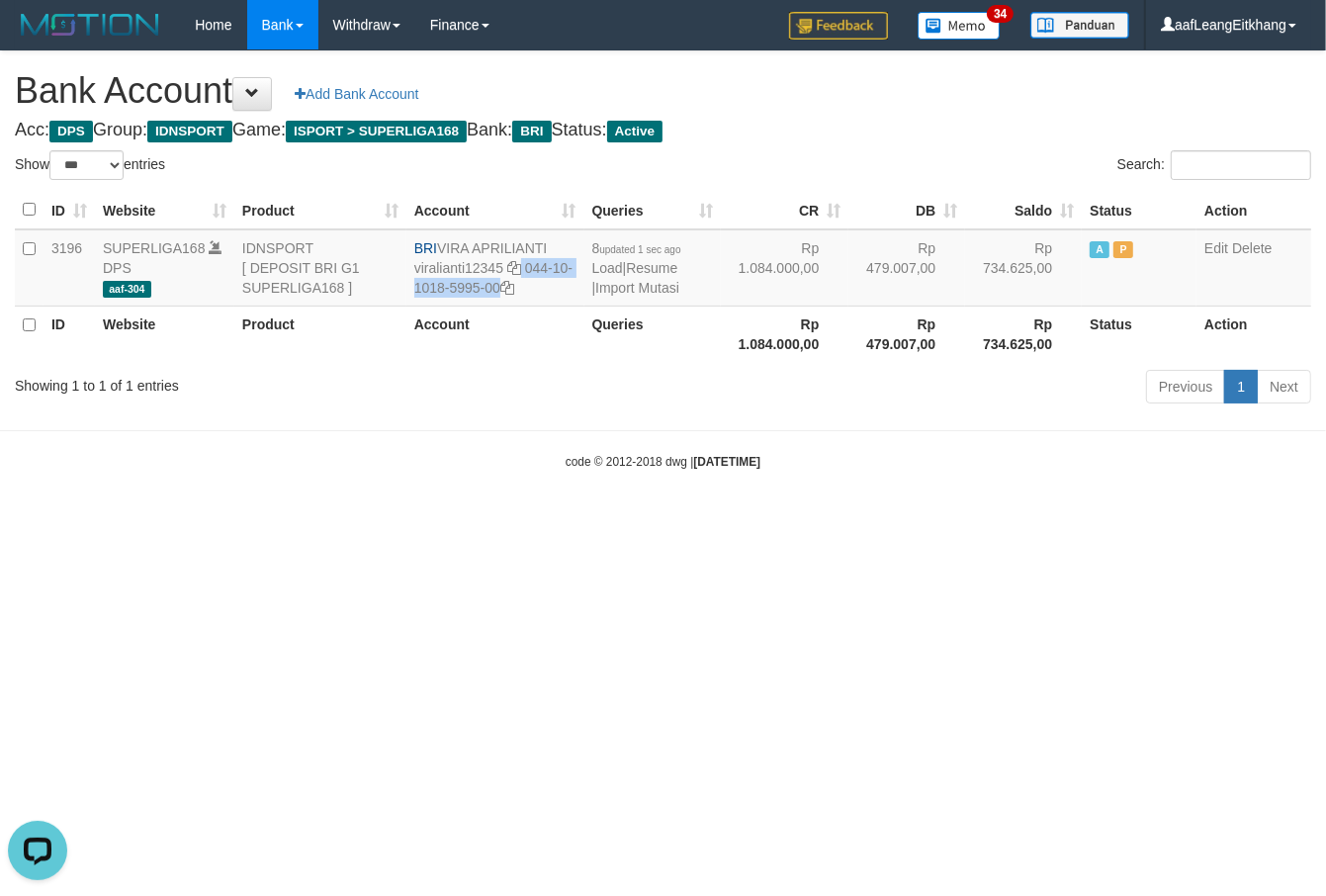 drag, startPoint x: 522, startPoint y: 268, endPoint x: 1318, endPoint y: 381, distance: 803.981 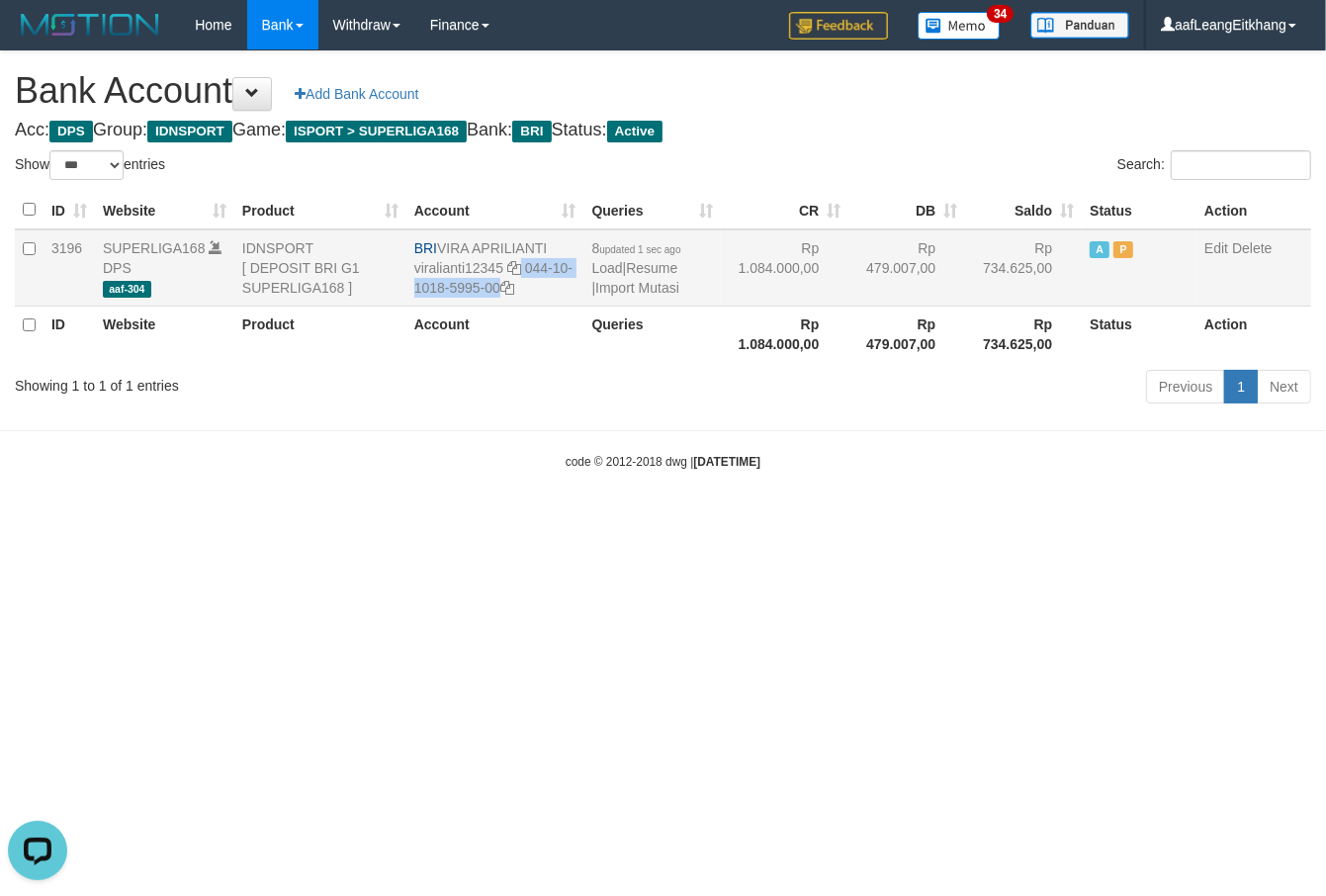 drag, startPoint x: 442, startPoint y: 242, endPoint x: 566, endPoint y: 238, distance: 124.0645 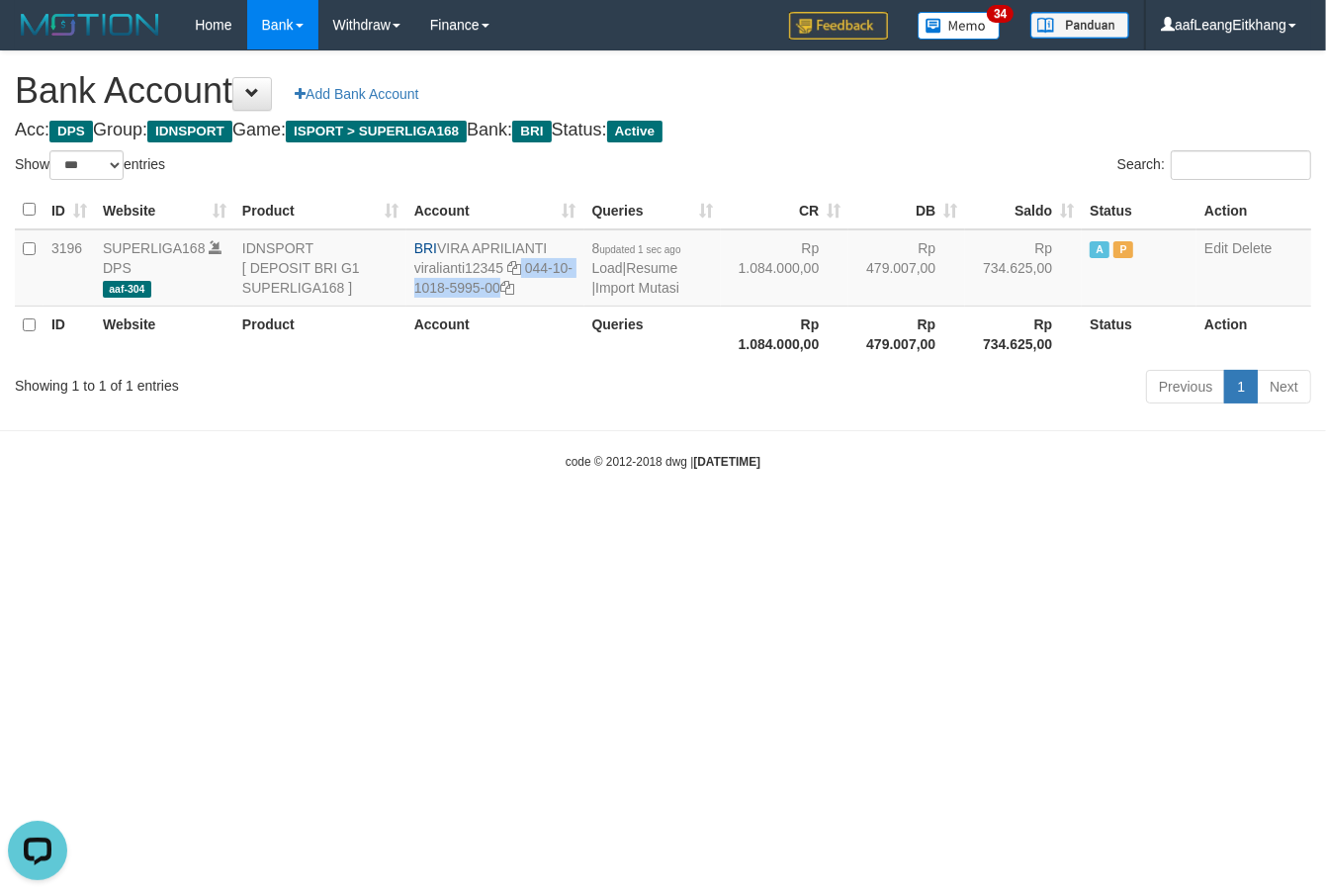 copy on "VIRA APRILIANTI" 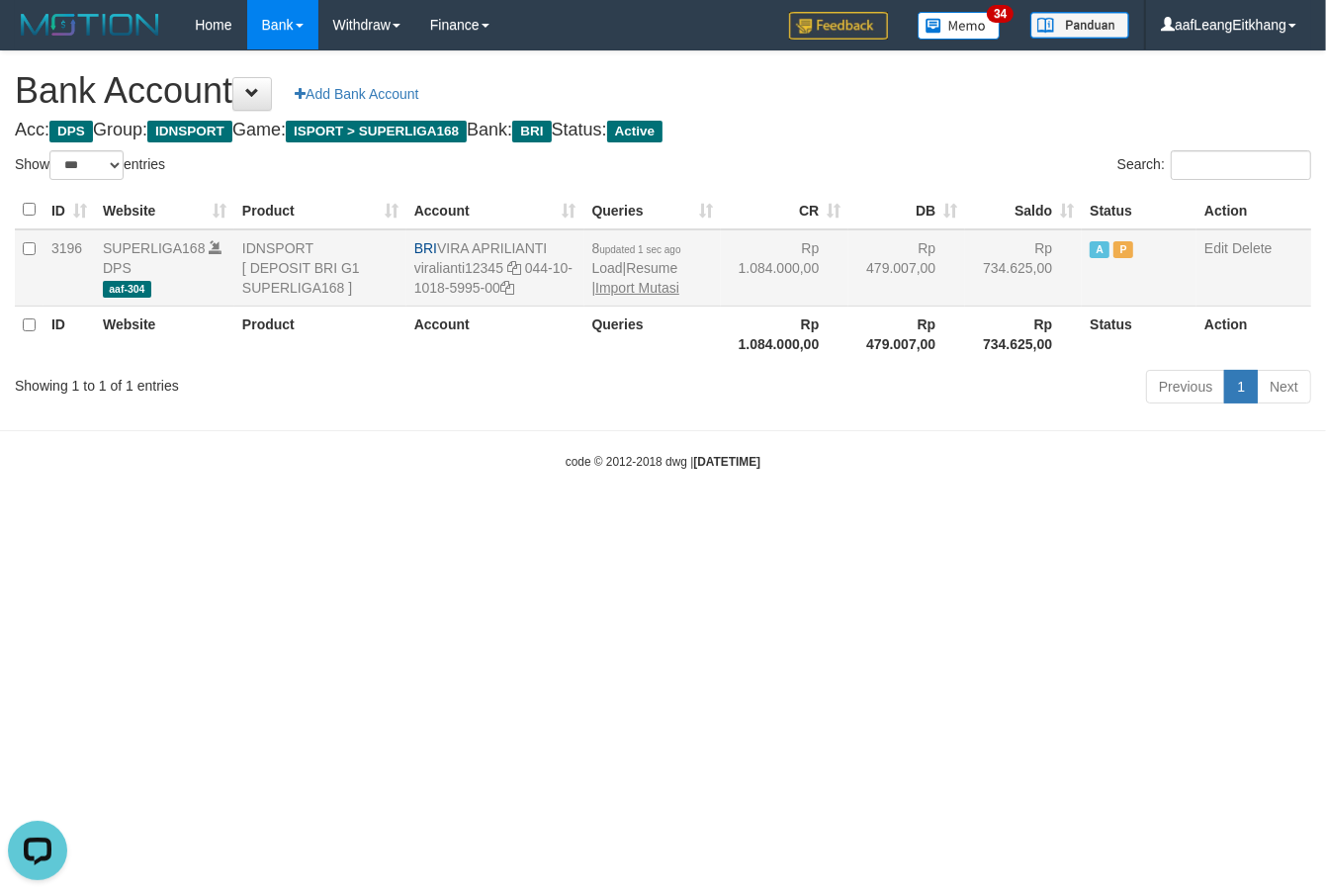 click on "8  updated 1 sec ago
Load
|
Resume
|
Import Mutasi" at bounding box center (653, 268) 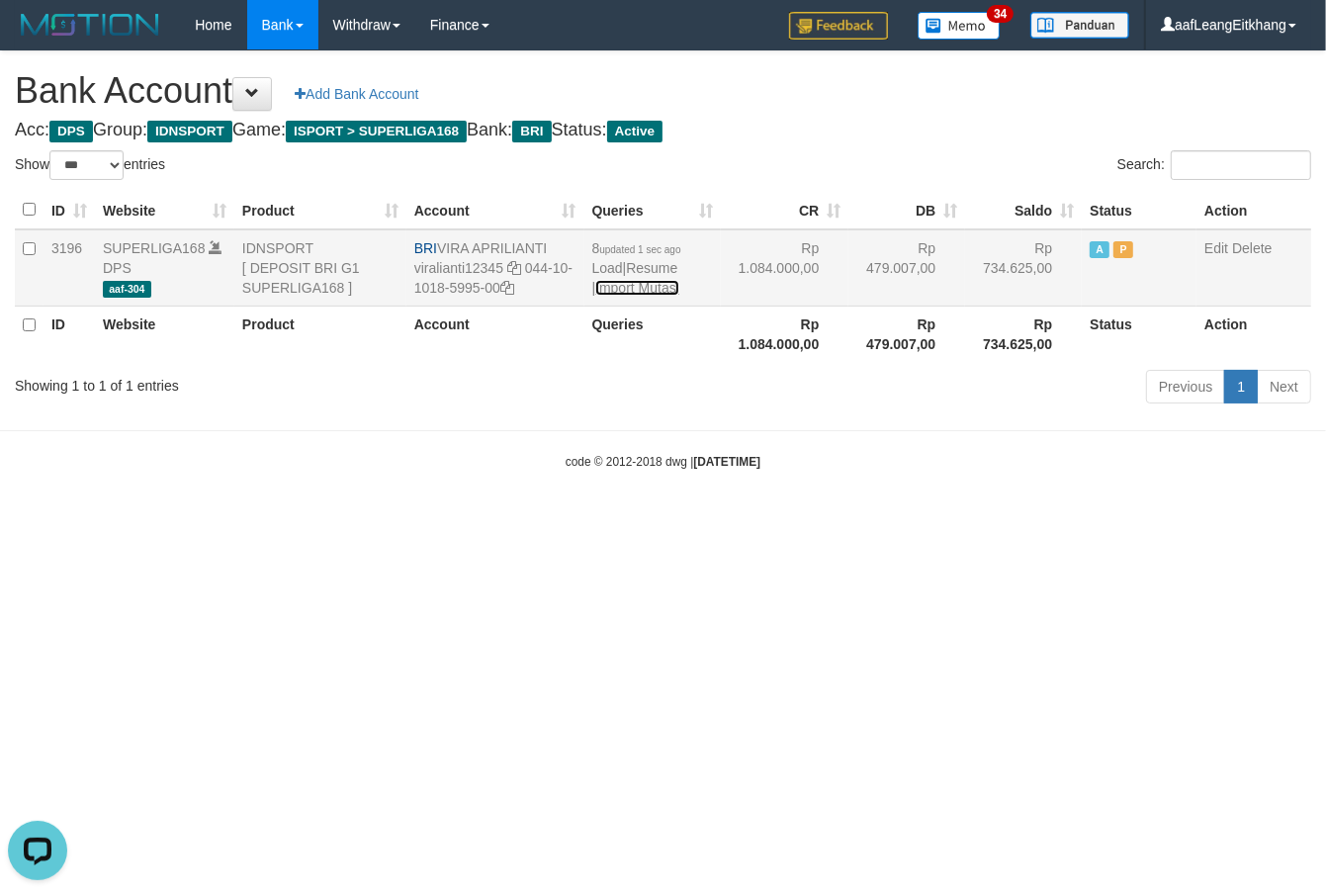 click on "Import Mutasi" at bounding box center (637, 288) 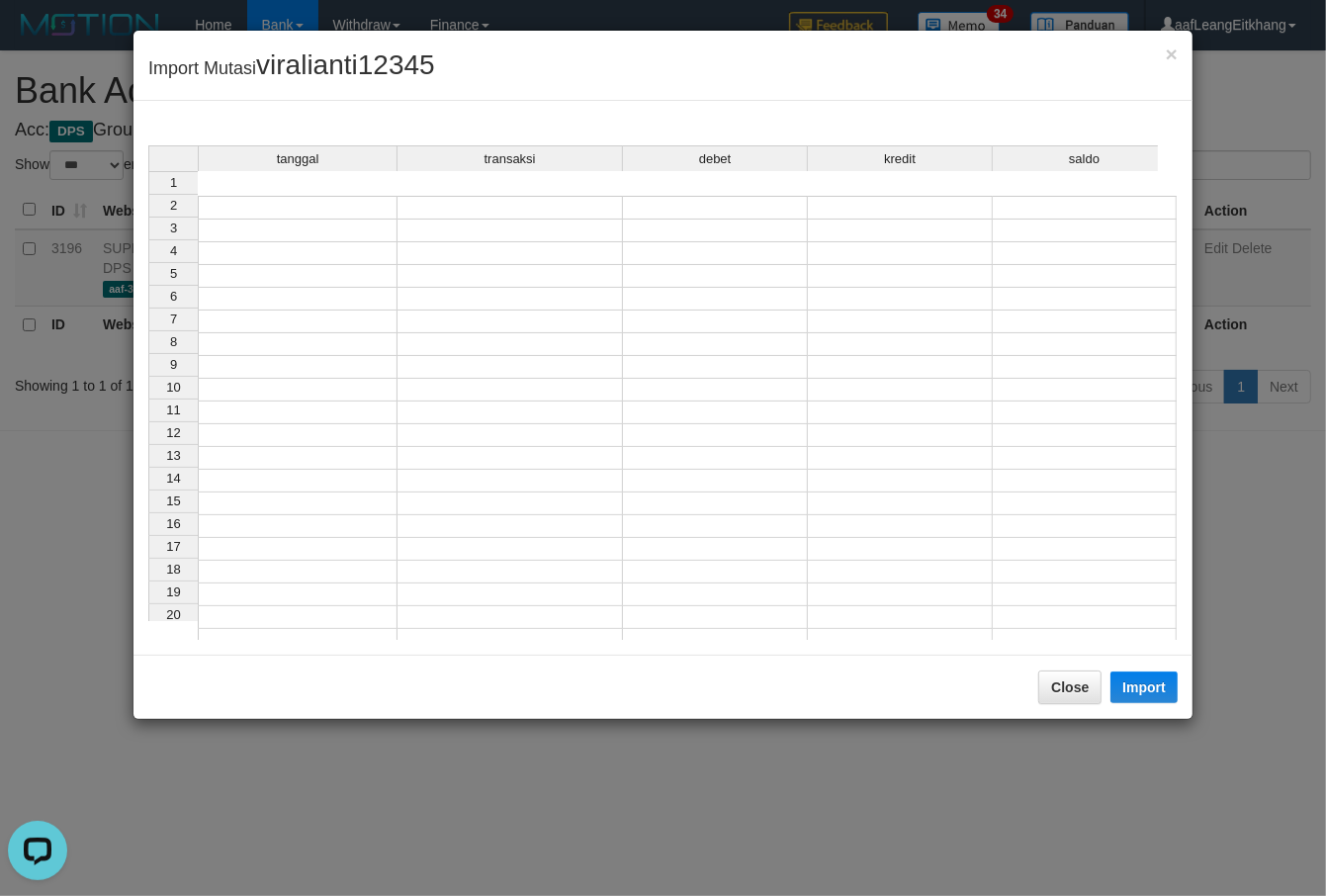 click at bounding box center (298, 208) 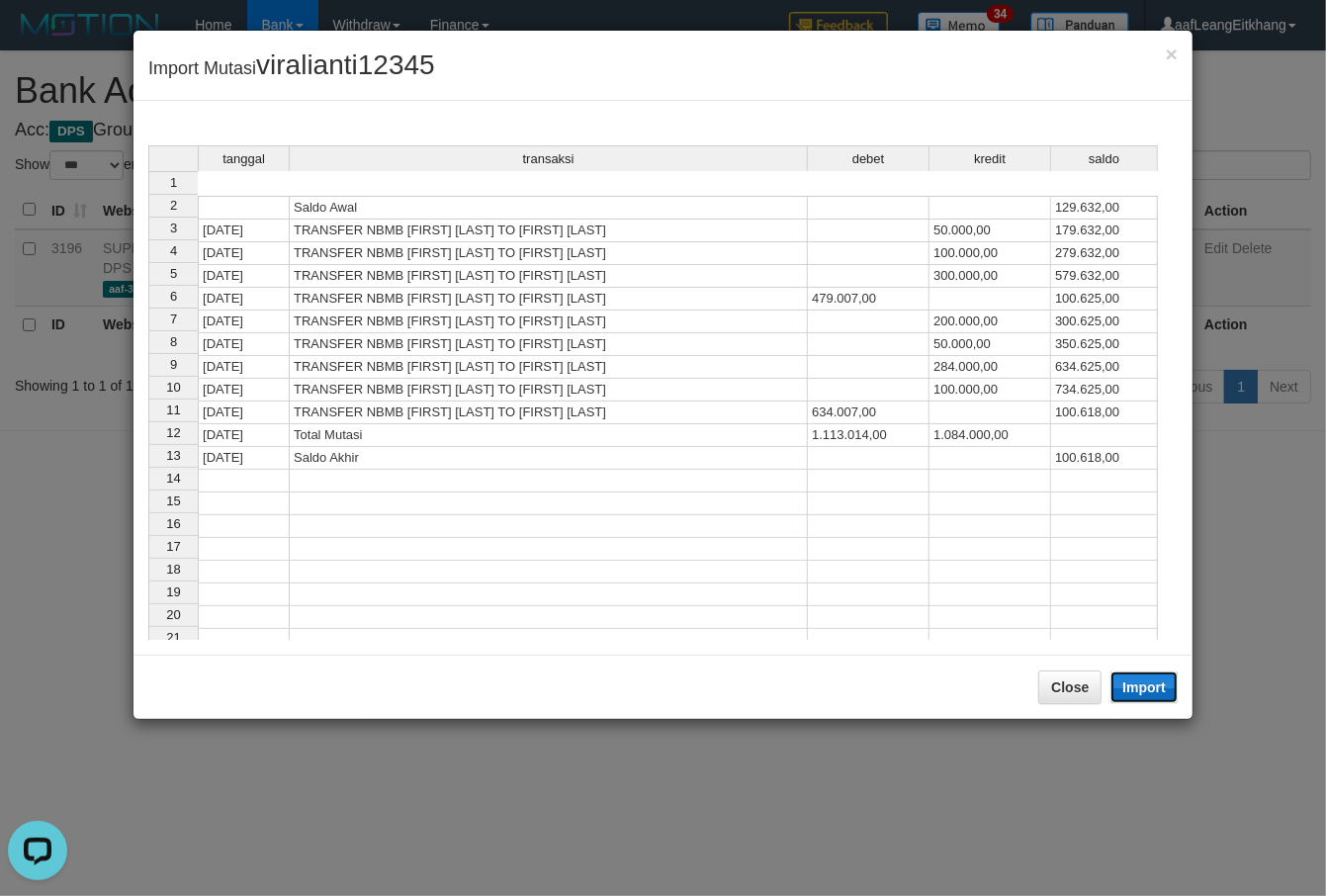 click on "Import" at bounding box center [1144, 687] 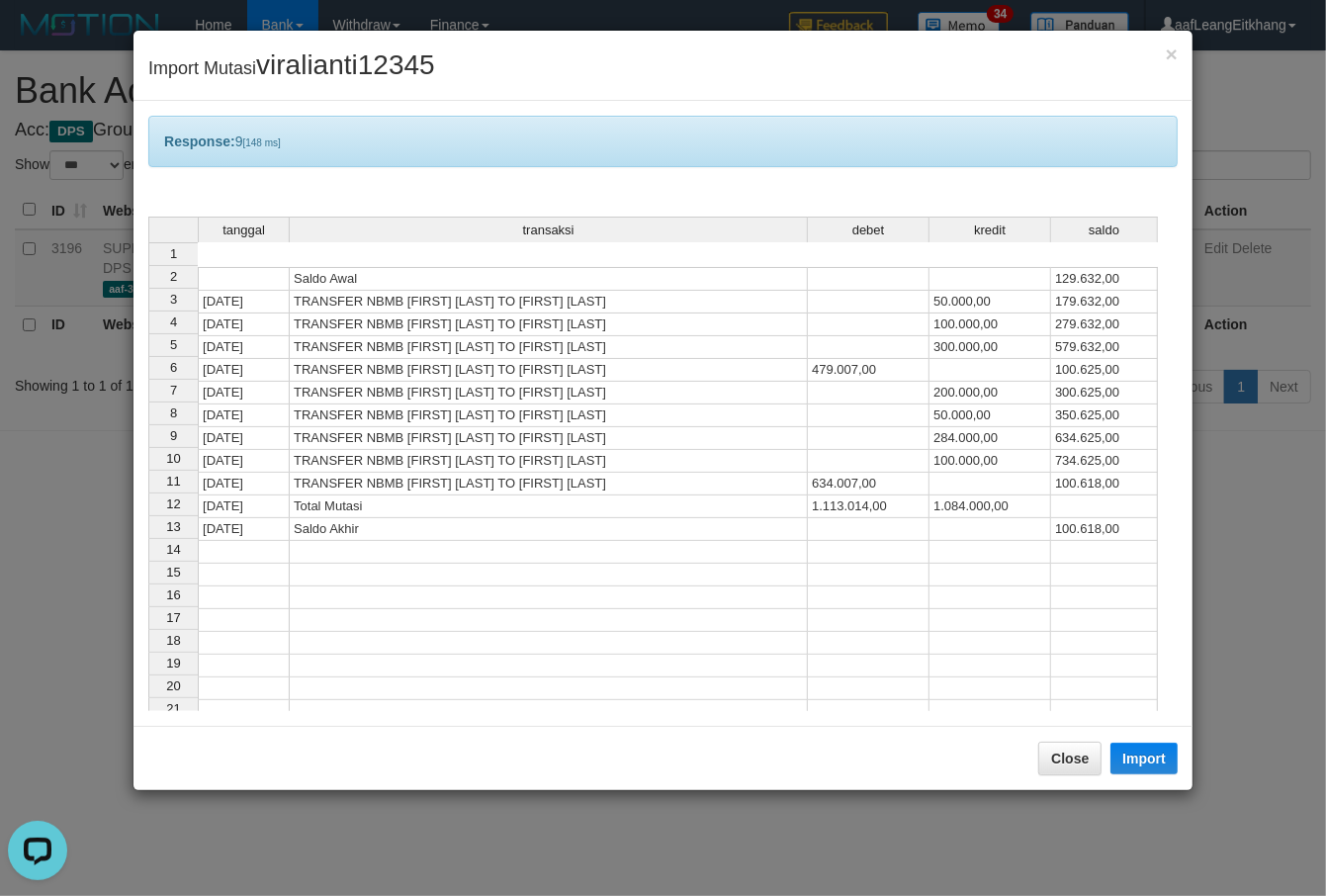 click on "1.084.000,00" at bounding box center [990, 506] 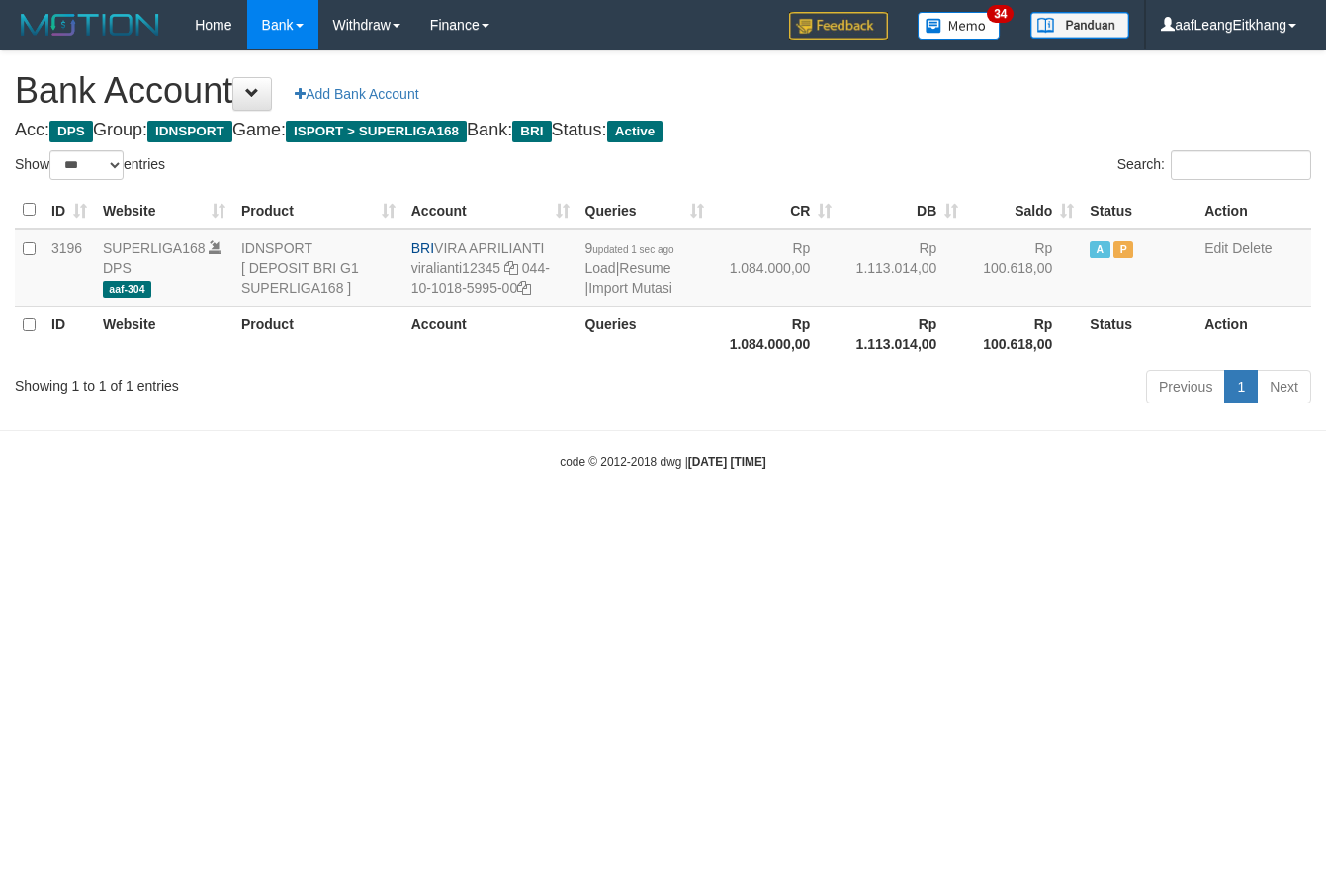 select on "***" 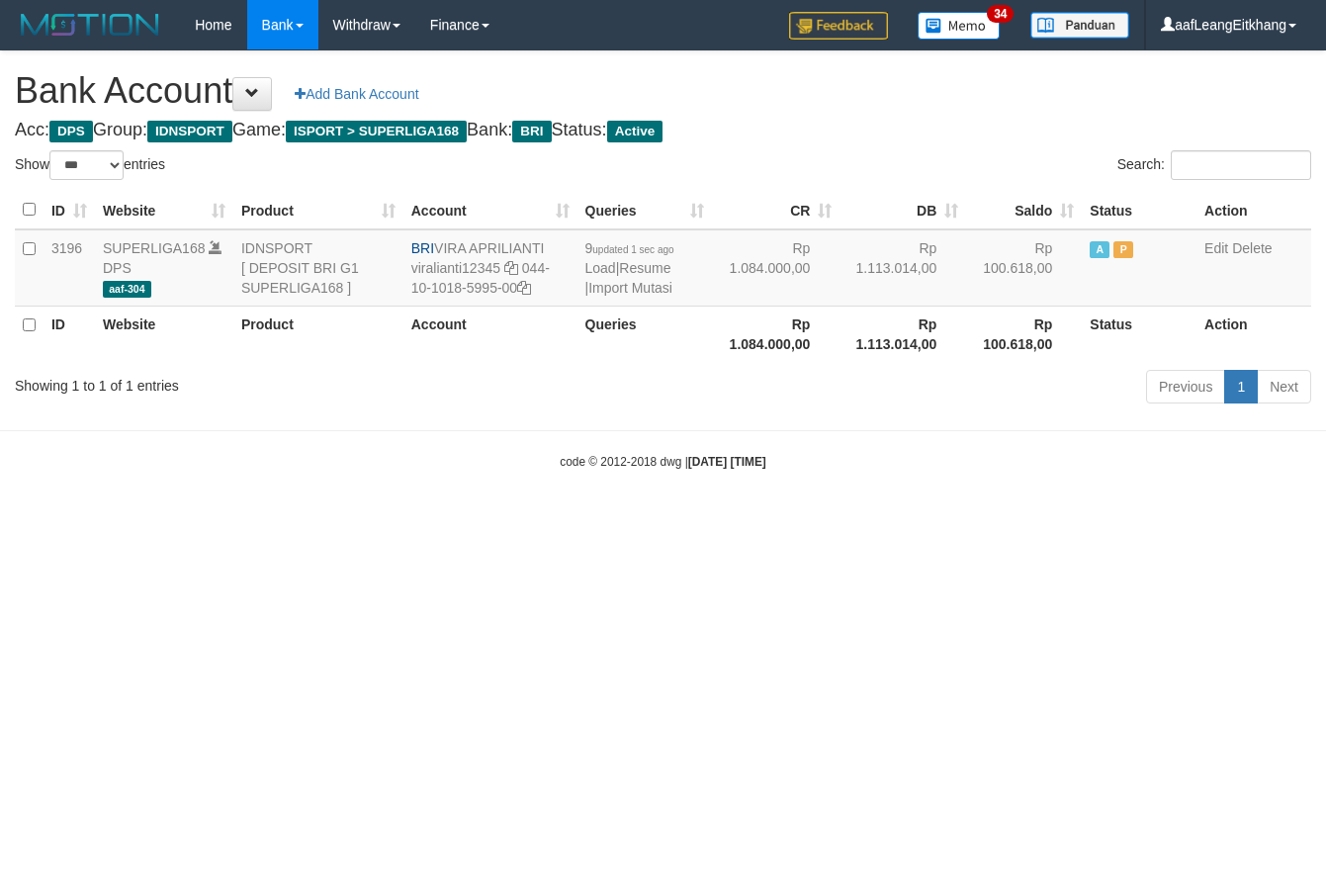 scroll, scrollTop: 0, scrollLeft: 0, axis: both 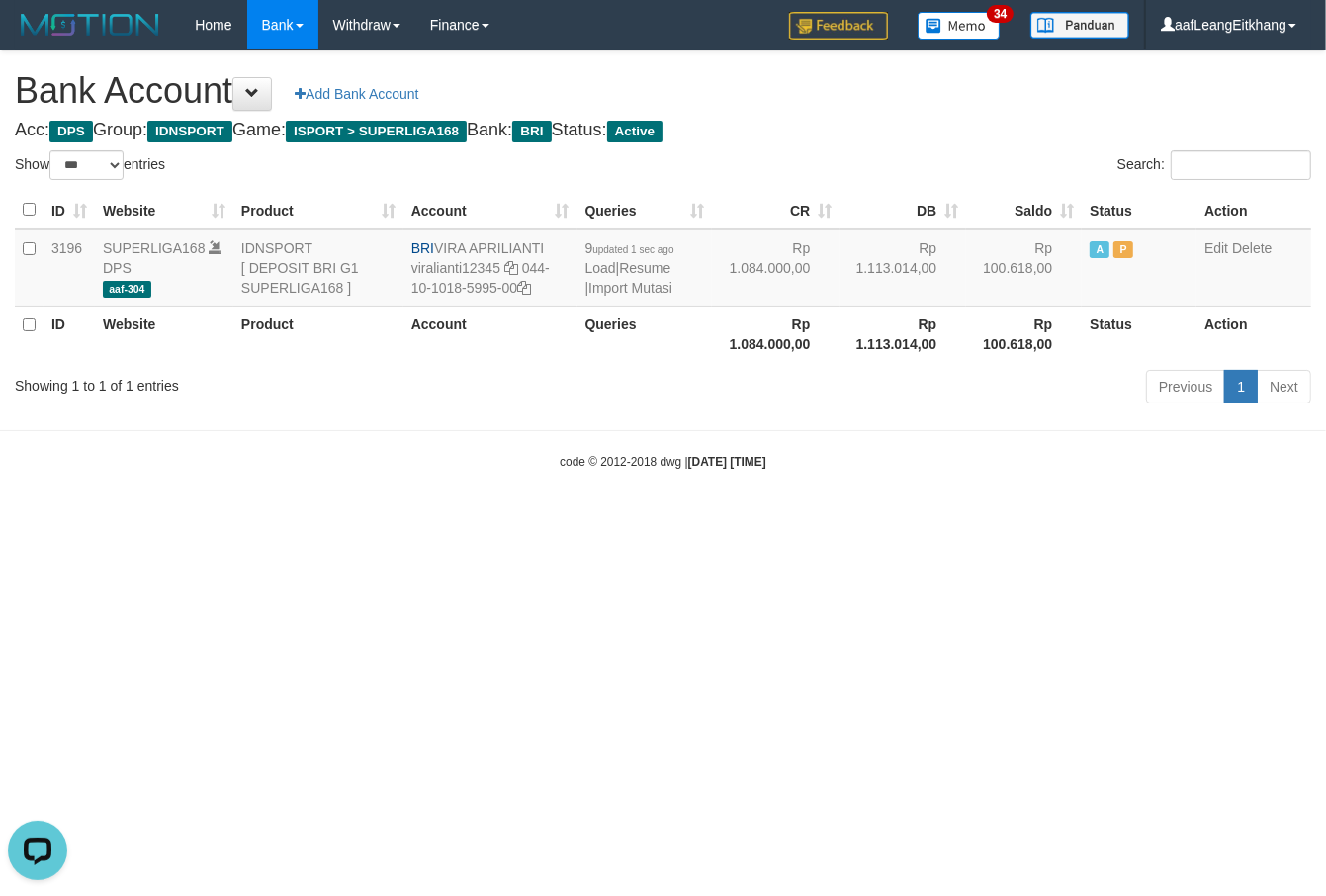 click on "Toggle navigation
Home
Bank
Account List
Load
By Website
Group
[ISPORT]													SUPERLIGA168
By Load Group (DPS)" at bounding box center (663, 260) 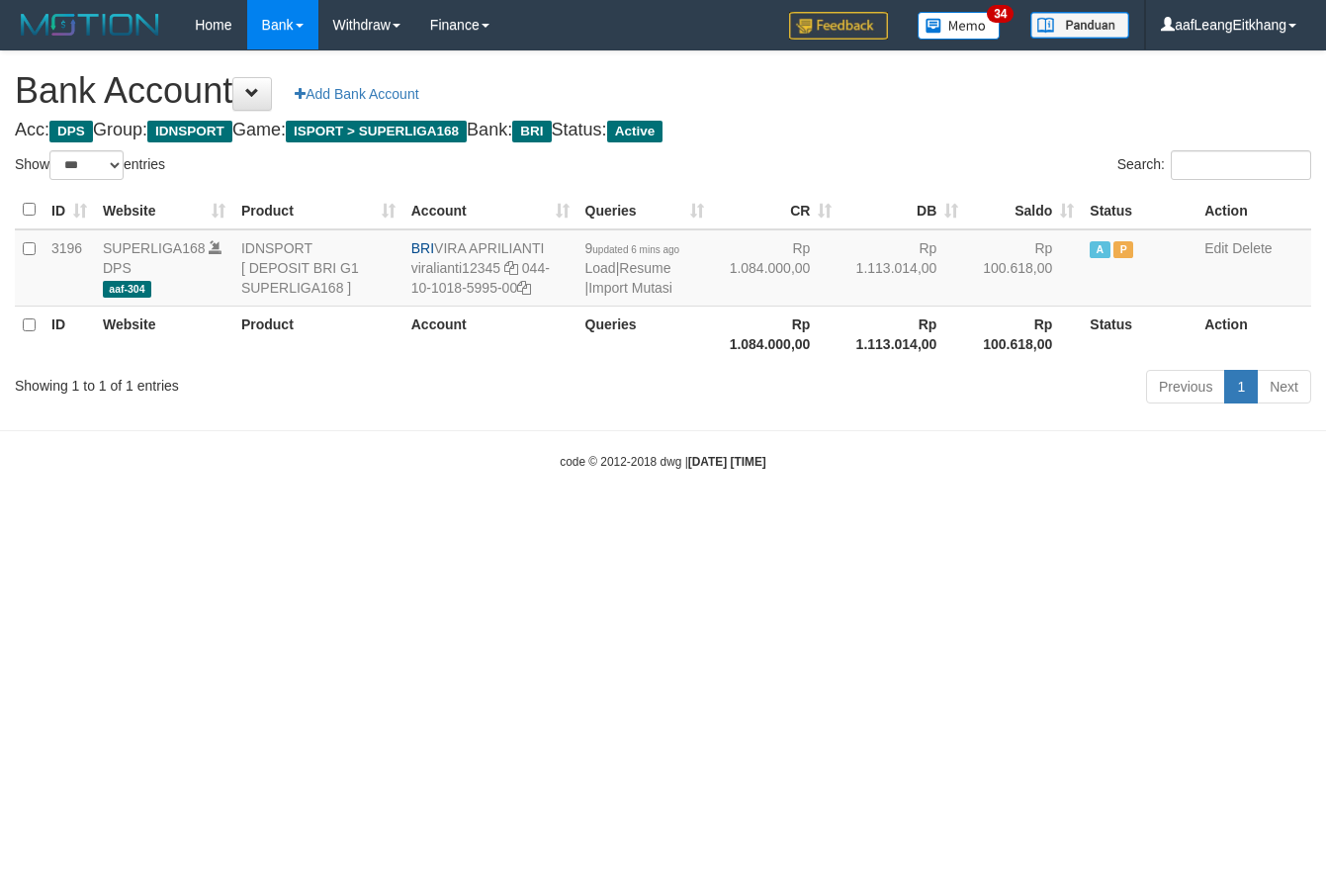 select on "***" 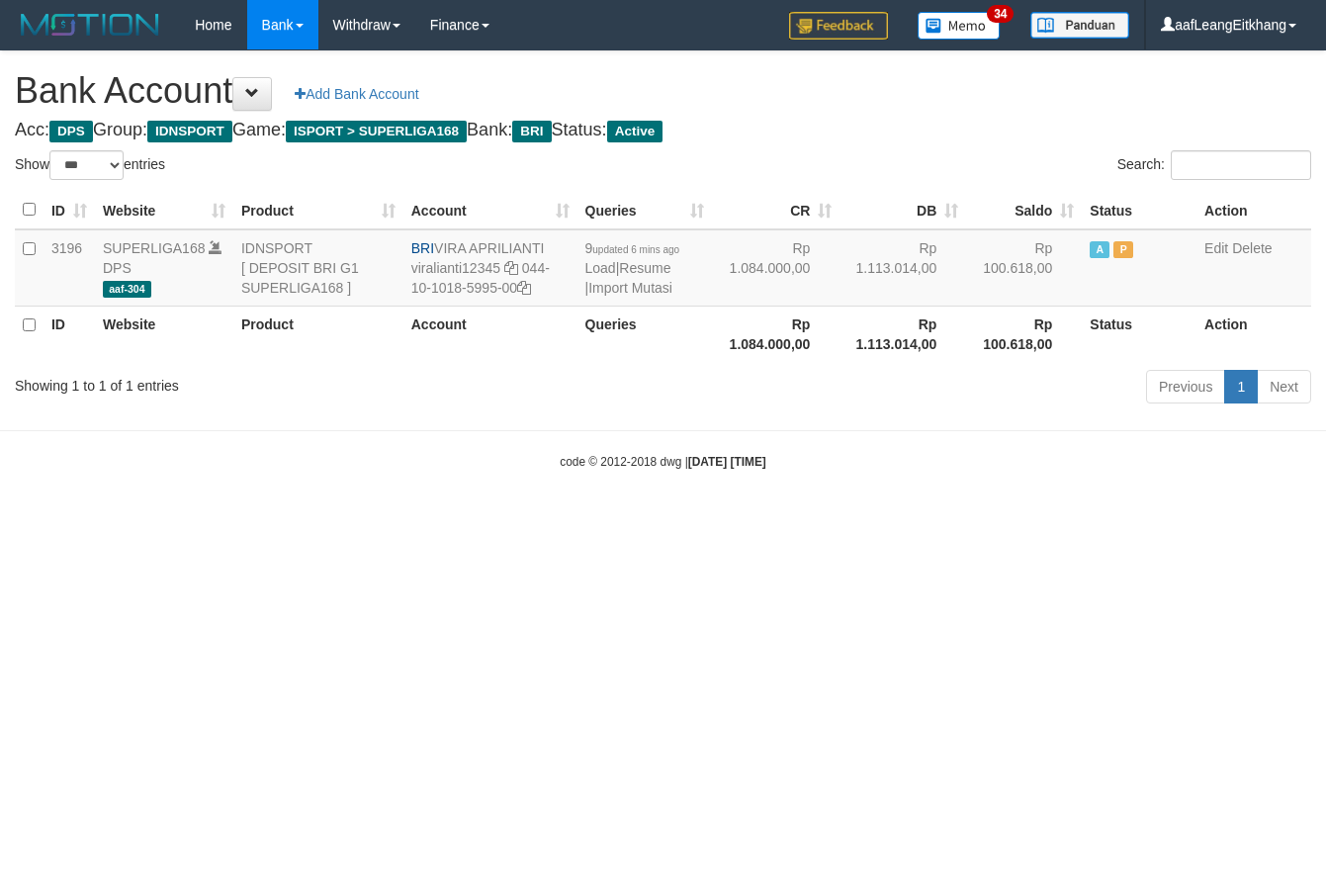 scroll, scrollTop: 0, scrollLeft: 0, axis: both 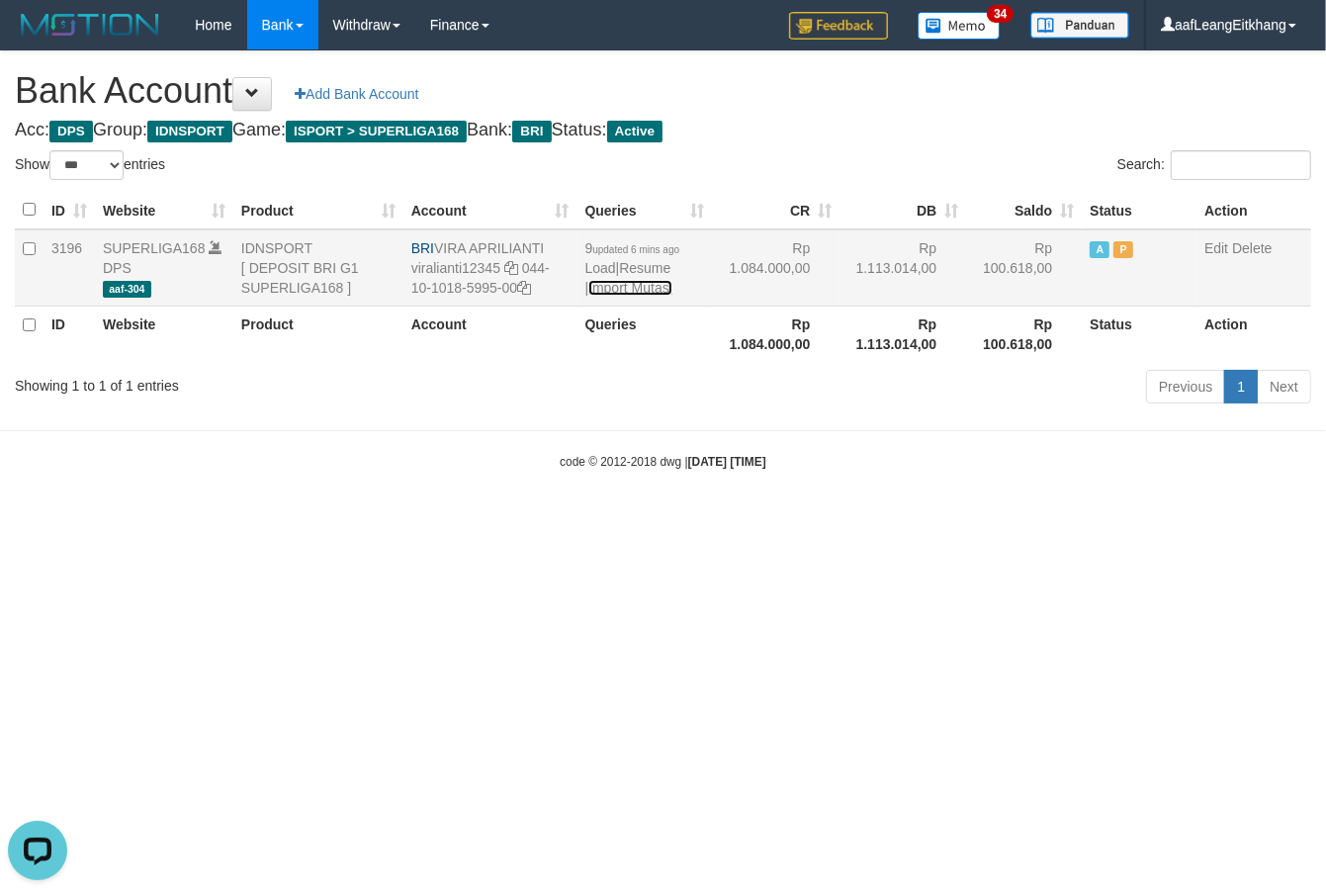 click on "Import Mutasi" at bounding box center (630, 288) 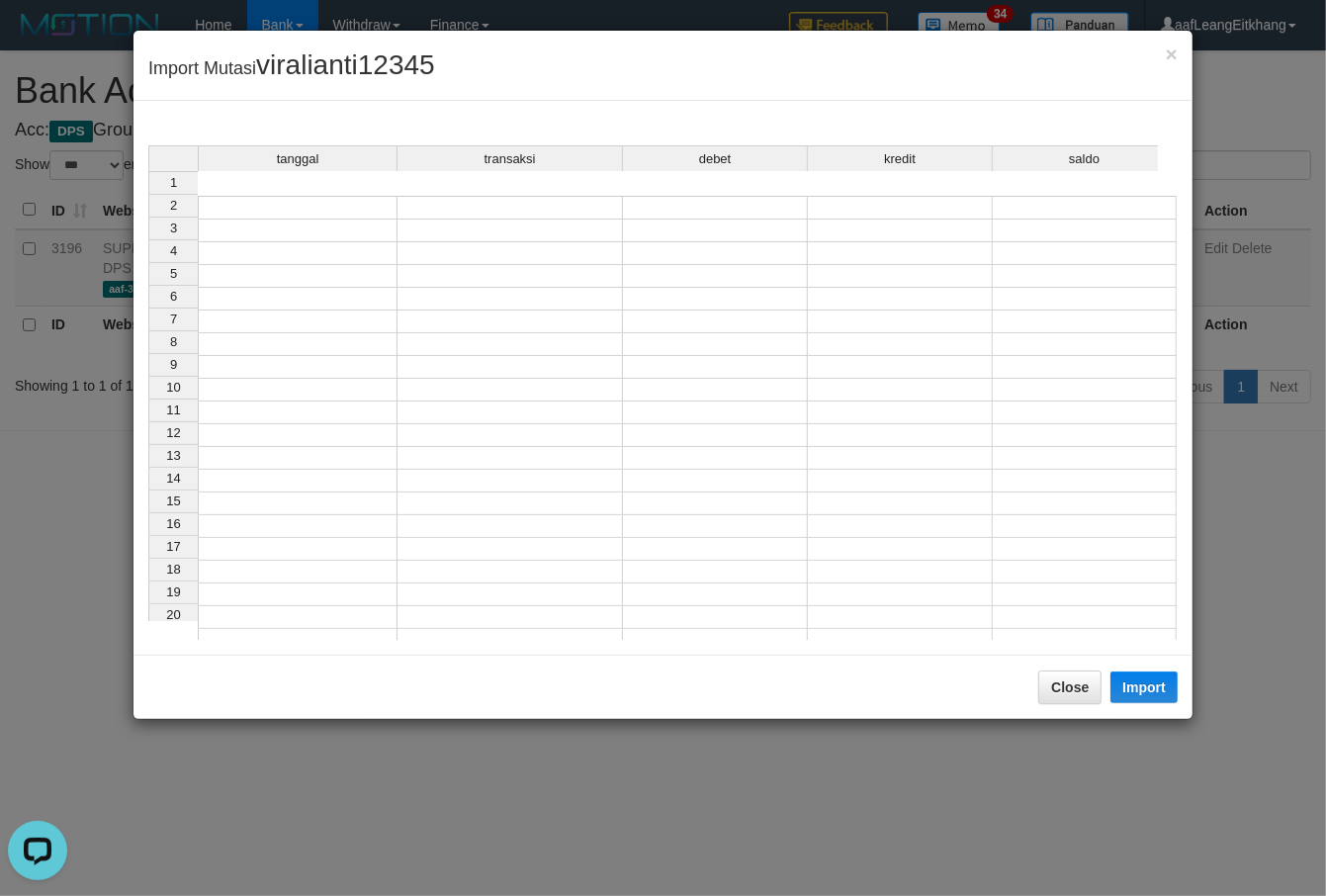 click at bounding box center [298, 208] 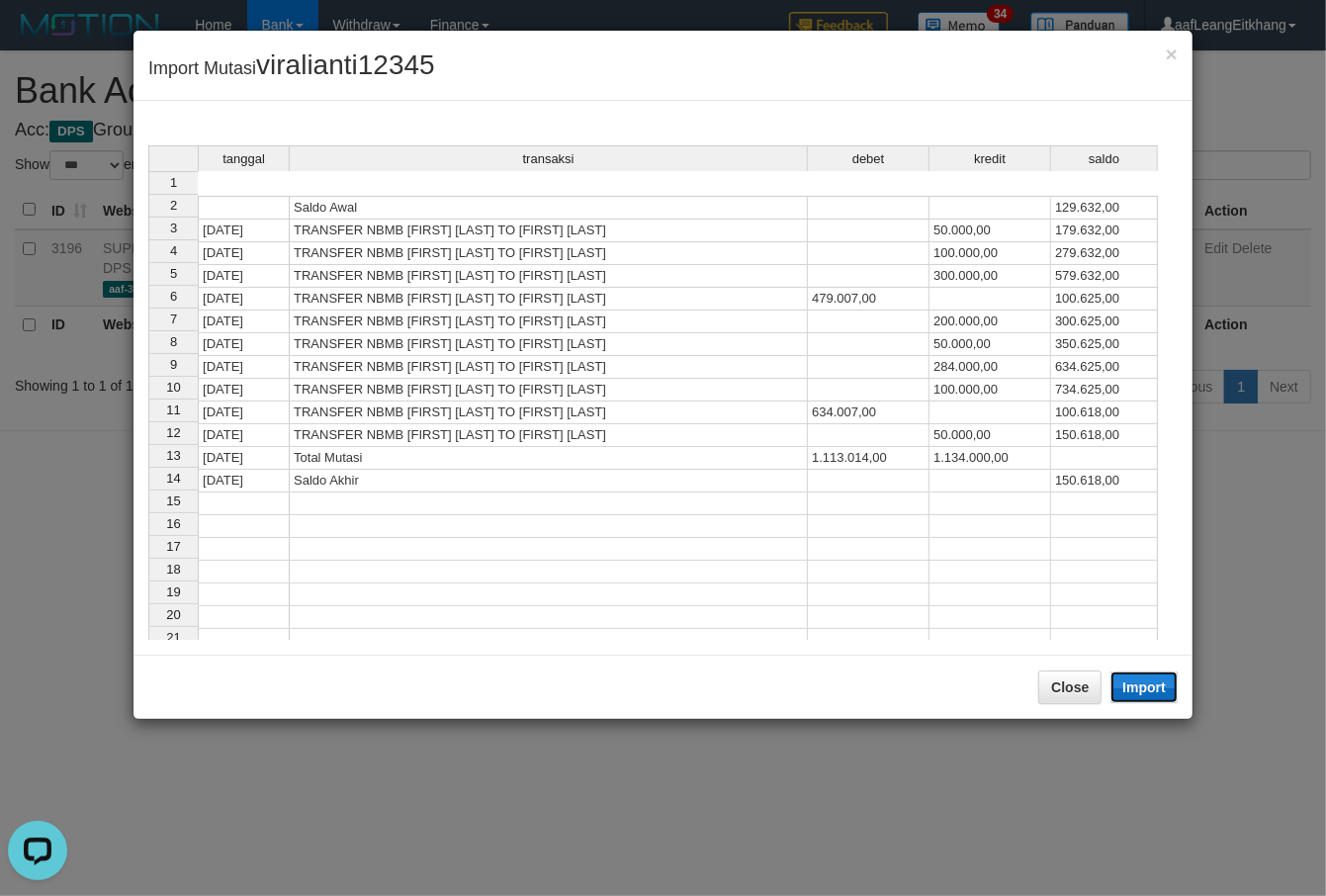 click on "Import" at bounding box center (1144, 687) 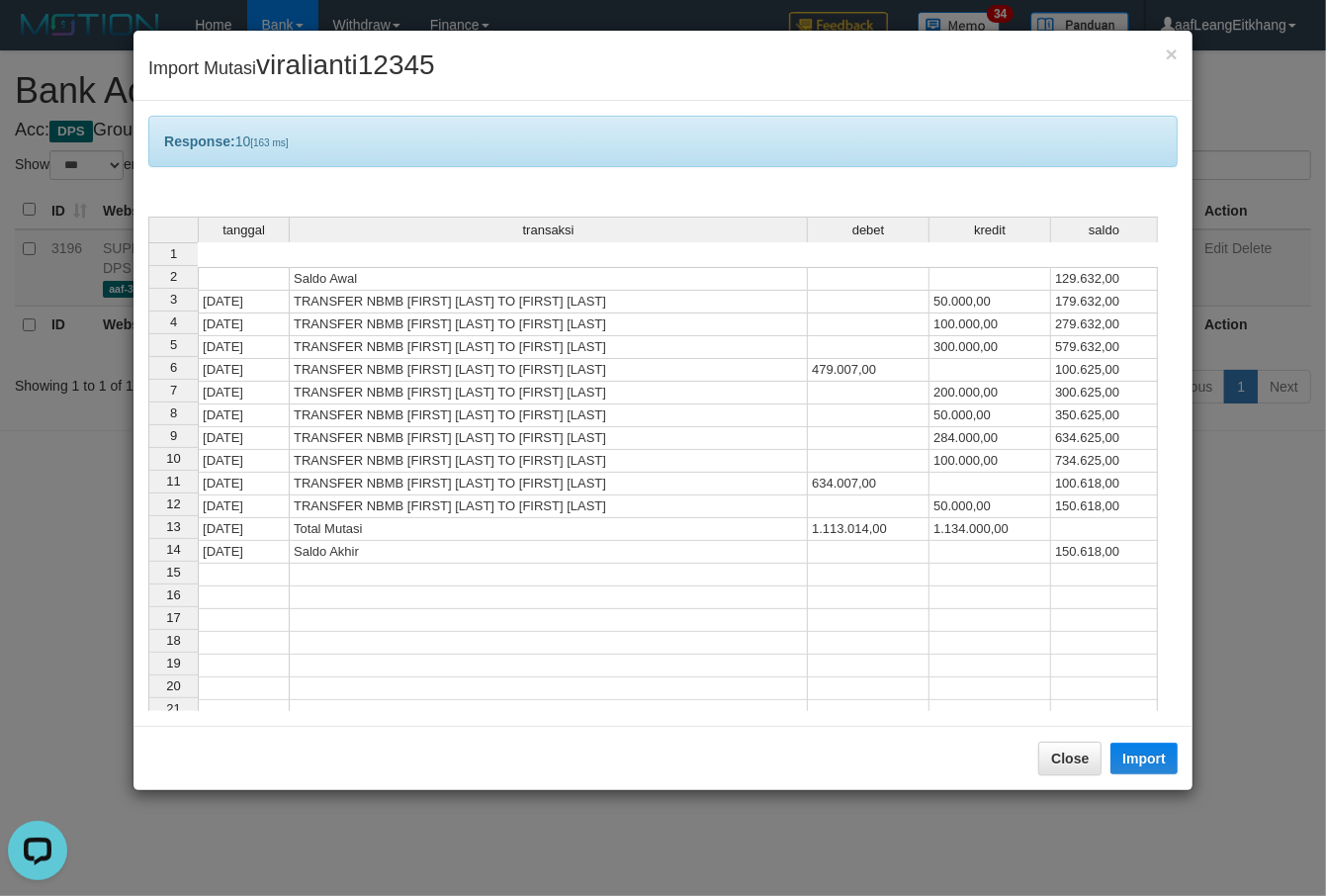 click at bounding box center [868, 438] 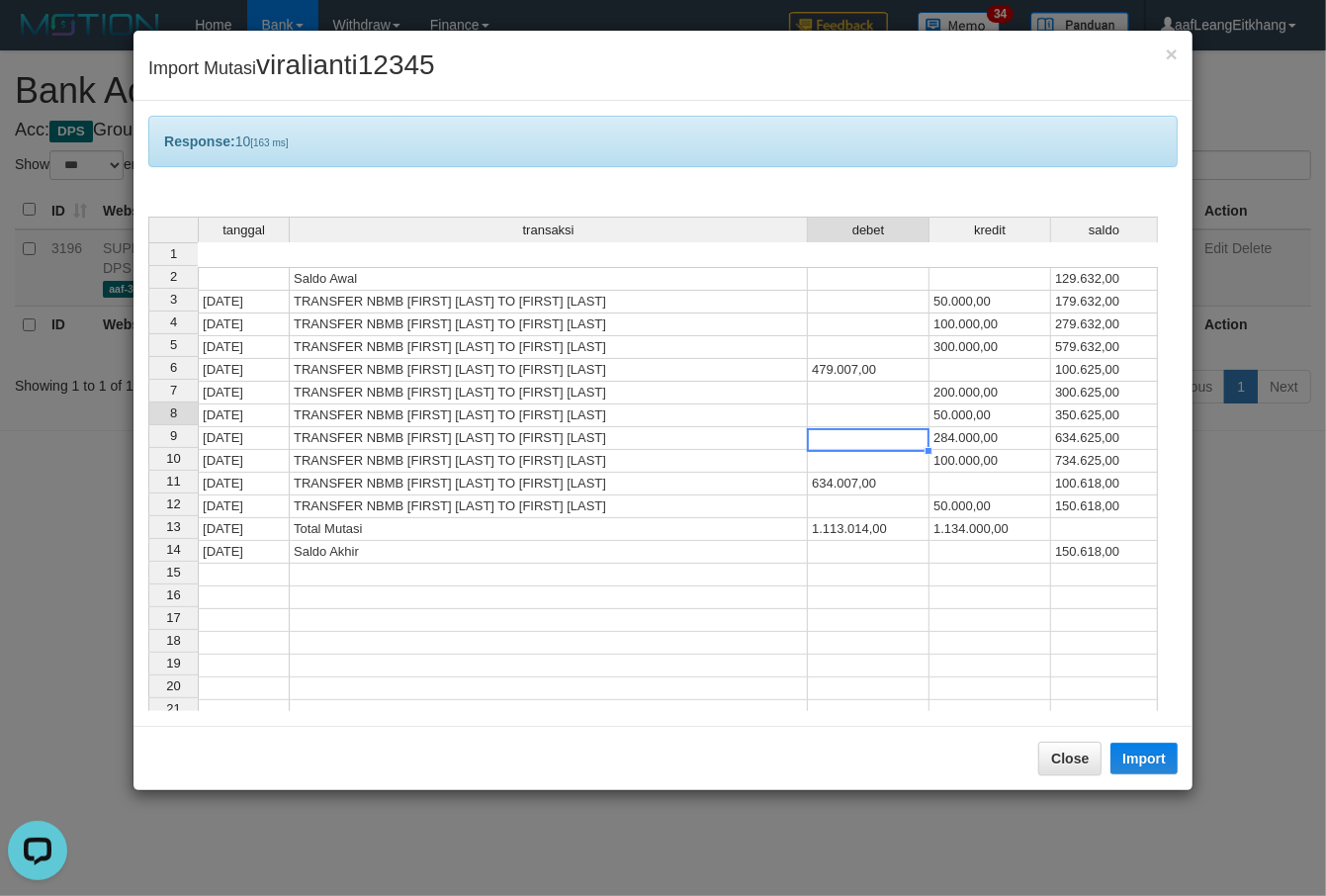click on "TRANSFER NBMB [FIRST] [LAST] TO [FIRST] [LAST]" at bounding box center (549, 393) 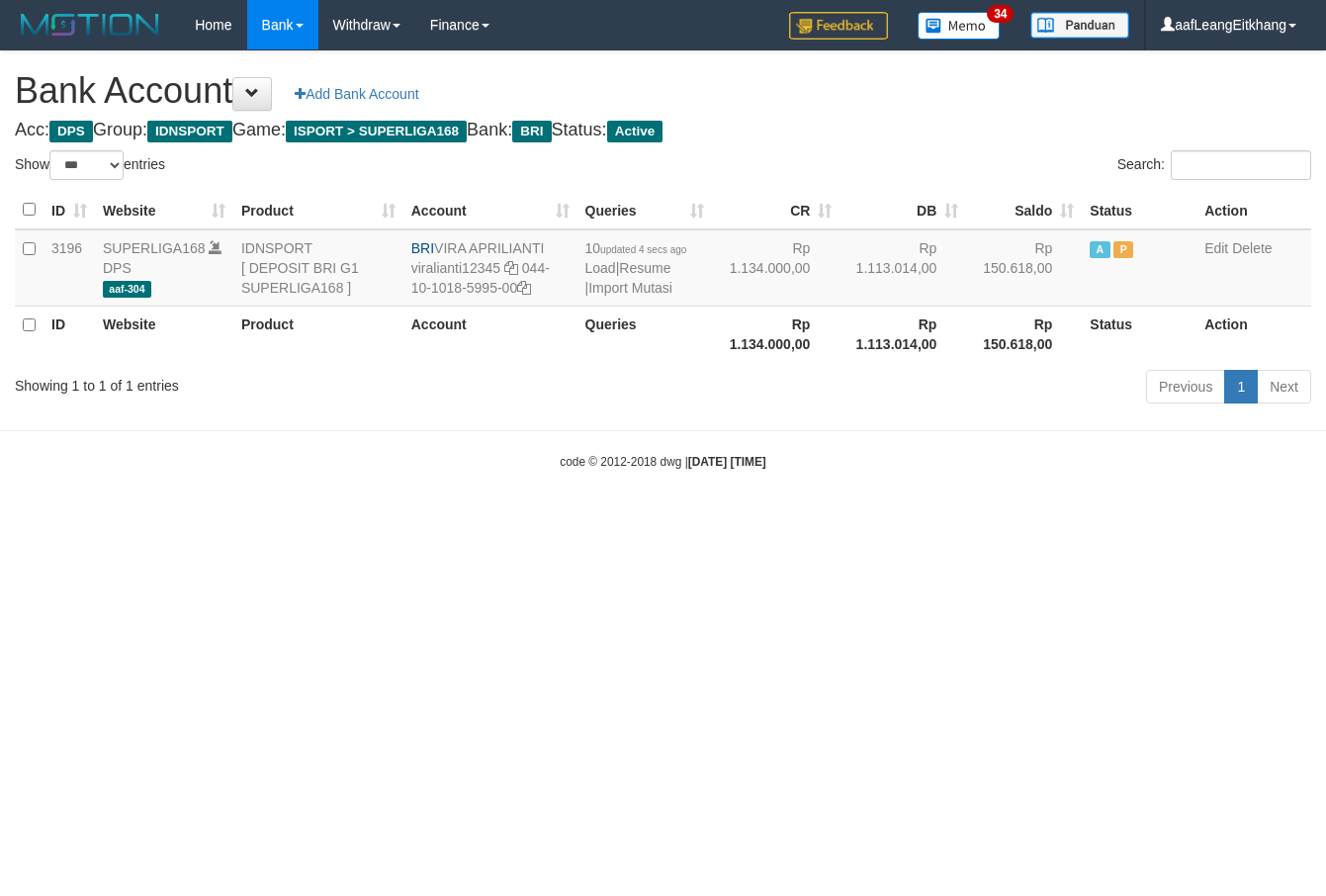 select on "***" 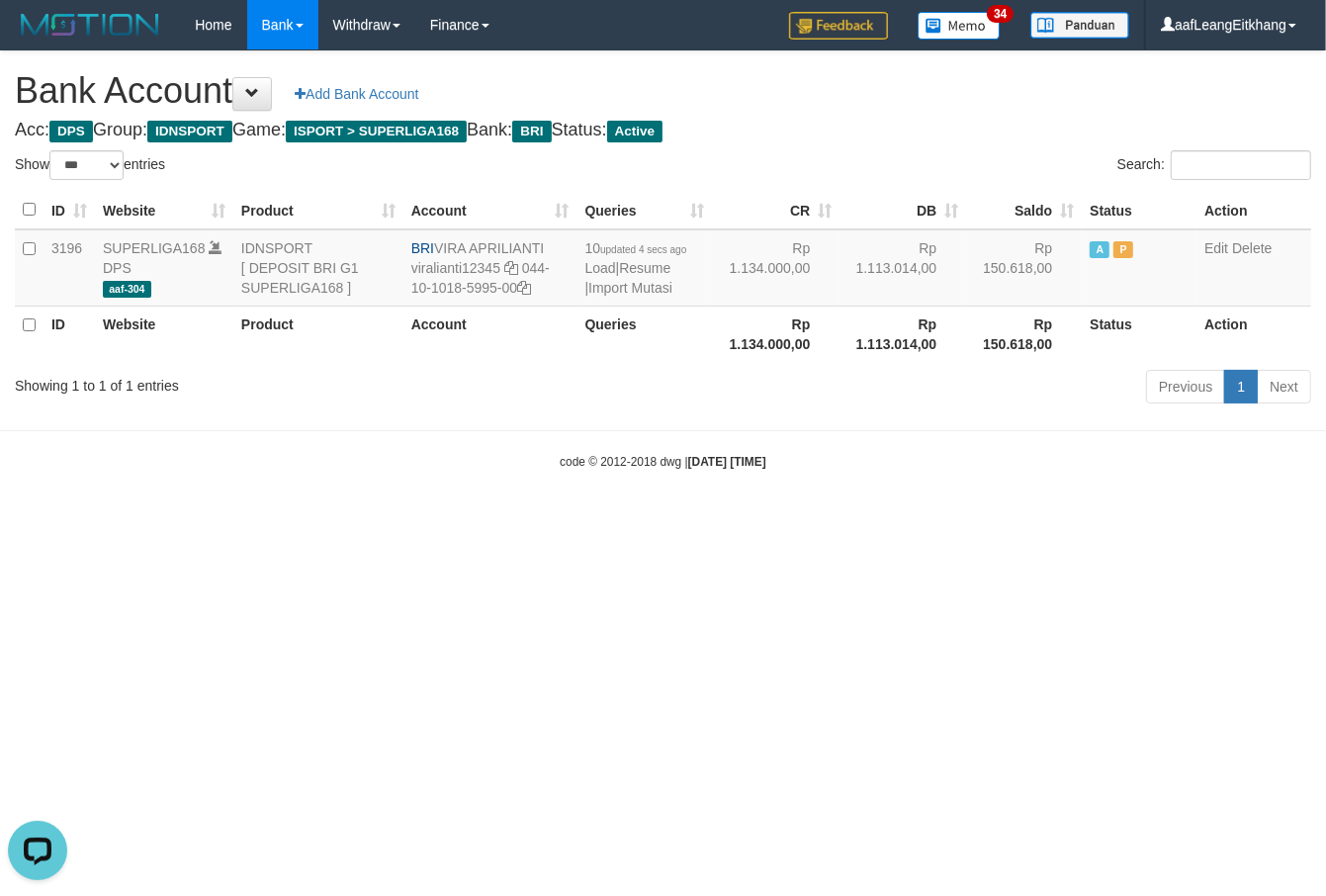 scroll, scrollTop: 0, scrollLeft: 0, axis: both 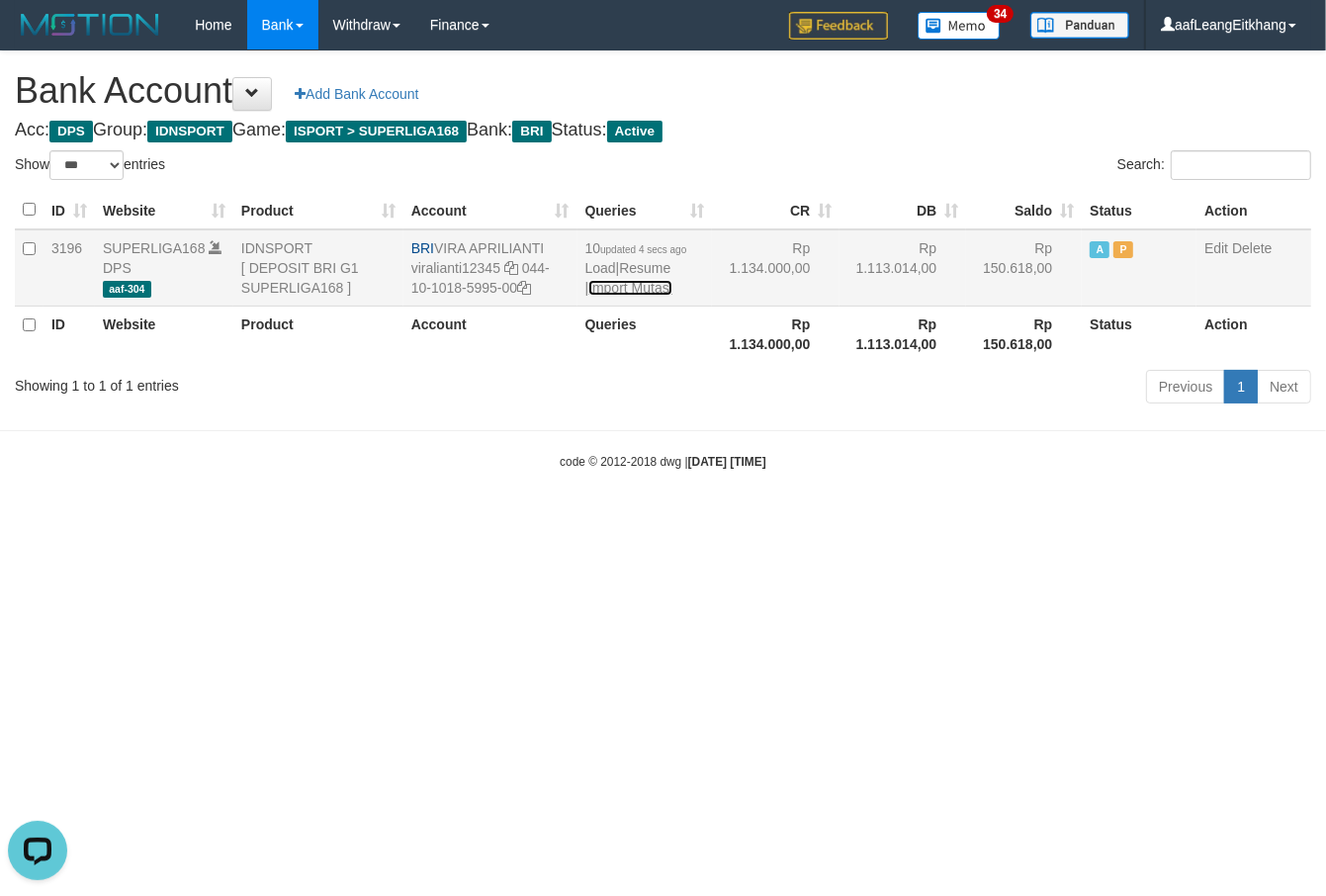 click on "Import Mutasi" at bounding box center [630, 288] 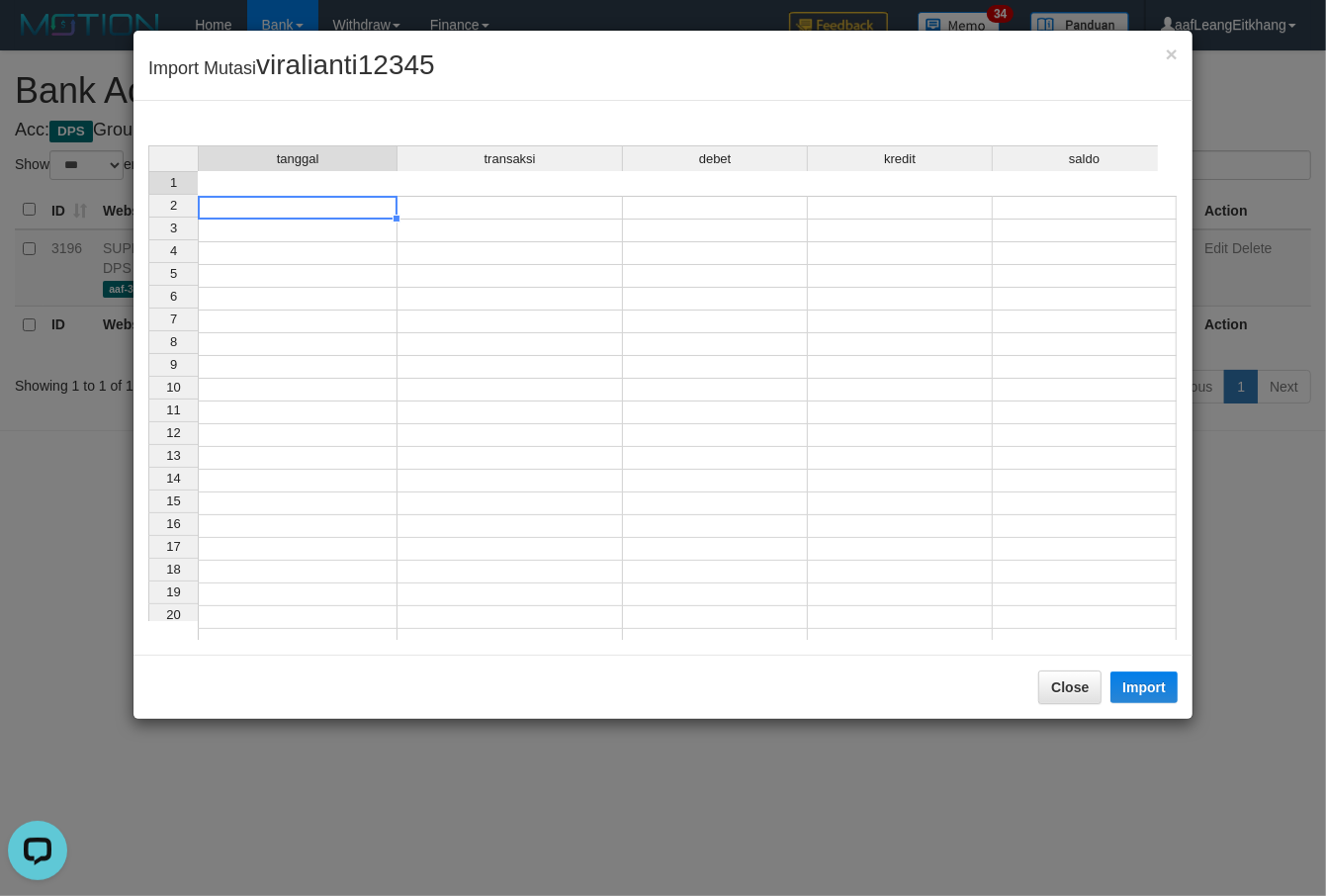 click at bounding box center [298, 208] 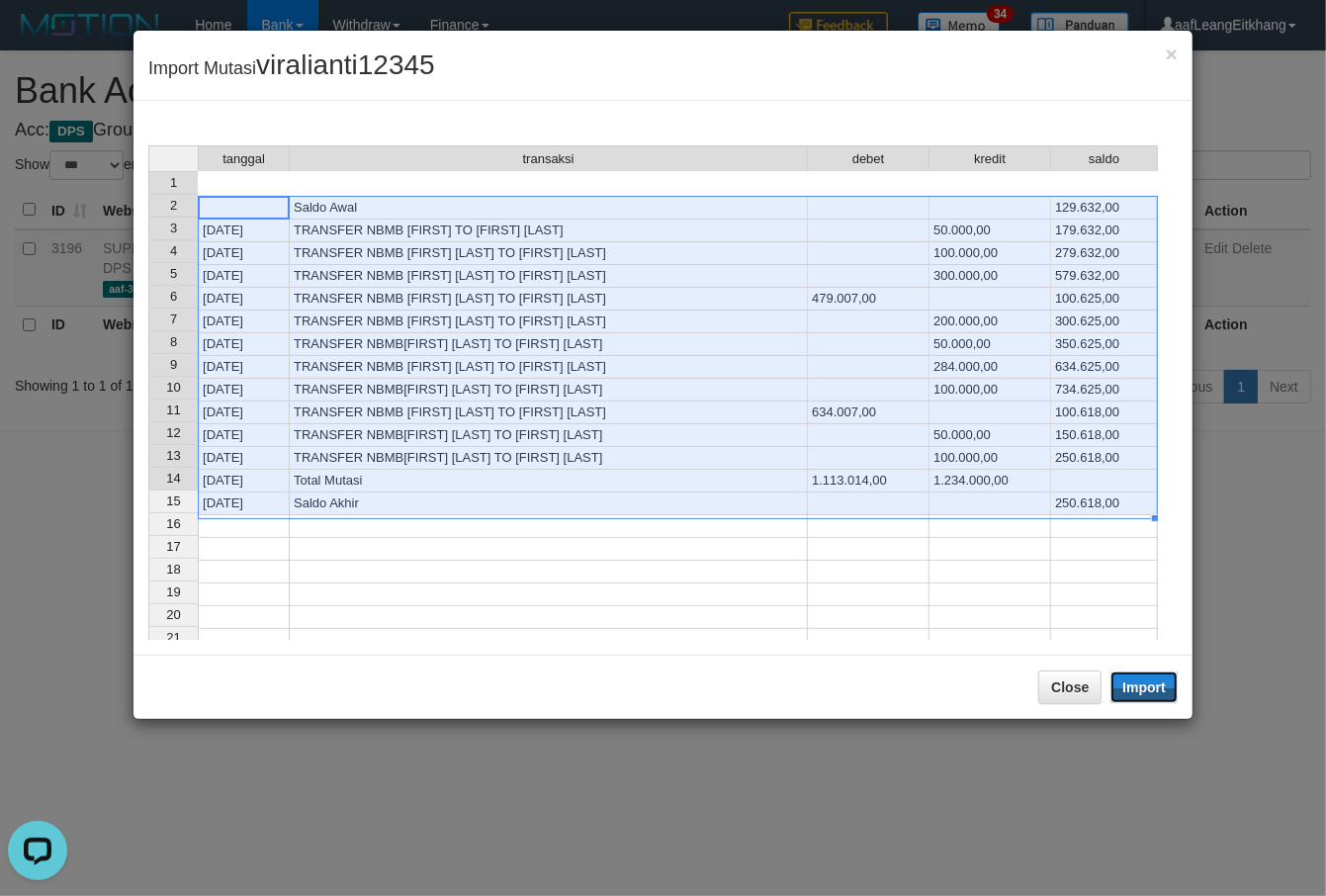 click on "Import" at bounding box center [1144, 687] 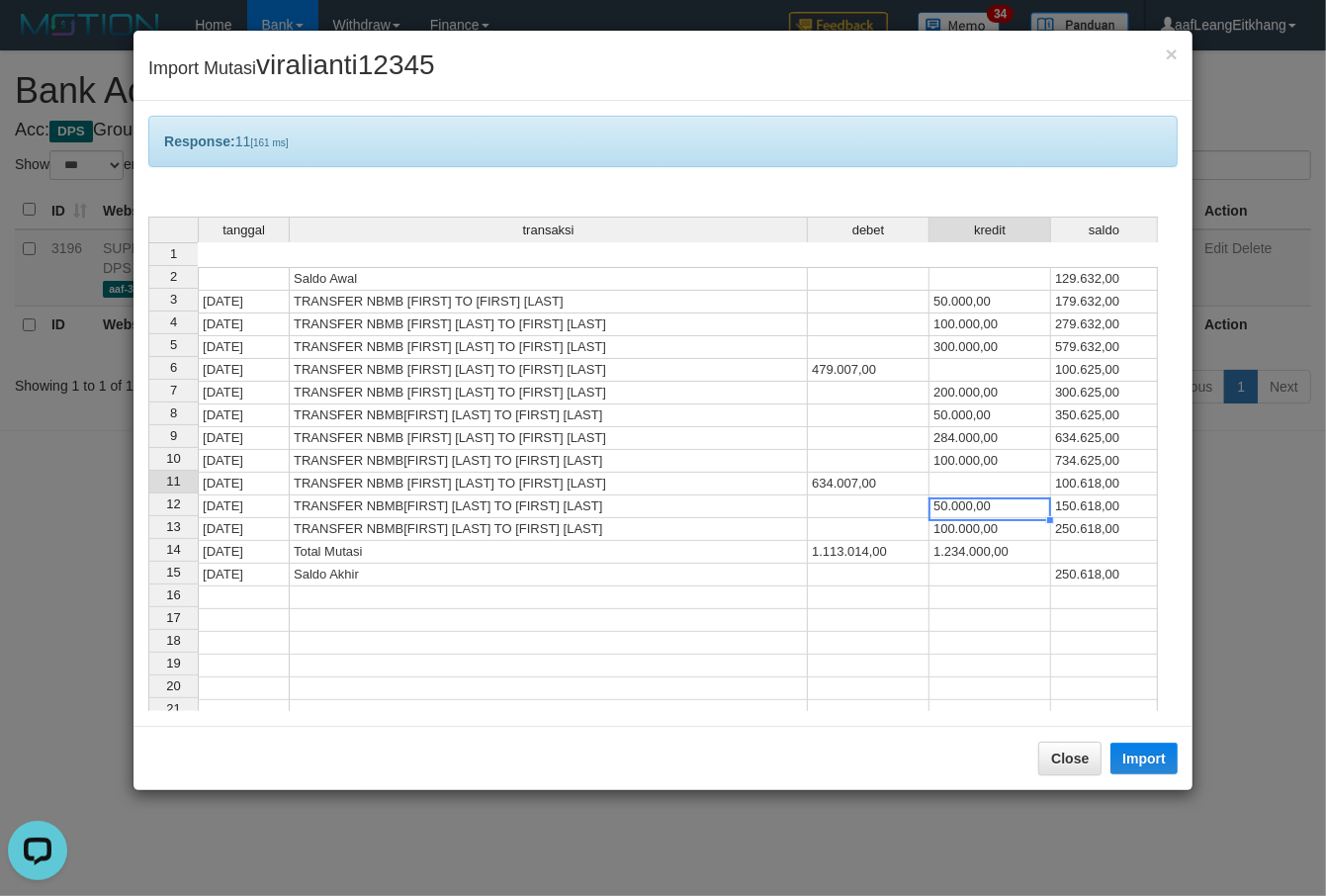 click on "50.000,00" at bounding box center (990, 506) 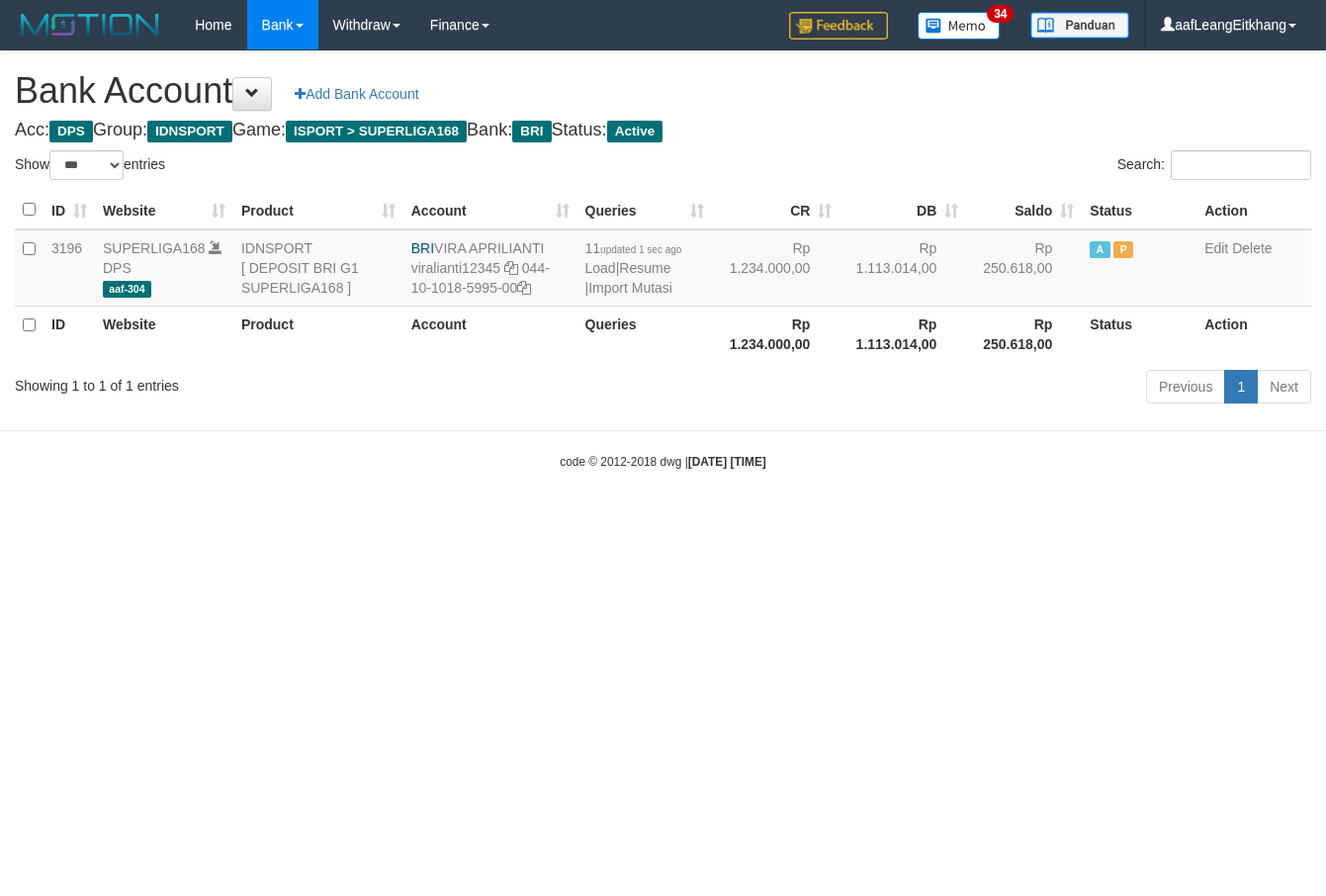 select on "***" 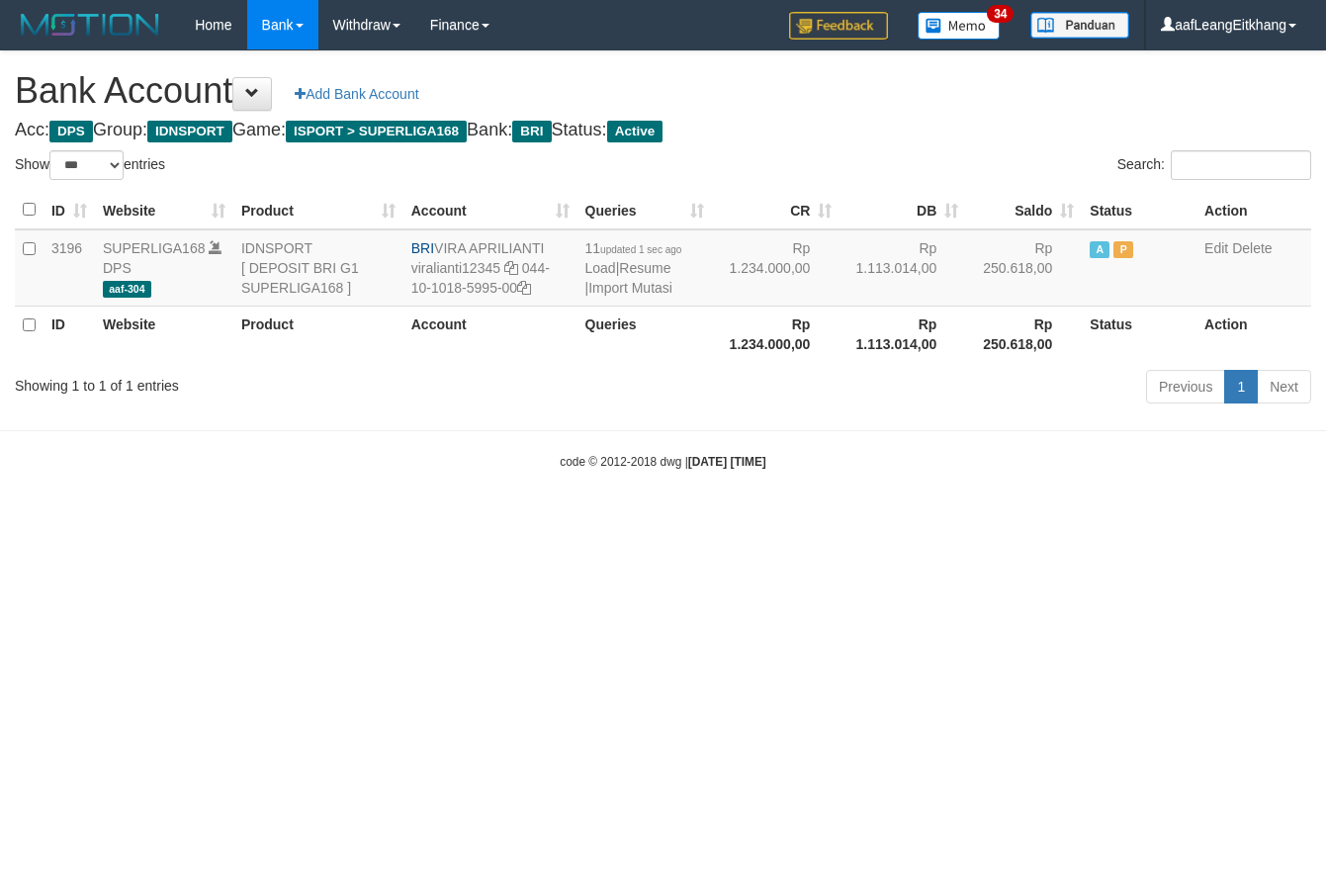 scroll, scrollTop: 0, scrollLeft: 0, axis: both 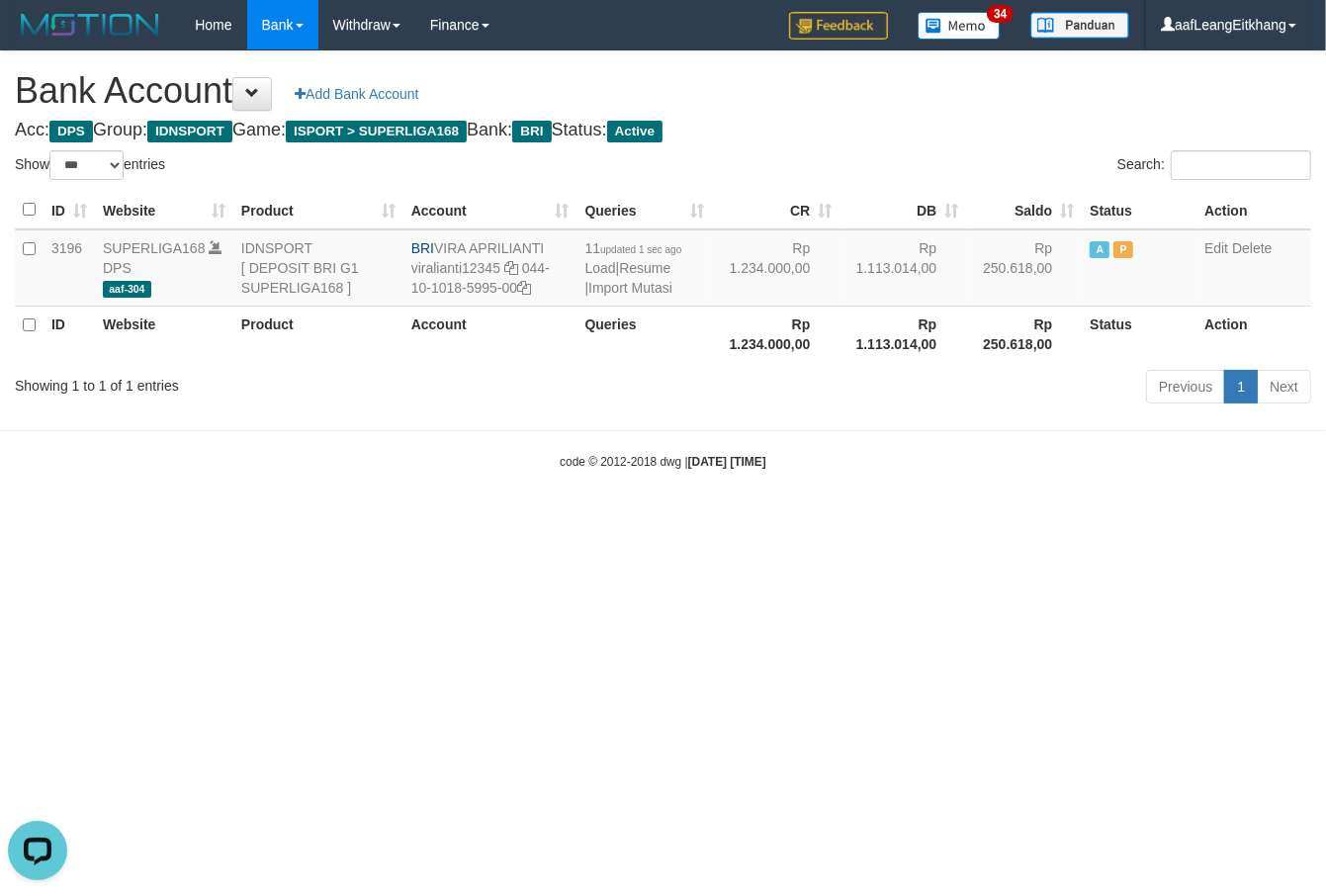 click on "Toggle navigation
Home
Bank
Account List
Load
By Website
Group
[ISPORT]													SUPERLIGA168
By Load Group (DPS)" at bounding box center [663, 260] 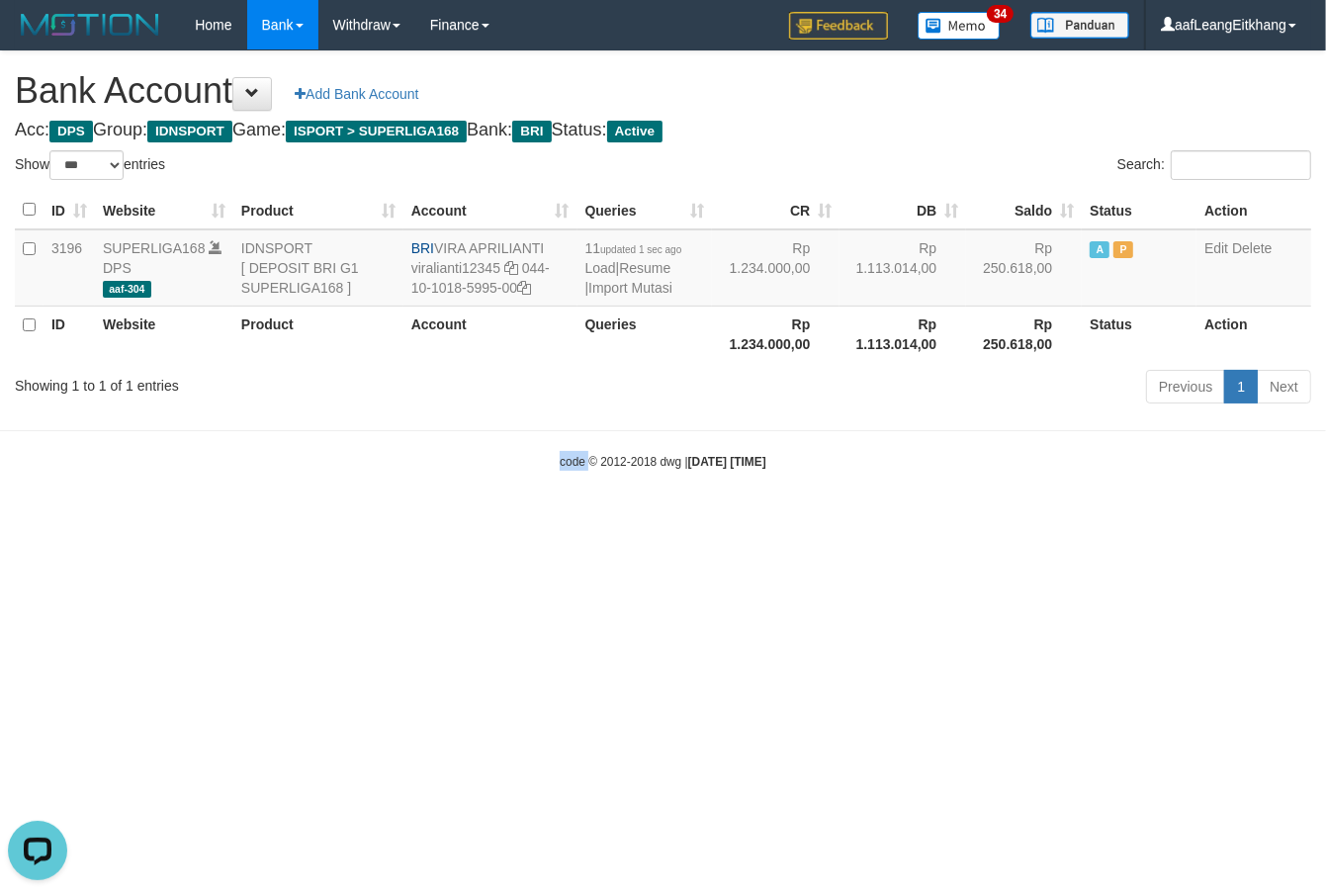 click on "Toggle navigation
Home
Bank
Account List
Load
By Website
Group
[ISPORT]													SUPERLIGA168
By Load Group (DPS)" at bounding box center (663, 260) 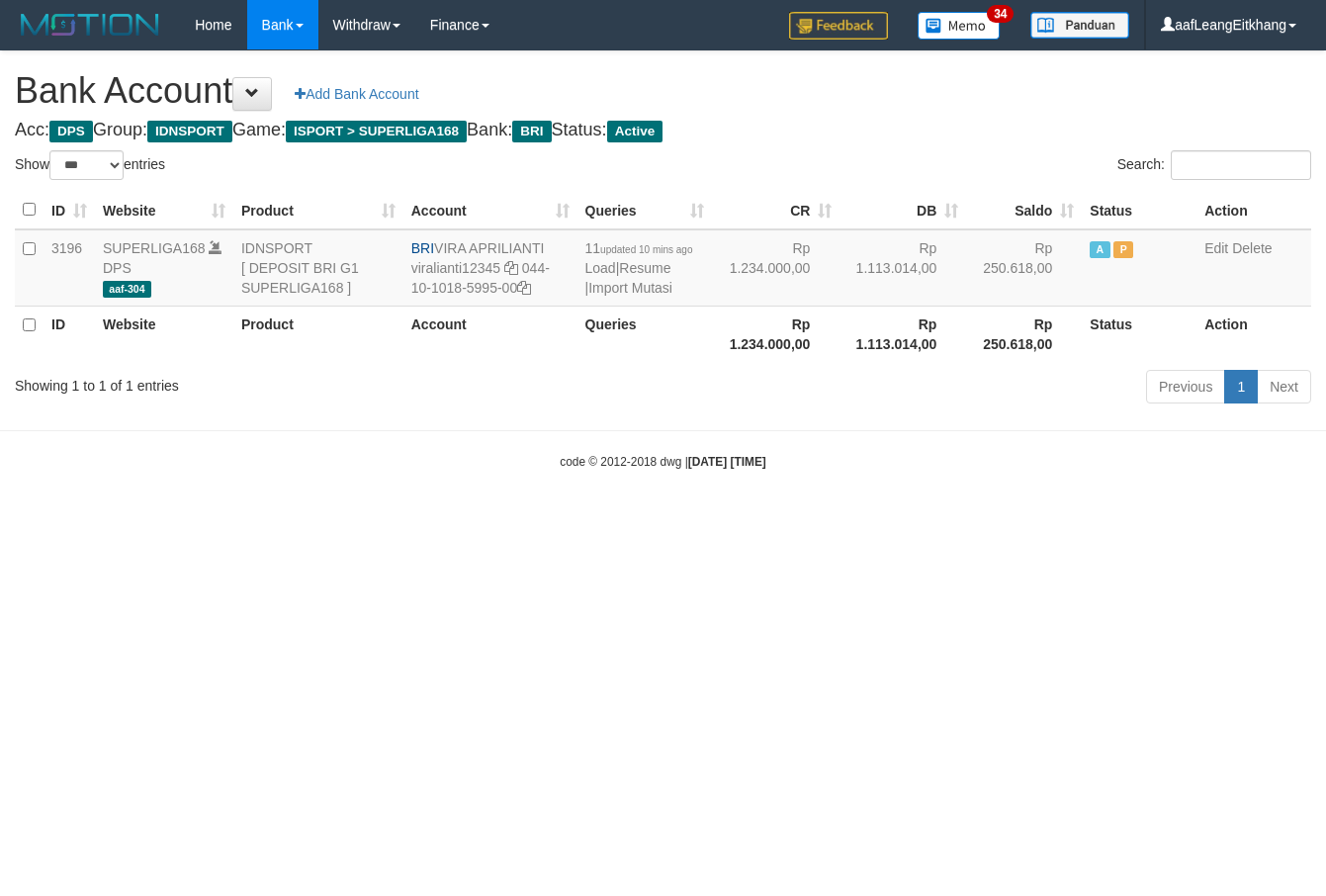 select on "***" 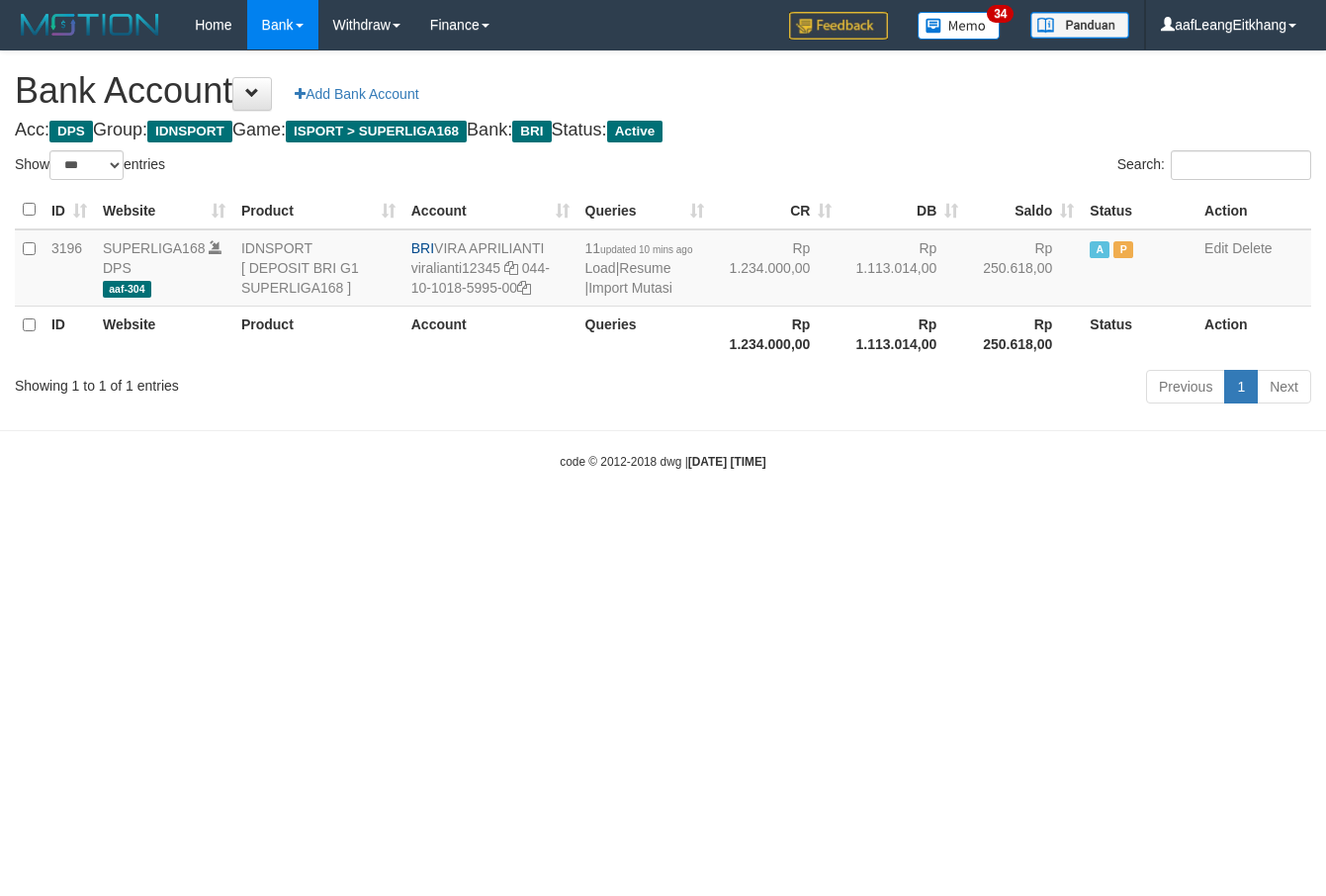 scroll, scrollTop: 0, scrollLeft: 0, axis: both 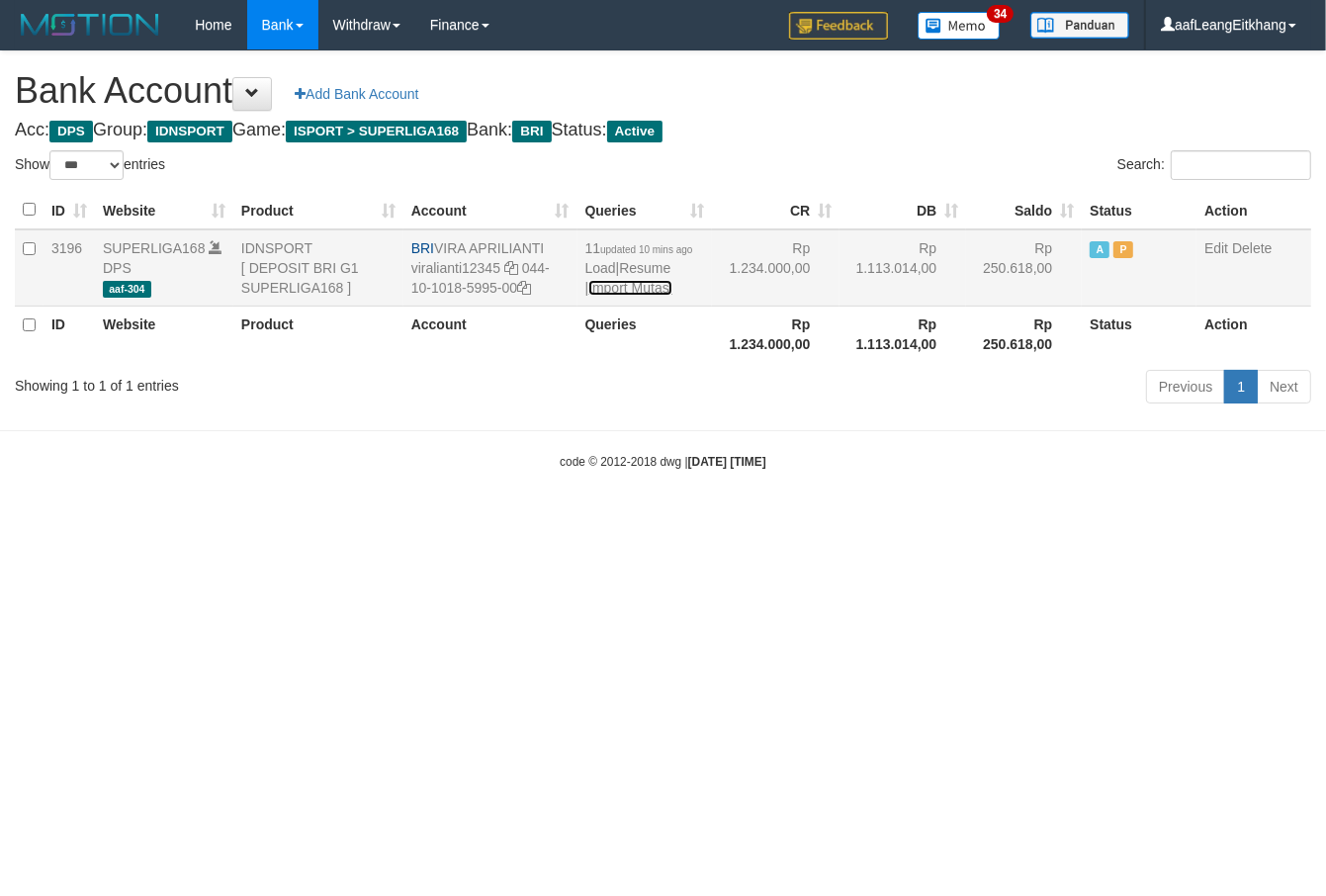 click on "Import Mutasi" at bounding box center (630, 288) 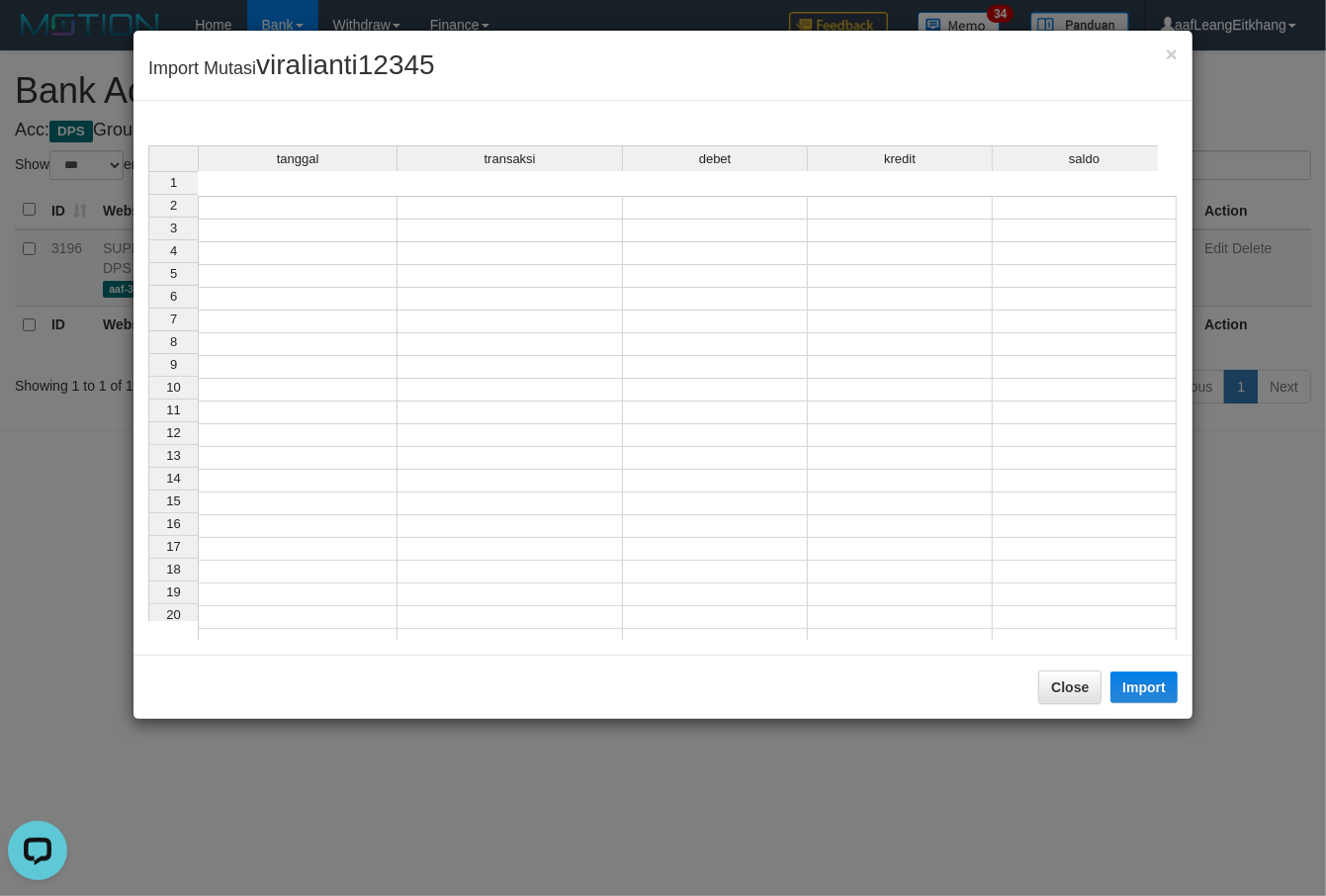 scroll, scrollTop: 0, scrollLeft: 0, axis: both 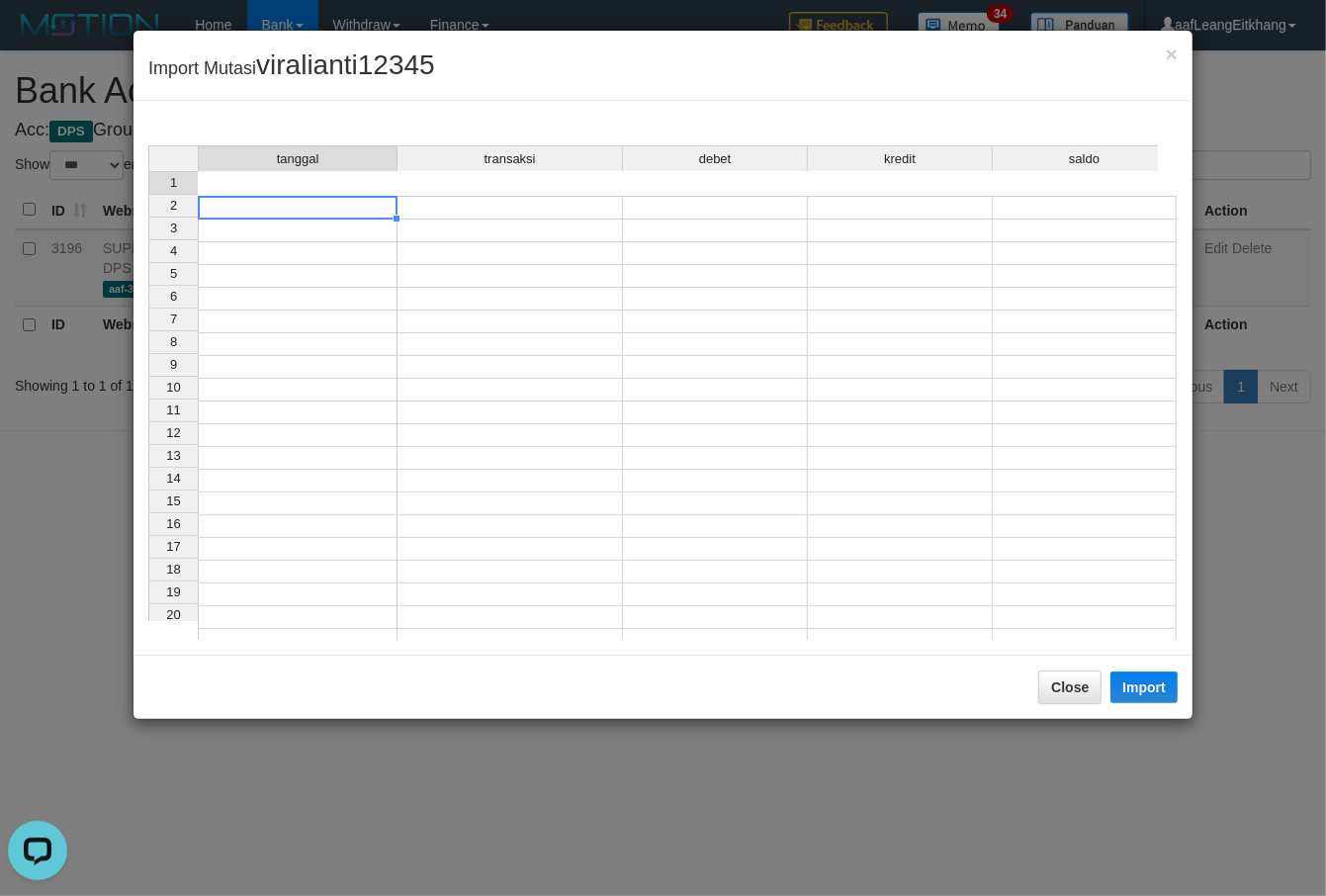 click at bounding box center (298, 208) 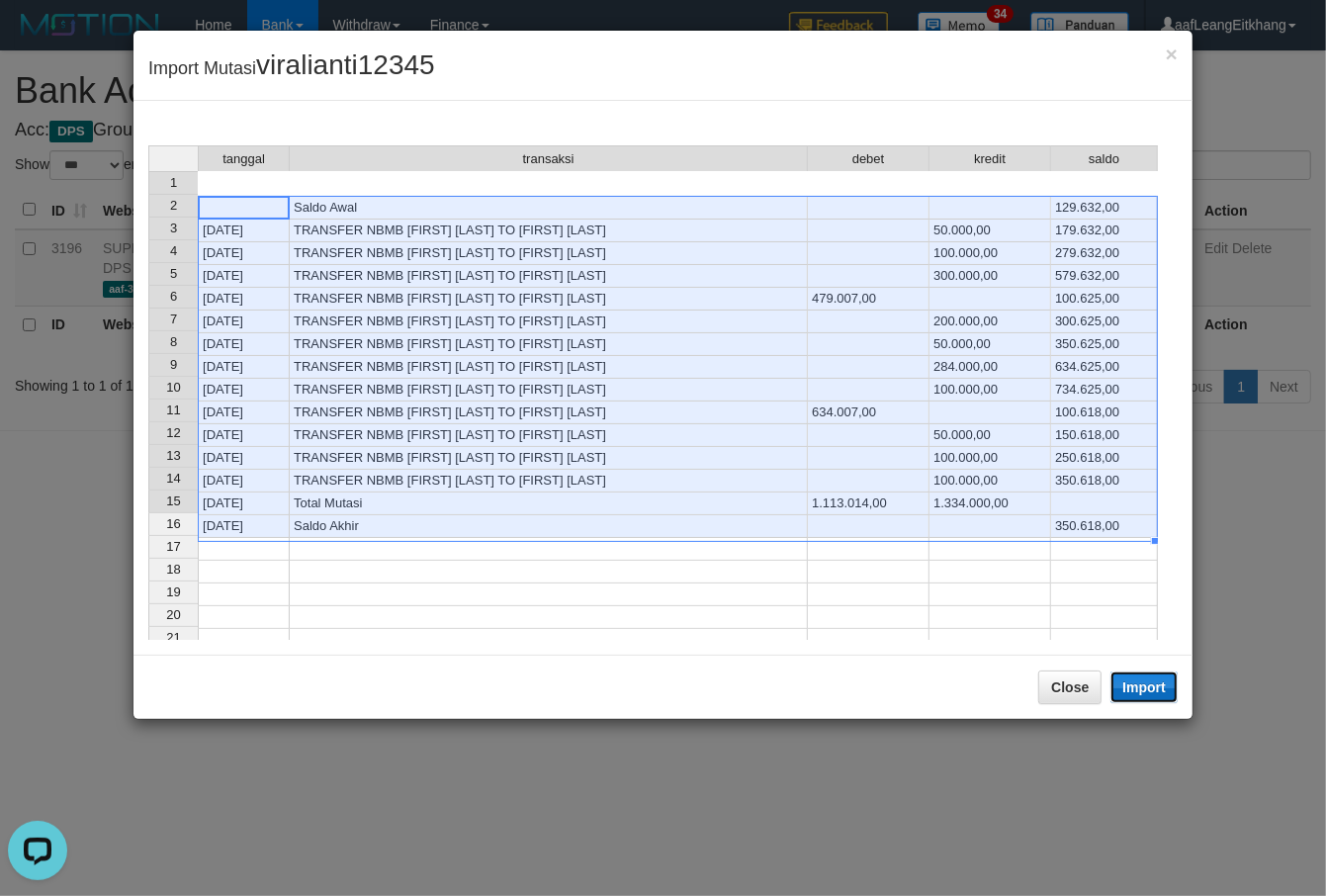 click on "Import" at bounding box center [1144, 687] 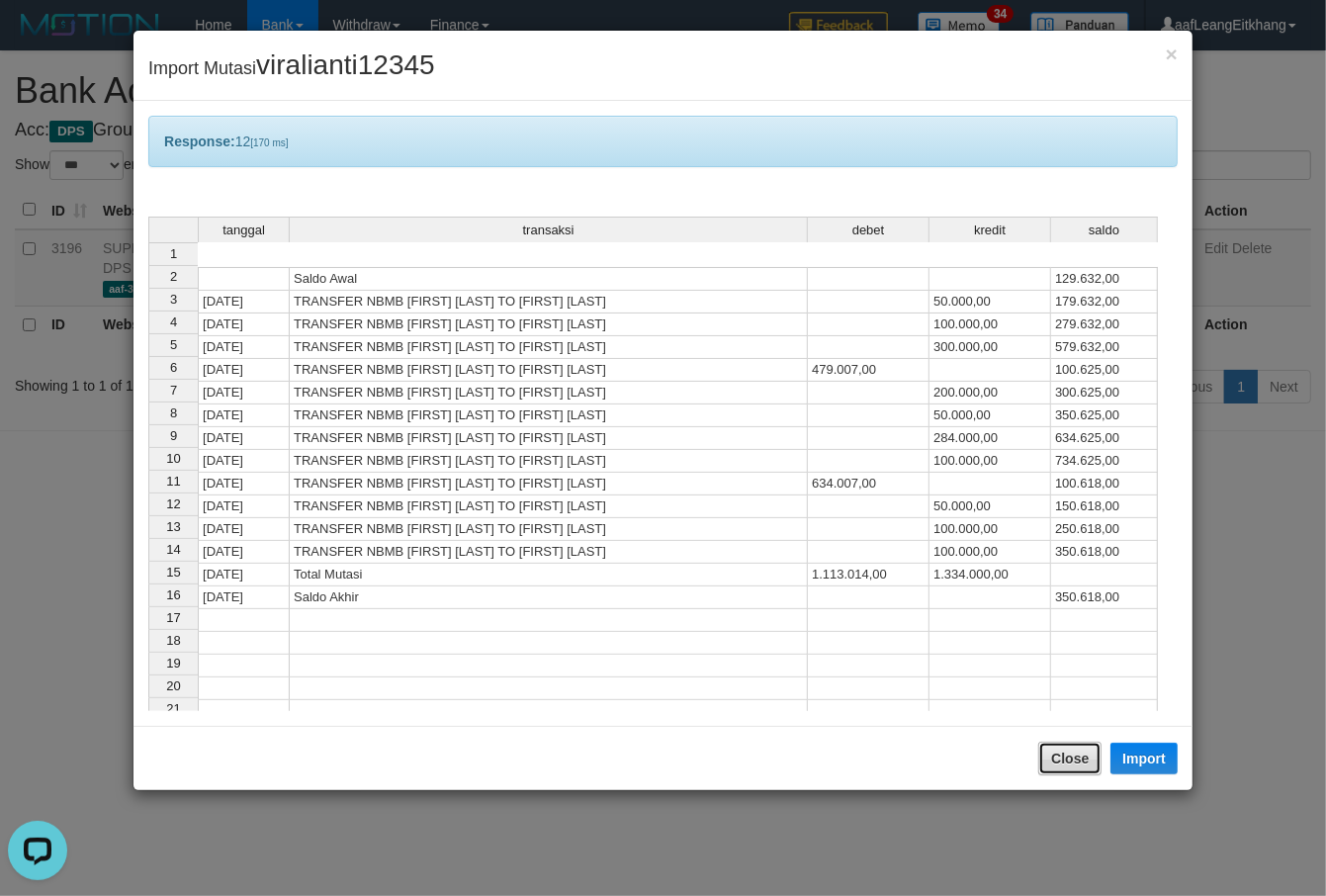 click on "Close" at bounding box center [1070, 759] 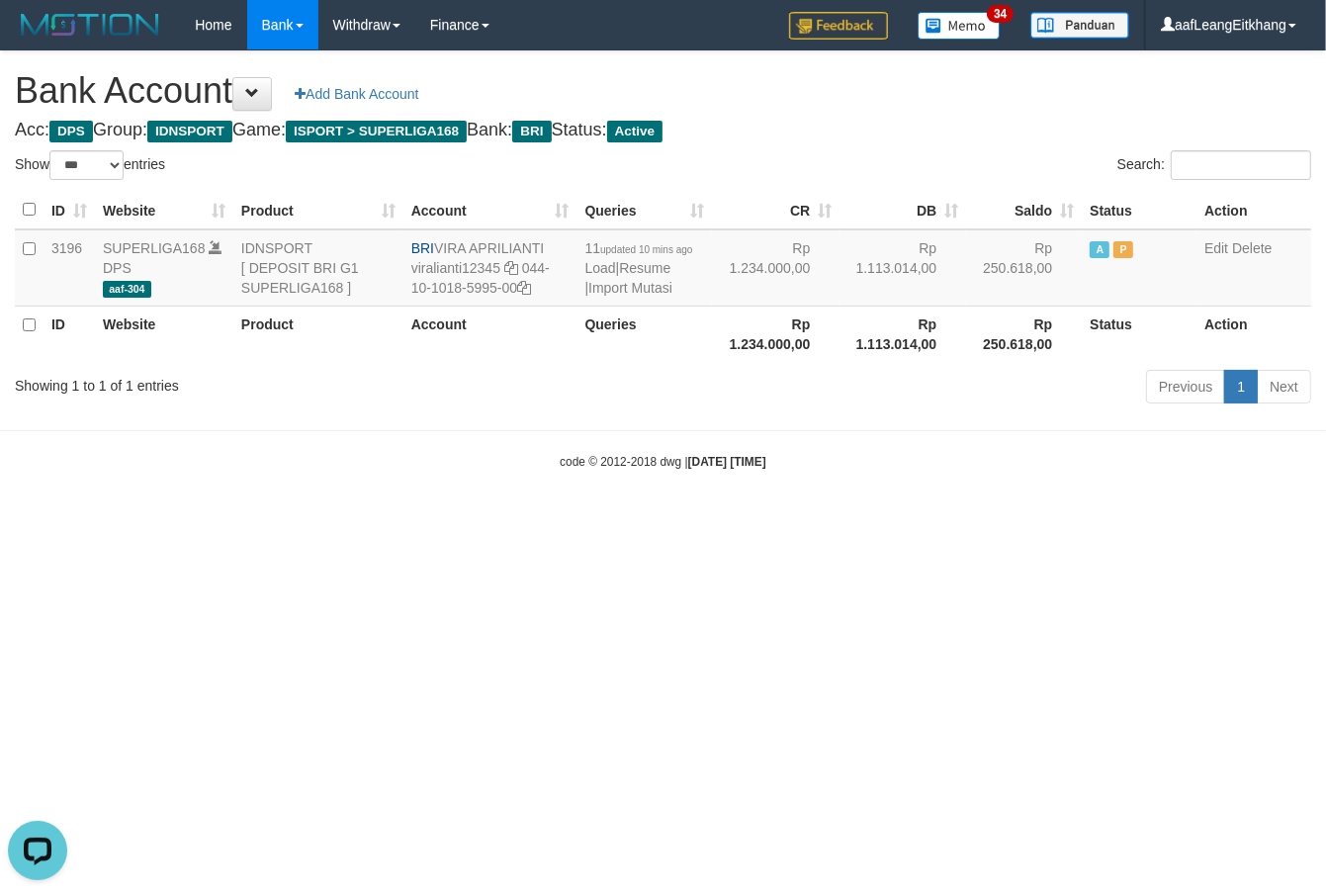 click on "Toggle navigation
Home
Bank
Account List
Load
By Website
Group
[ISPORT]													SUPERLIGA168
By Load Group (DPS)" at bounding box center [663, 260] 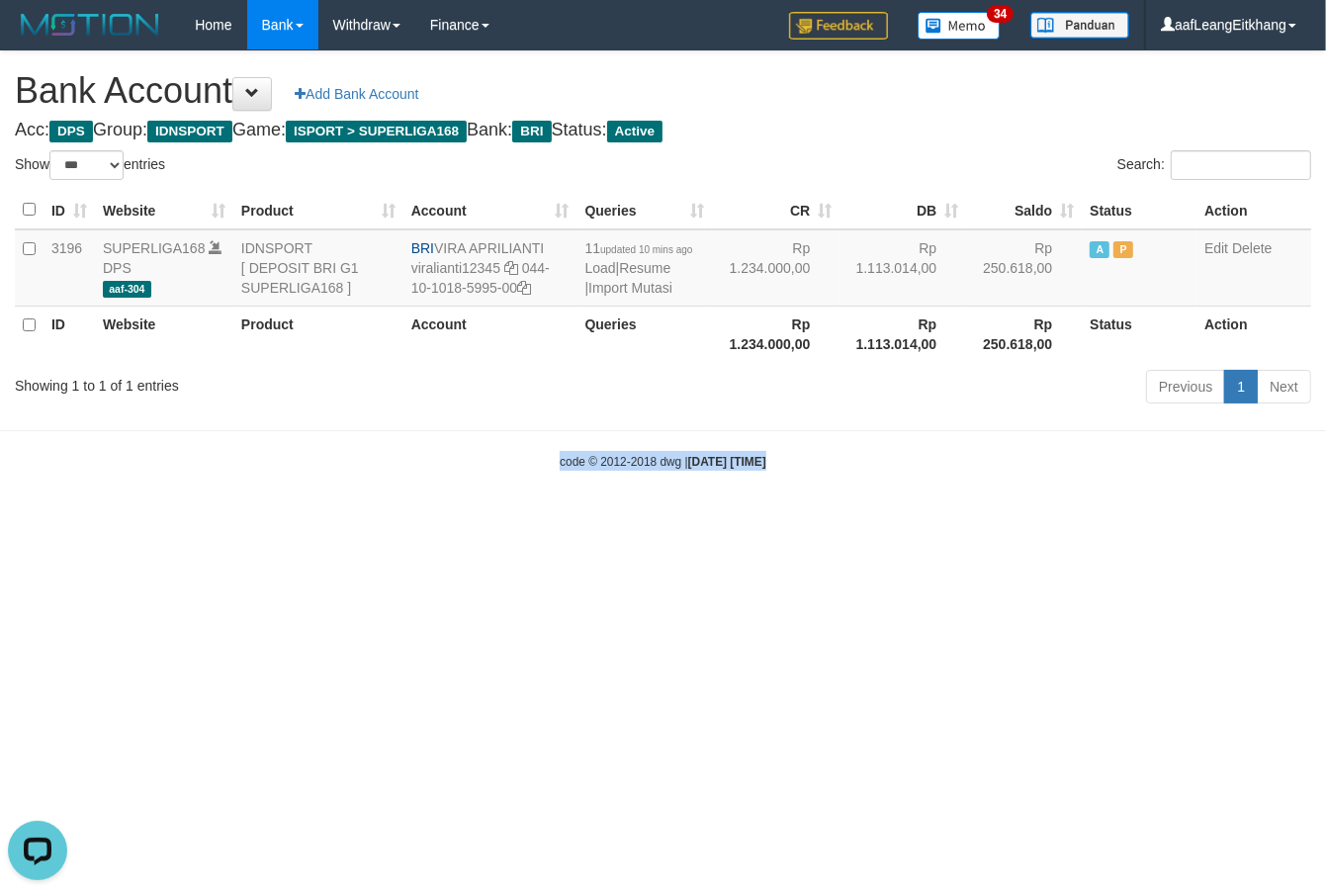 click on "Toggle navigation
Home
Bank
Account List
Load
By Website
Group
[ISPORT]													SUPERLIGA168
By Load Group (DPS)" at bounding box center [663, 260] 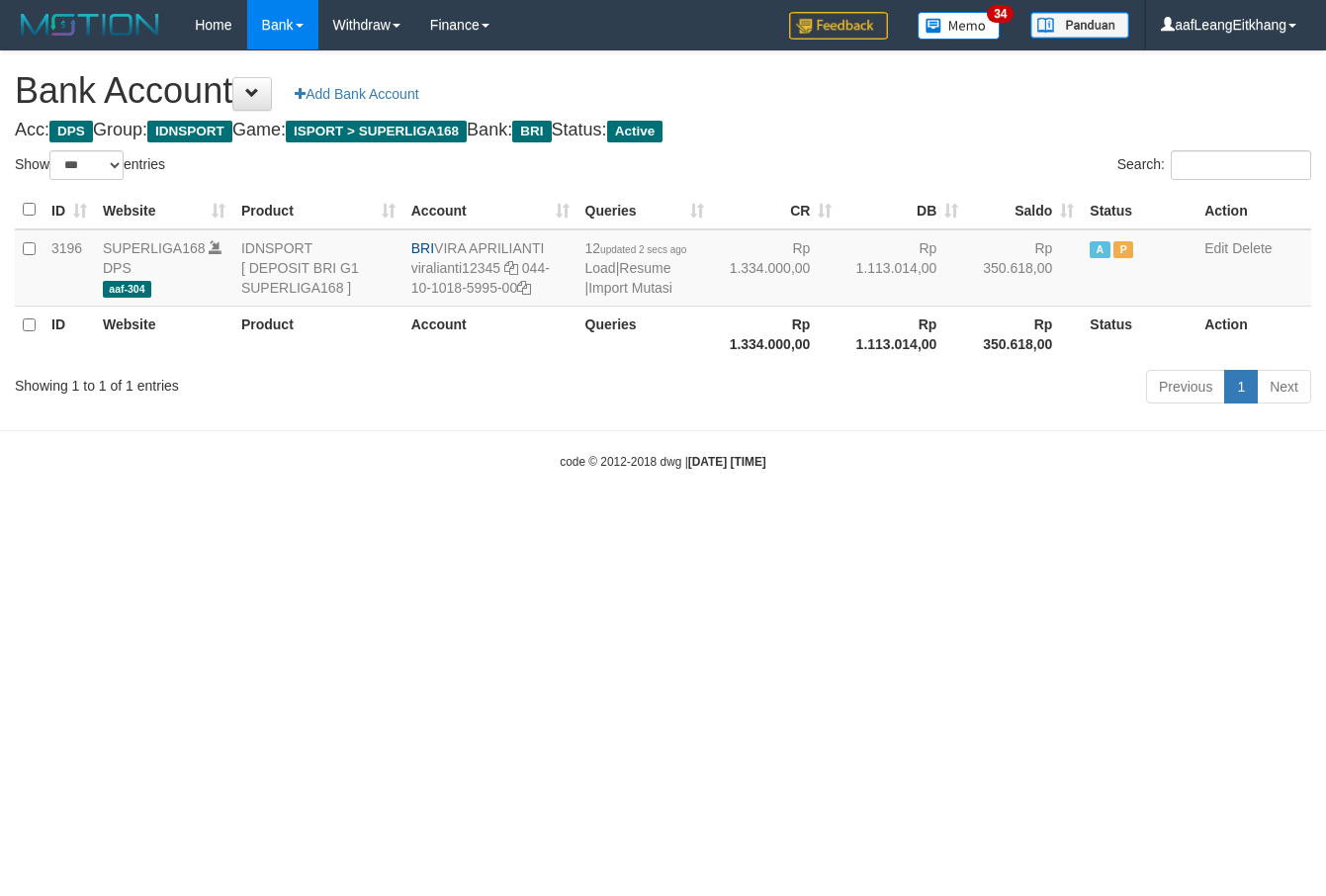 select on "***" 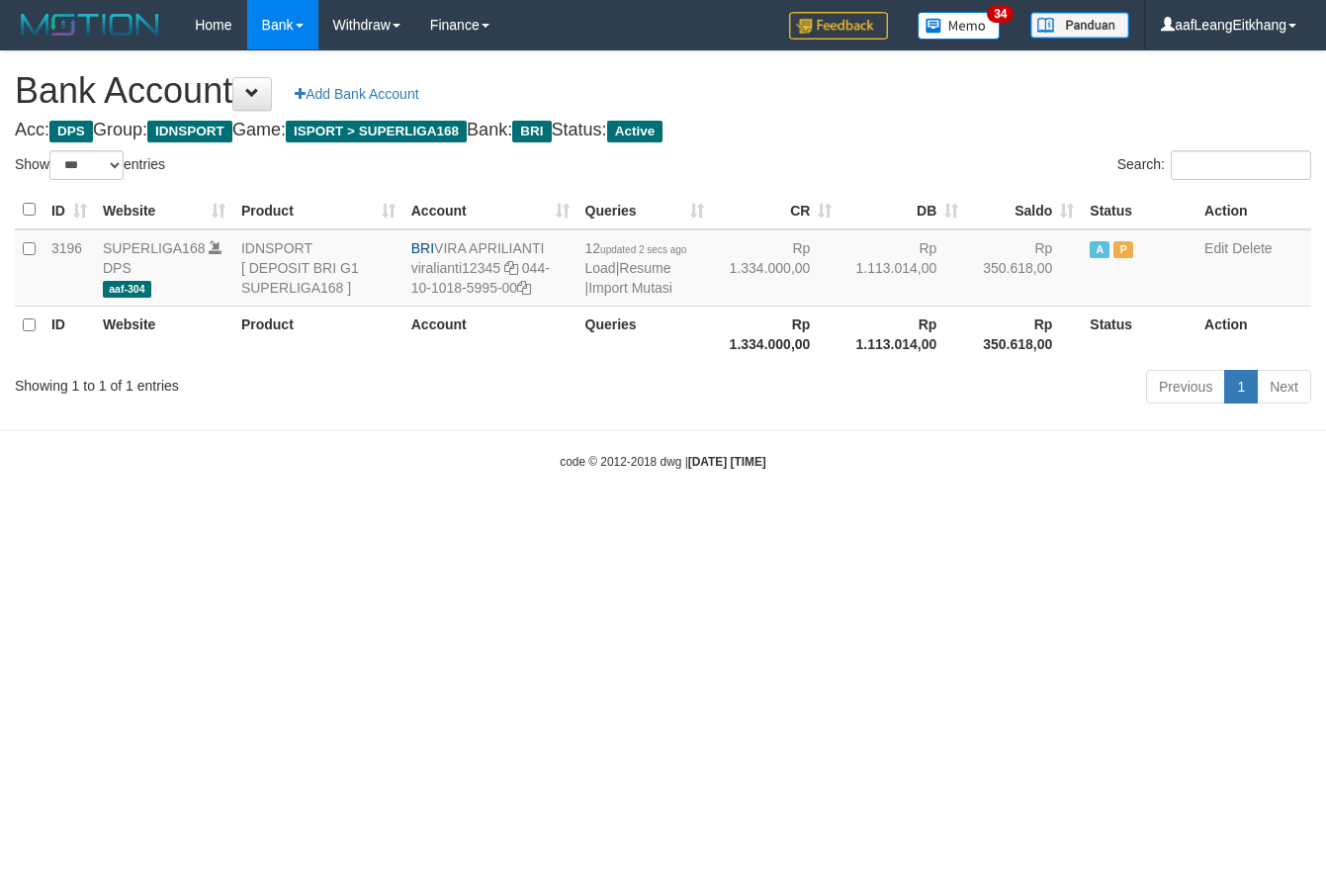 scroll, scrollTop: 0, scrollLeft: 0, axis: both 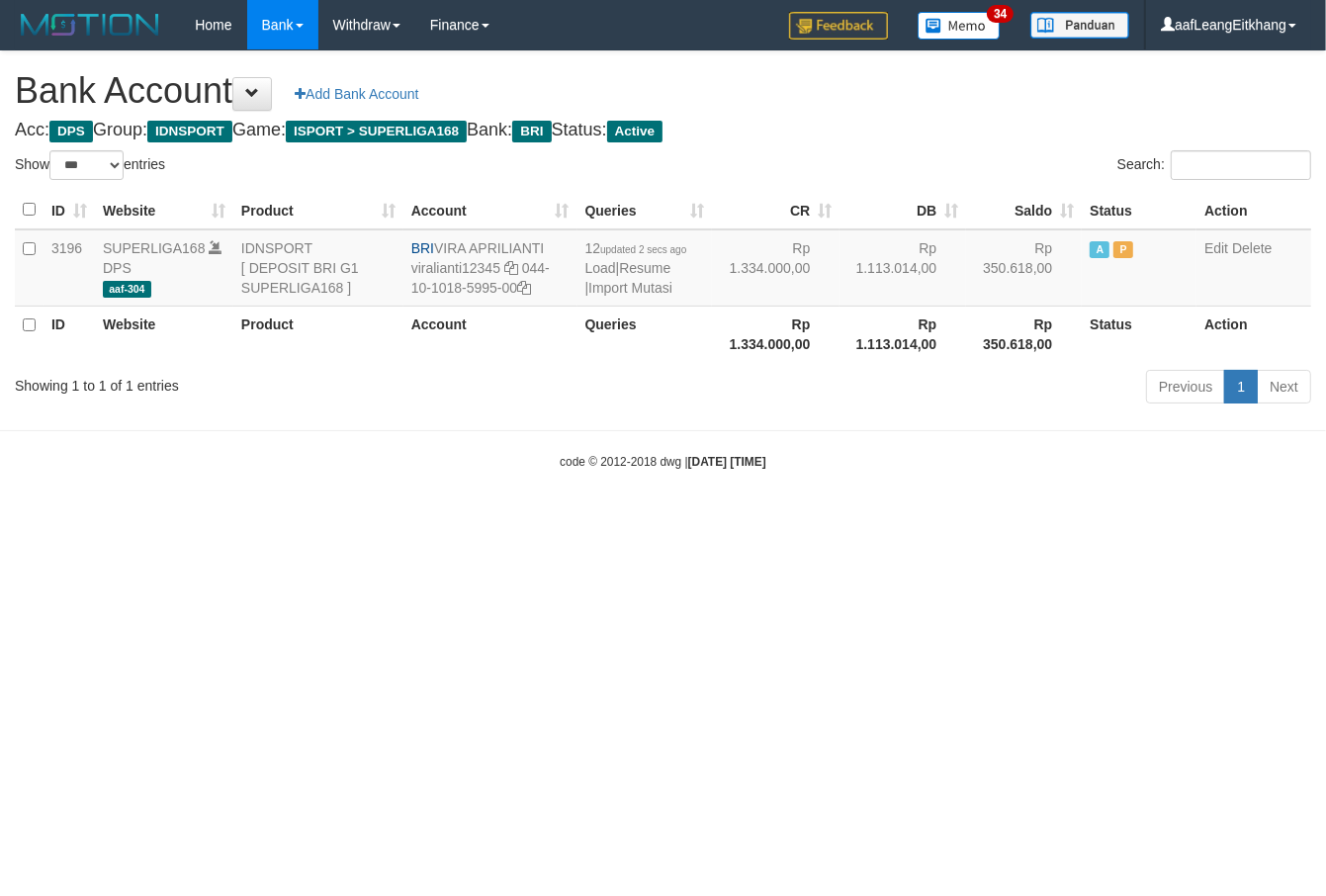 click on "Toggle navigation
Home
Bank
Account List
Load
By Website
Group
[ISPORT]													SUPERLIGA168
By Load Group (DPS)" at bounding box center [663, 260] 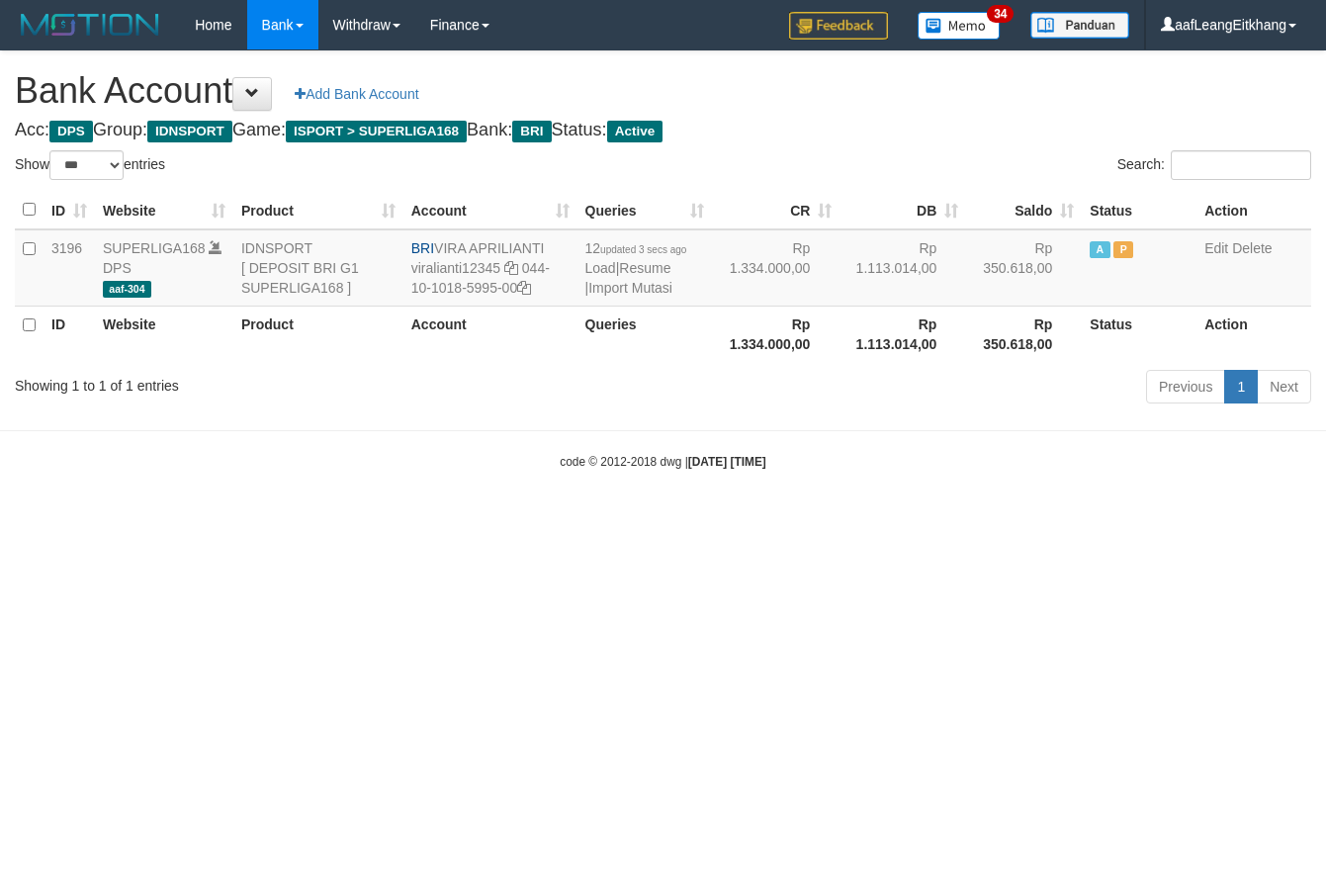 select on "***" 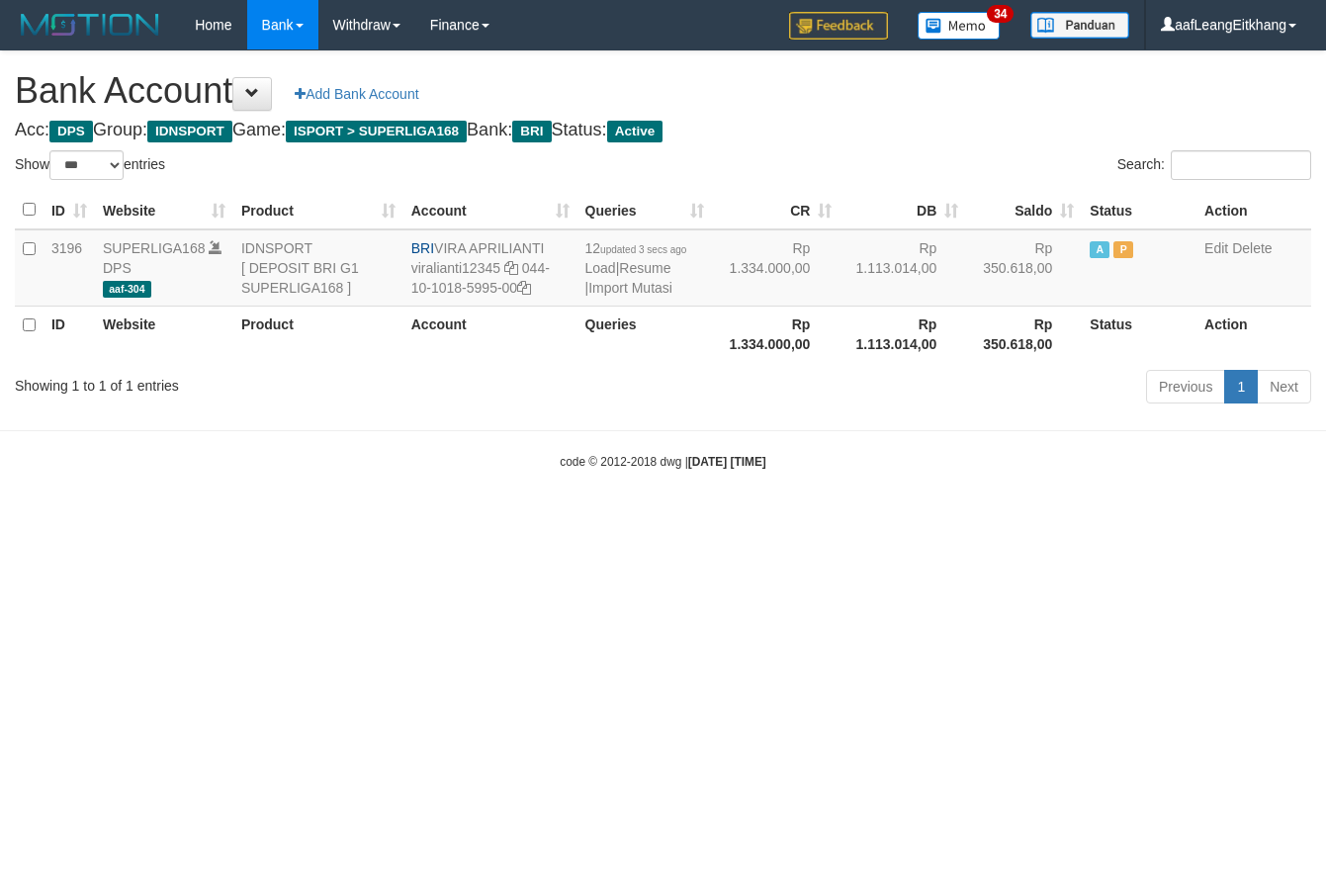 scroll, scrollTop: 0, scrollLeft: 0, axis: both 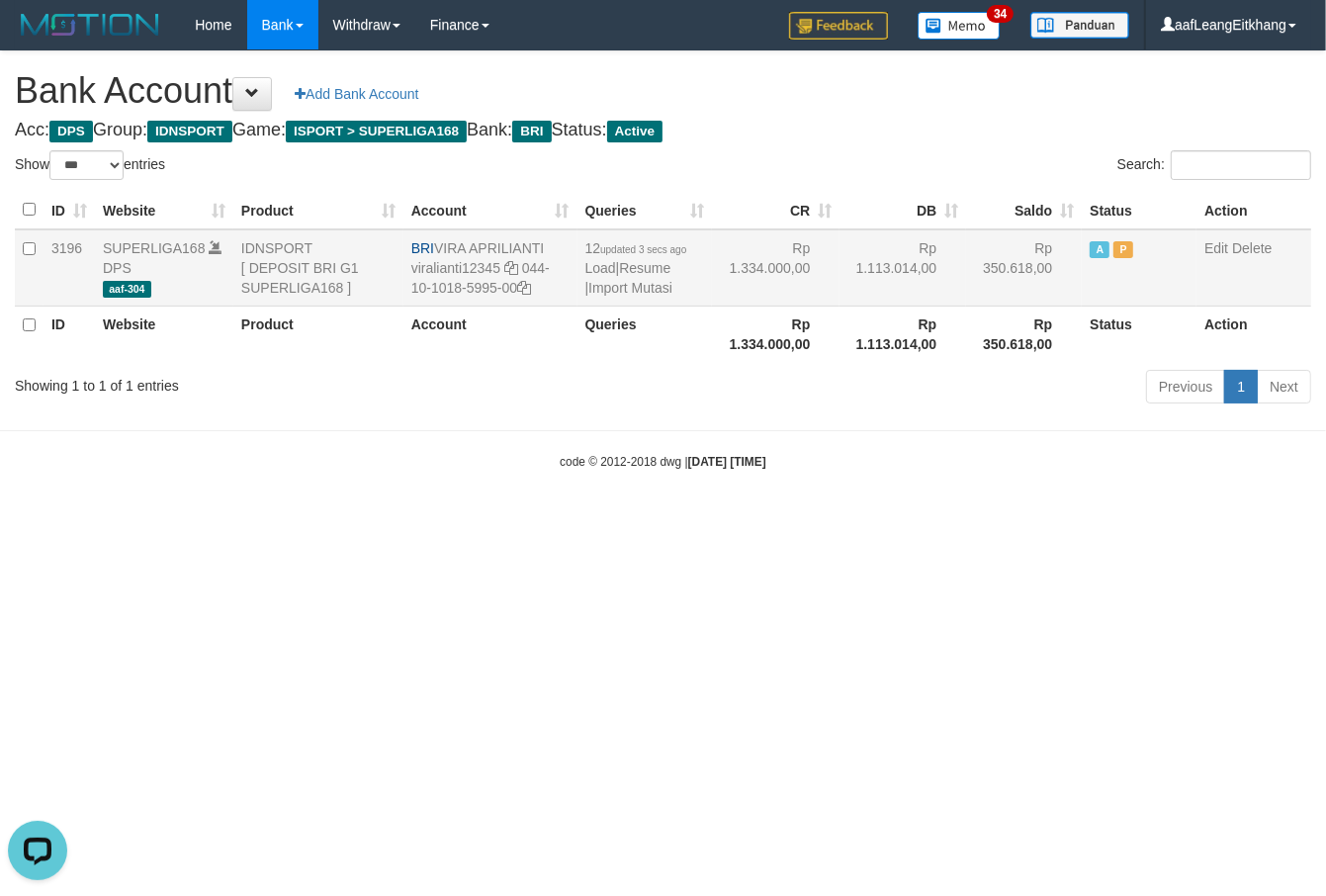 click on "12  updated 3 secs ago
Load
|
Resume
|
Import Mutasi" at bounding box center (645, 268) 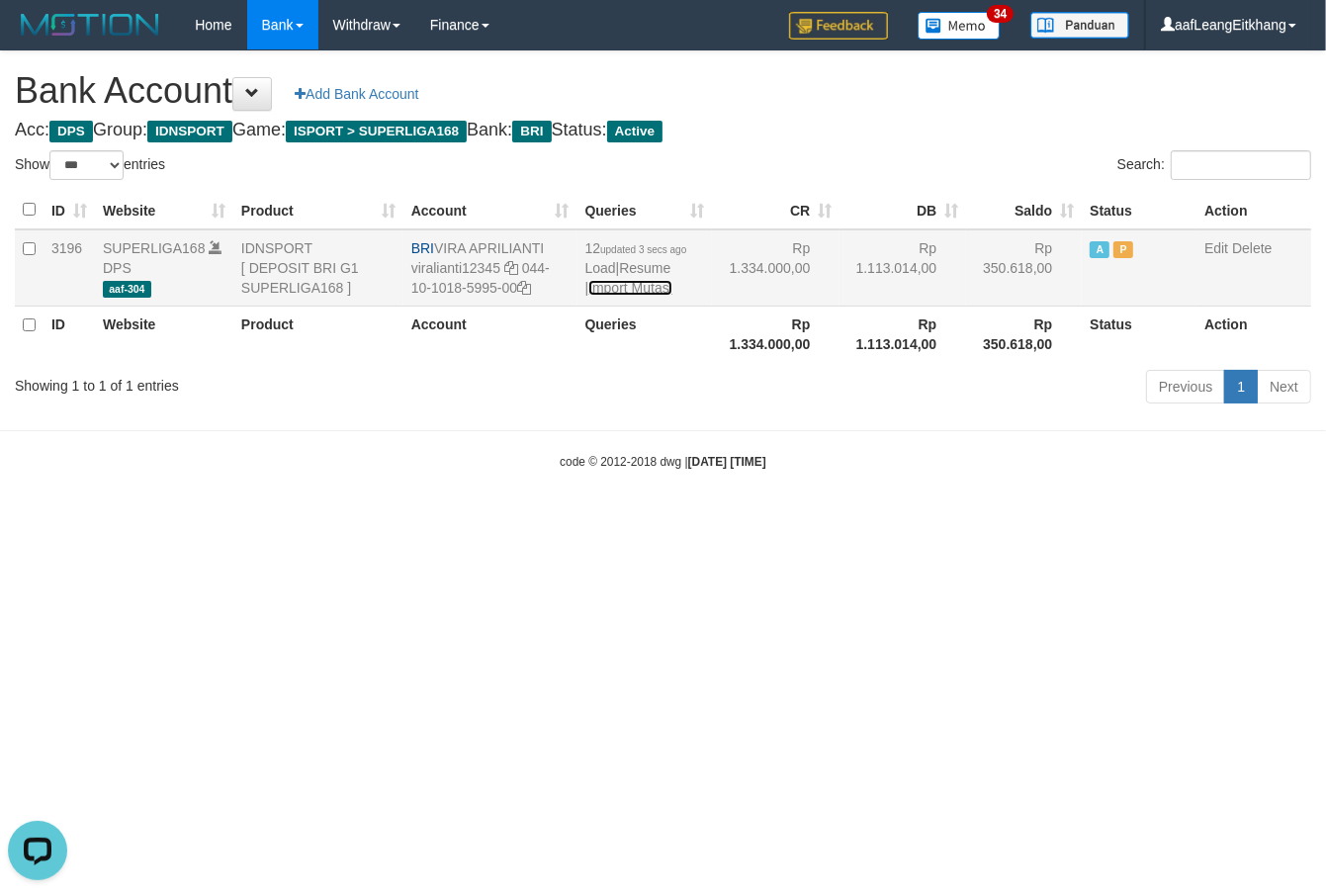 click on "Import Mutasi" at bounding box center (630, 288) 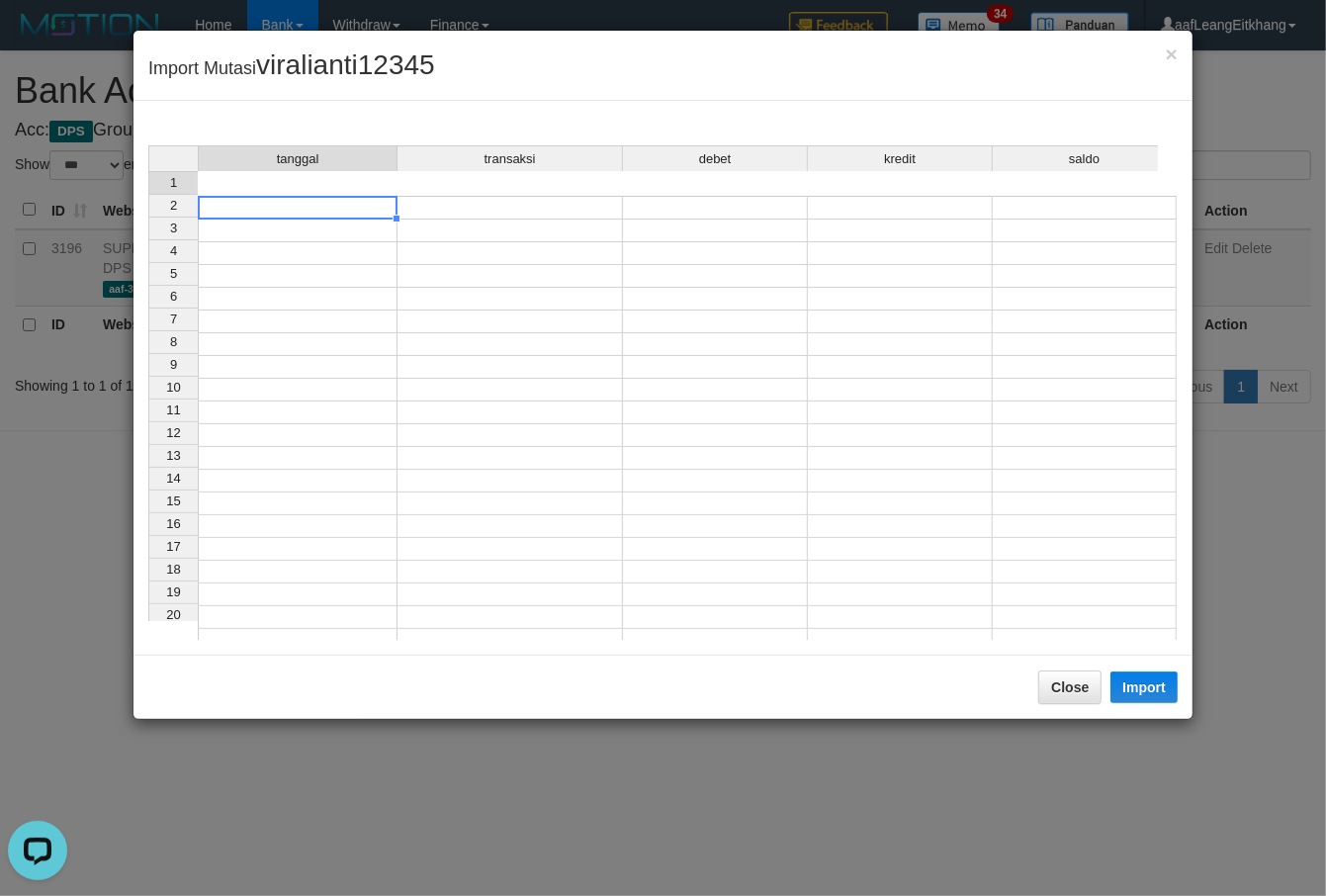 click at bounding box center (298, 208) 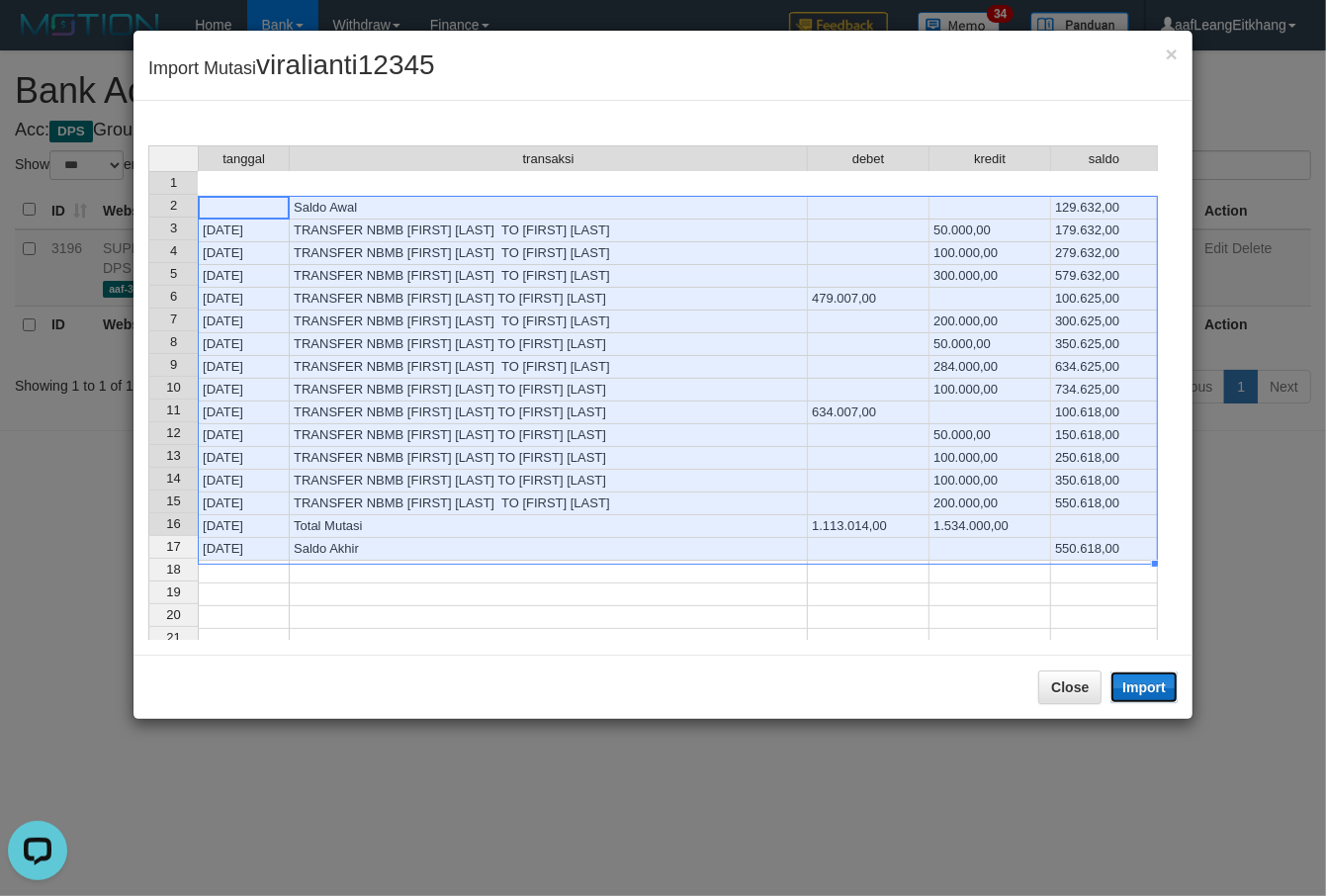 click on "Import" at bounding box center [1144, 687] 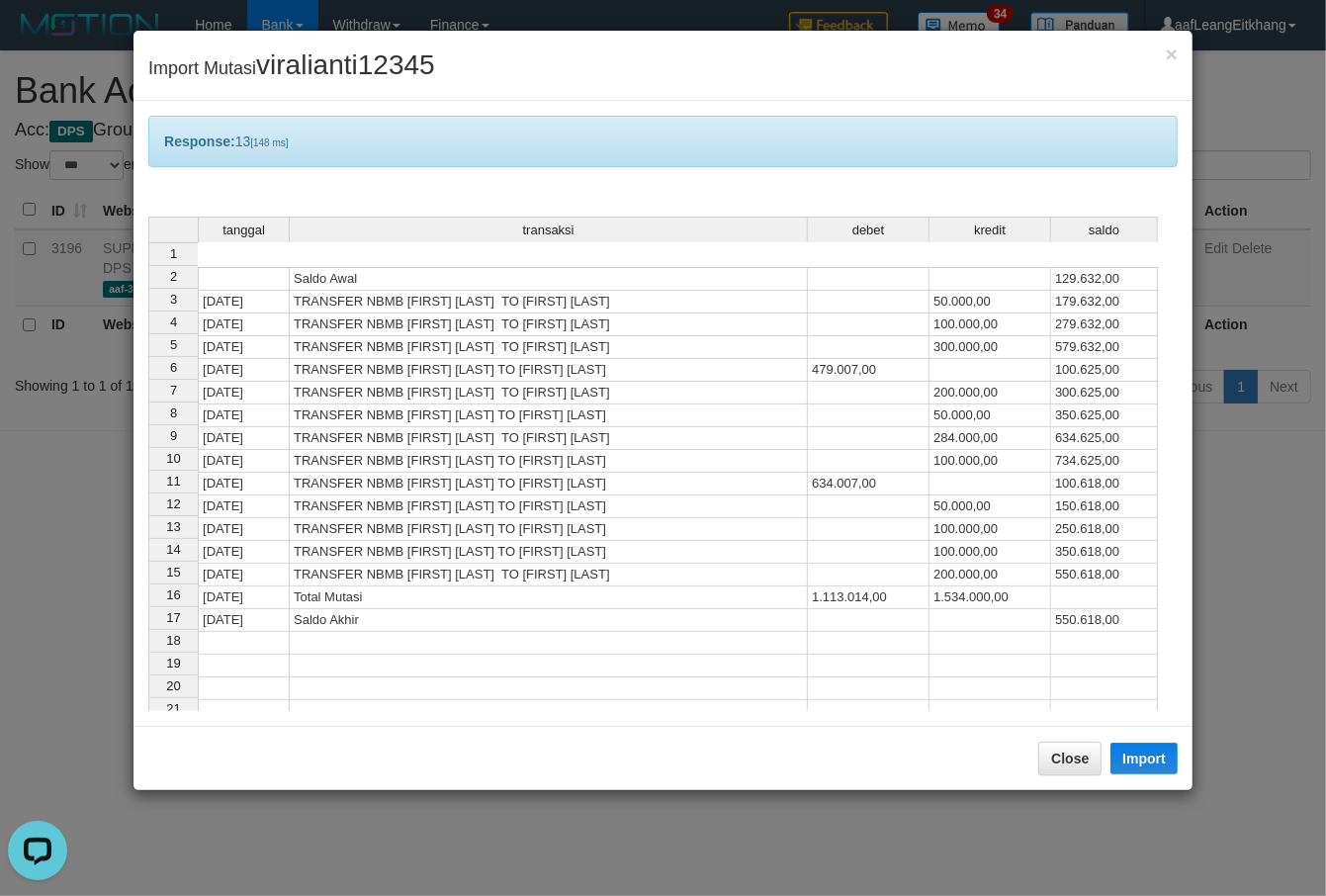 click at bounding box center (1105, 597) 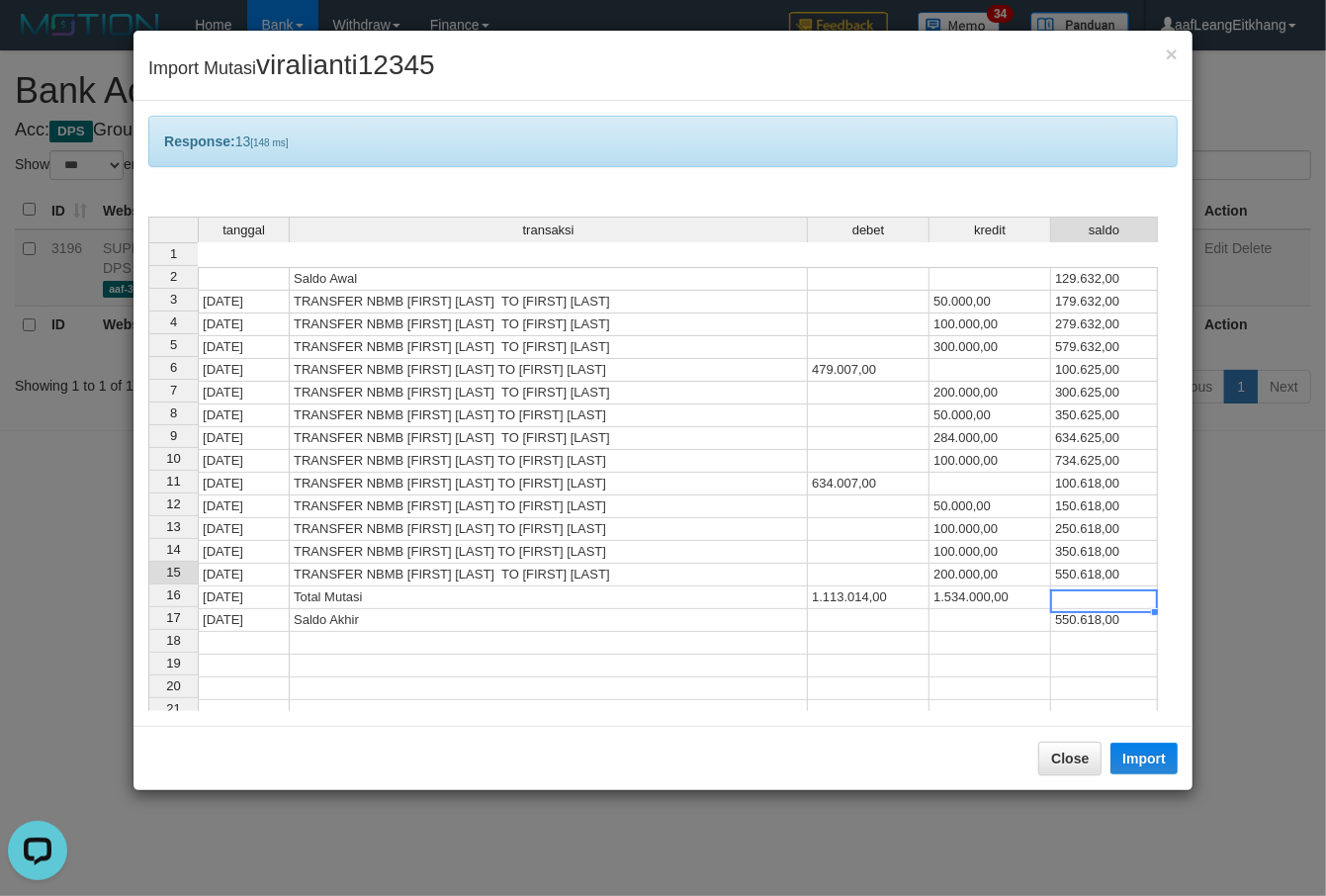 click on "100.000,00" at bounding box center (990, 552) 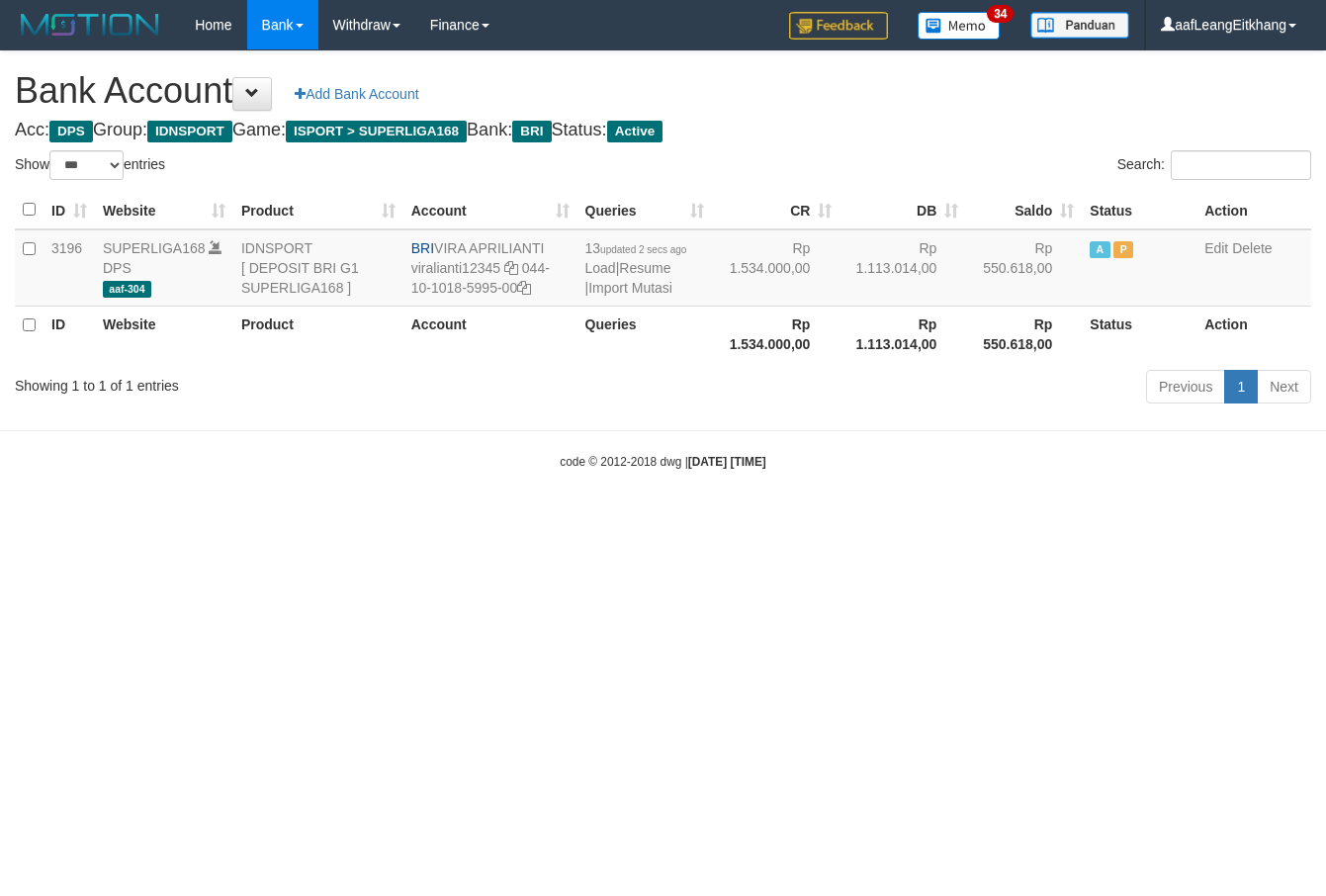select on "***" 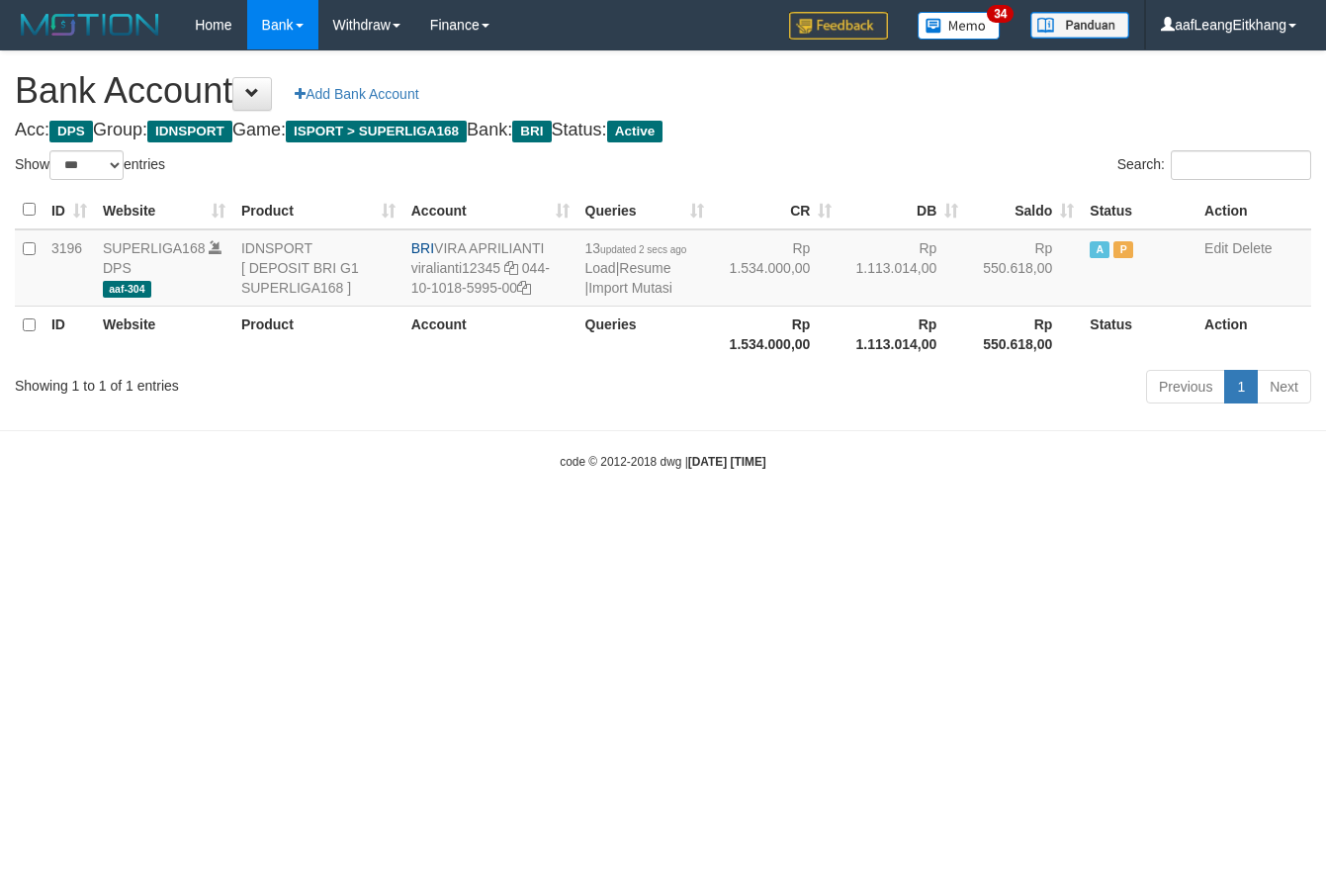 scroll, scrollTop: 0, scrollLeft: 0, axis: both 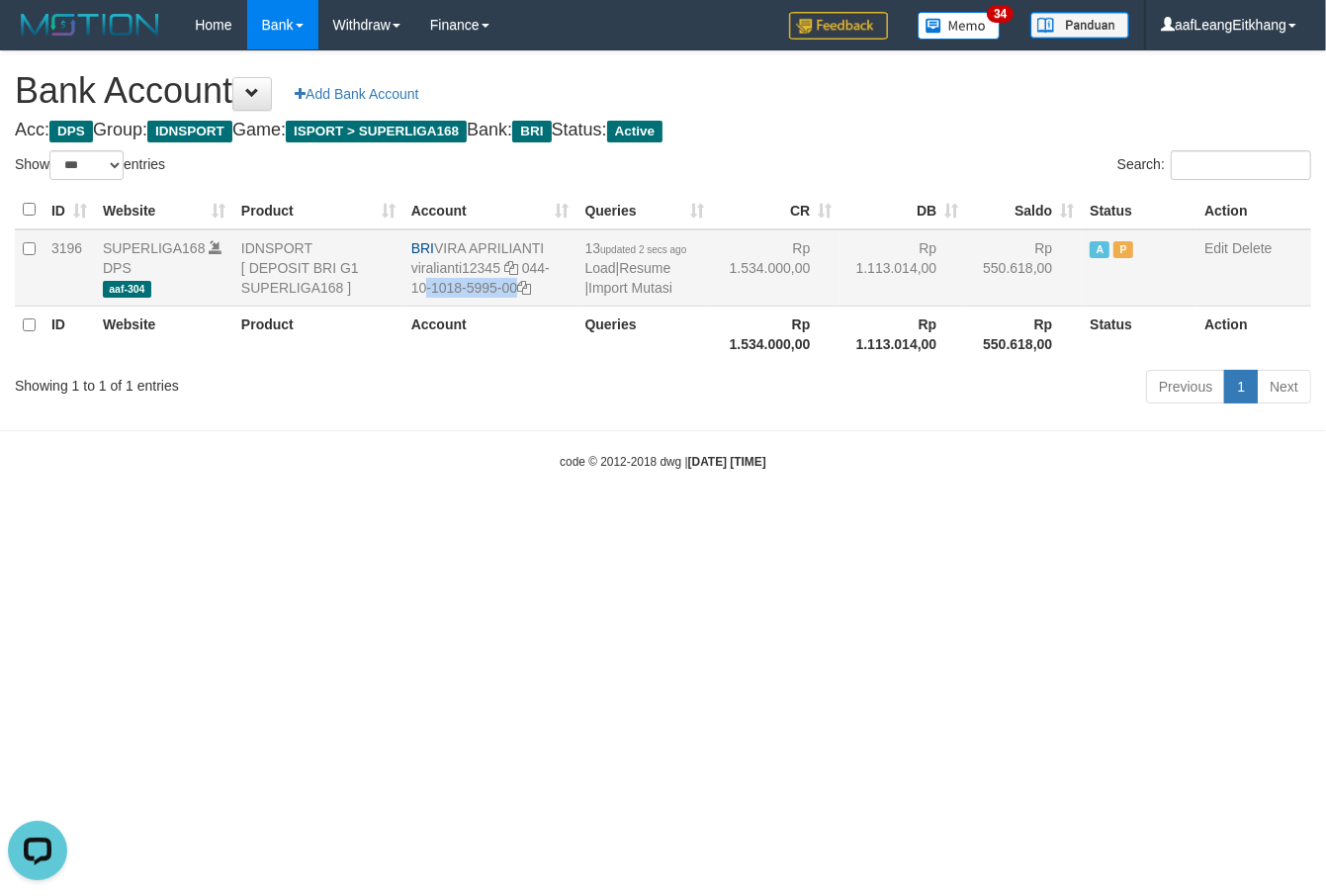 drag, startPoint x: 522, startPoint y: 270, endPoint x: 524, endPoint y: 292, distance: 22.090722 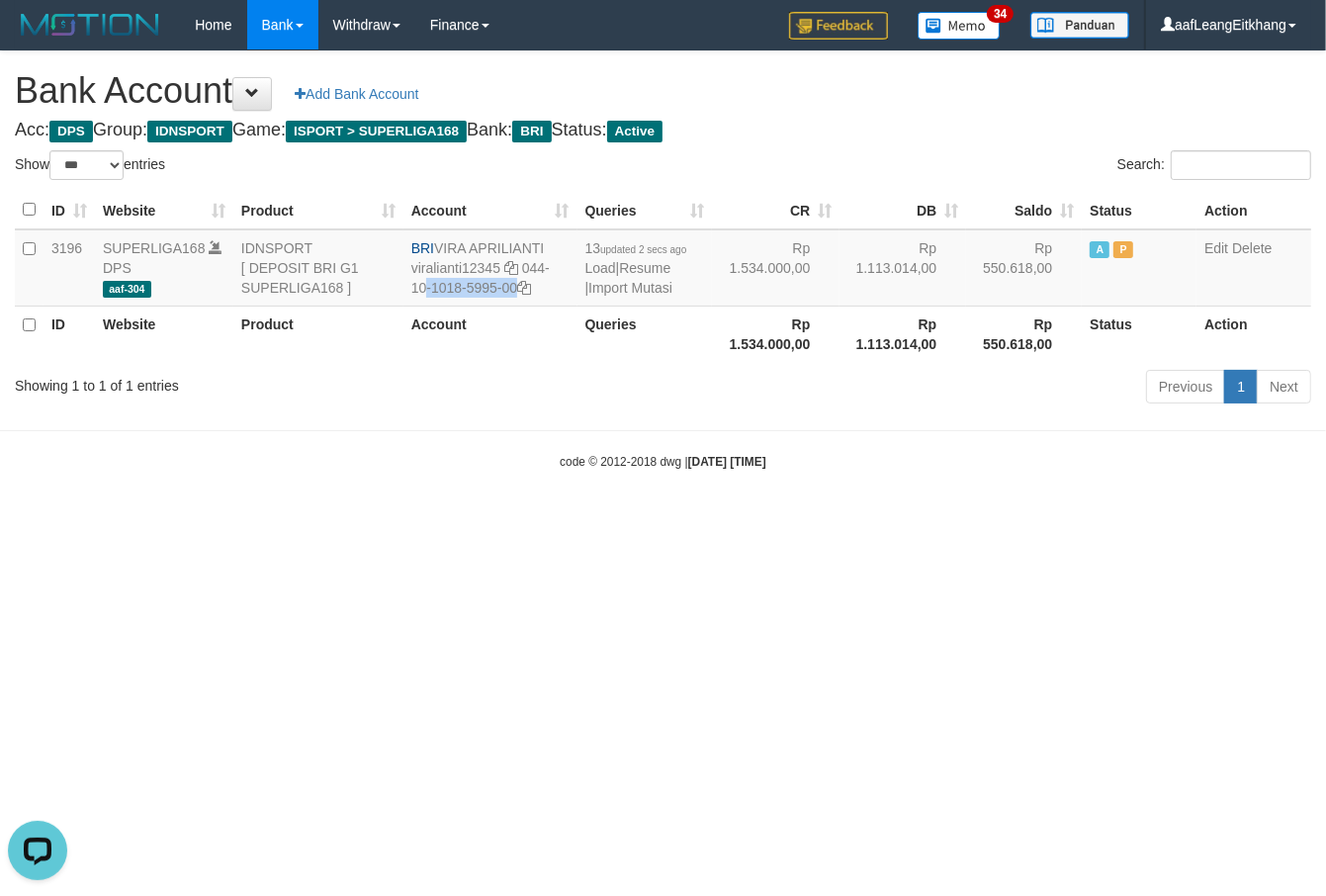 copy on "044-10-1018-5995-00" 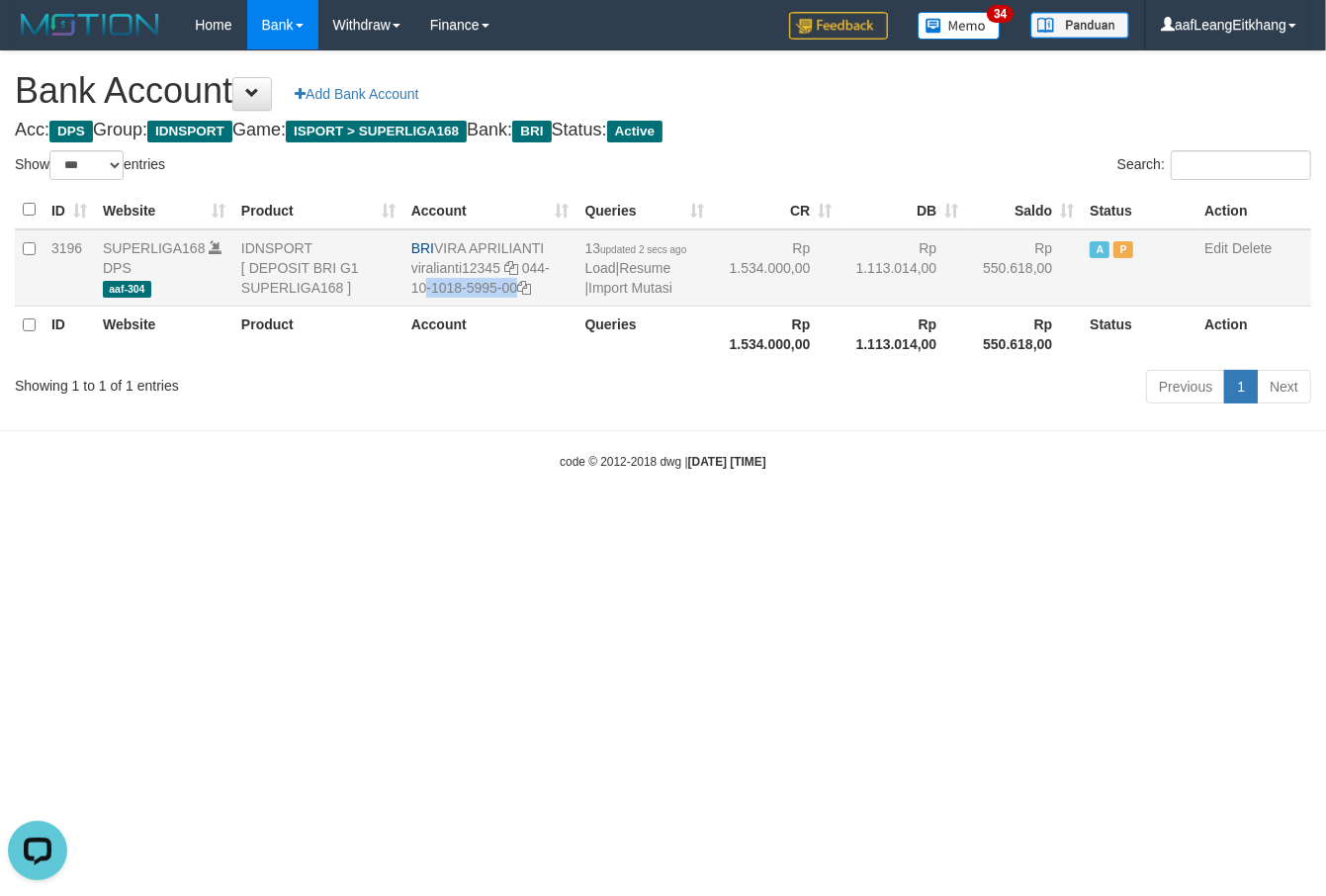 drag, startPoint x: 433, startPoint y: 244, endPoint x: 564, endPoint y: 252, distance: 131.244 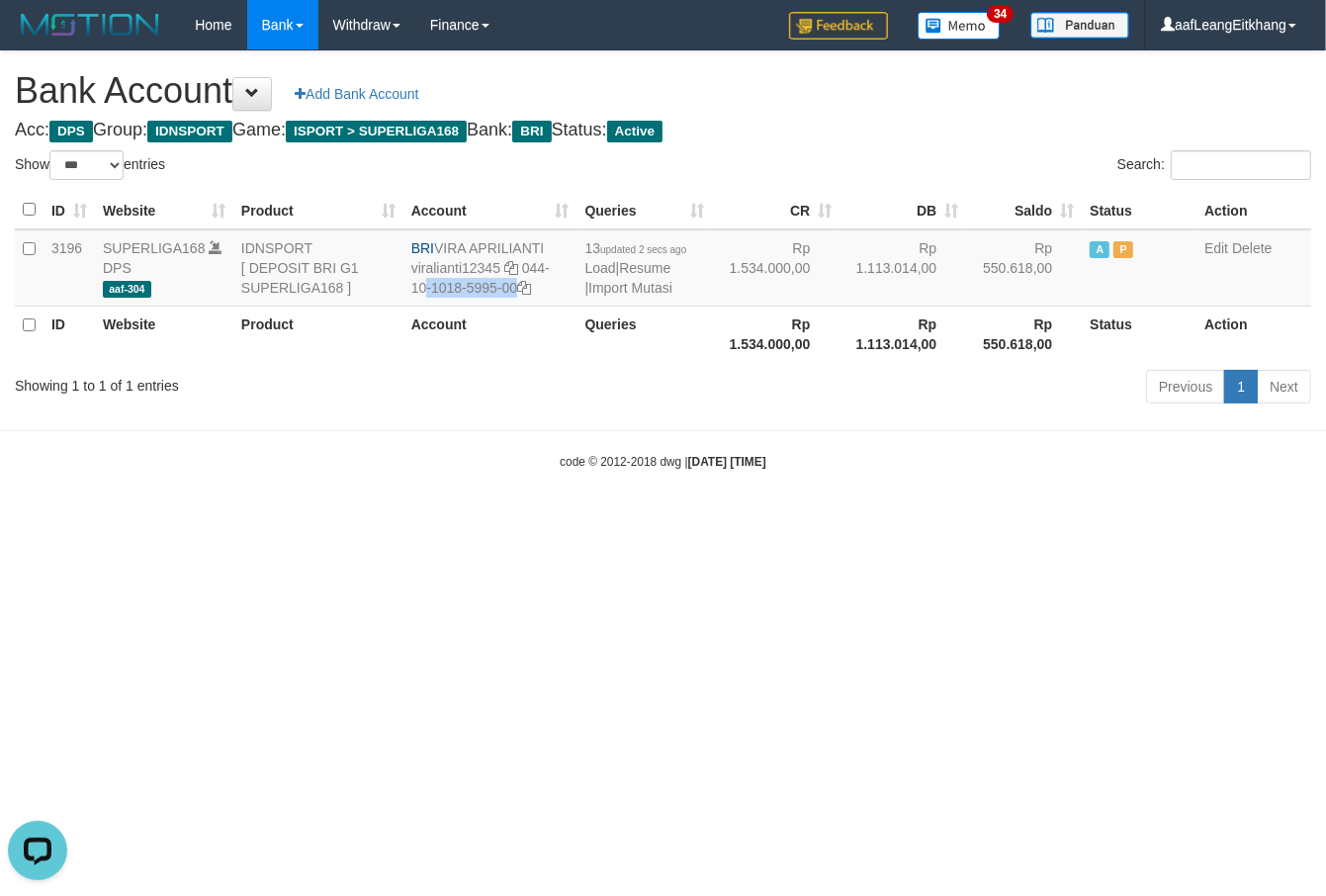 copy on "VIRA APRILIANTI" 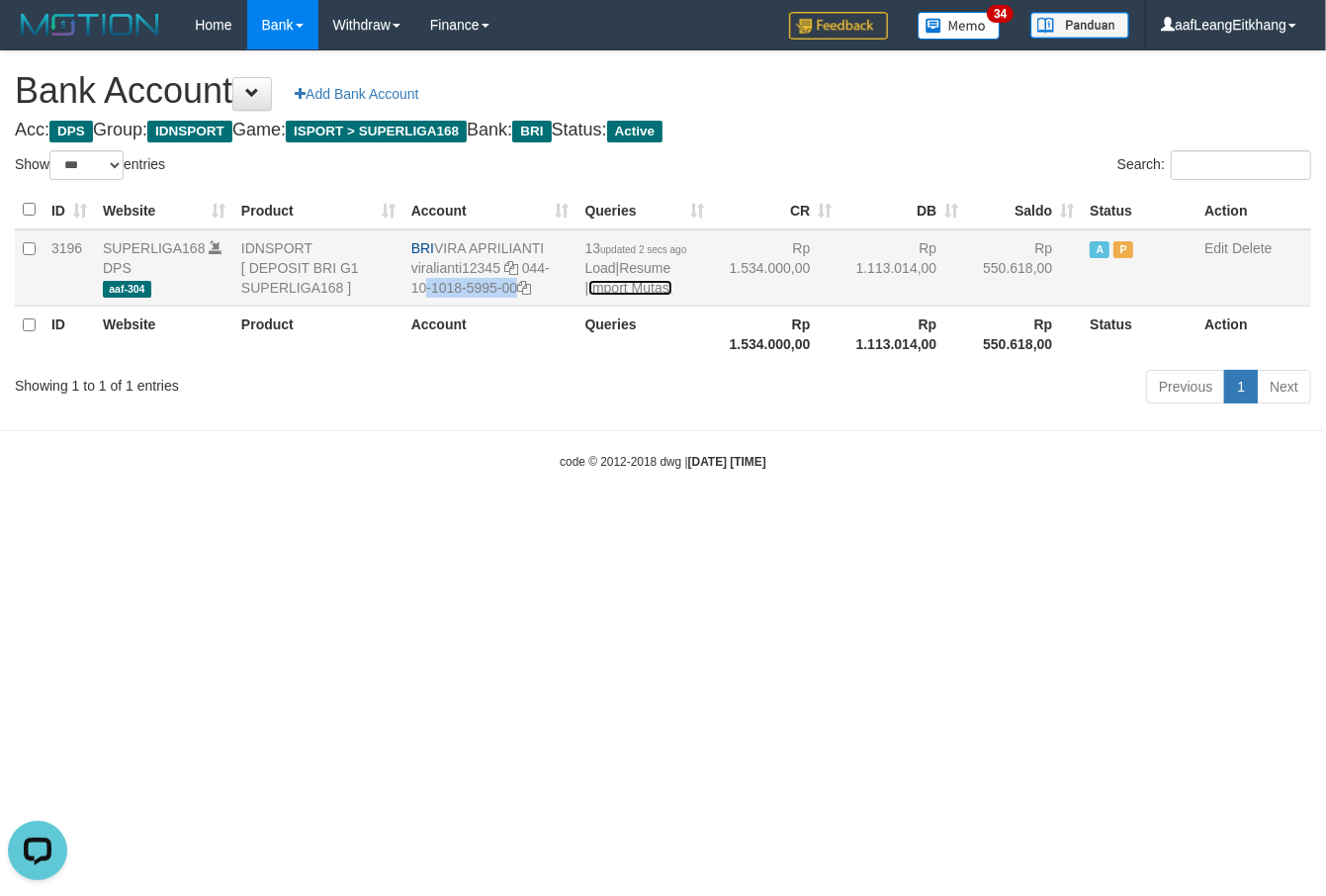 click on "Import Mutasi" at bounding box center (630, 288) 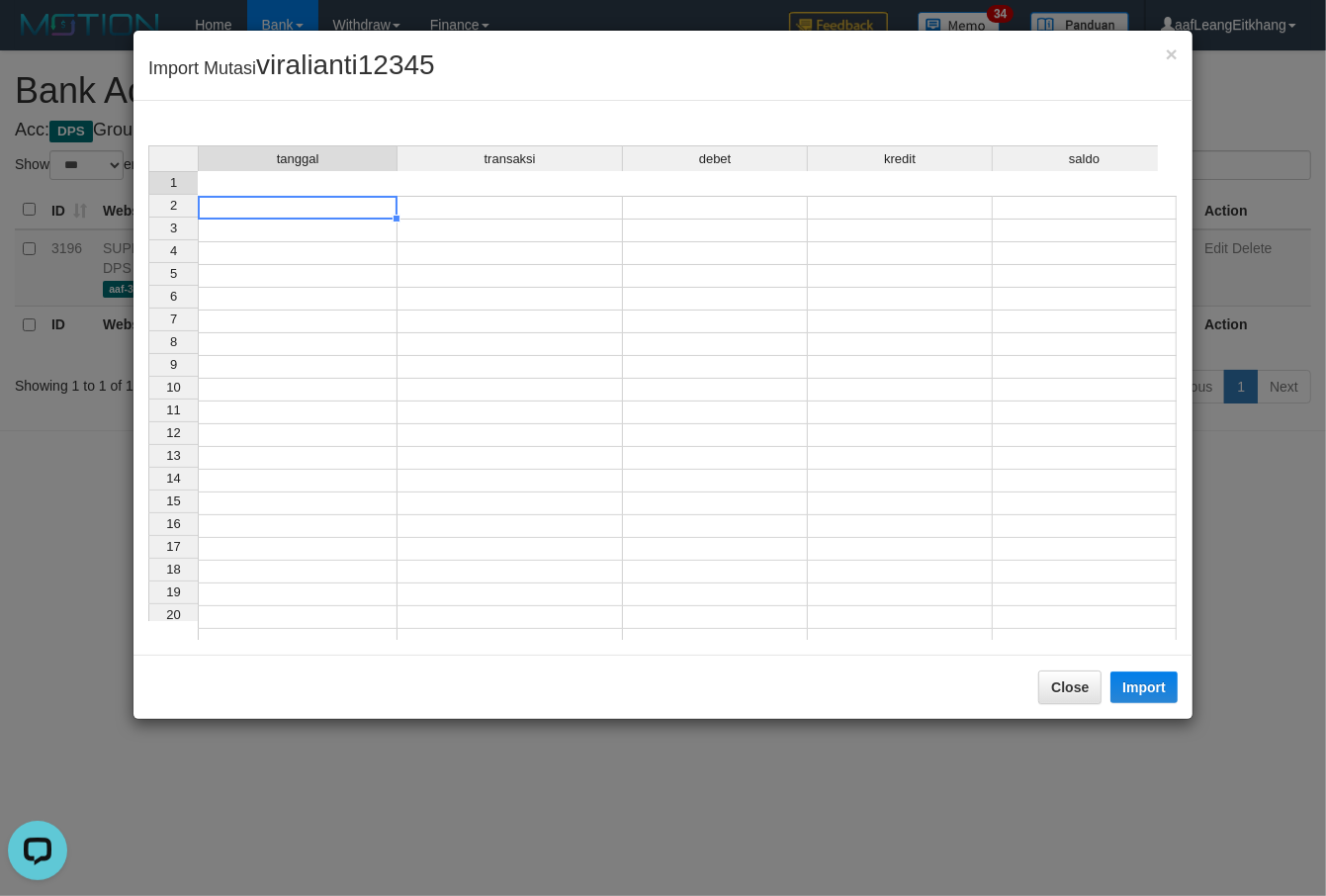 click at bounding box center (298, 208) 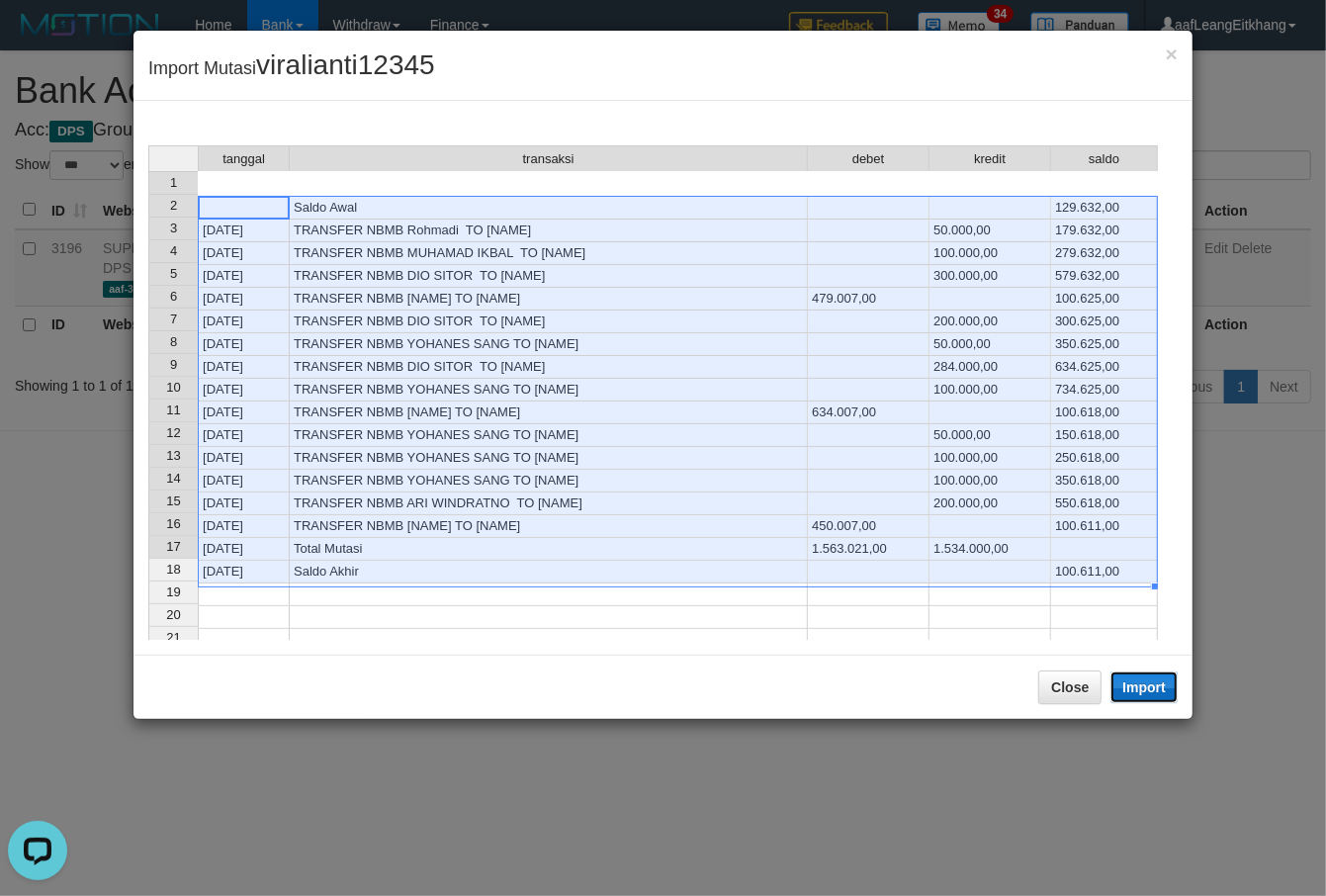 click on "Import" at bounding box center (1144, 687) 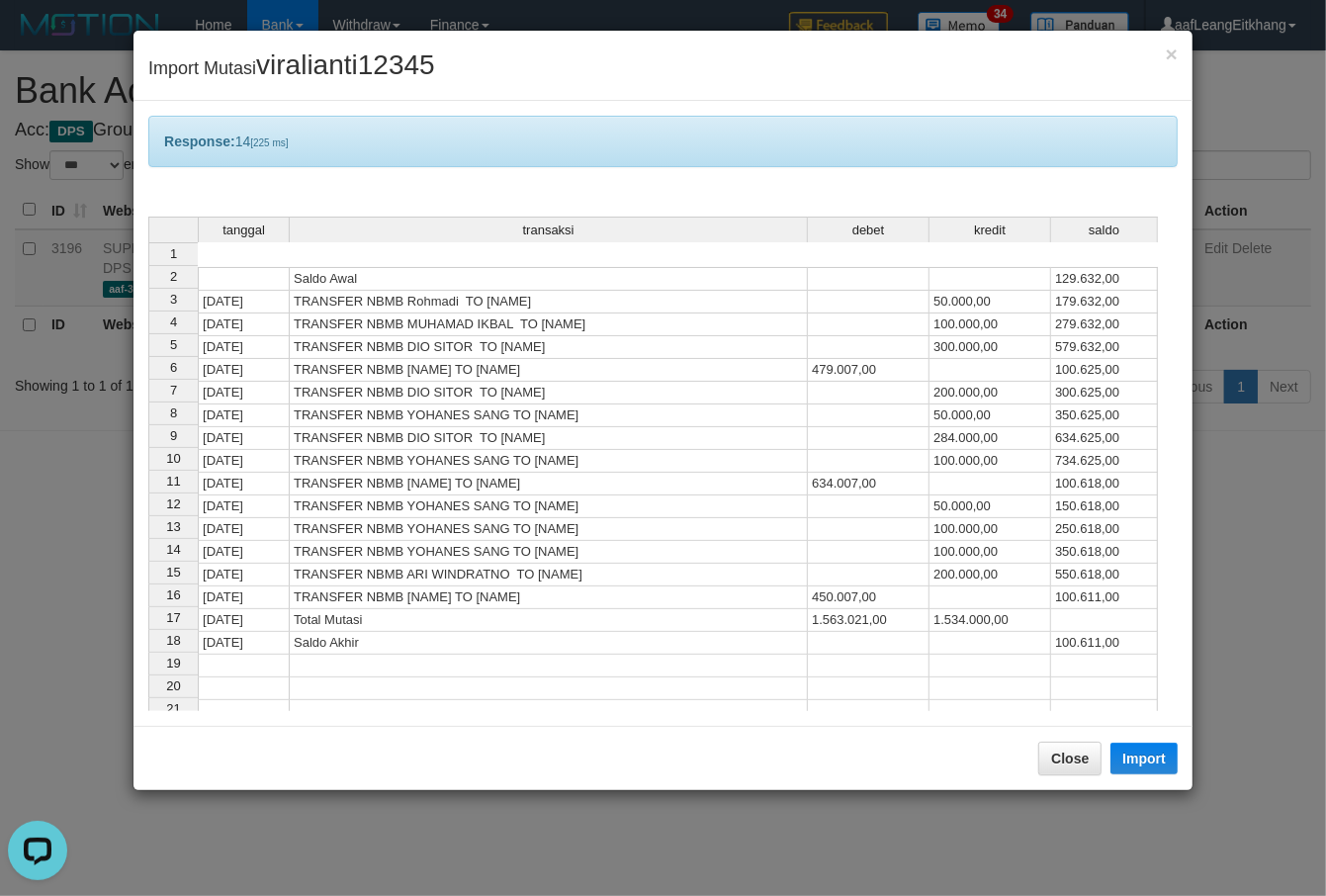 click on "TRANSFER NBMB YOHANES SANG TO [NAME]" at bounding box center [549, 461] 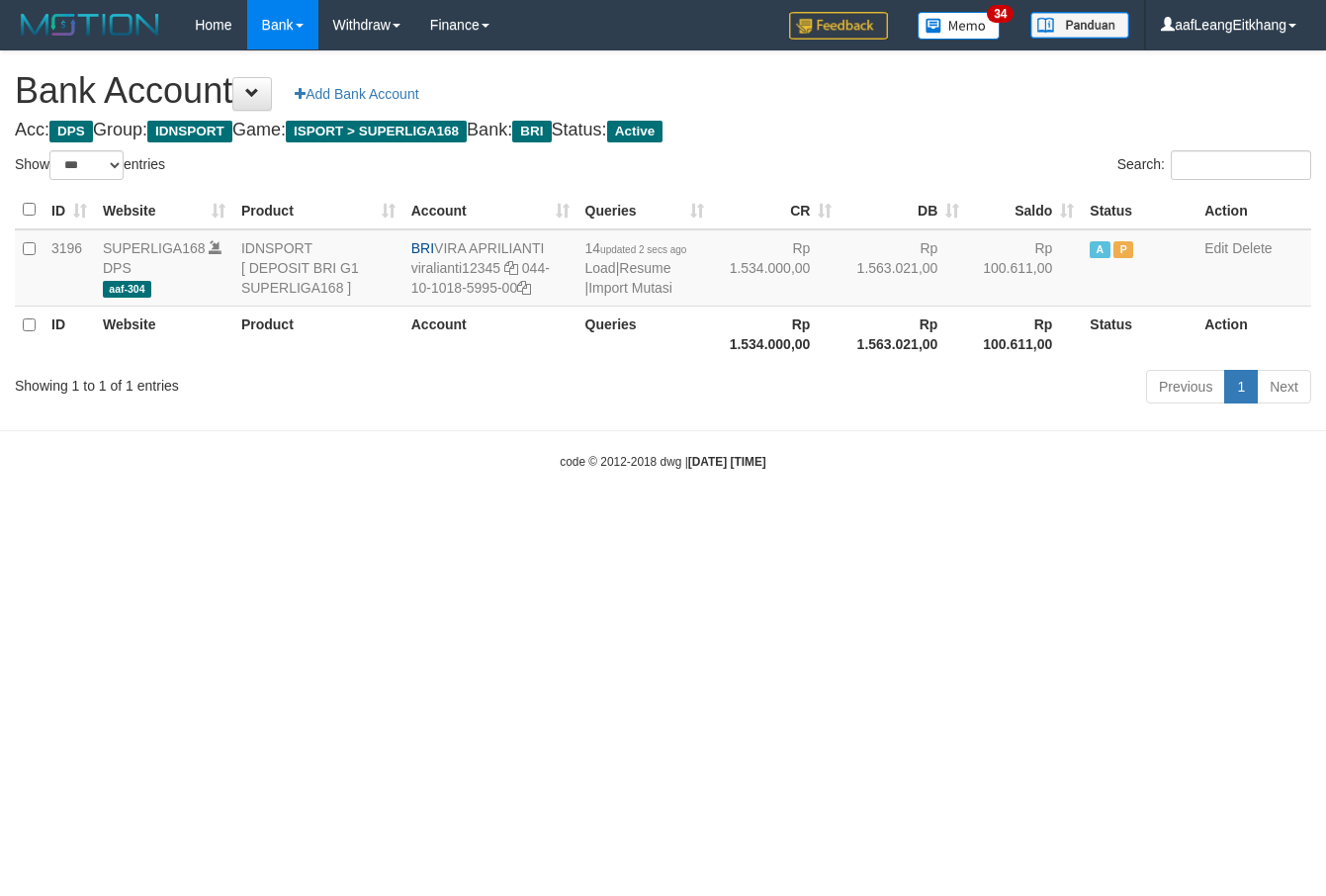 select on "***" 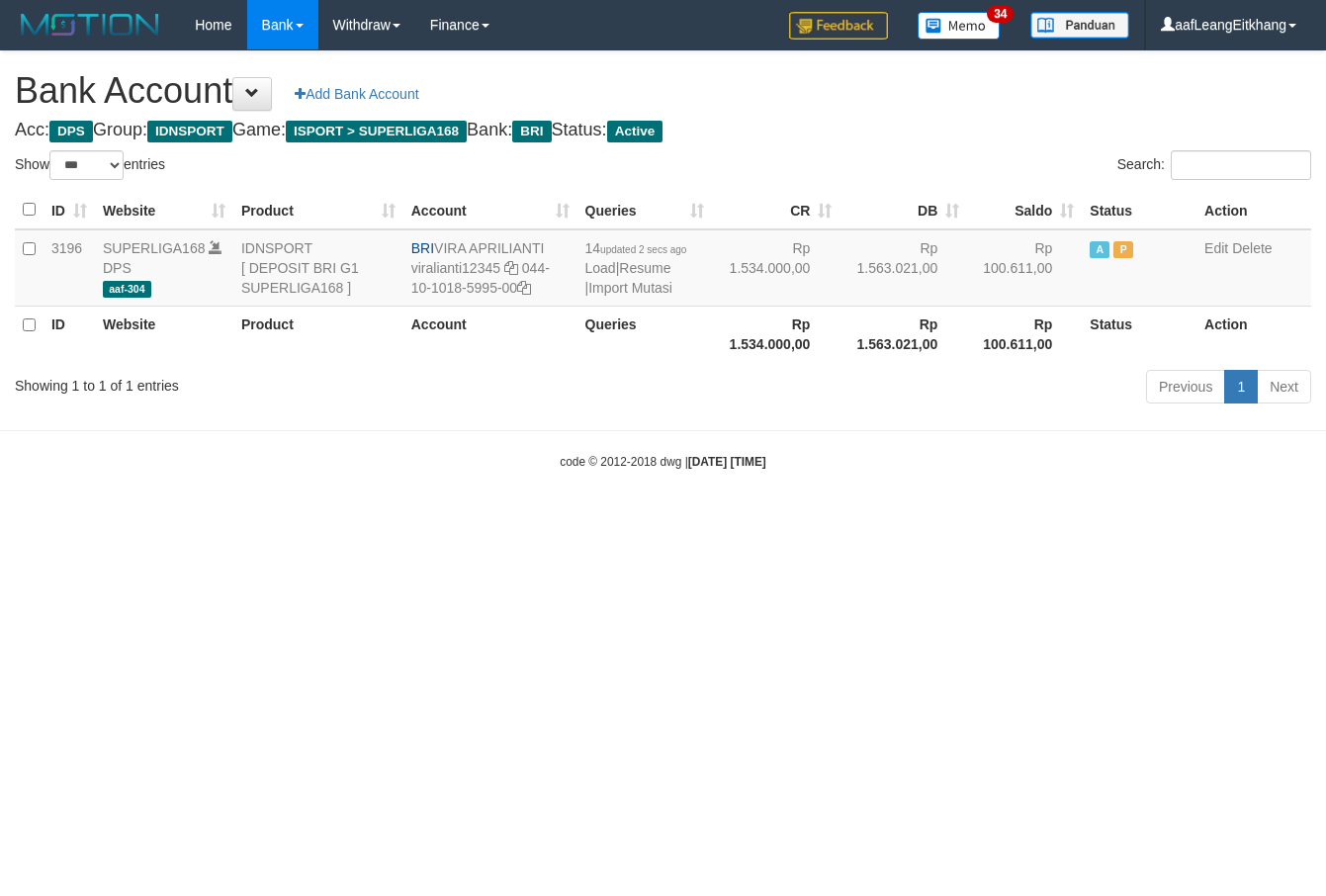 scroll, scrollTop: 0, scrollLeft: 0, axis: both 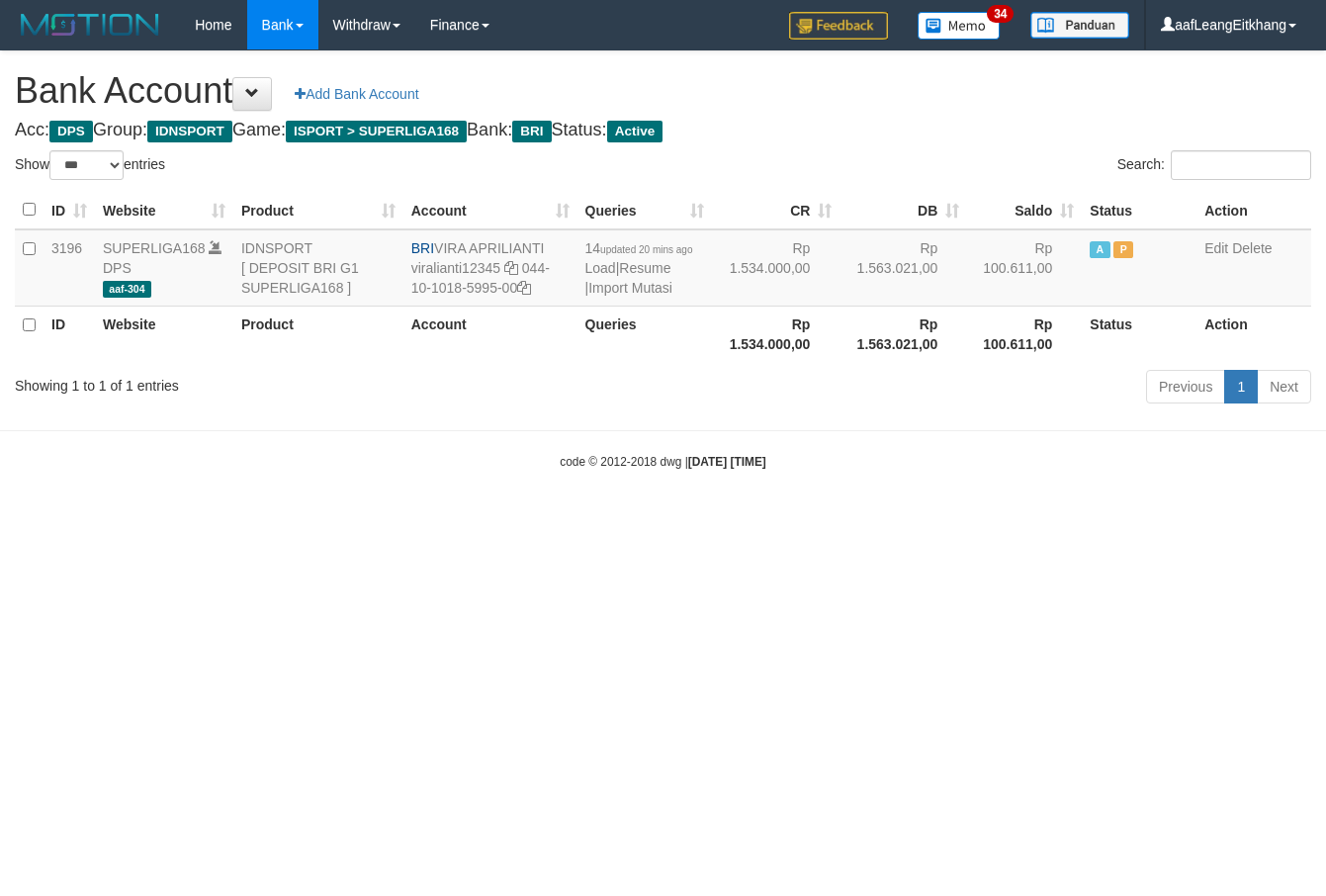 select on "***" 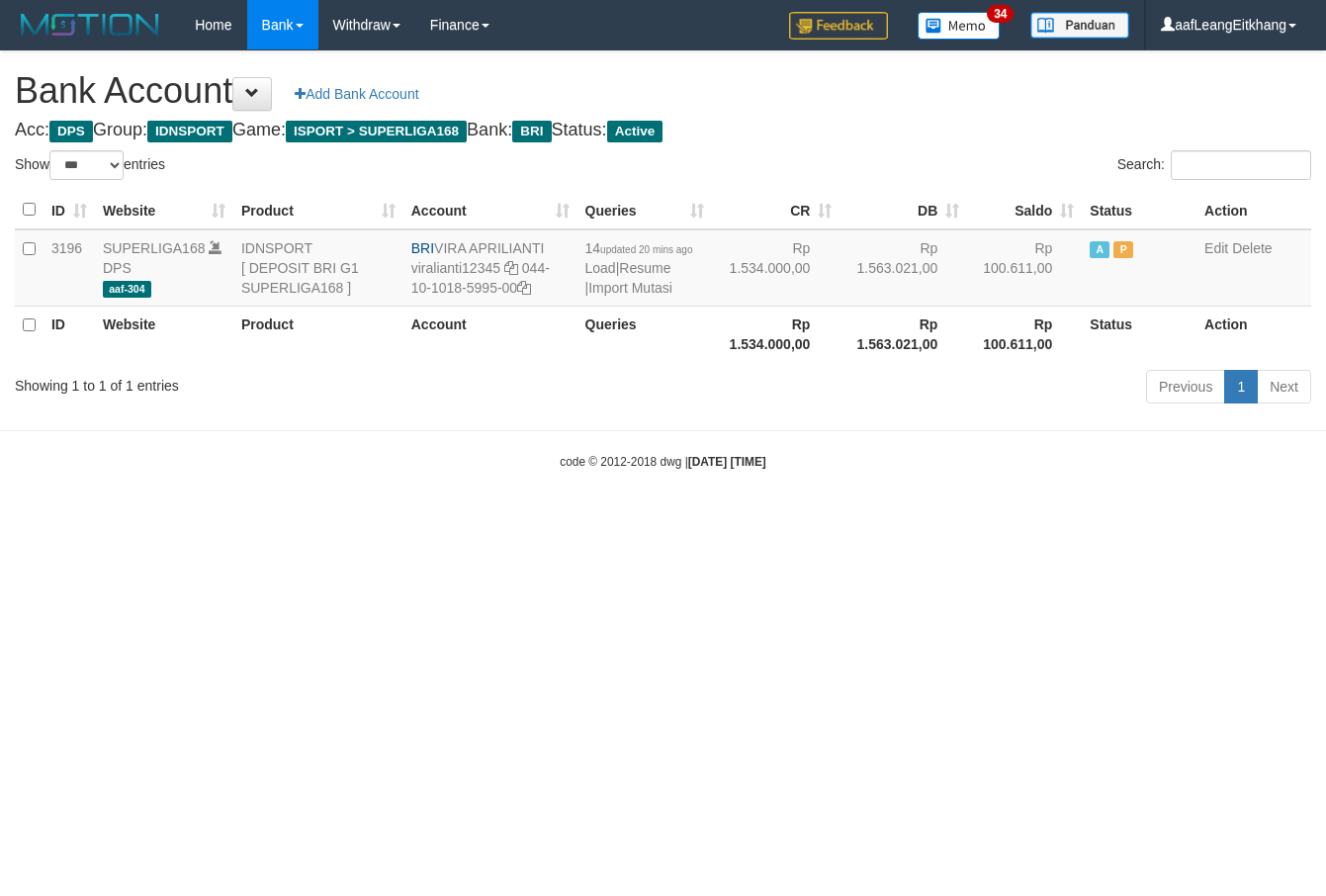 scroll, scrollTop: 0, scrollLeft: 0, axis: both 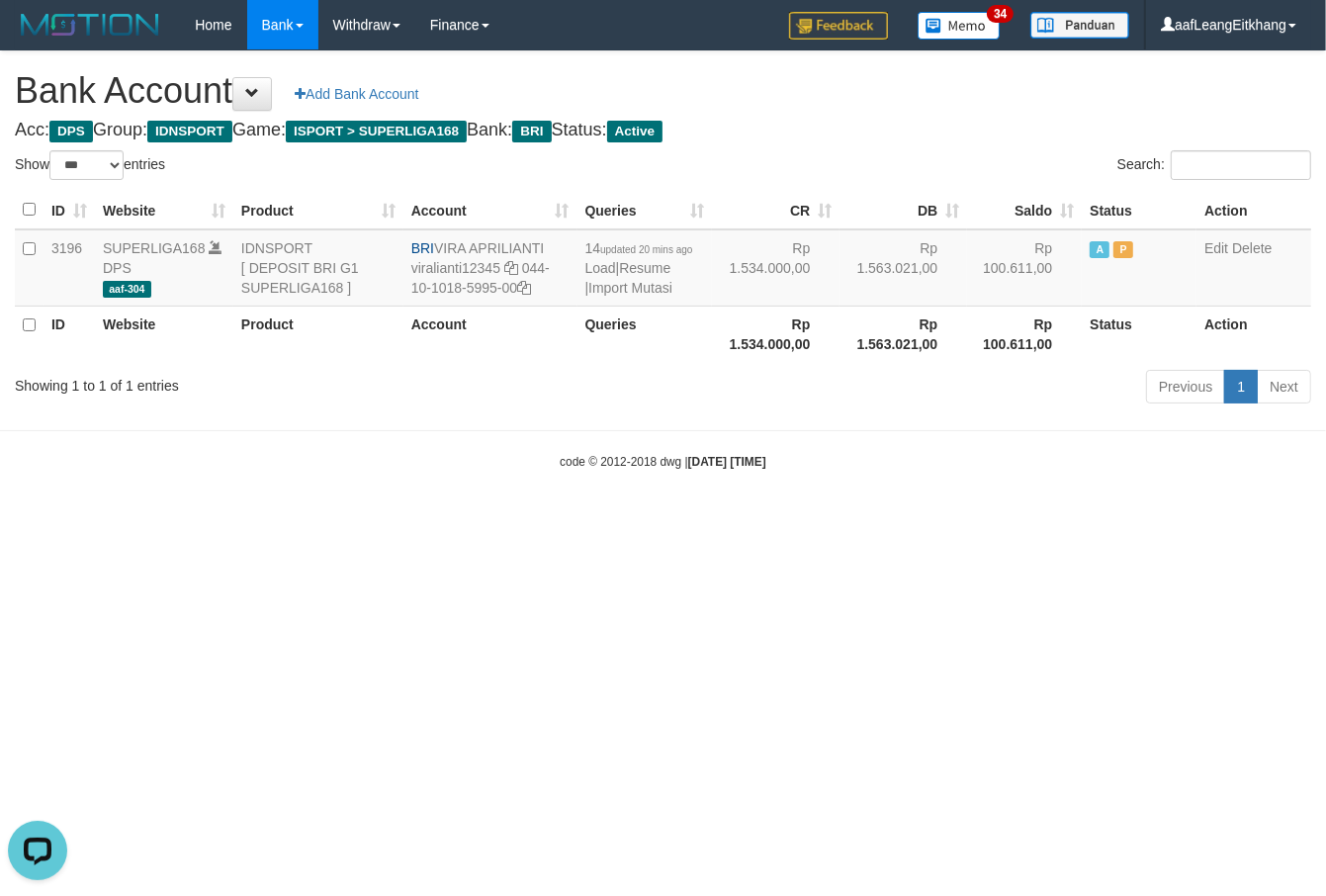click on "Previous 1 Next" at bounding box center [939, 389] 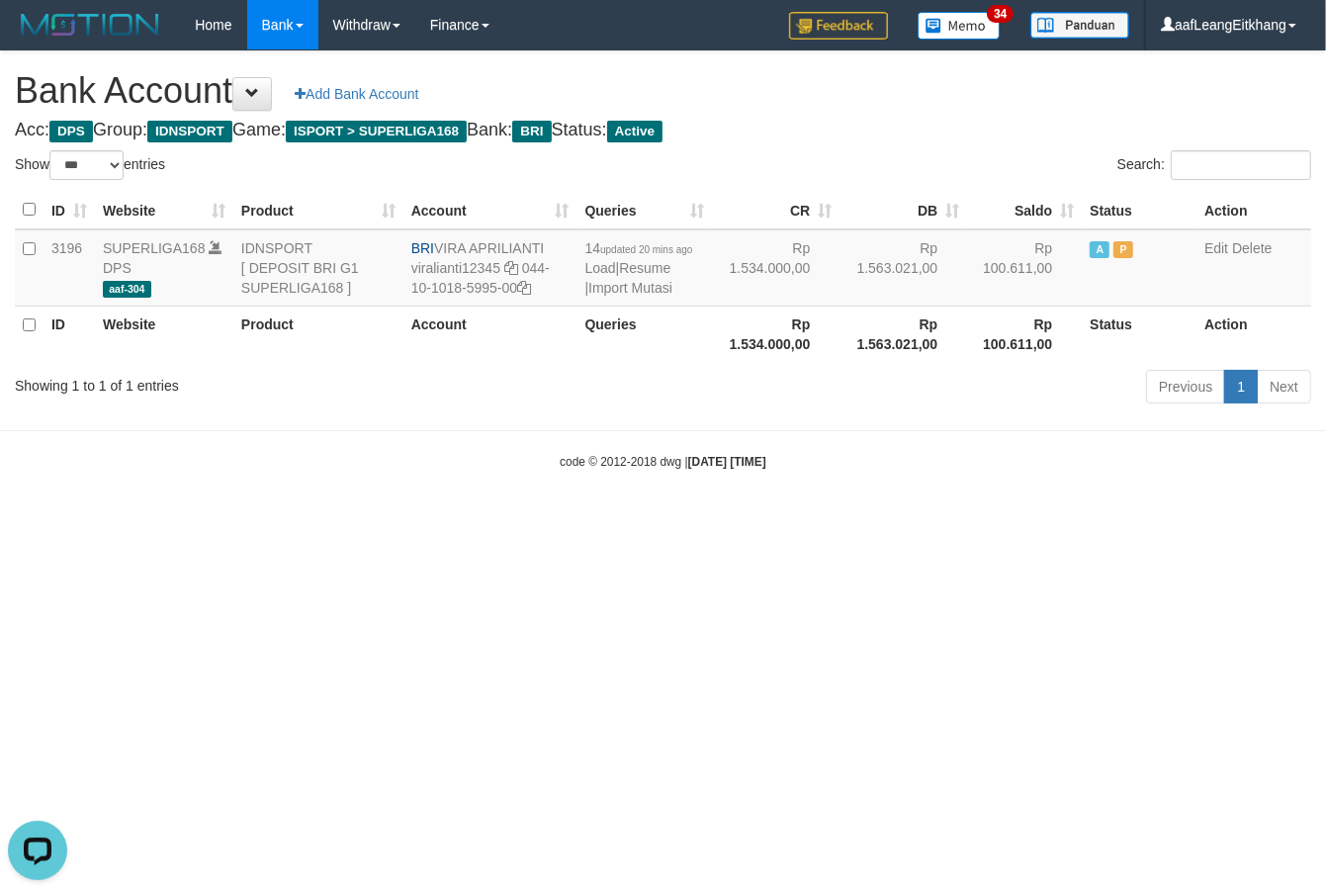 click on "Toggle navigation
Home
Bank
Account List
Load
By Website
Group
[ISPORT]													SUPERLIGA168
By Load Group (DPS)" at bounding box center [663, 260] 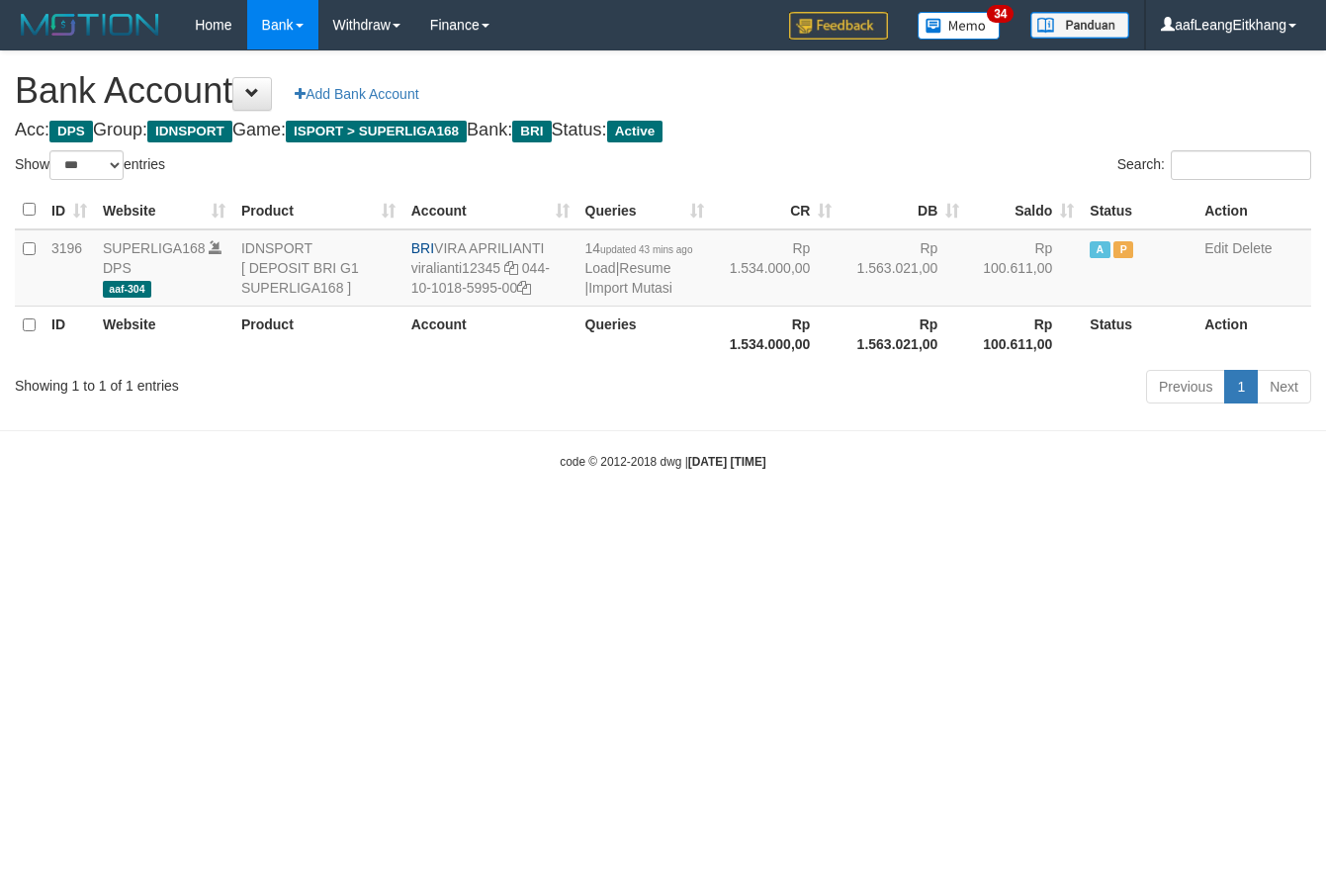 select on "***" 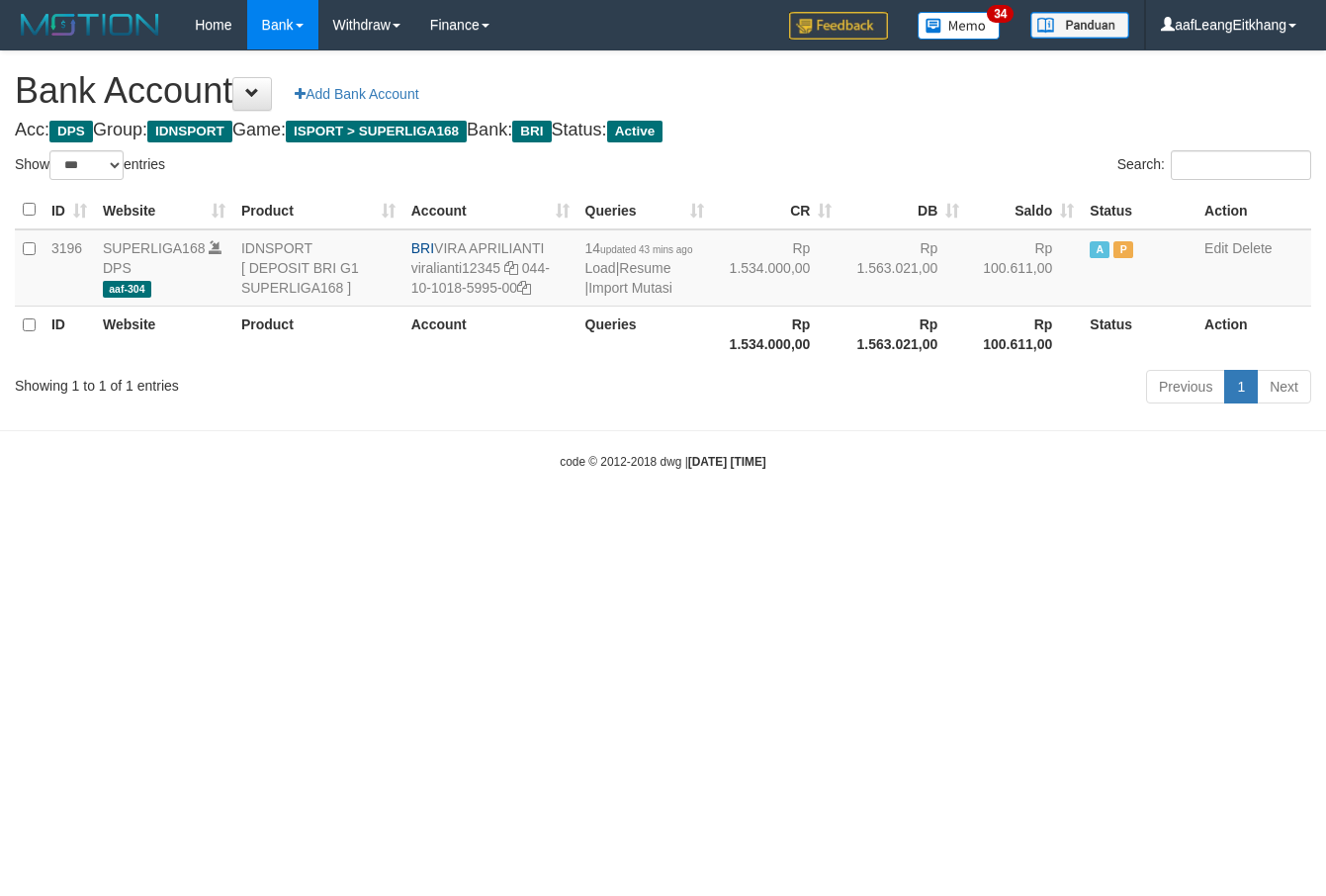 scroll, scrollTop: 0, scrollLeft: 0, axis: both 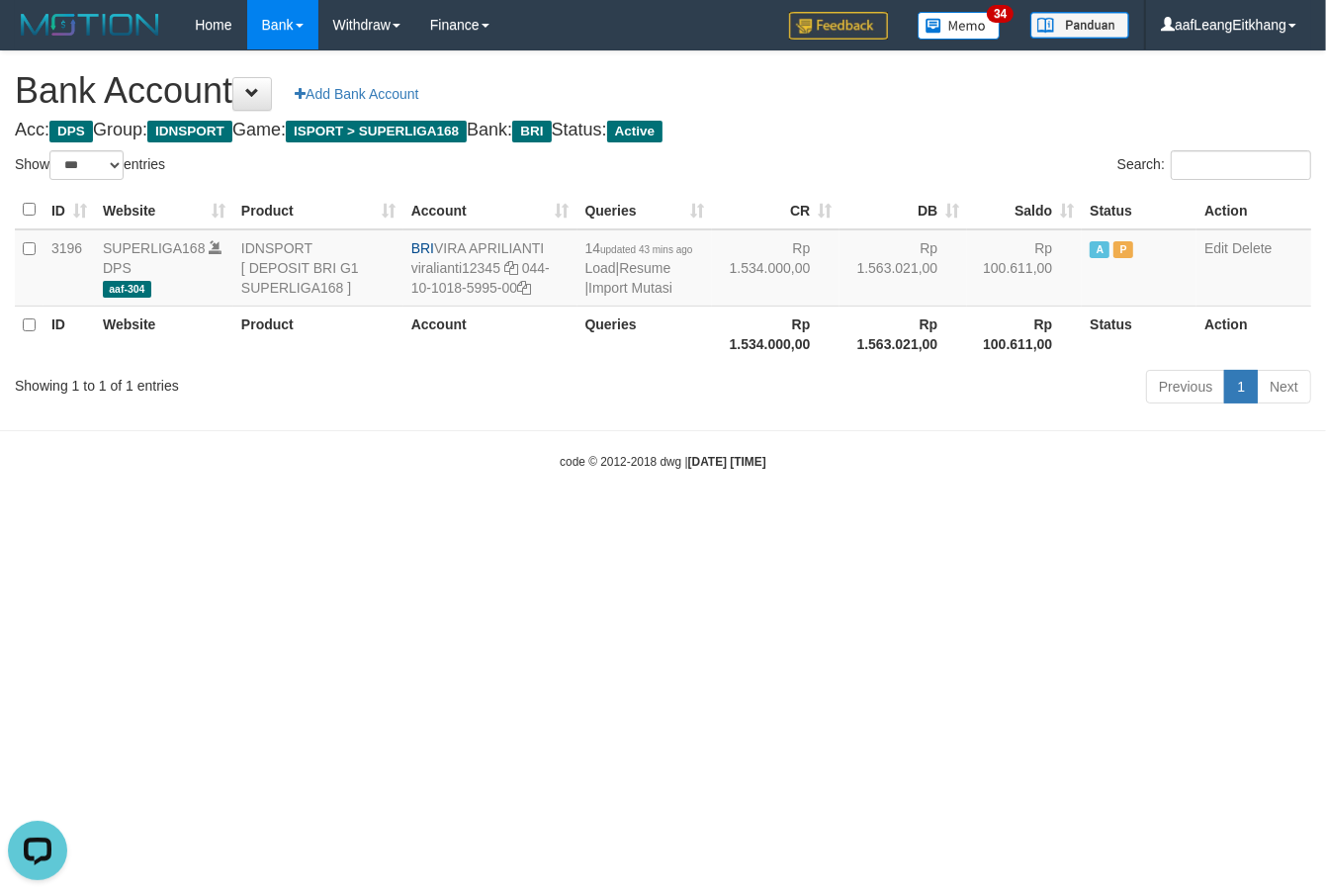 drag, startPoint x: 1070, startPoint y: 512, endPoint x: 1107, endPoint y: 501, distance: 38.60052 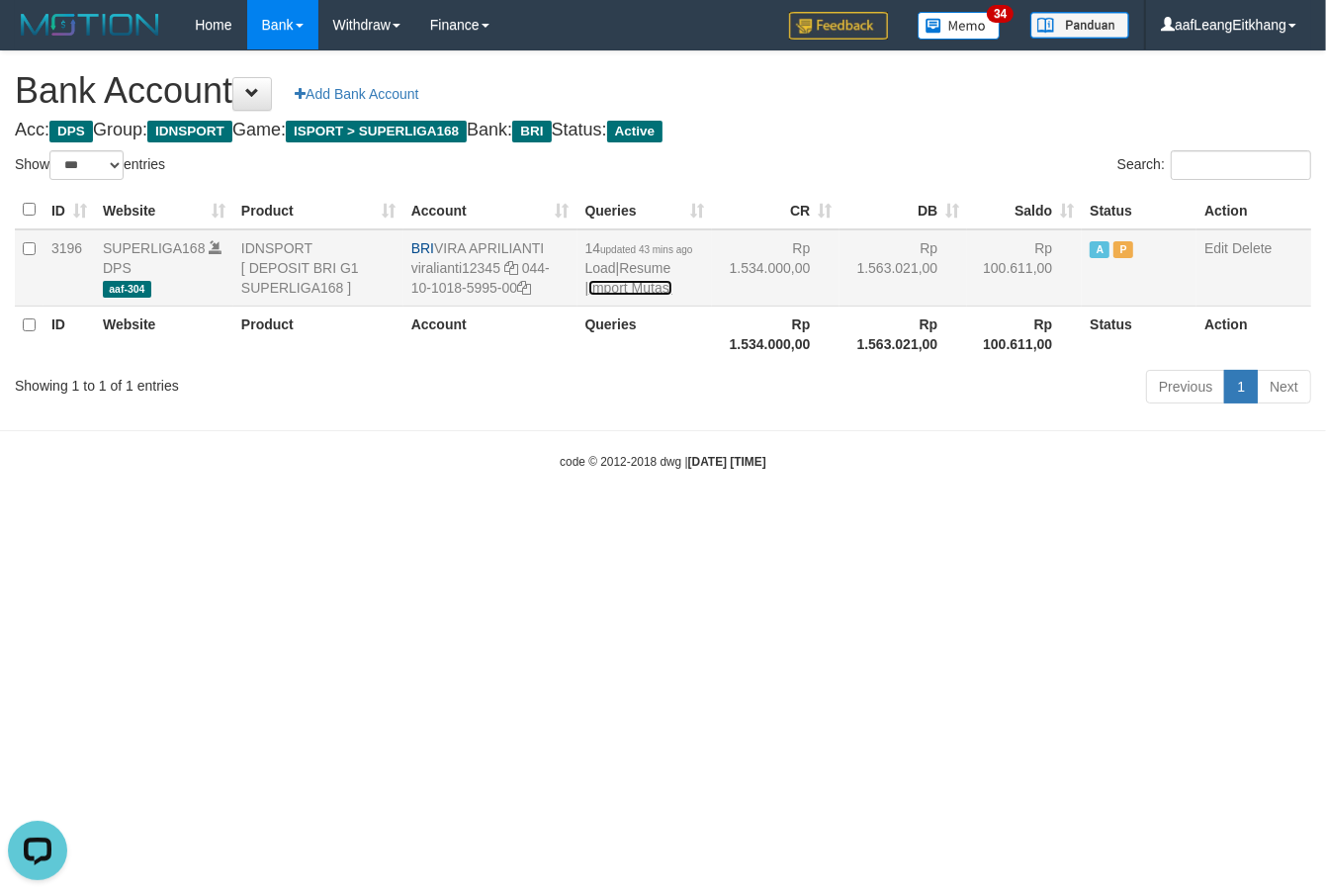 click on "Import Mutasi" at bounding box center (630, 288) 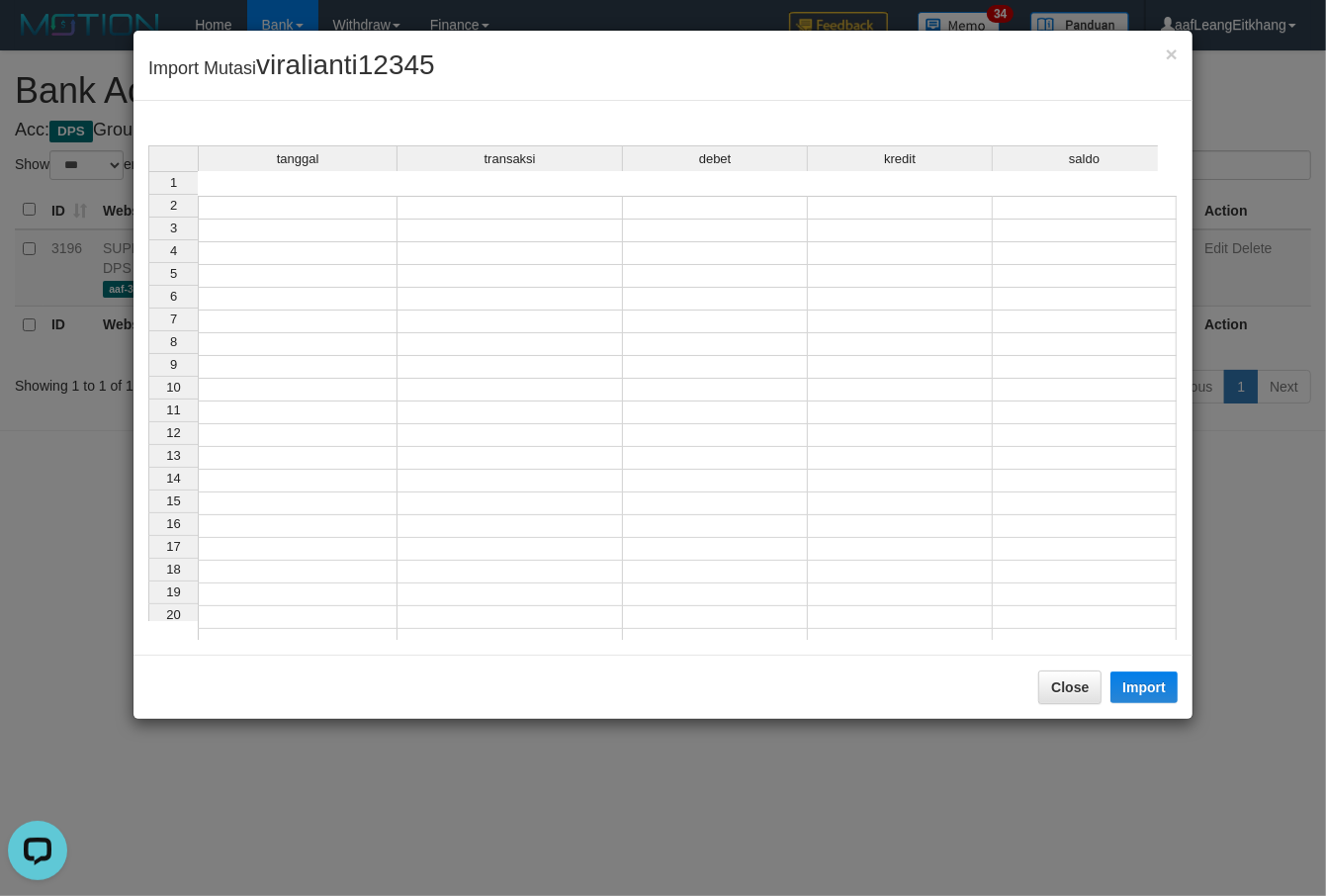 click on "tanggal transaksi debet kredit saldo 1 2 3 4 5 6 7 8 9 10 11 12 13 14 15 16 17 18 19 20 21" at bounding box center (148, 422) 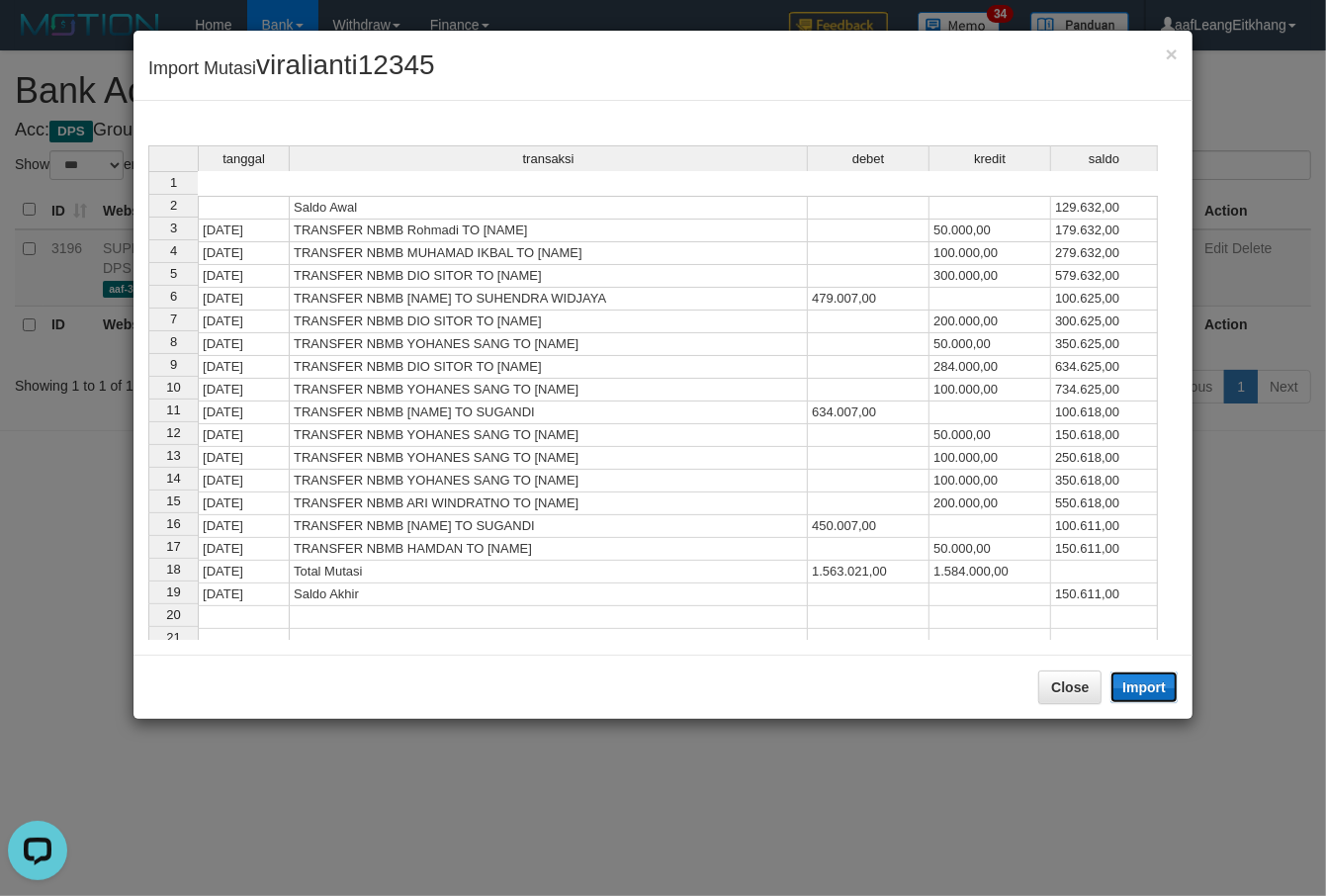 click on "Import" at bounding box center (1144, 687) 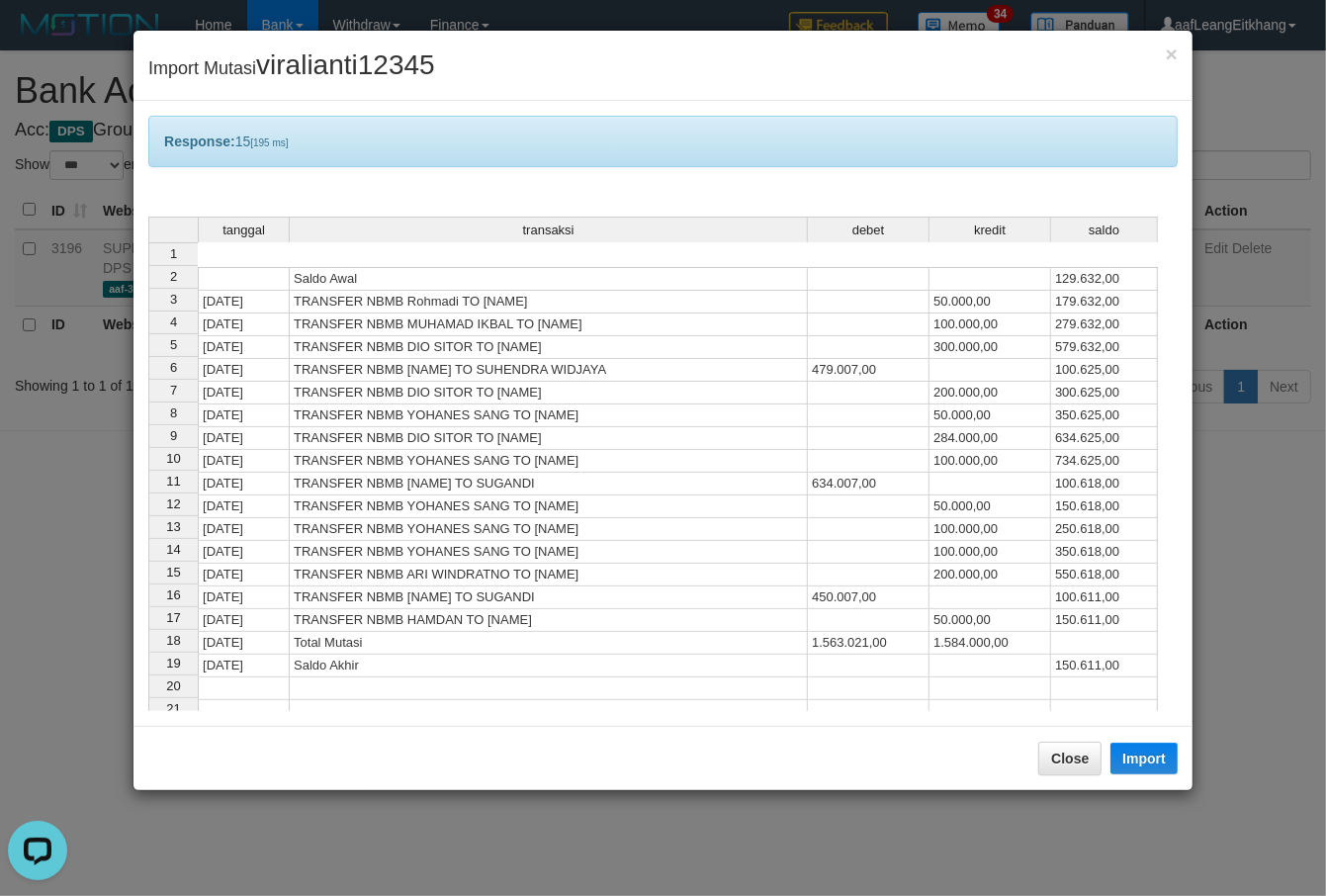 click on "transaksi" at bounding box center [548, 229] 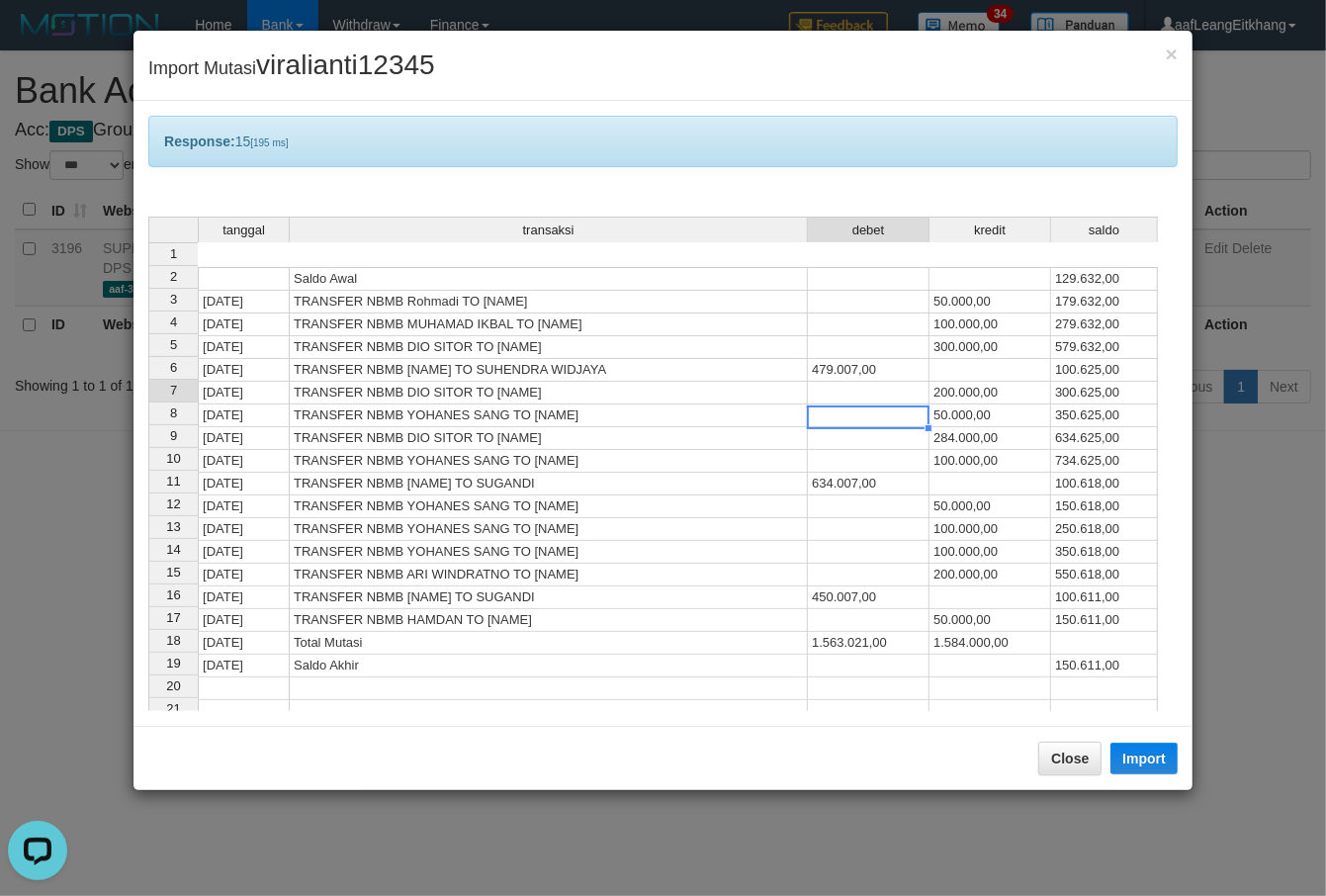 click at bounding box center (868, 415) 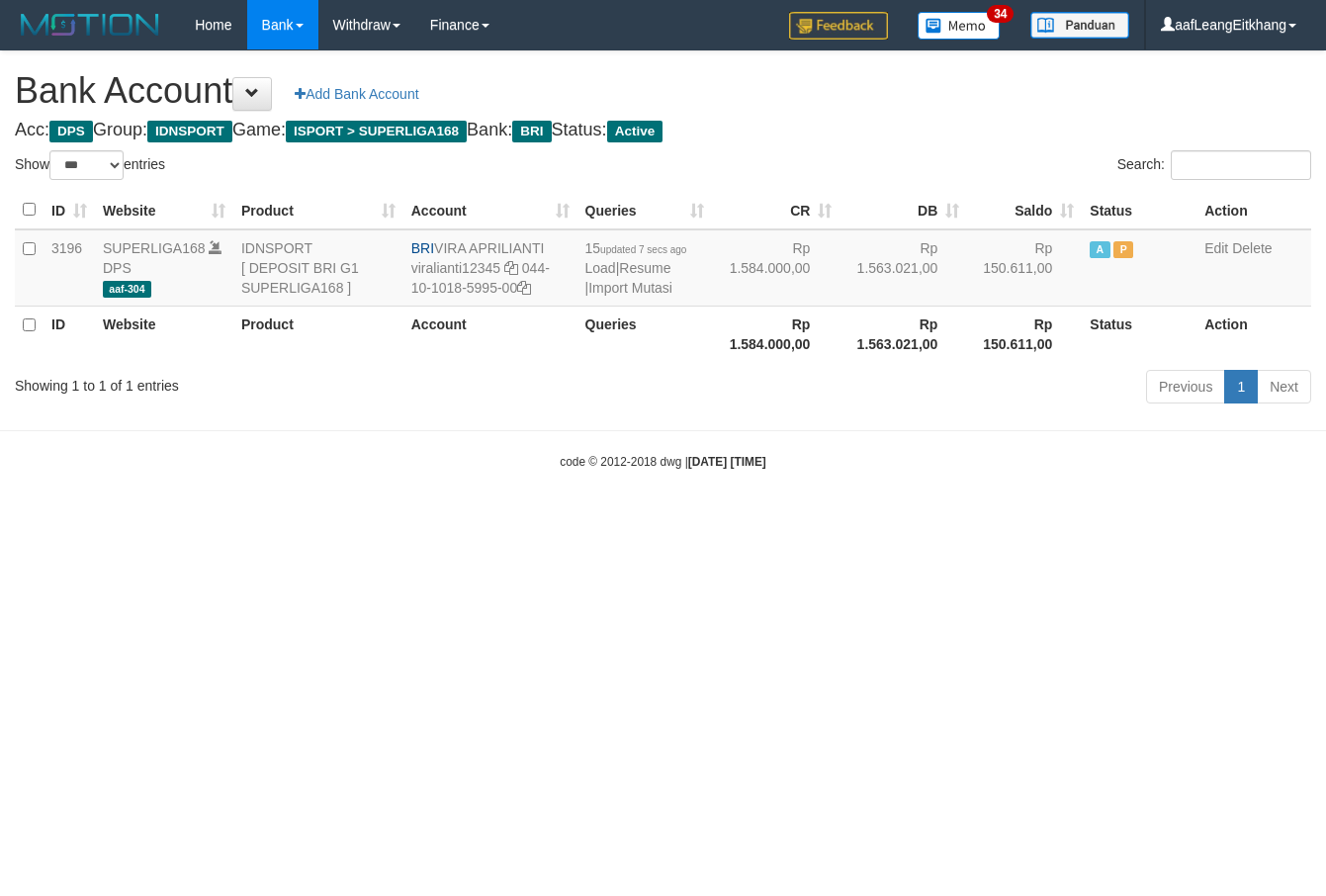 select on "***" 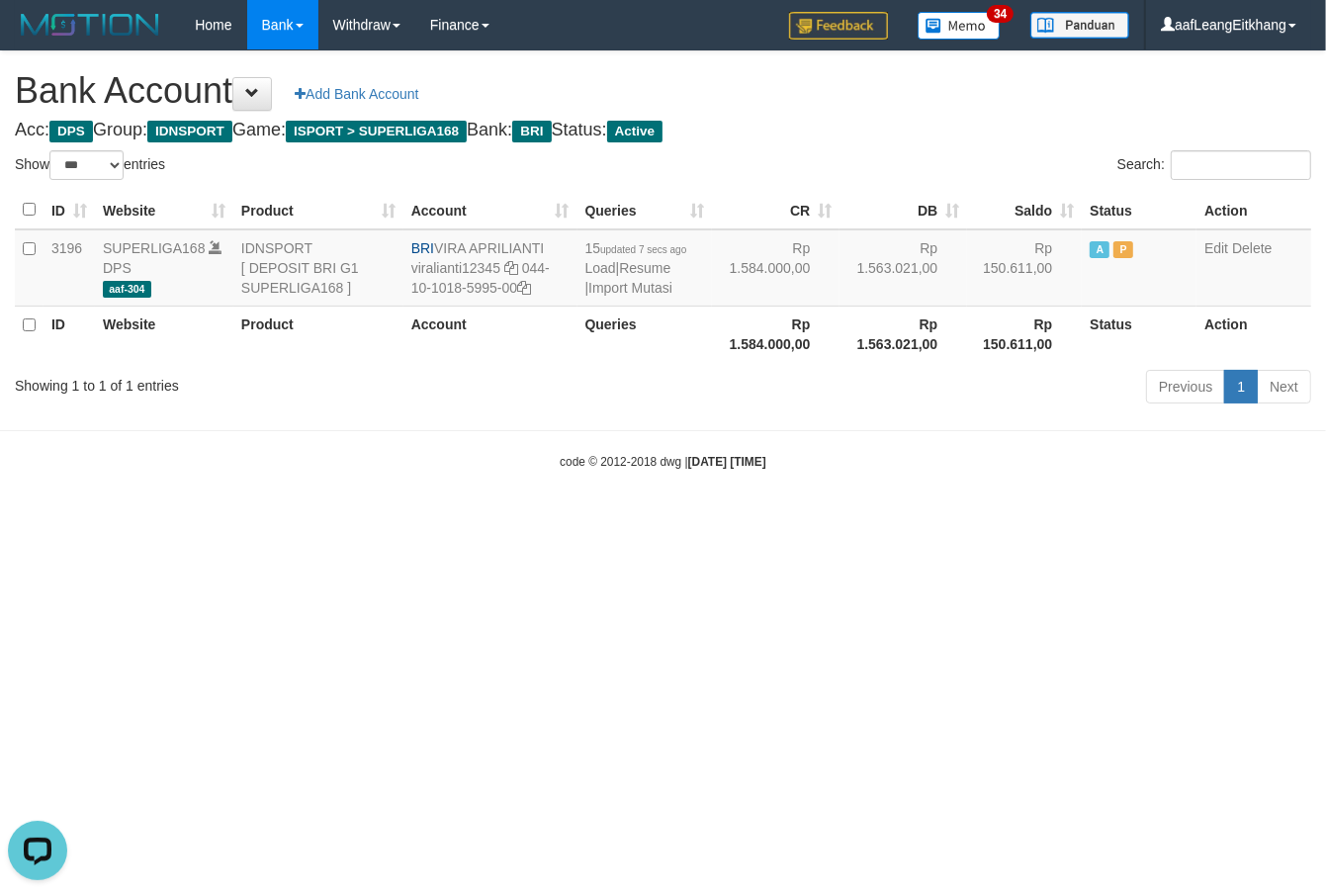 scroll, scrollTop: 0, scrollLeft: 0, axis: both 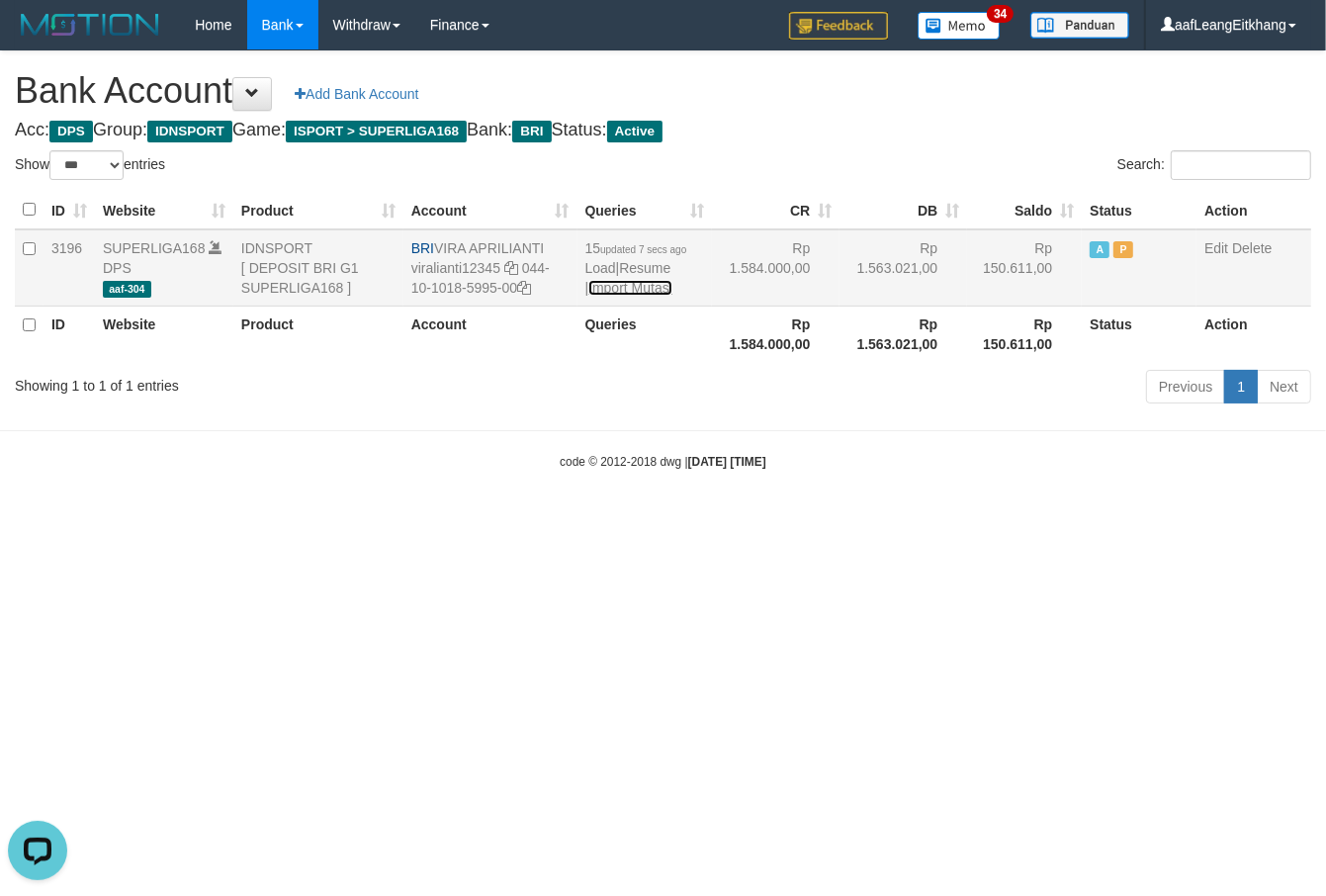 click on "Import Mutasi" at bounding box center (630, 288) 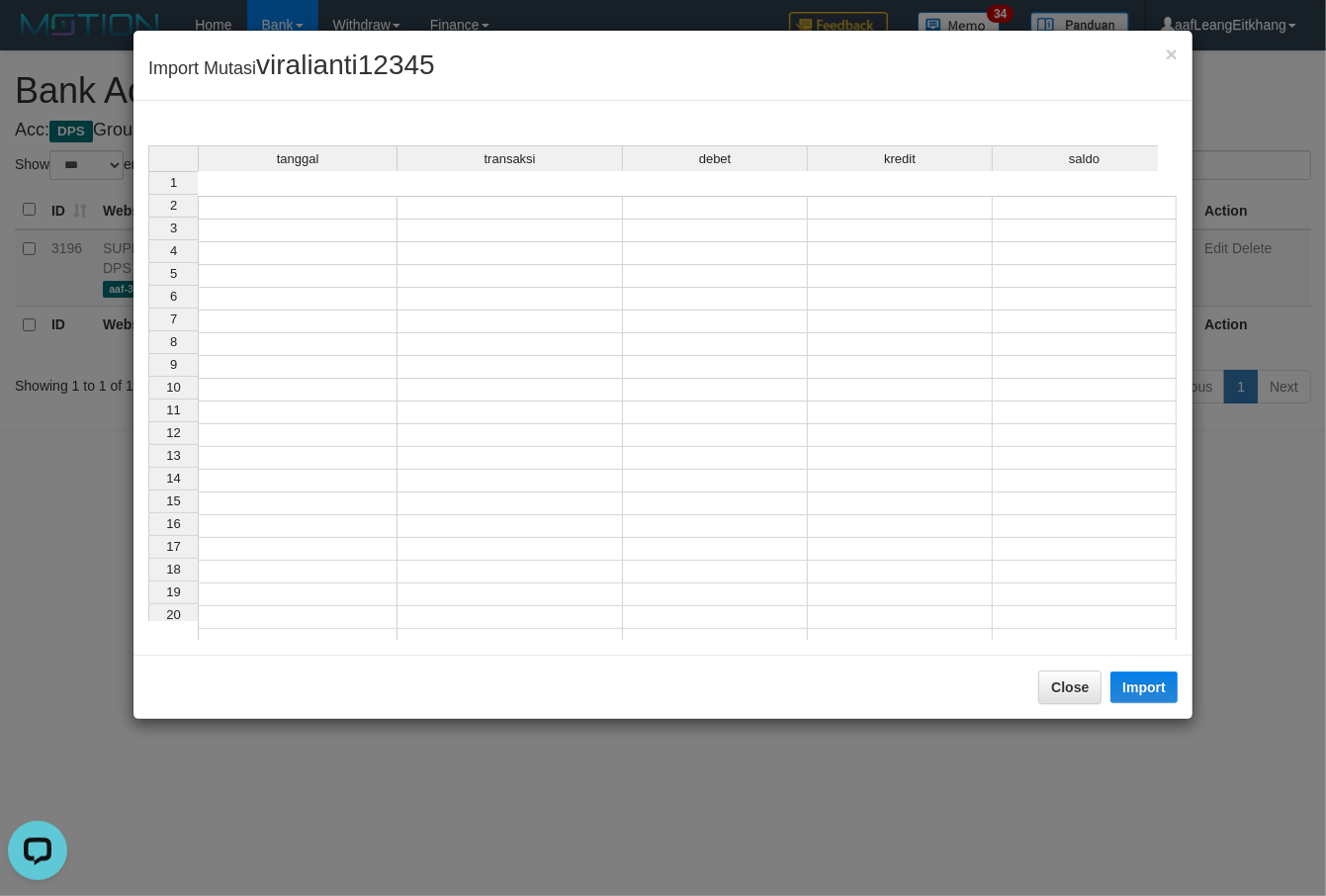 click at bounding box center (298, 208) 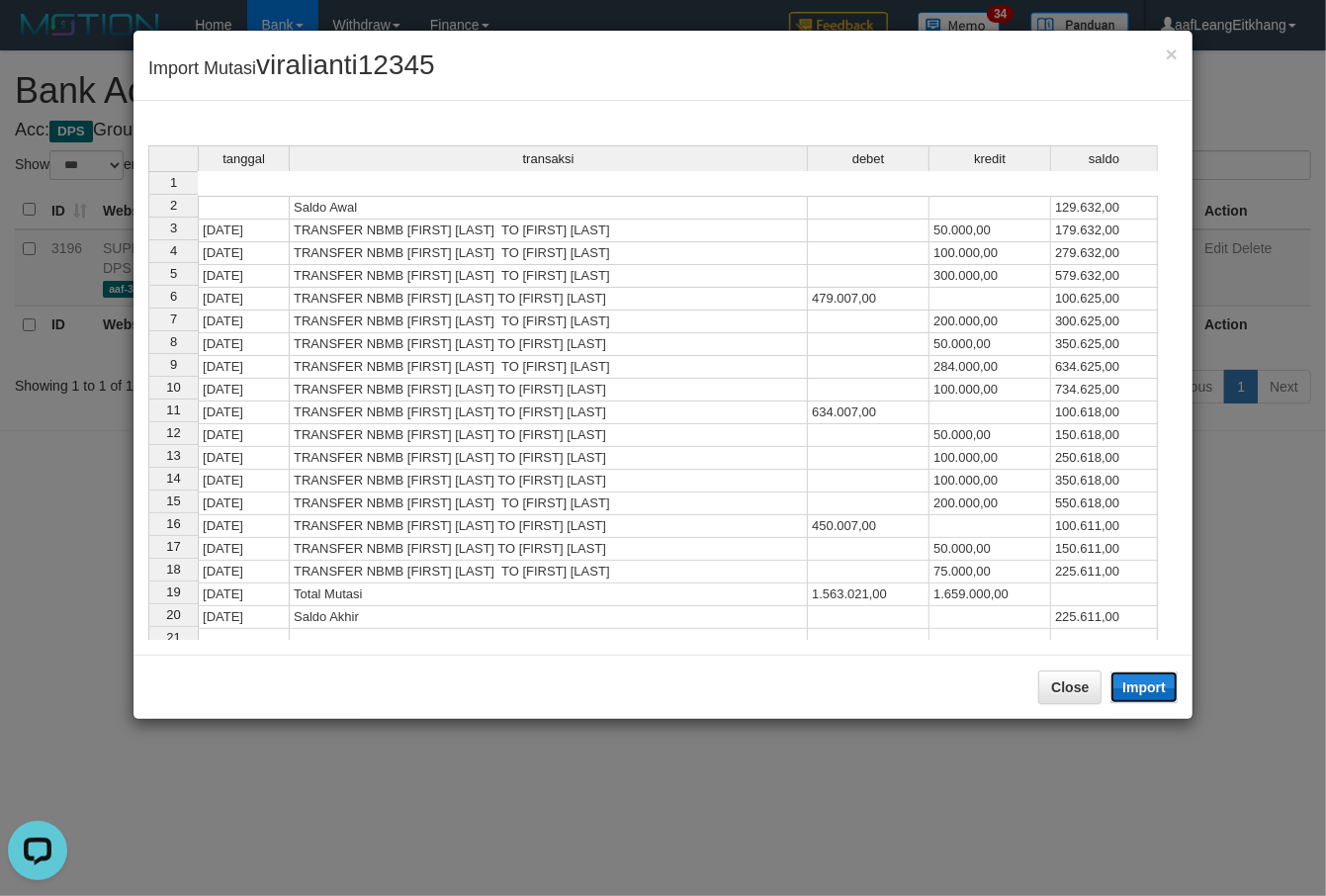 click on "Import" at bounding box center (1144, 687) 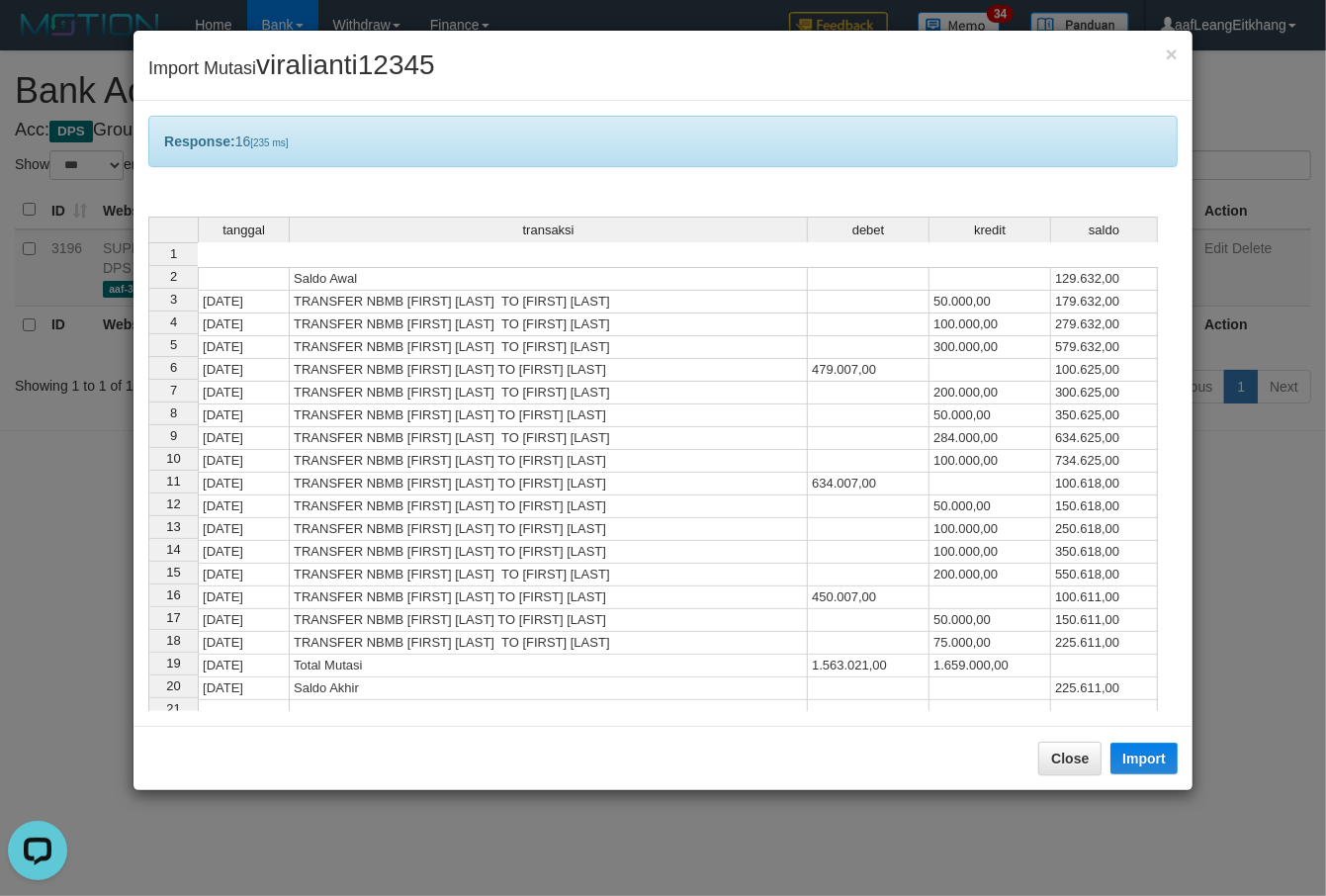 click on "1 Saldo Awal 129.632,00 2 12/07/25 TRANSFER NBMB Rohmadi  TO VIRA APRILIANTI 50.000,00 179.632,00 3 12/07/25 TRANSFER NBMB MUHAMAD IKBAL  TO VIRA APRILIANTI 100.000,00 279.632,00 4 12/07/25 TRANSFER NBMB DIO DANI SITOR  TO VIRA APRILIANTI 300.000,00 579.632,00 5 12/07/25 TRANSFER NBMB VIRA APRILIANTI TO SUHENDRA WIDJAYA 479.007,00 100.625,00 6 12/07/25 TRANSFER NBMB DIO DANI SITOR  TO VIRA APRILIANTI 200.000,00 300.625,00 7 12/07/25 TRANSFER NBMBYOHANES SANG TO VIRA APRILIANTI 50.000,00 350.625,00 8 12/07/25 TRANSFER NBMB DIO DANI SITOR  TO VIRA APRILIANTI 284.000,00 634.625,00 9 12/07/25 TRANSFER NBMBYOHANES SANG TO VIRA APRILIANTI 100.000,00 734.625,00 10 12/07/25 TRANSFER NBMB VIRA APRILIANTI TO SUGANDI 634.007,00 100.618,00 11 12/07/25 TRANSFER NBMBYOHANES SANG TO VIRA APRILIANTI 50.000,00 150.618,00 12 12/07/25 TRANSFER NBMBYOHANES SANG TO VIRA APRILIANTI 100.000,00 250.618,00 13 12/07/25 TRANSFER NBMBYOHANES SANG TO VIRA APRILIANTI 100.000,00 350.618,00 14 12/07/25 200.000,00 550.618,00 15 12/07/25 16" at bounding box center [653, 563] 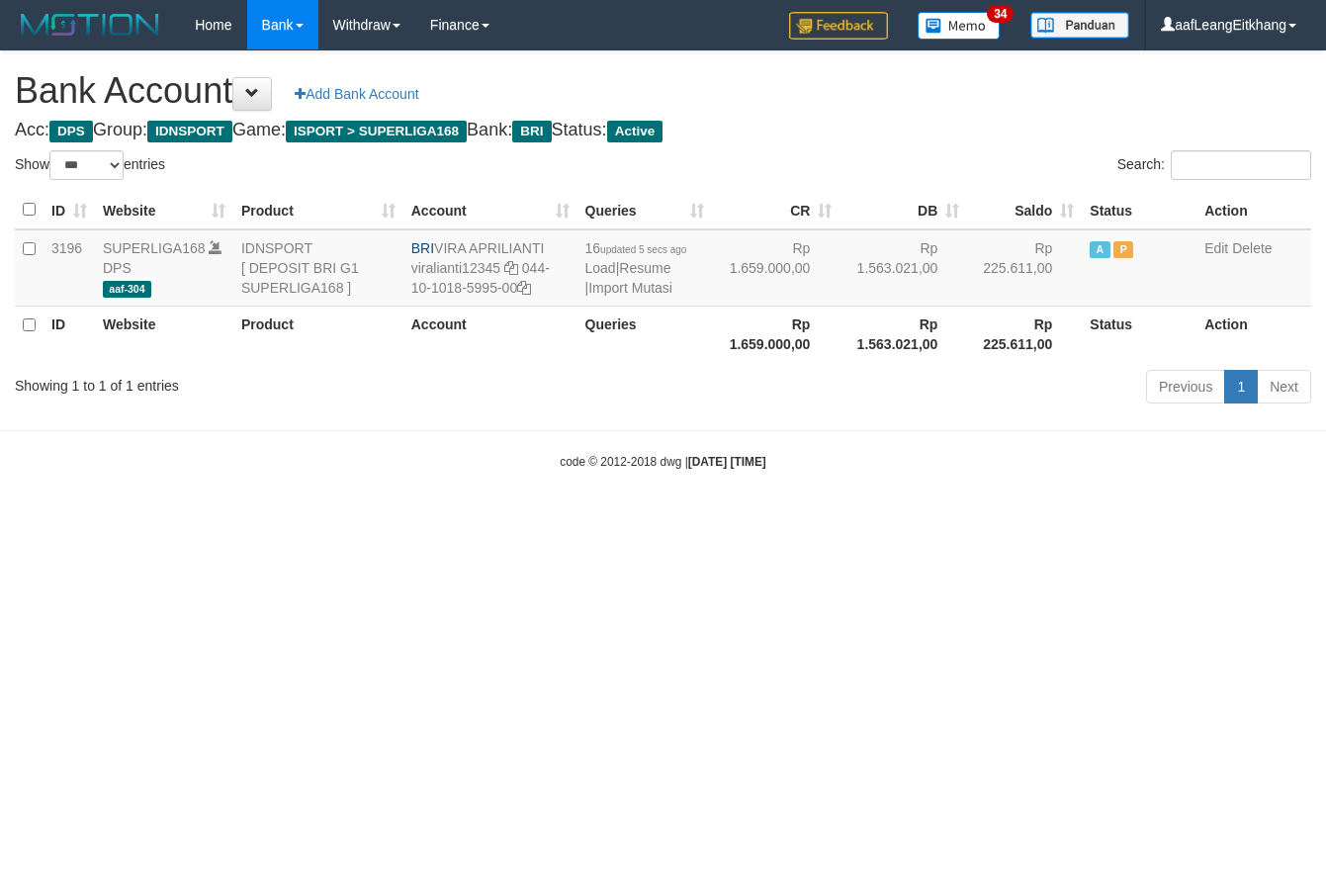 select on "***" 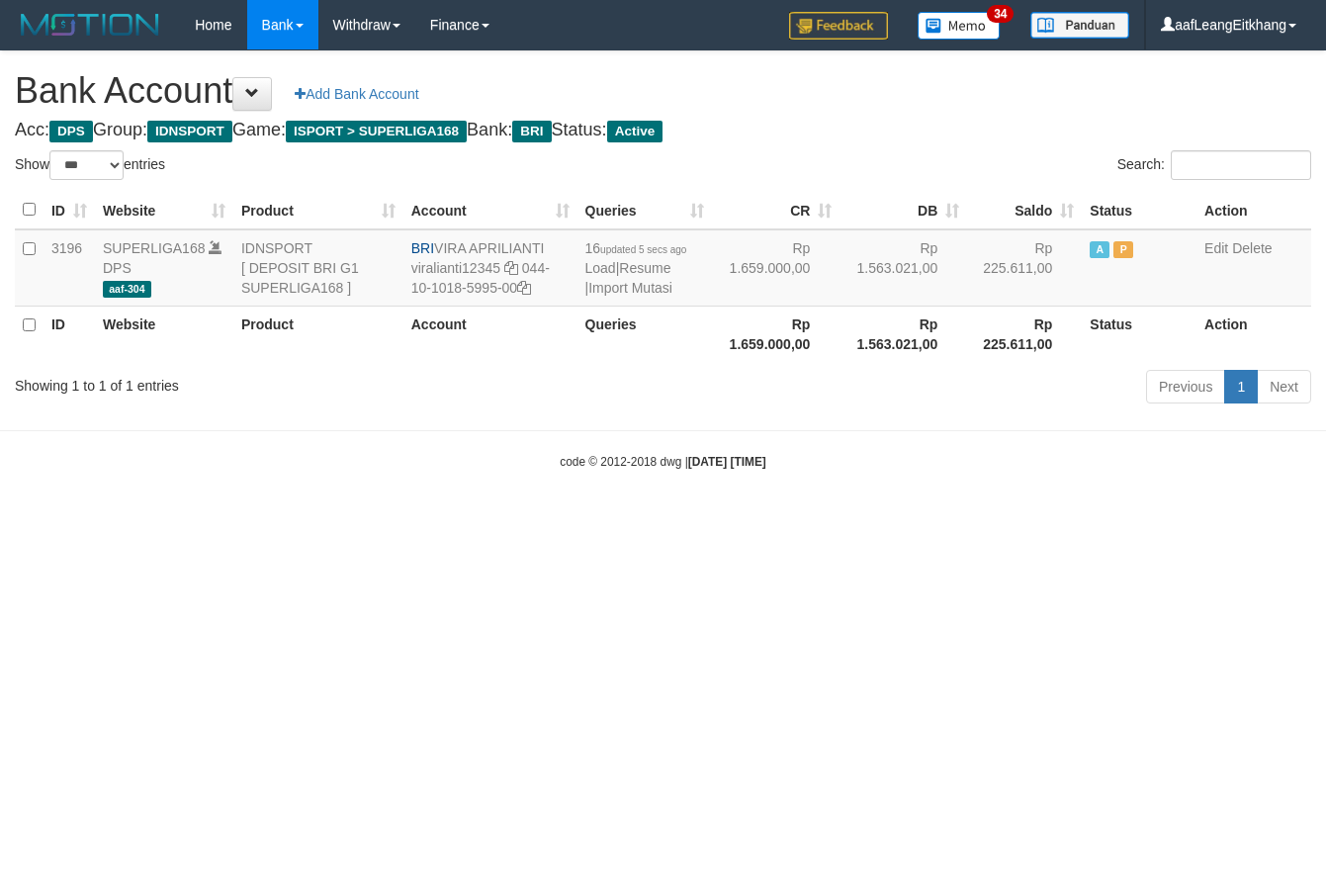 scroll, scrollTop: 0, scrollLeft: 0, axis: both 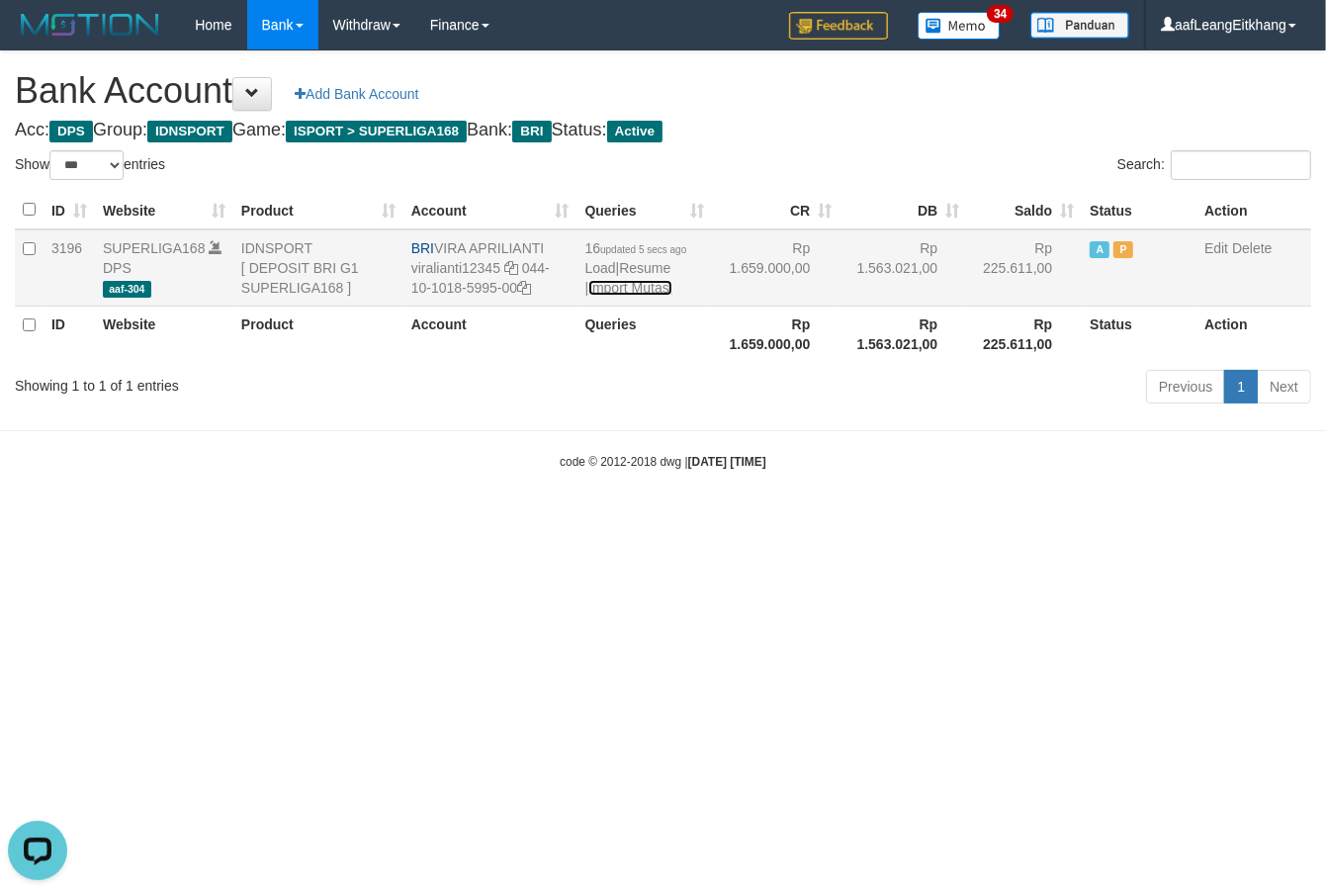 click on "Import Mutasi" at bounding box center (630, 288) 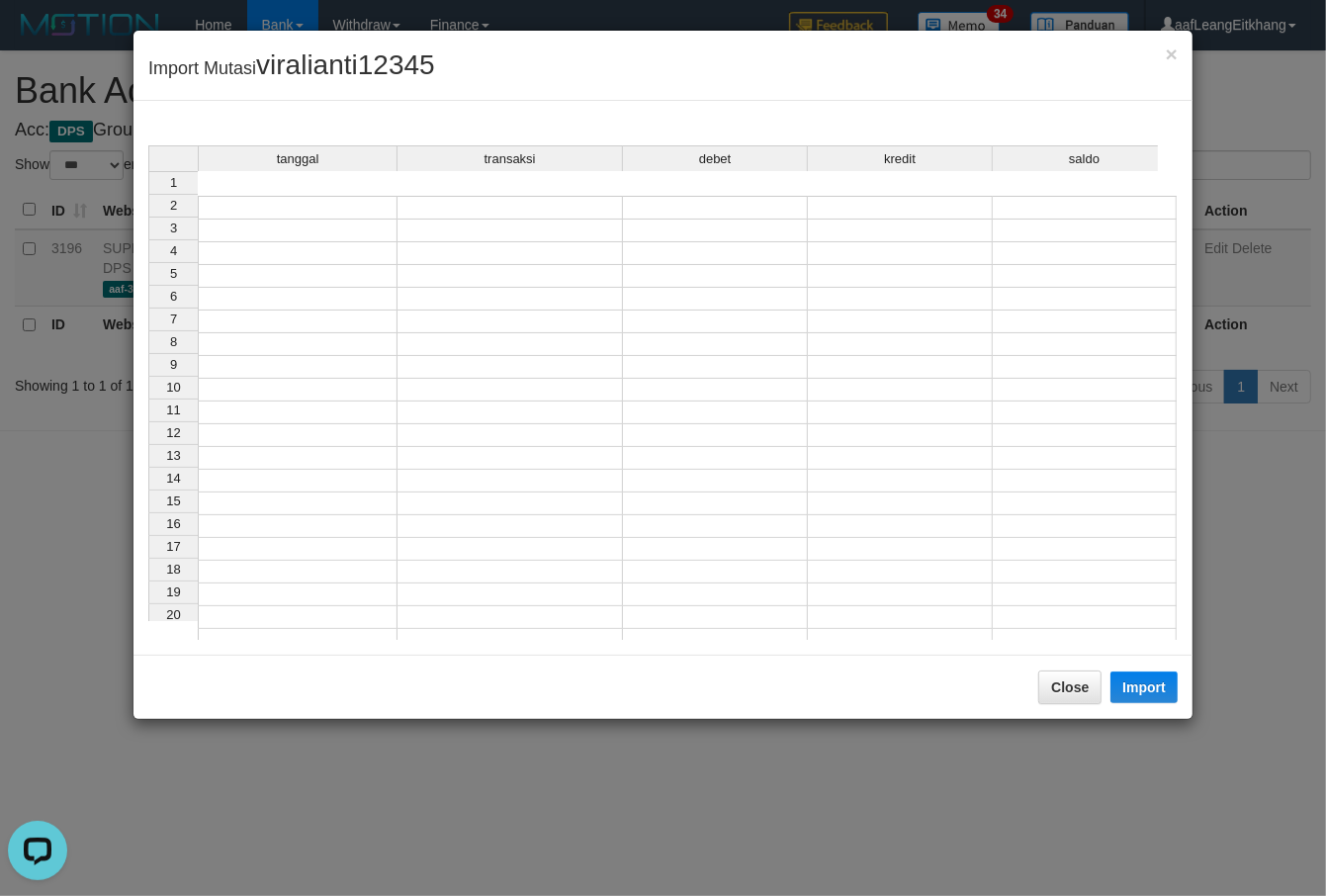 click at bounding box center [298, 208] 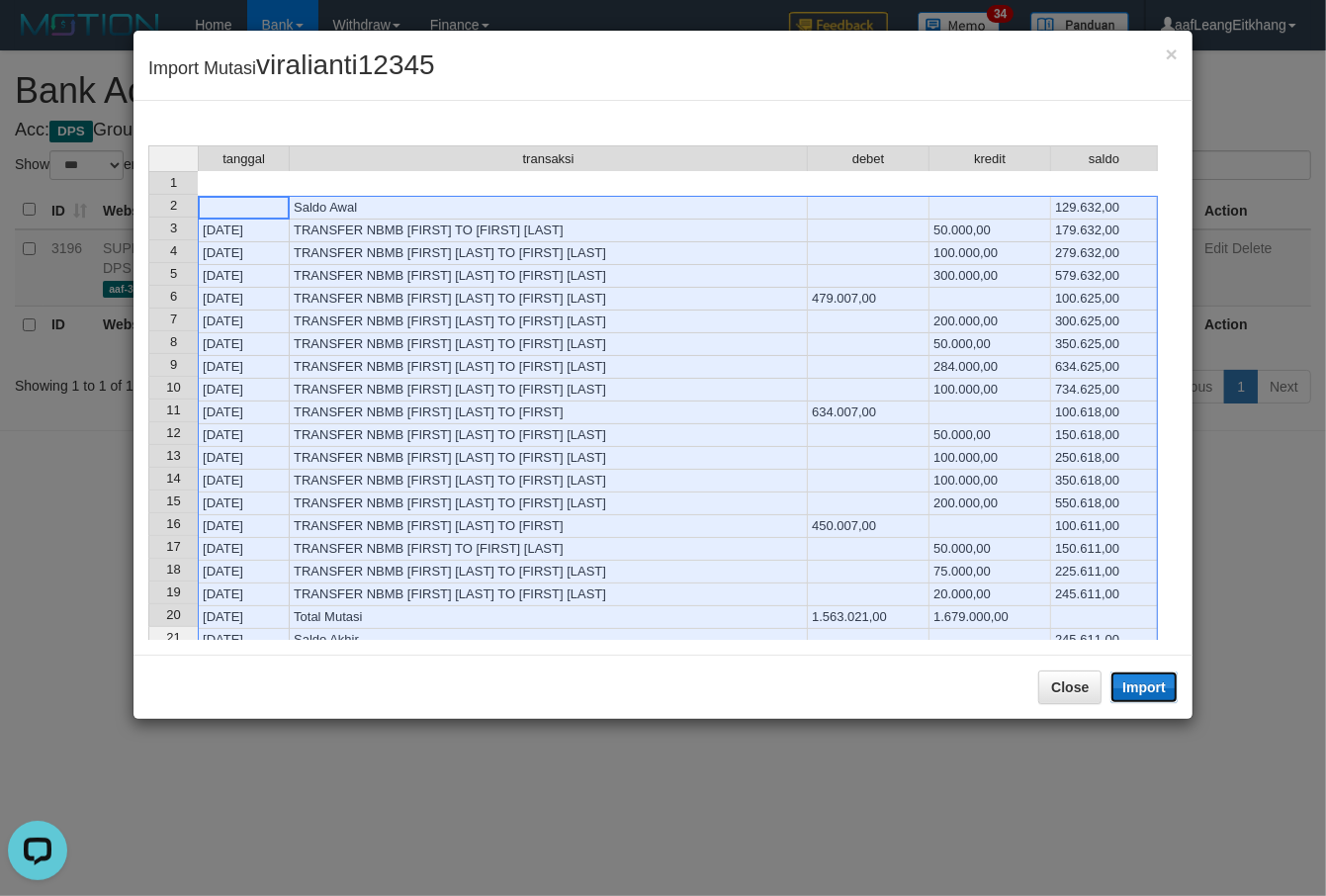 click on "Import" at bounding box center [1144, 687] 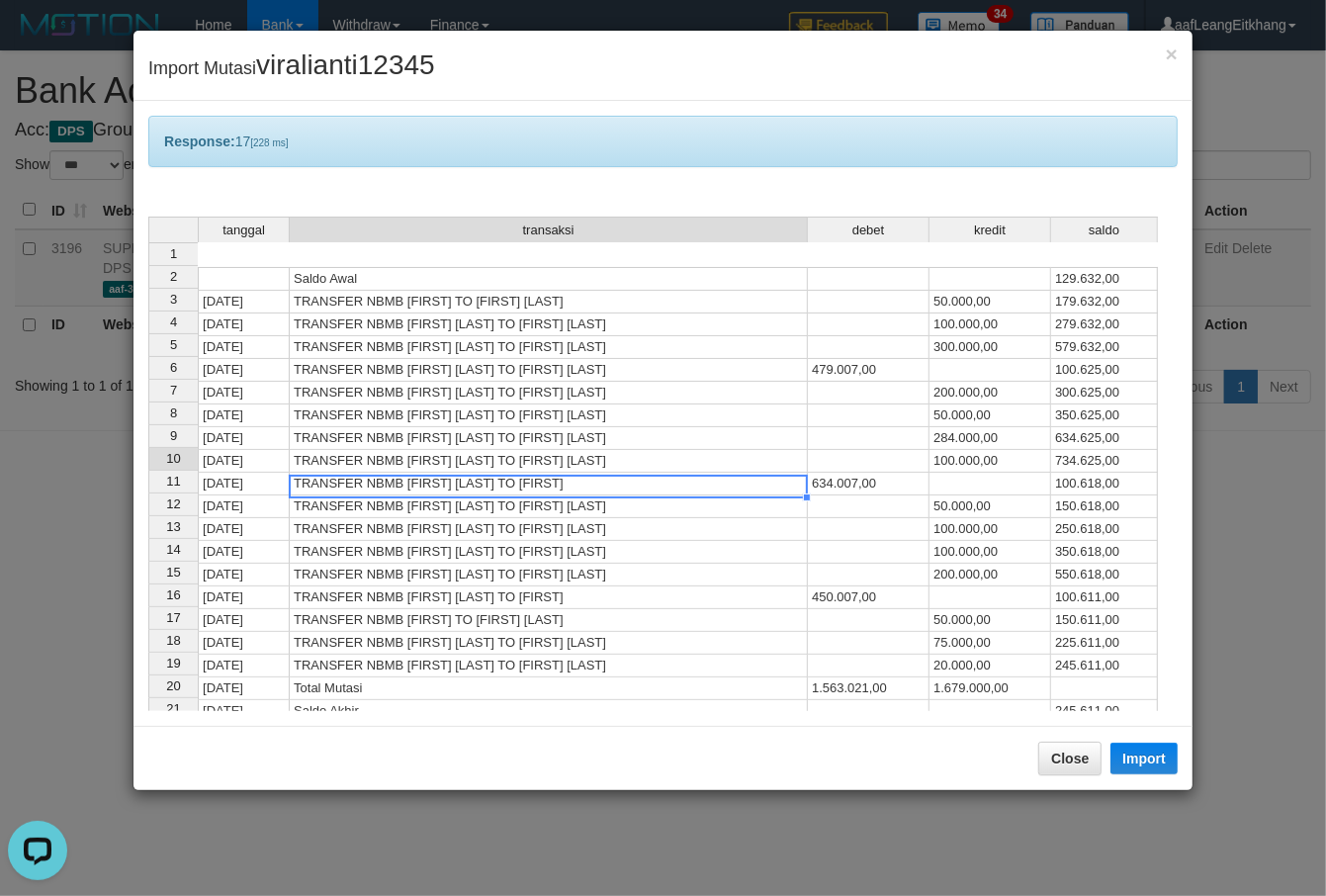 click on "TRANSFER NBMB [NAME] [NAME] TO [NAME]" at bounding box center [549, 484] 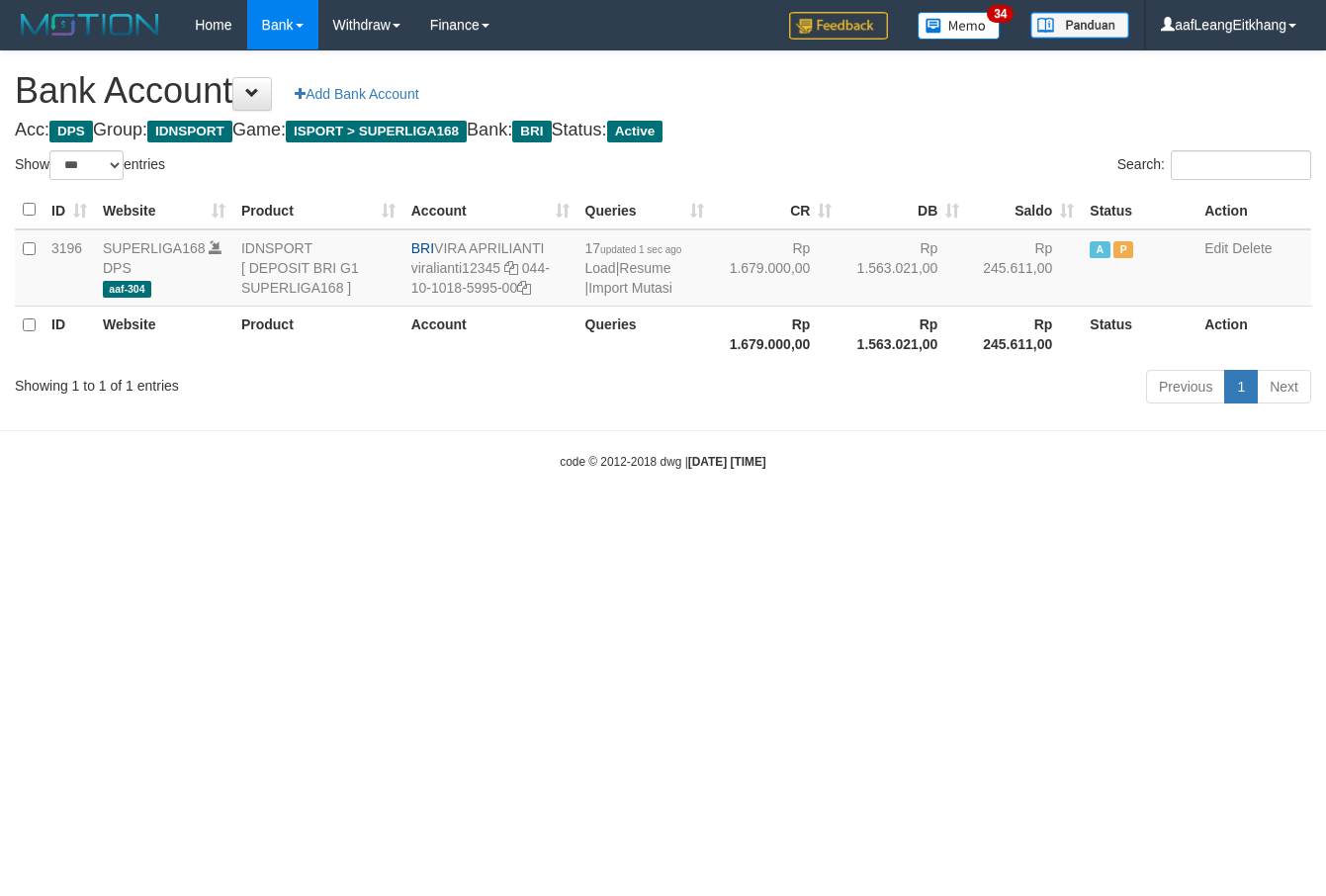 select on "***" 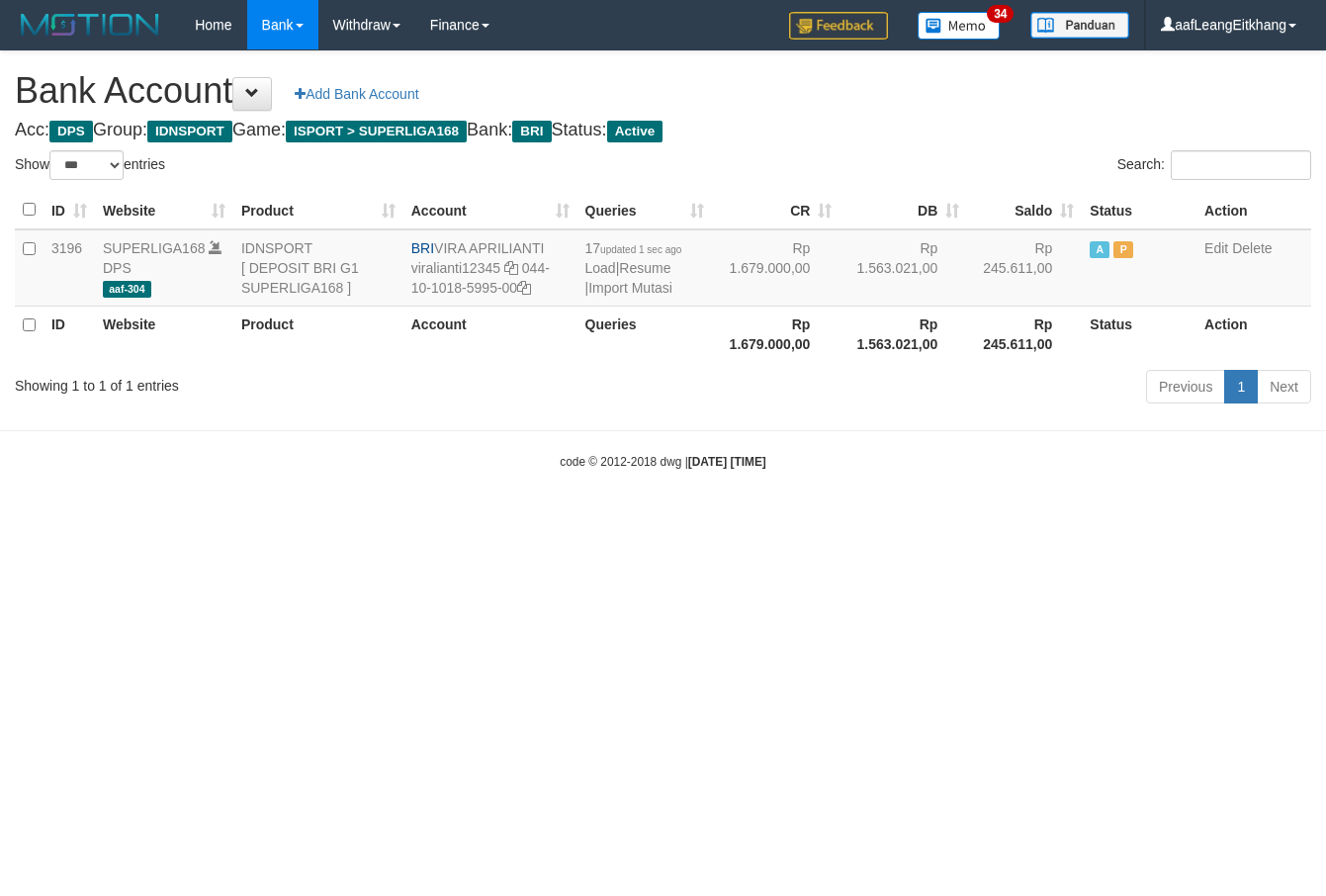 scroll, scrollTop: 0, scrollLeft: 0, axis: both 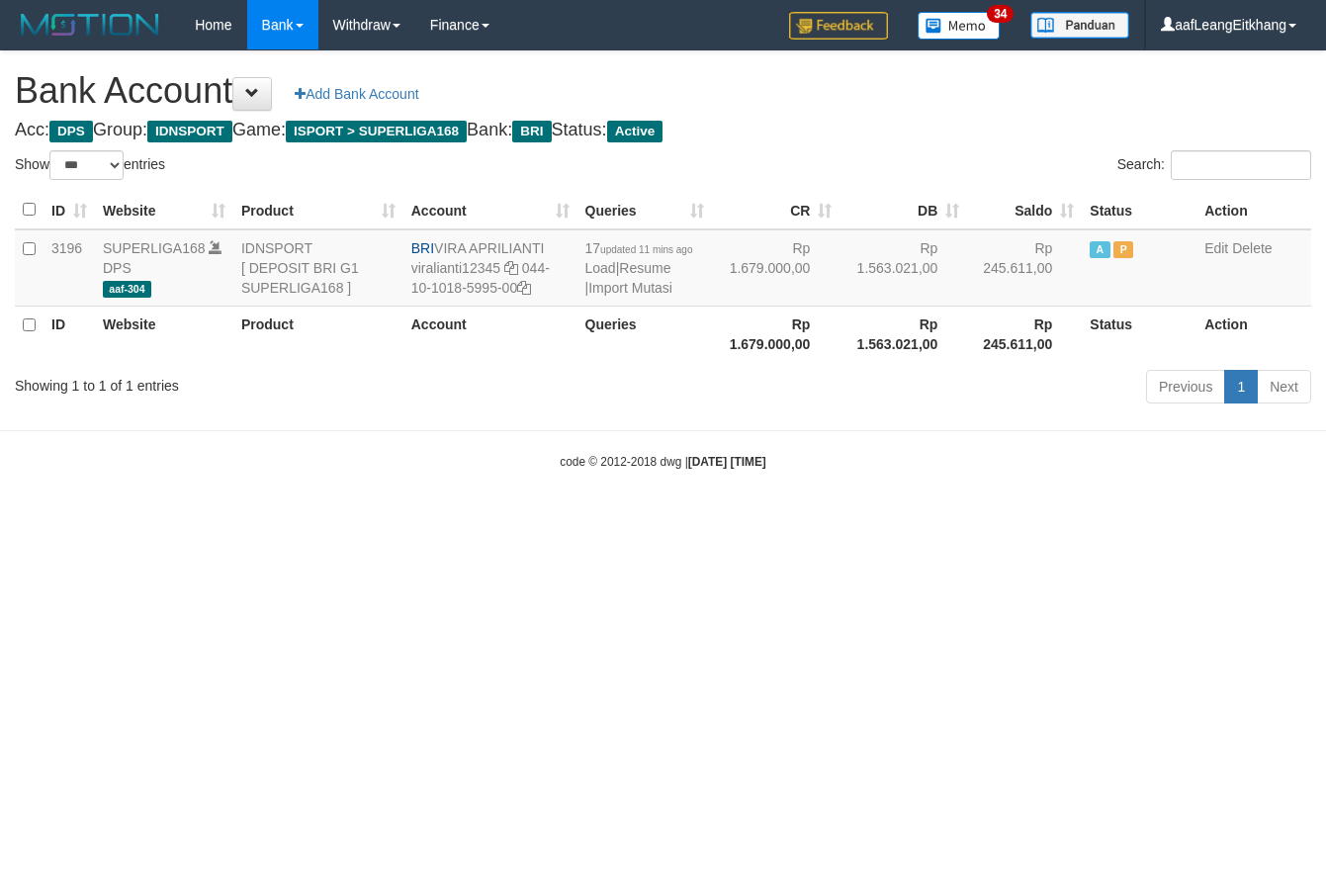 select on "***" 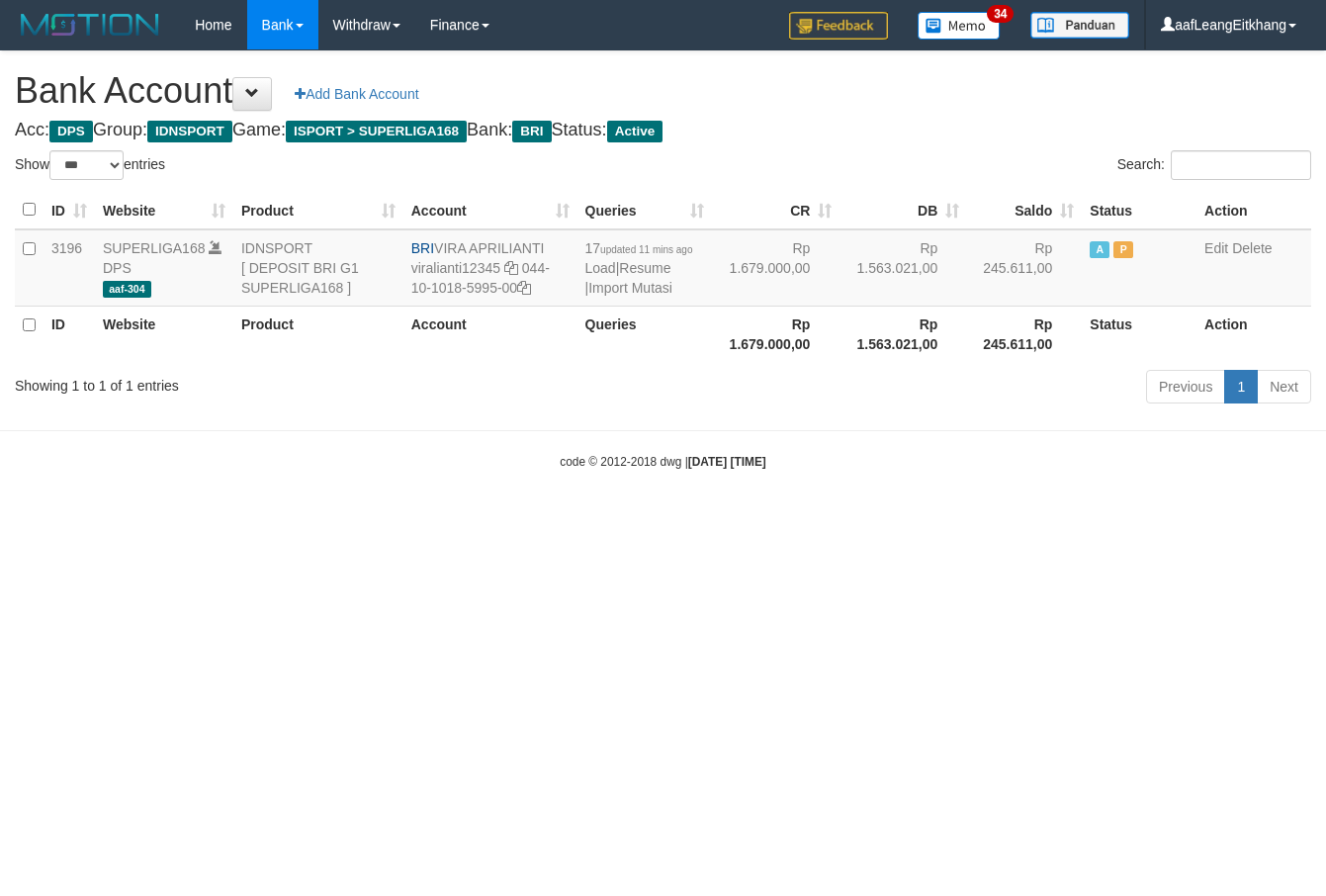 scroll, scrollTop: 0, scrollLeft: 0, axis: both 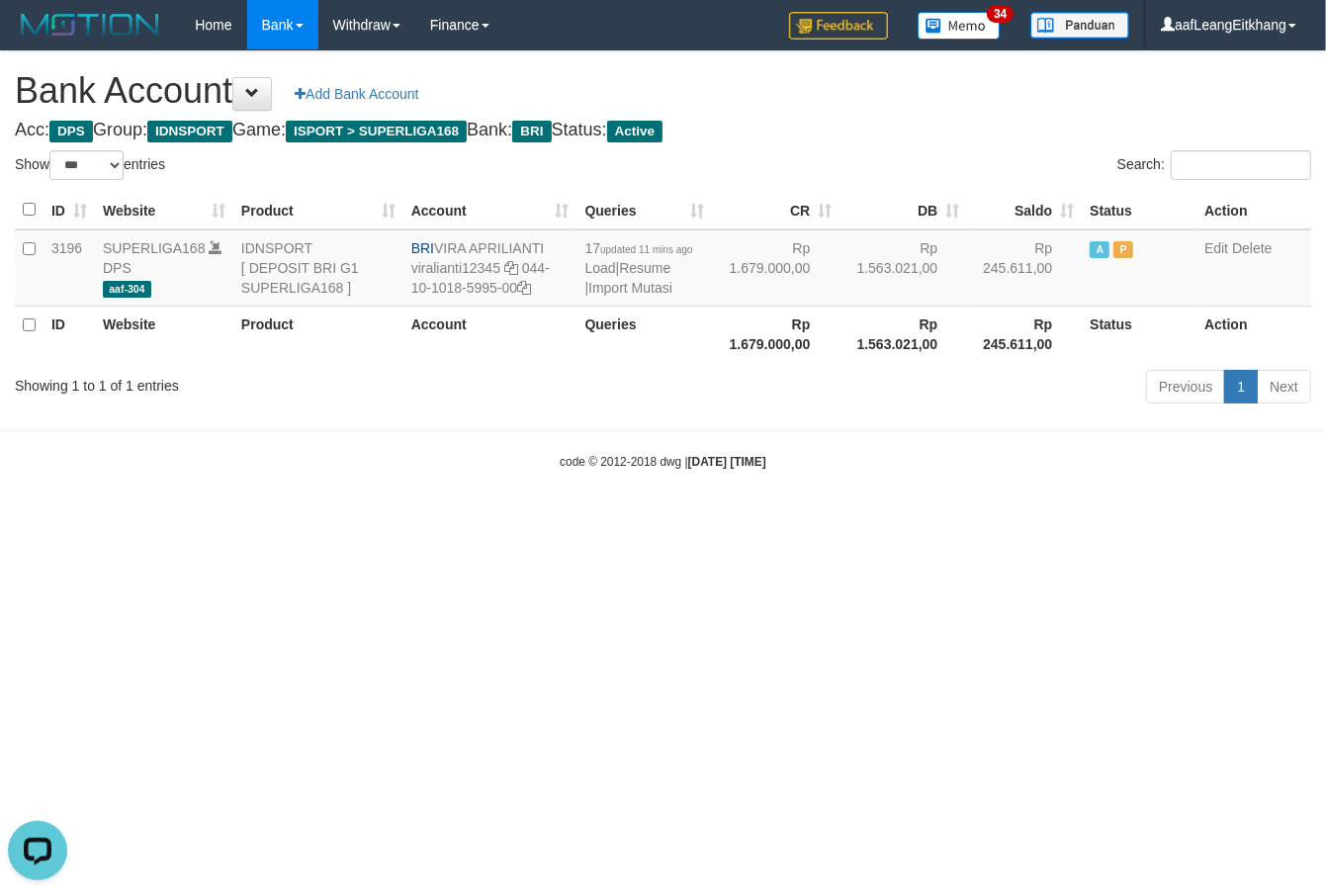 click on "Toggle navigation
Home
Bank
Account List
Load
By Website
Group
[ISPORT]													SUPERLIGA168
By Load Group (DPS)" at bounding box center [663, 260] 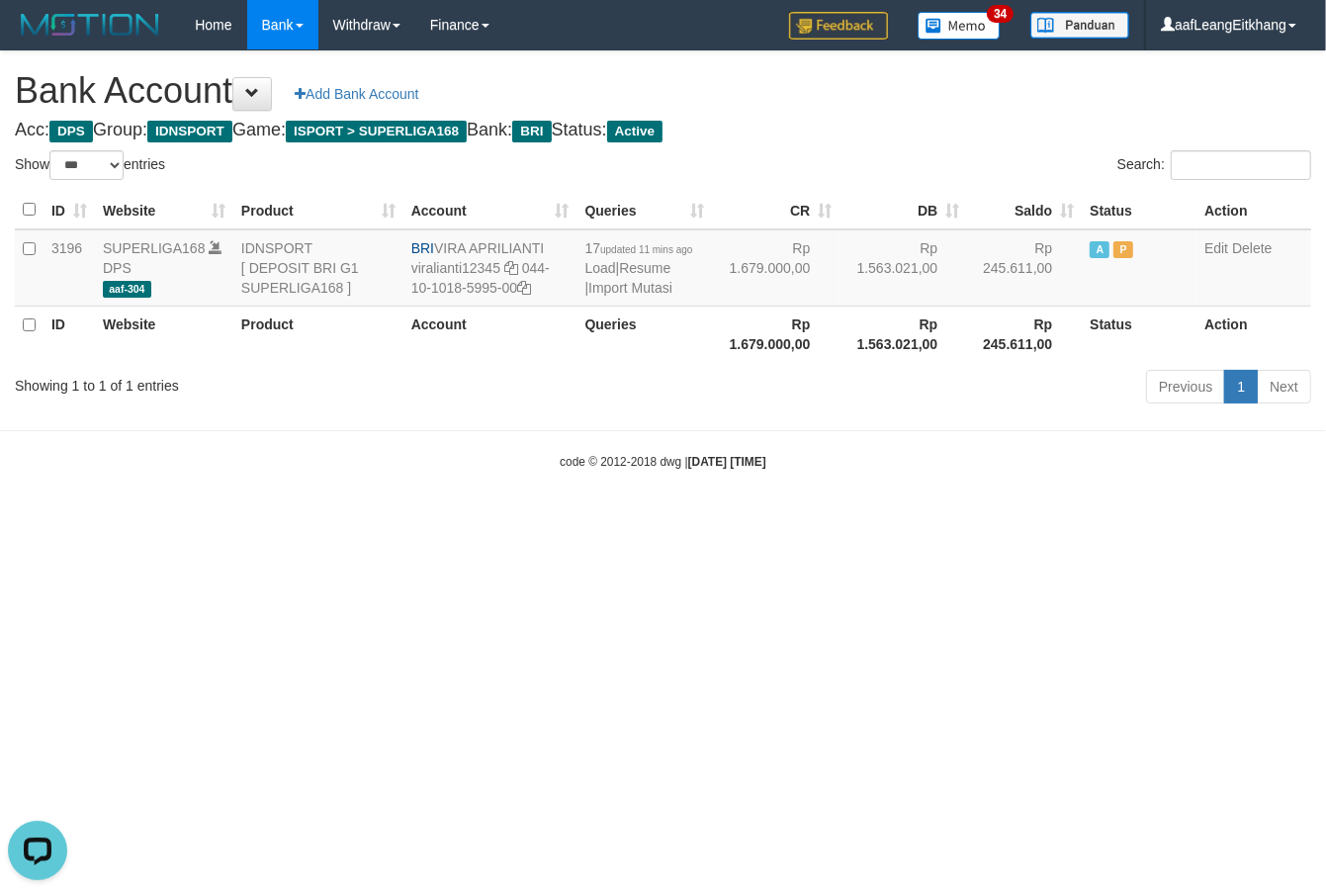 click on "Toggle navigation
Home
Bank
Account List
Load
By Website
Group
[ISPORT]													SUPERLIGA168
By Load Group (DPS)" at bounding box center (663, 260) 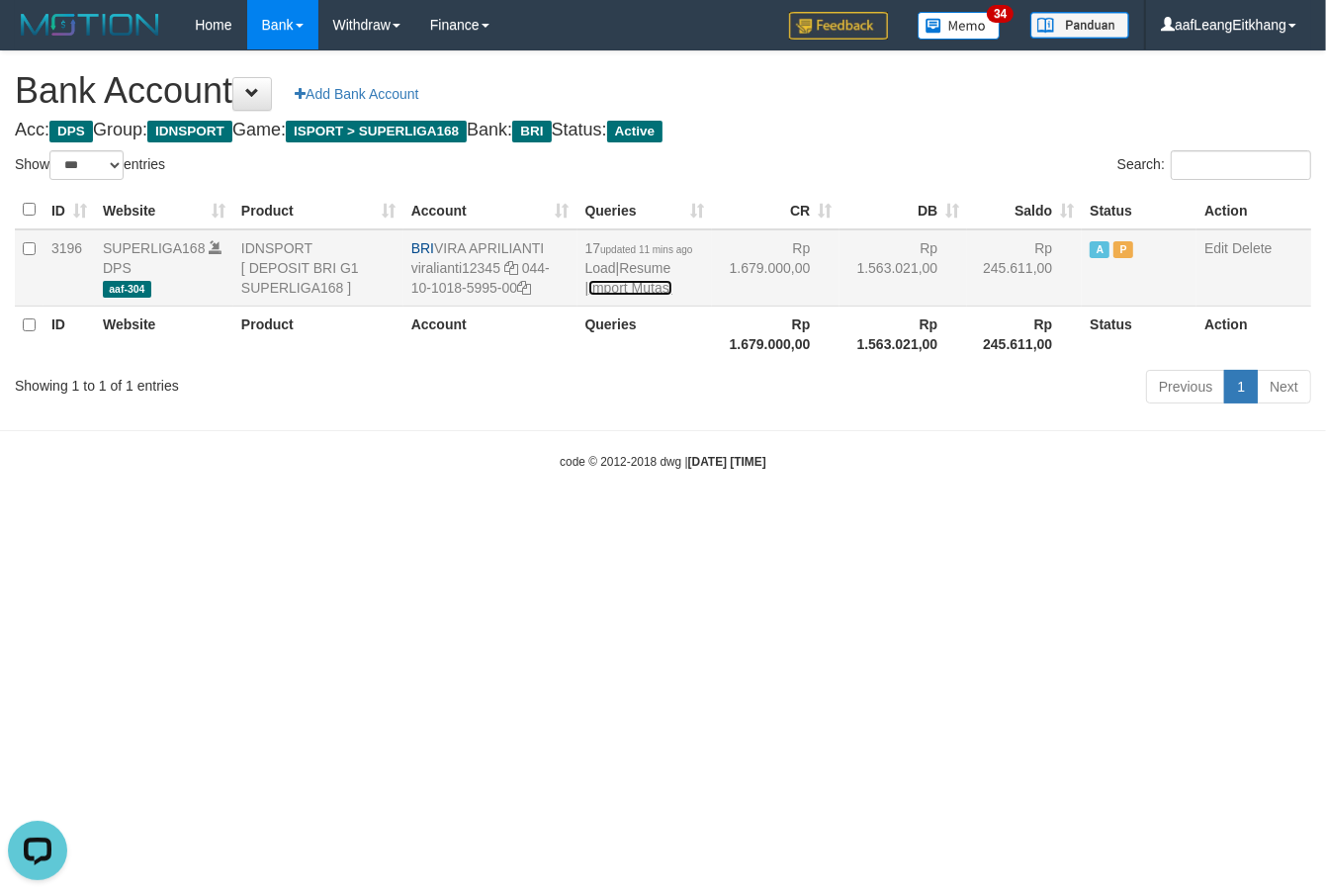 click on "Import Mutasi" at bounding box center (630, 288) 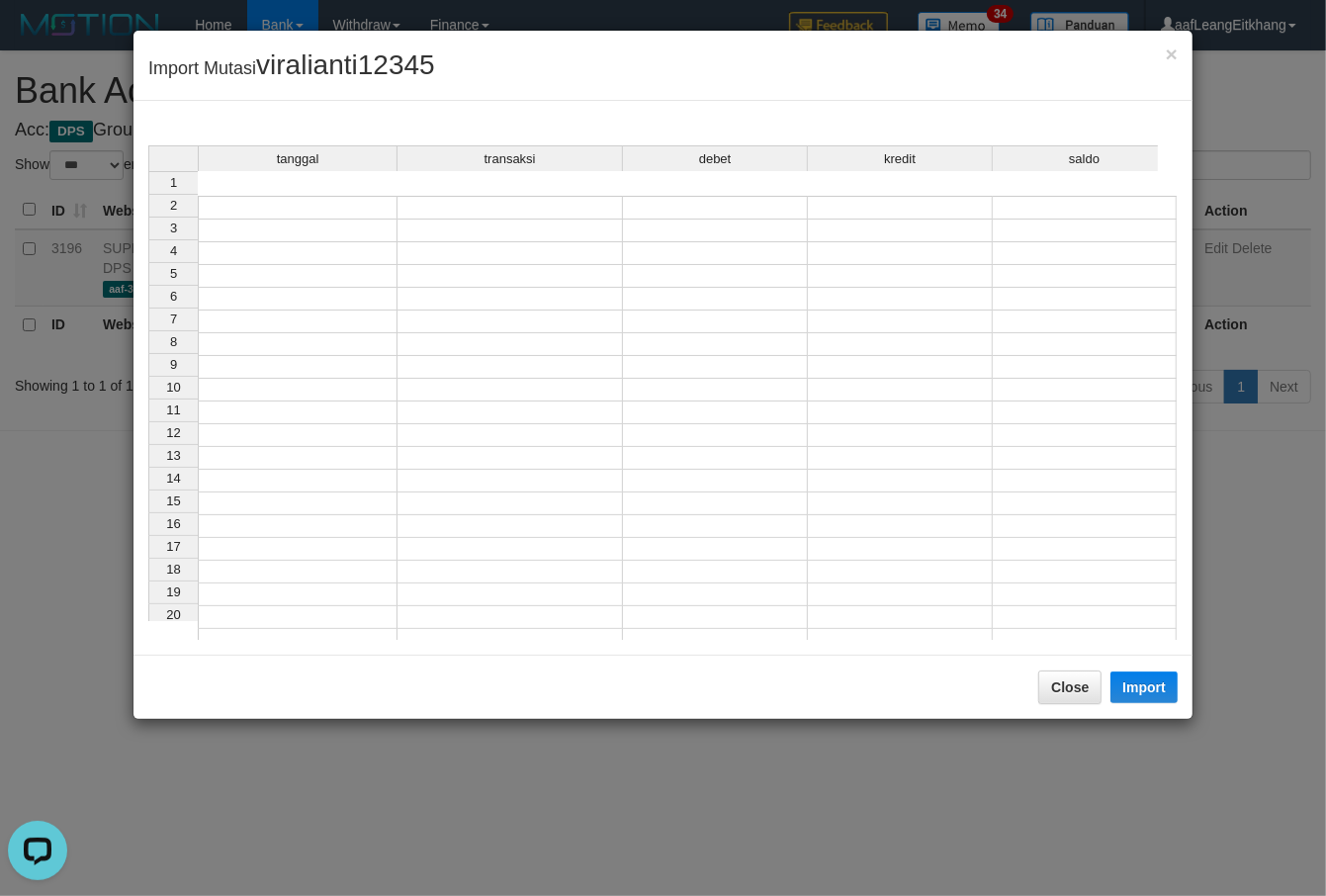 click at bounding box center [298, 208] 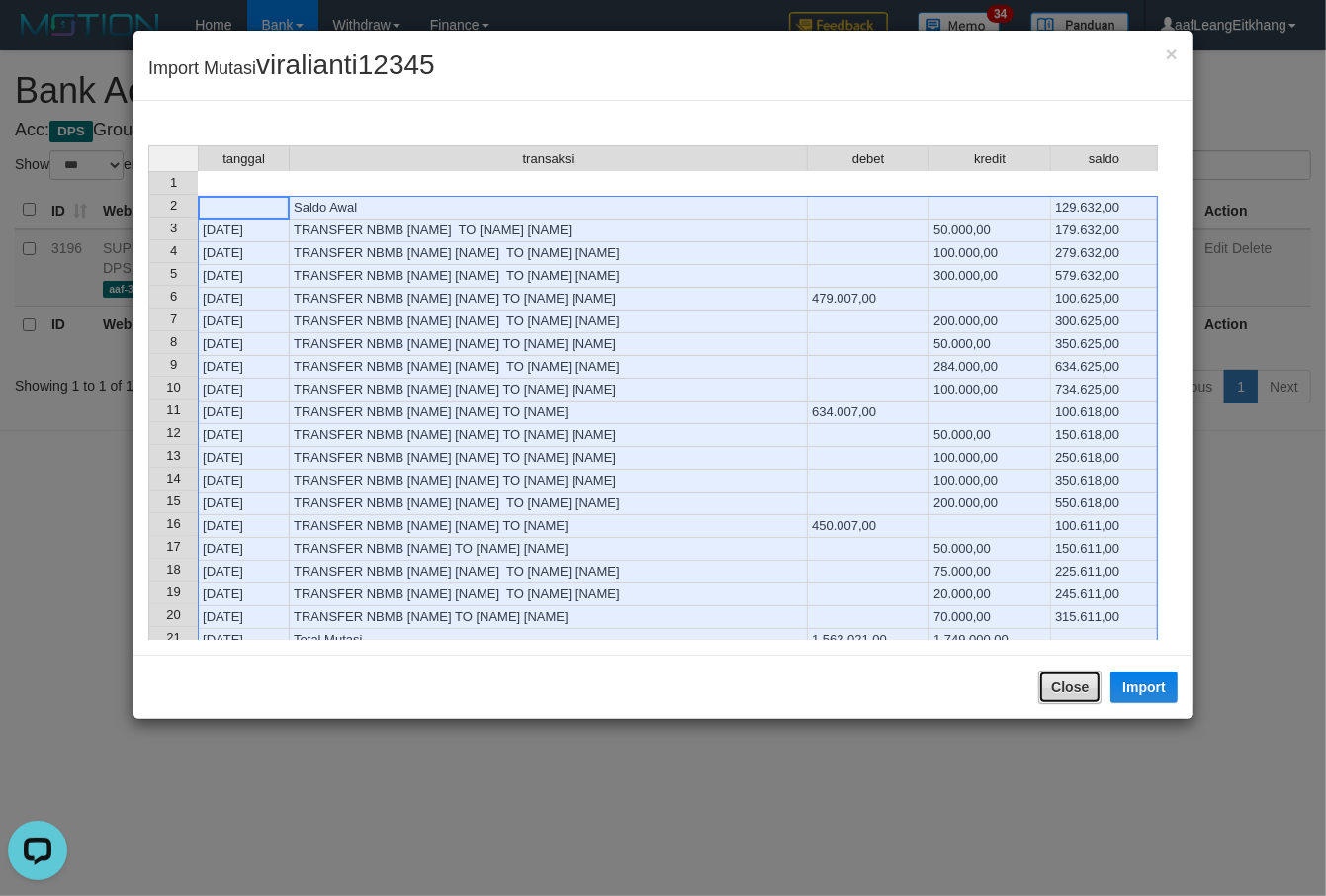 click on "Close" at bounding box center (1070, 687) 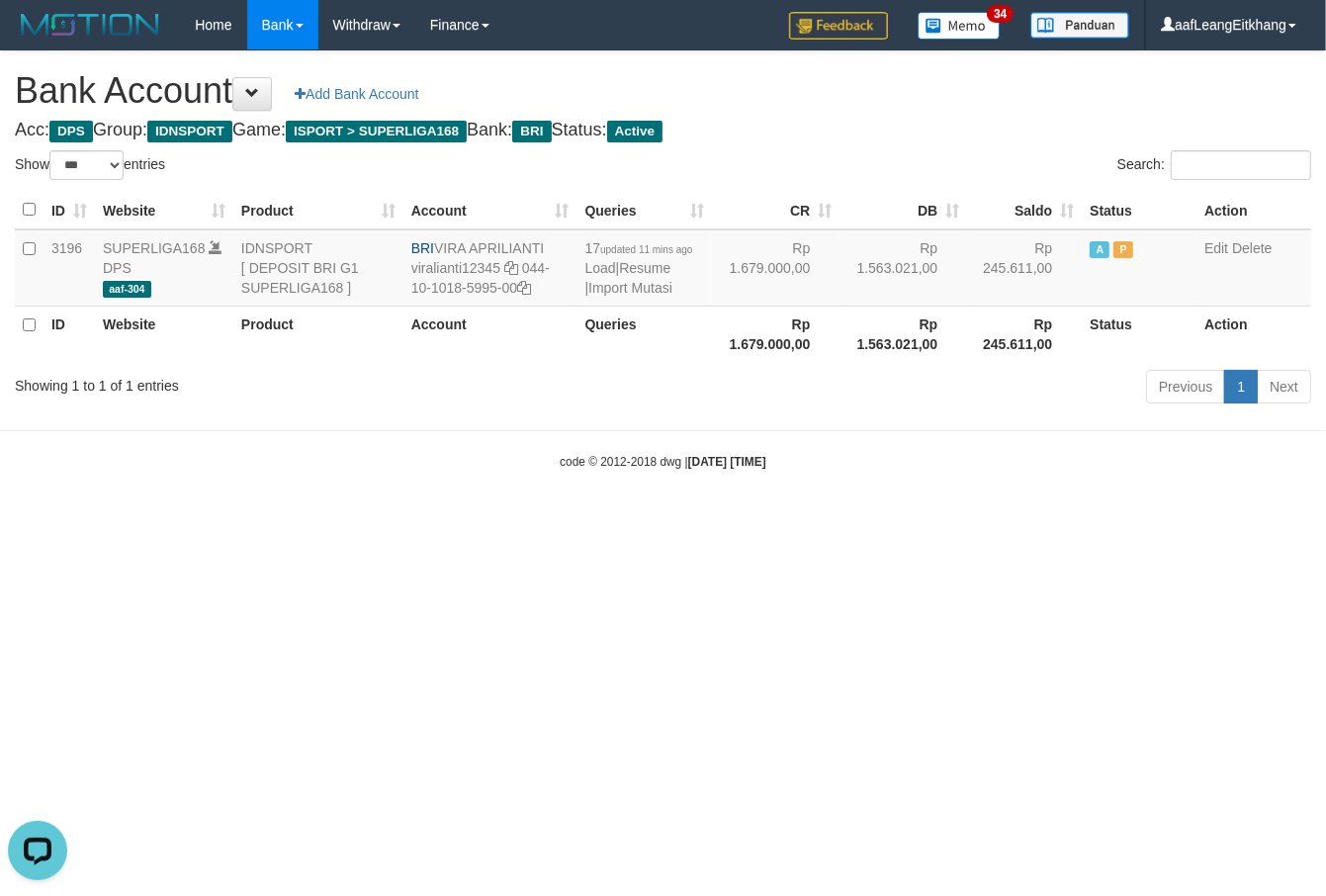 click on "Toggle navigation
Home
Bank
Account List
Load
By Website
Group
[ISPORT]													SUPERLIGA168
By Load Group (DPS)" at bounding box center (663, 260) 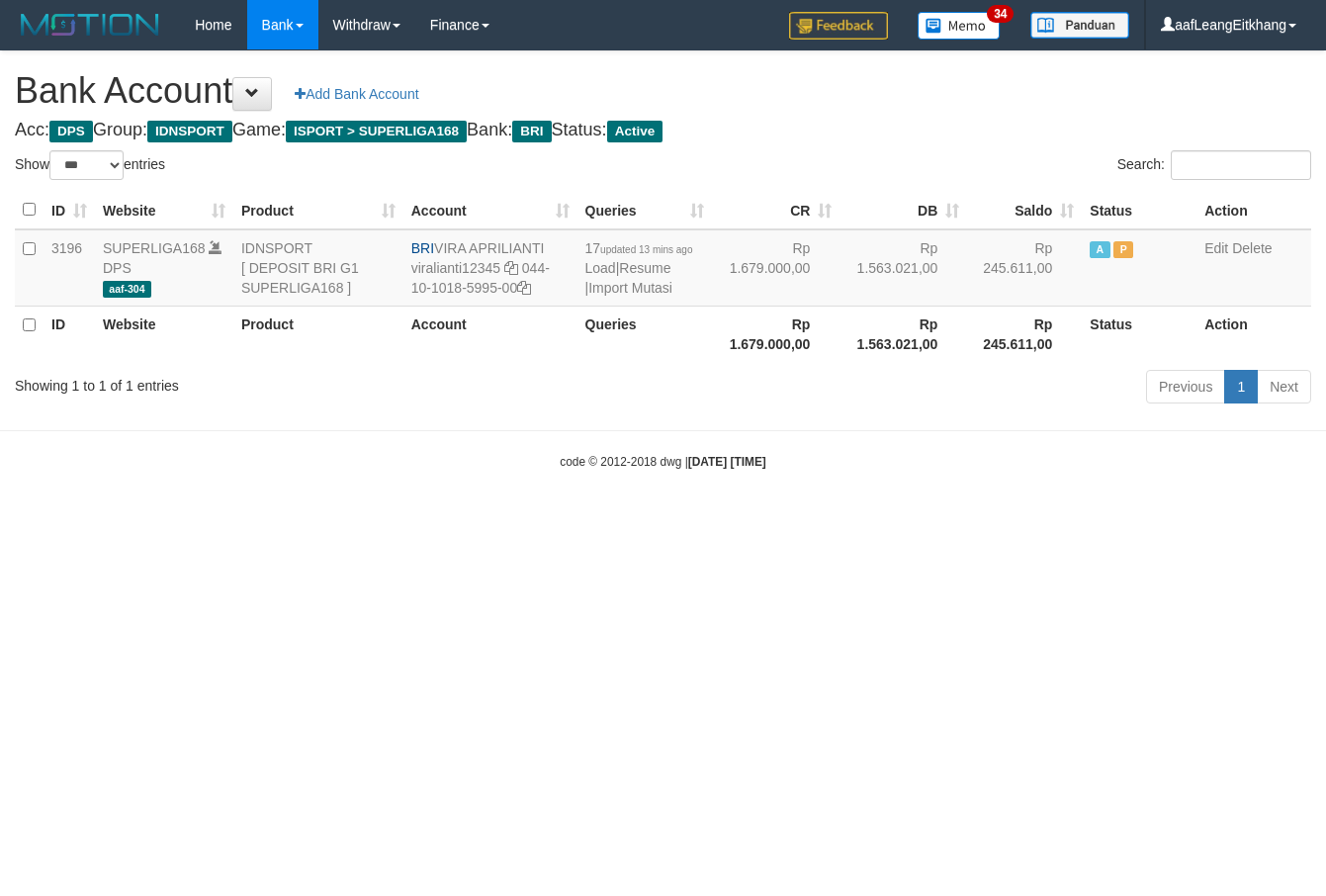 select on "***" 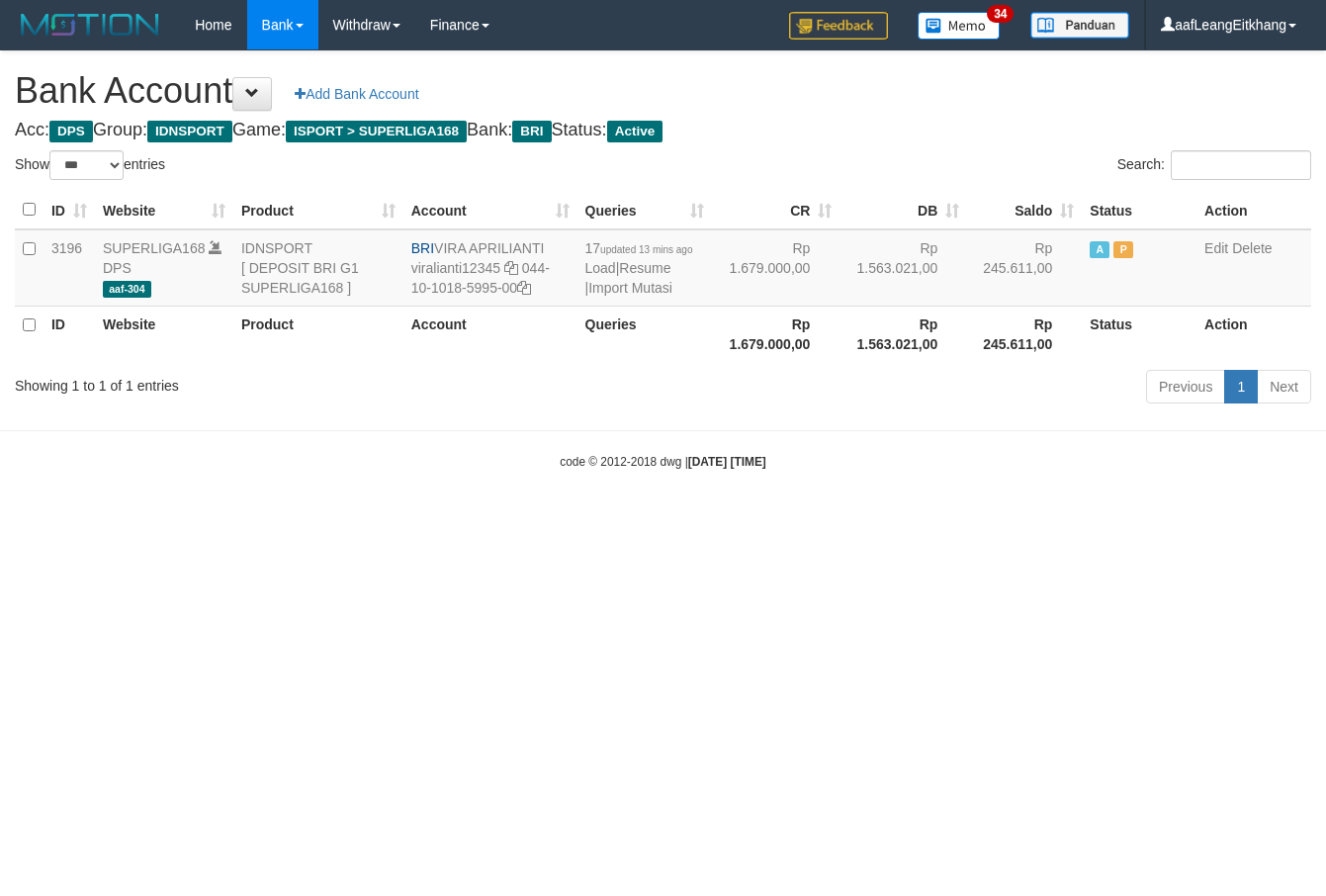 scroll, scrollTop: 0, scrollLeft: 0, axis: both 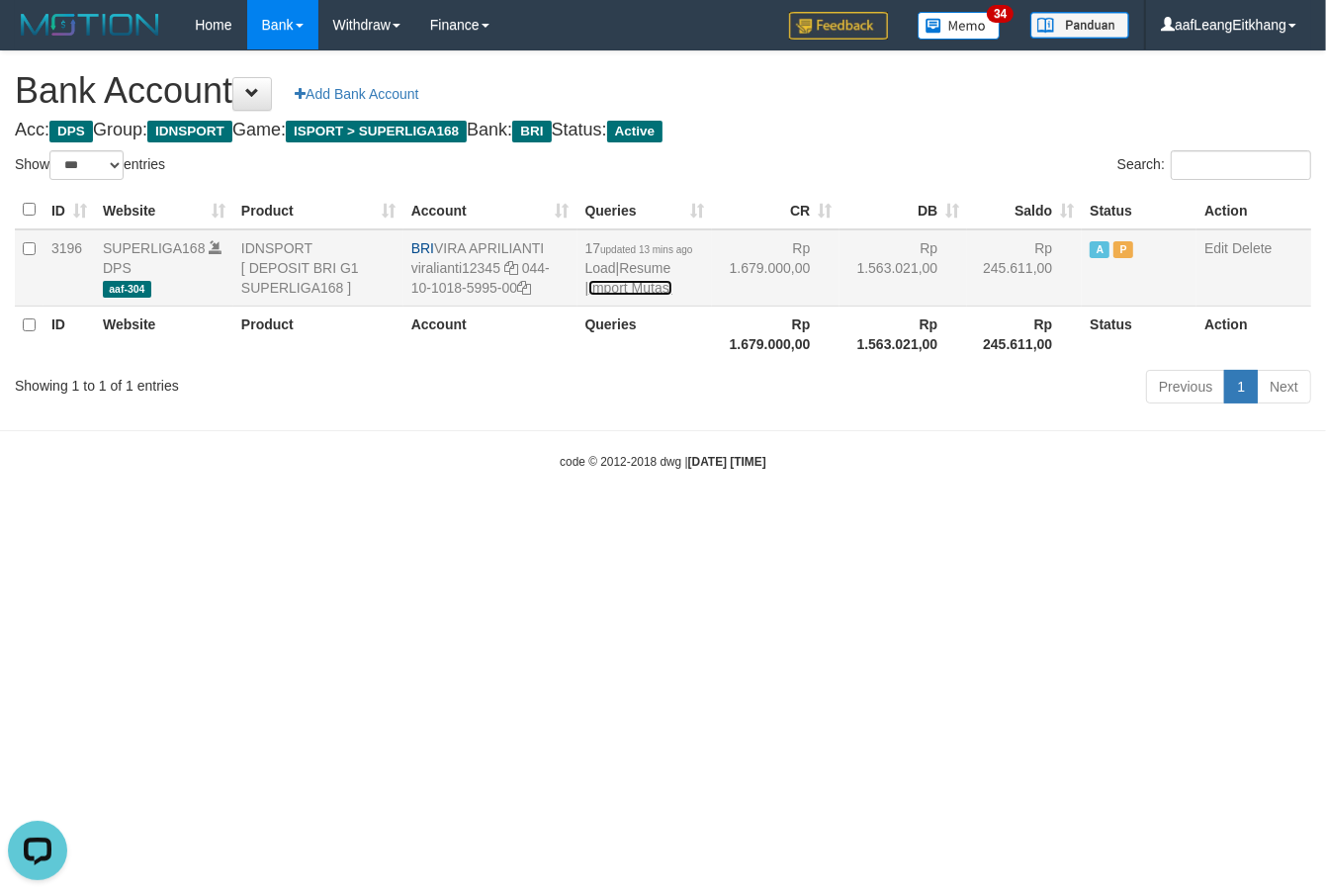 click on "Import Mutasi" at bounding box center [630, 288] 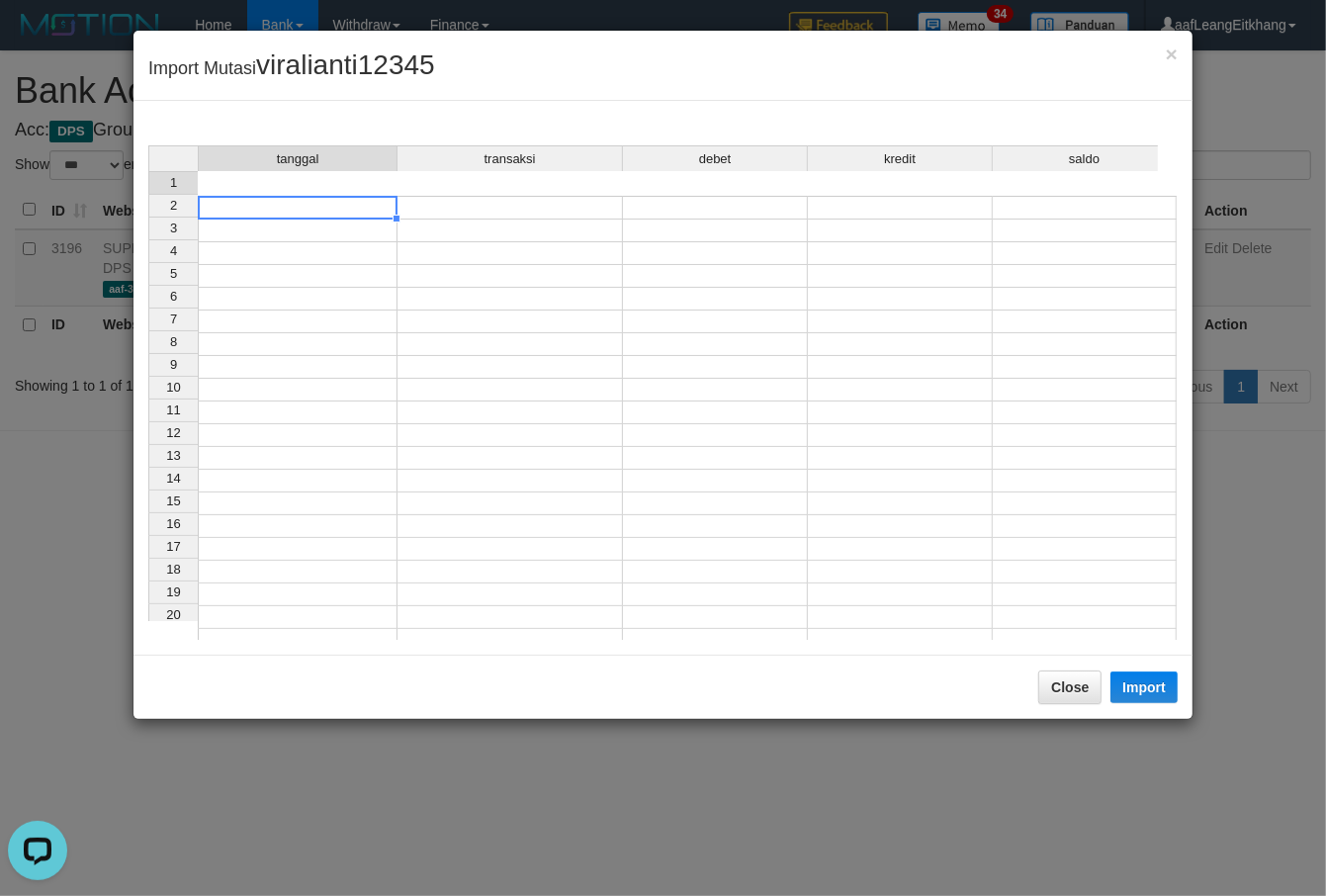 click at bounding box center [298, 208] 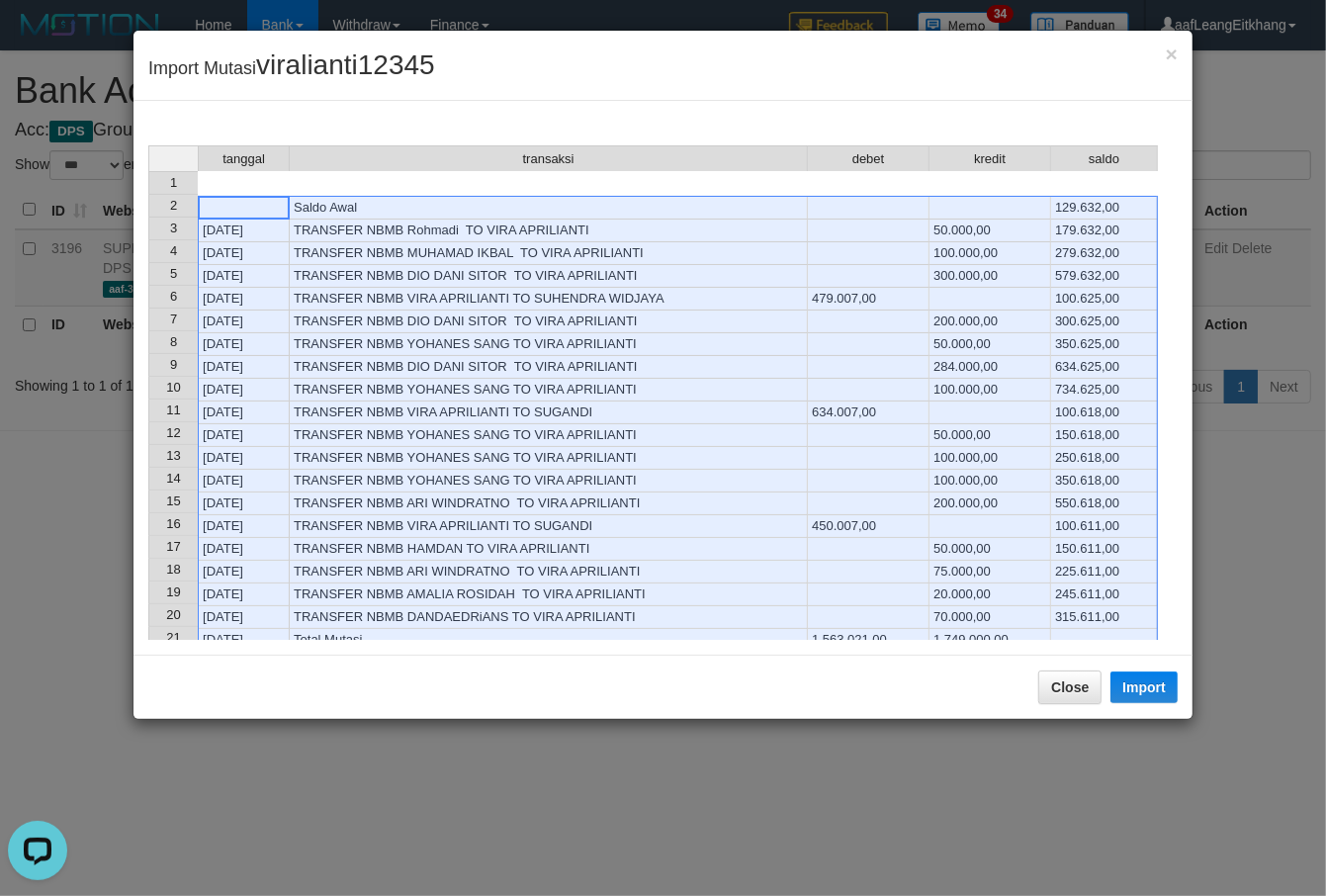 scroll, scrollTop: 310, scrollLeft: 0, axis: vertical 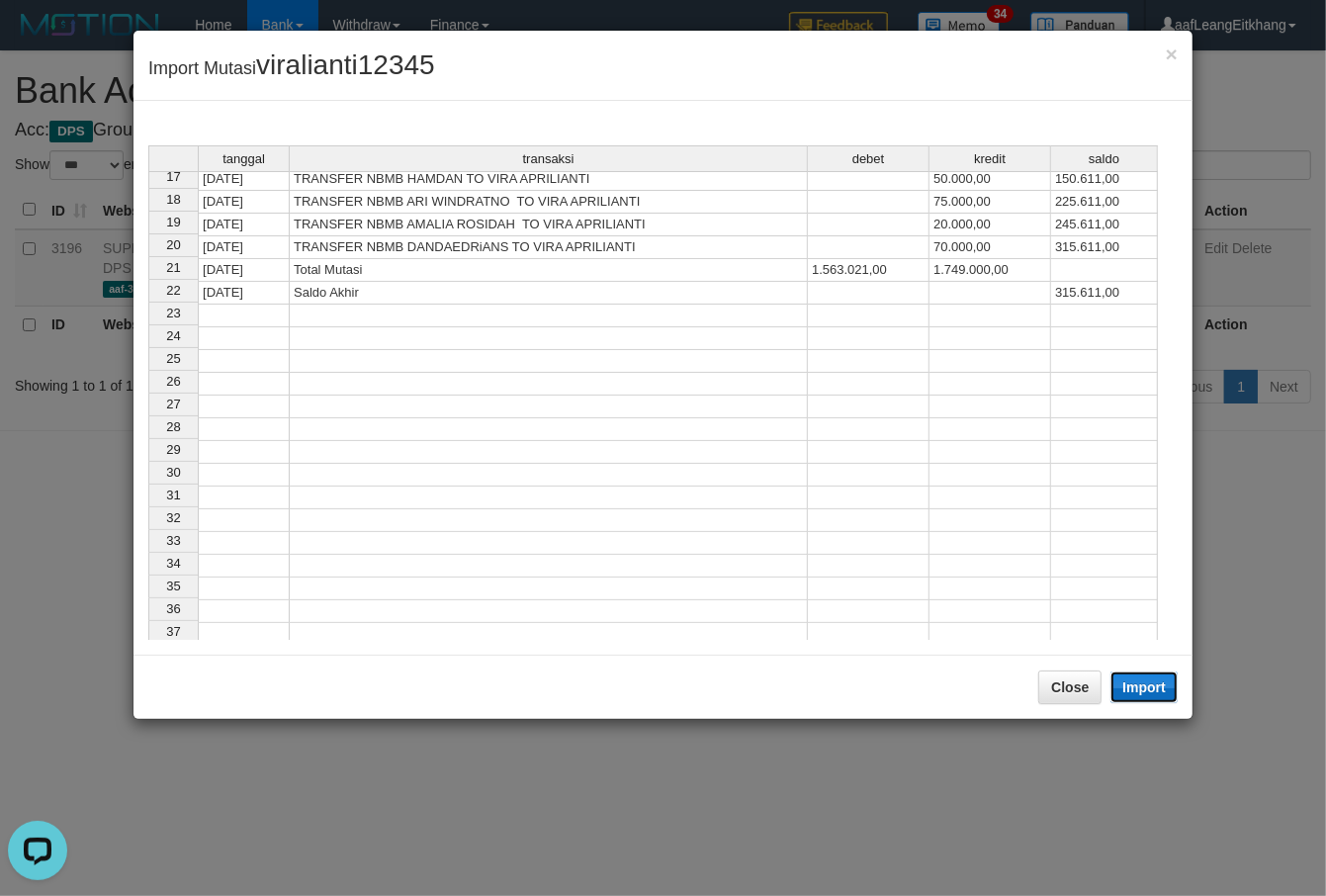 click on "Import" at bounding box center (1144, 687) 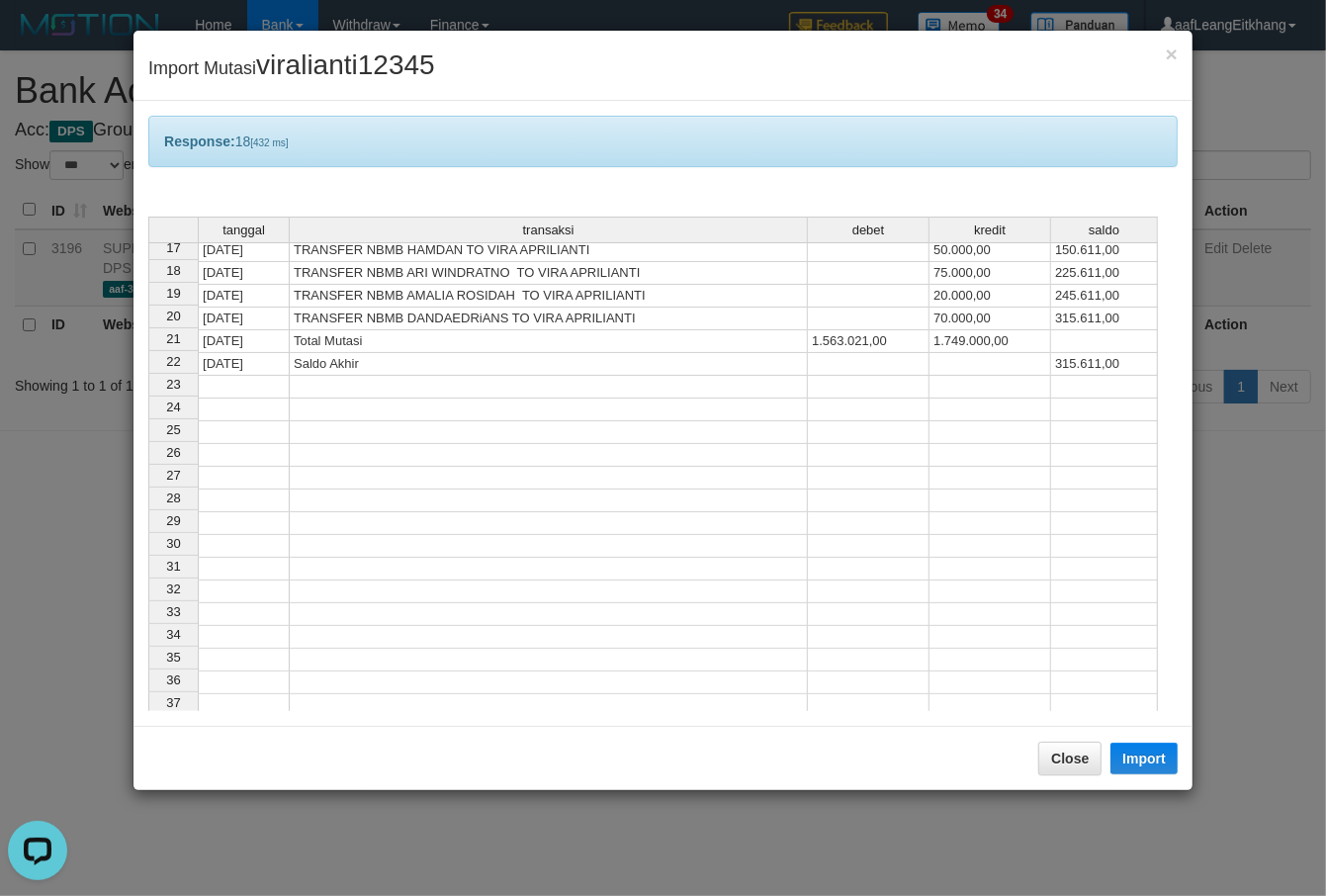 click on "tanggal transaksi debet kredit saldo 1 Saldo Awal 129.632,00 2 12/07/25 TRANSFER NBMB [FIRST] TO [FIRST] 50.000,00 179.632,00 3 12/07/25 TRANSFER NBMB [FIRST] [LAST] TO [FIRST] [LAST] 100.000,00 279.632,00 4 12/07/25 TRANSFER NBMB [FIRST] [LAST] [LAST] TO [FIRST] [LAST] 300.000,00 579.632,00 5 12/07/25 TRANSFER NBMB [FIRST] [LAST] TO [FIRST] [LAST] 479.007,00 100.625,00 6 12/07/25 TRANSFER NBMB [FIRST] [LAST] TO [FIRST] [LAST] 200.000,00 300.625,00 7 12/07/25 TRANSFER NBMB [FIRST] [LAST] TO [FIRST] [LAST] 50.000,00 350.625,00 8 12/07/25 TRANSFER NBMB [FIRST] [LAST] TO [FIRST] [LAST] 284.000,00 634.625,00 9 12/07/25 TRANSFER NBMB [FIRST] [LAST] TO [FIRST] [LAST] 100.000,00 734.625,00 10 12/07/25 TRANSFER NBMB [FIRST] [LAST] TO [FIRST] 634.007,00 100.618,00 11 12/07/25 TRANSFER NBMB [FIRST] [LAST] TO [FIRST] [LAST] 50.000,00 150.618,00 12 12/07/25 TRANSFER NBMB [FIRST] [LAST] TO [FIRST] [LAST] 100.000,00 250.618,00 13 12/07/25 TRANSFER NBMB [FIRST] [LAST] TO [FIRST] [LAST] 100.000,00 350.618,00 14 15 16" at bounding box center (148, 316) 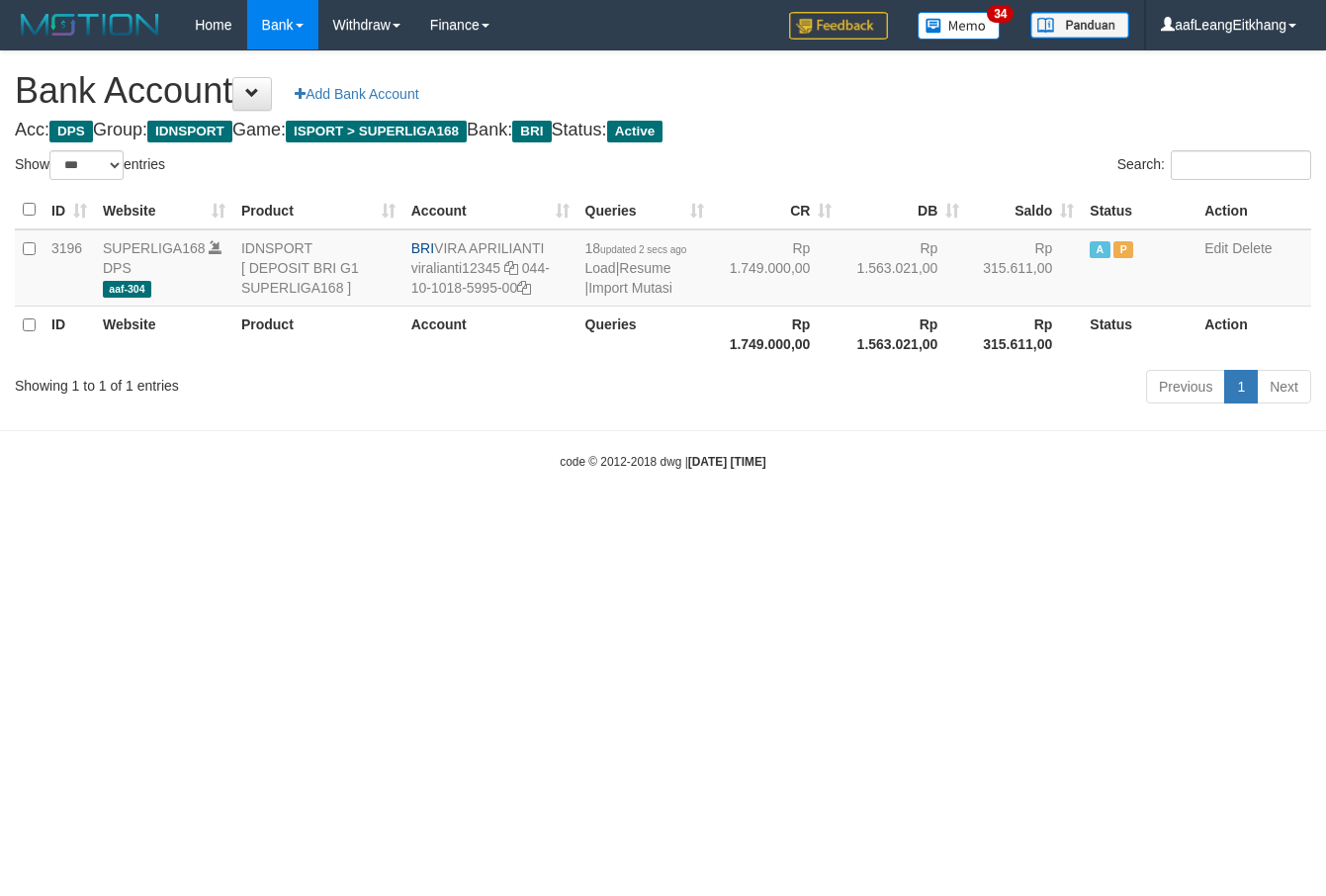 select on "***" 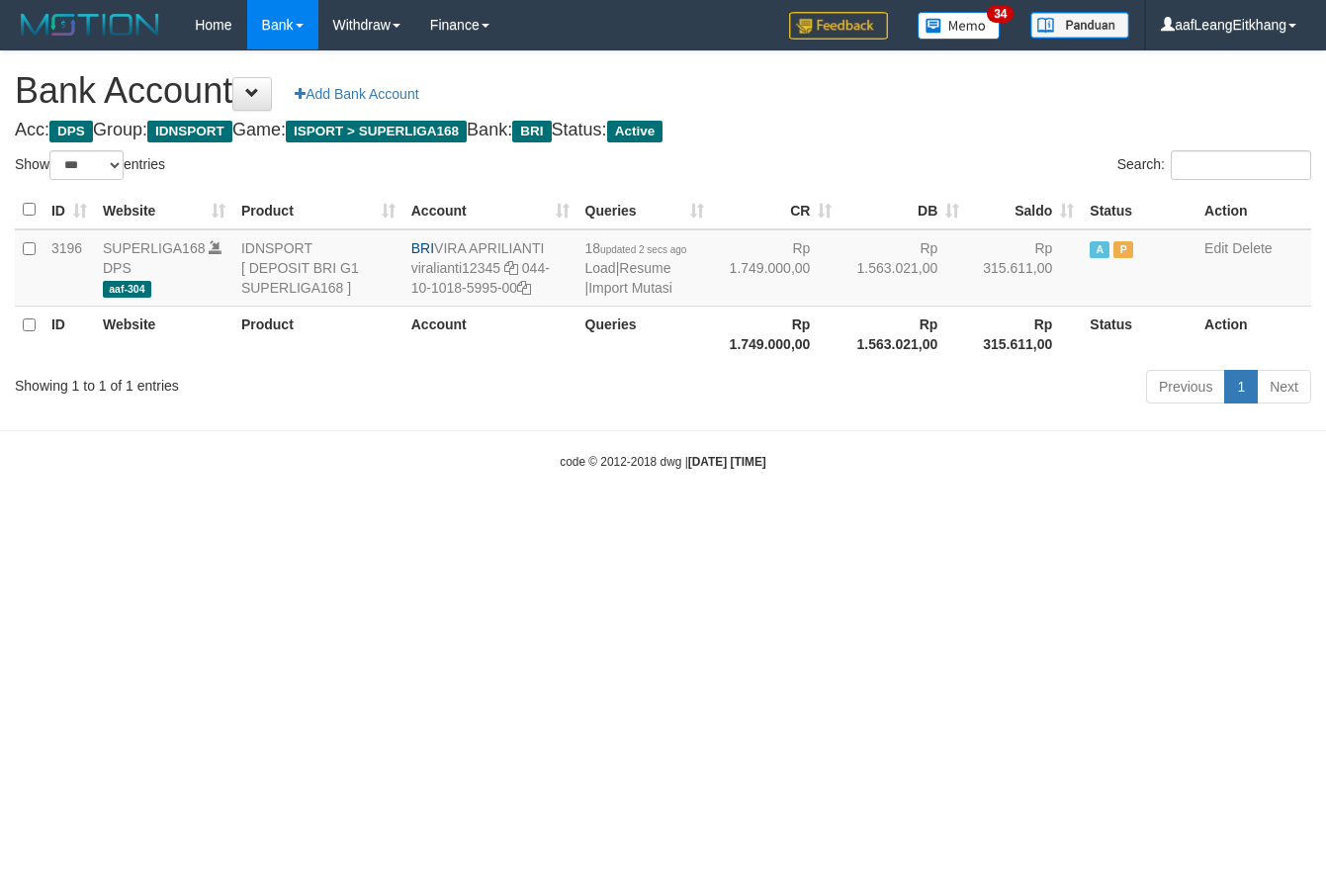 scroll, scrollTop: 0, scrollLeft: 0, axis: both 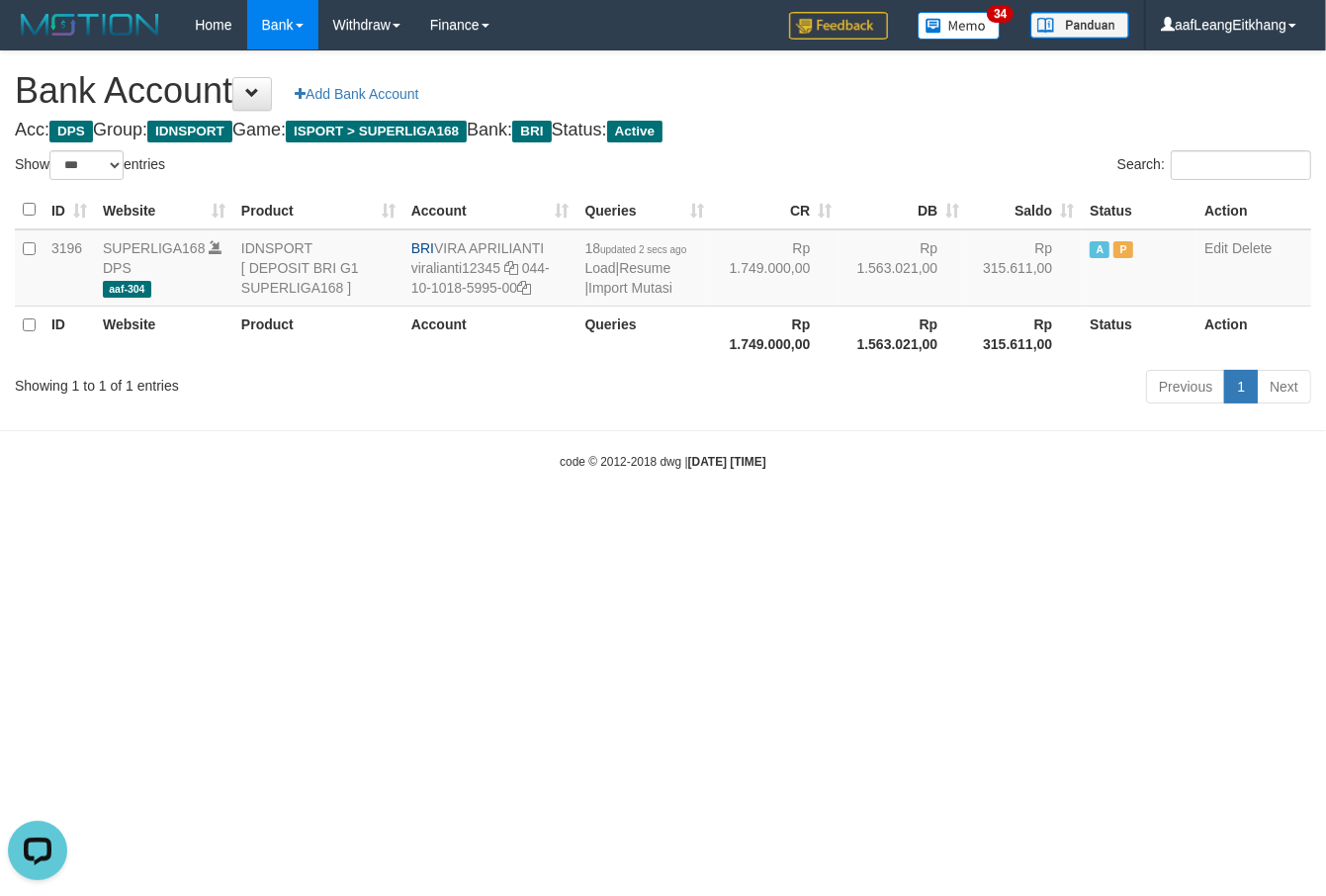 click on "Toggle navigation
Home
Bank
Account List
Load
By Website
Group
[ISPORT]													SUPERLIGA168
By Load Group (DPS)" at bounding box center (663, 260) 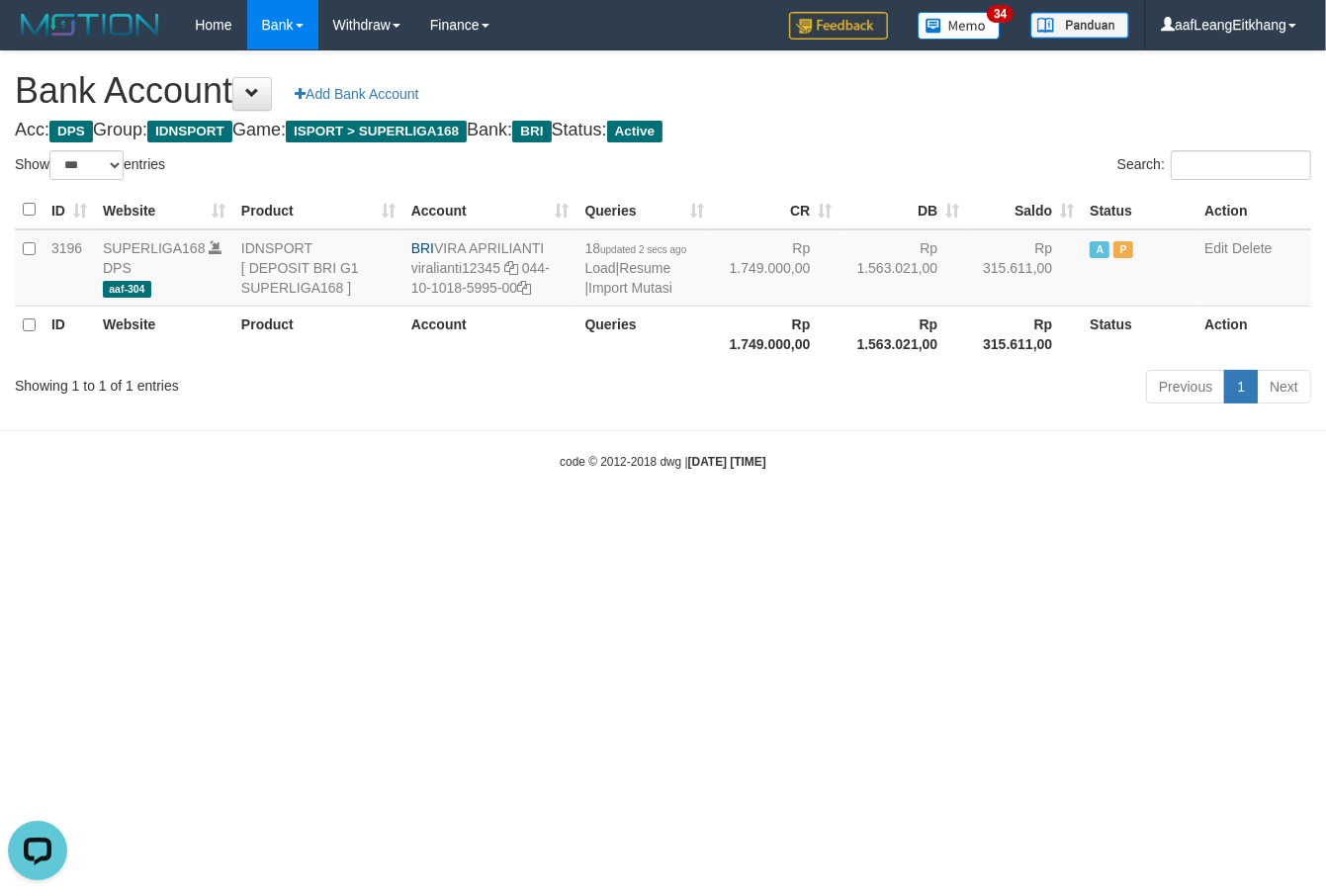 click on "Toggle navigation
Home
Bank
Account List
Load
By Website
Group
[ISPORT]													SUPERLIGA168
By Load Group (DPS)" at bounding box center (663, 260) 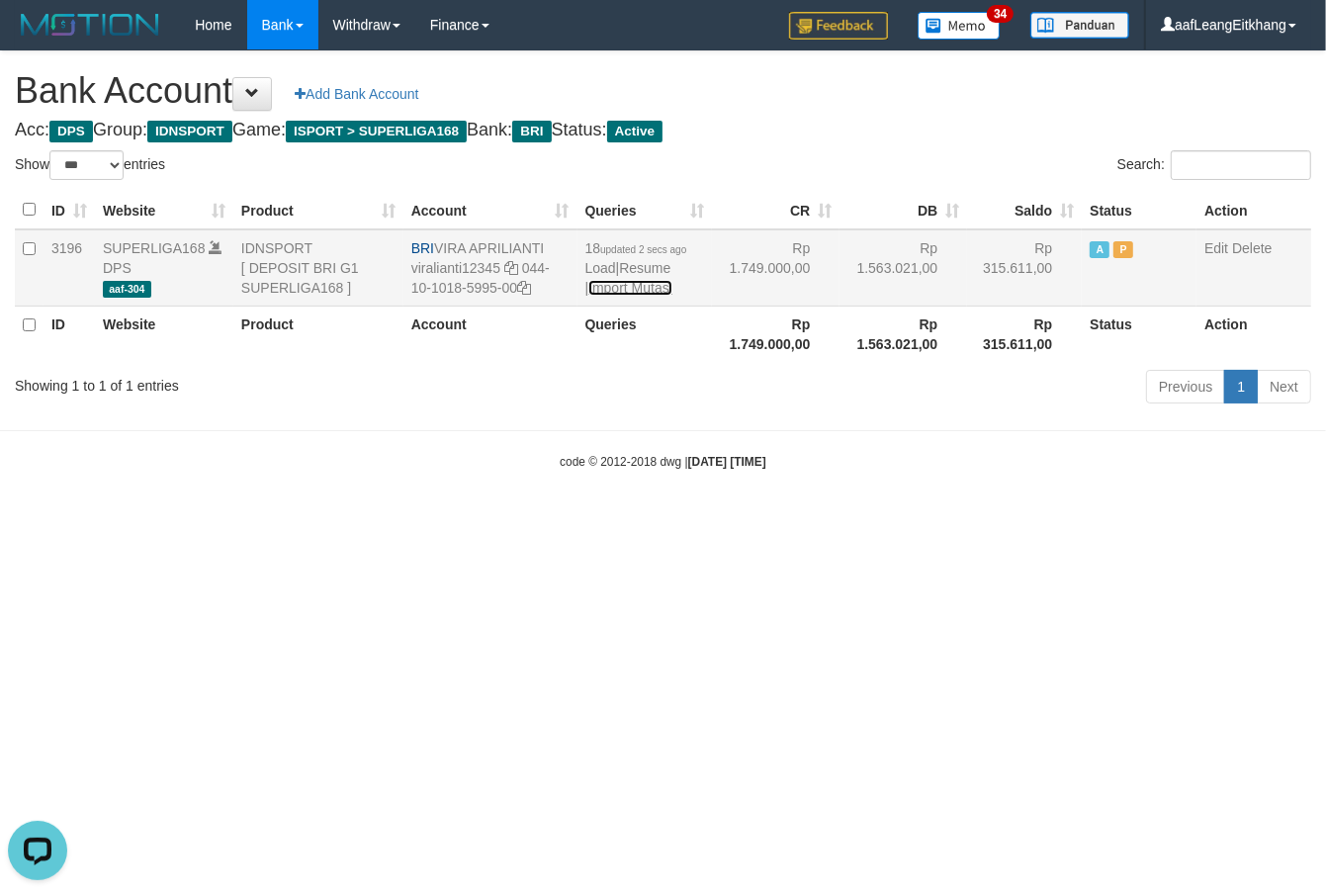 click on "Import Mutasi" at bounding box center (630, 288) 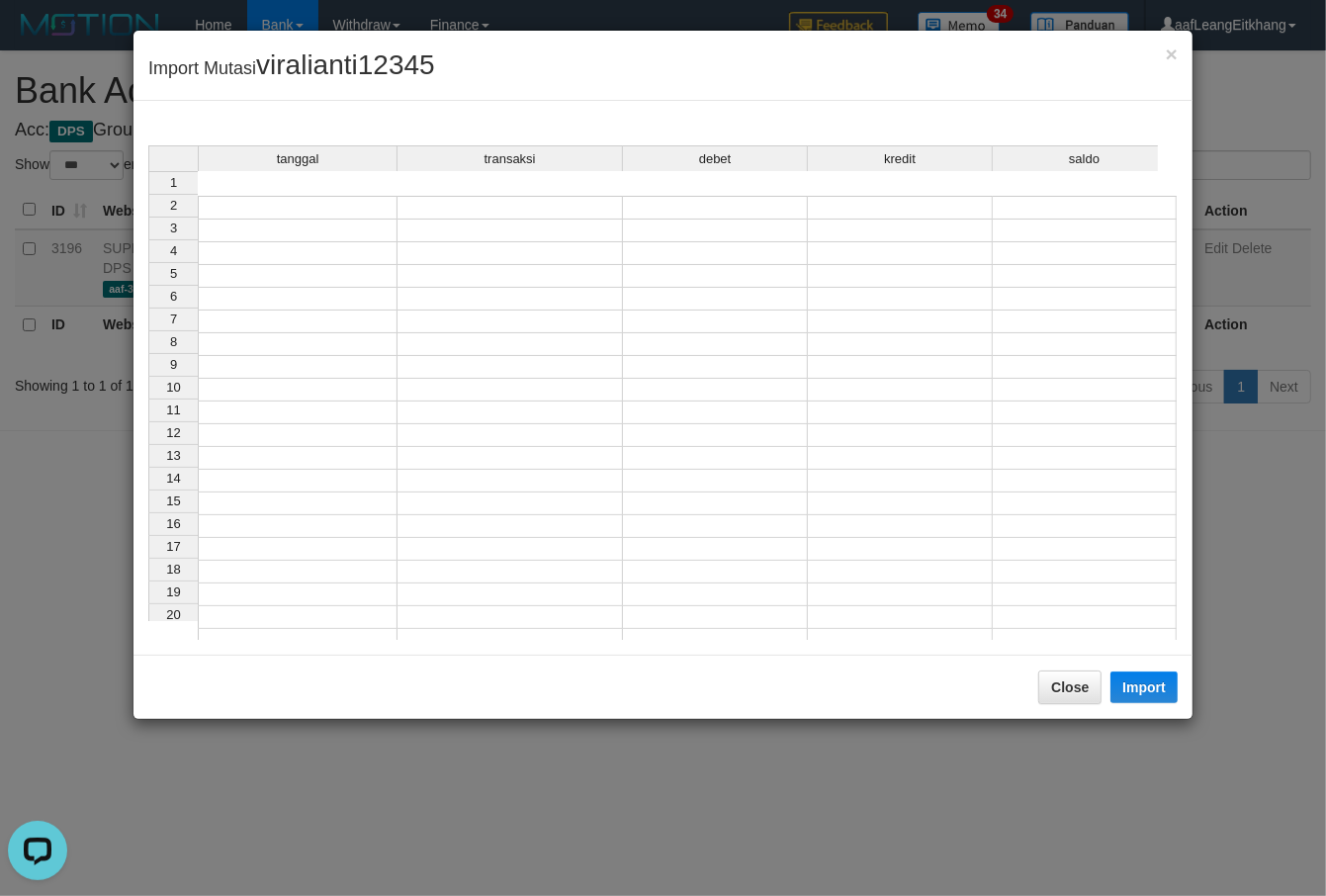 click at bounding box center (298, 208) 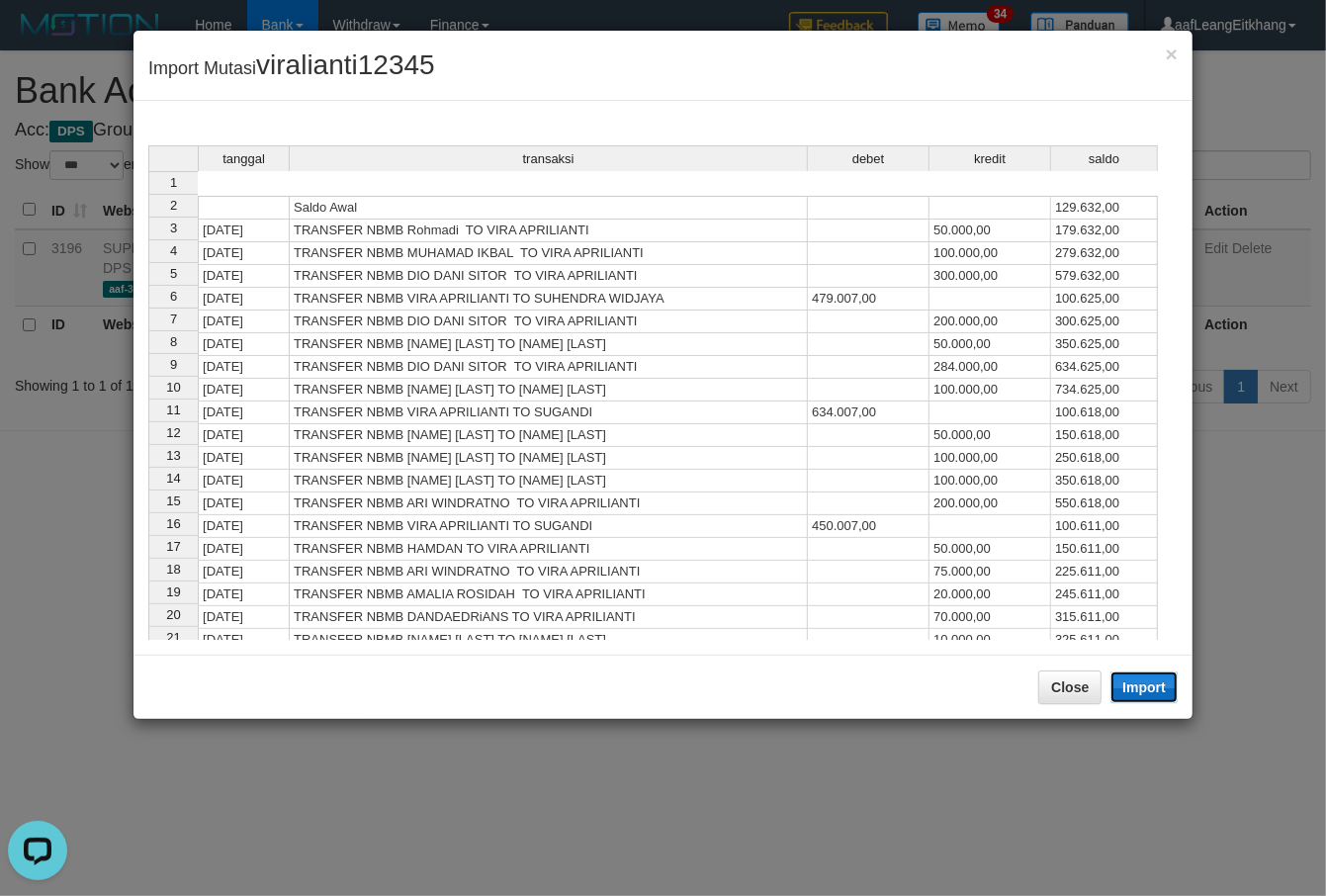 click on "Import" at bounding box center [1144, 687] 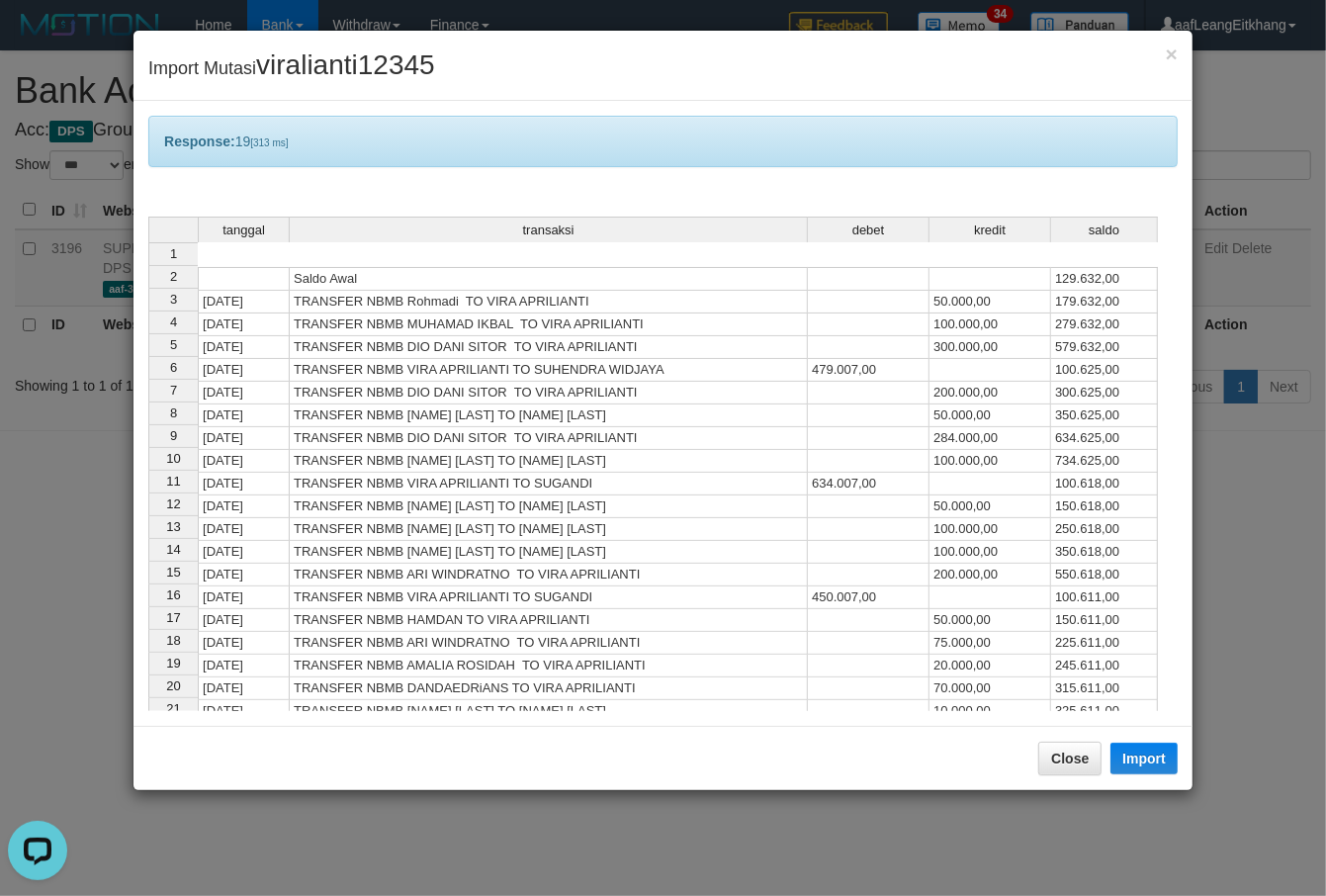 click on "TRANSFER NBMB [PERSON] TO [PERSON]" at bounding box center (549, 552) 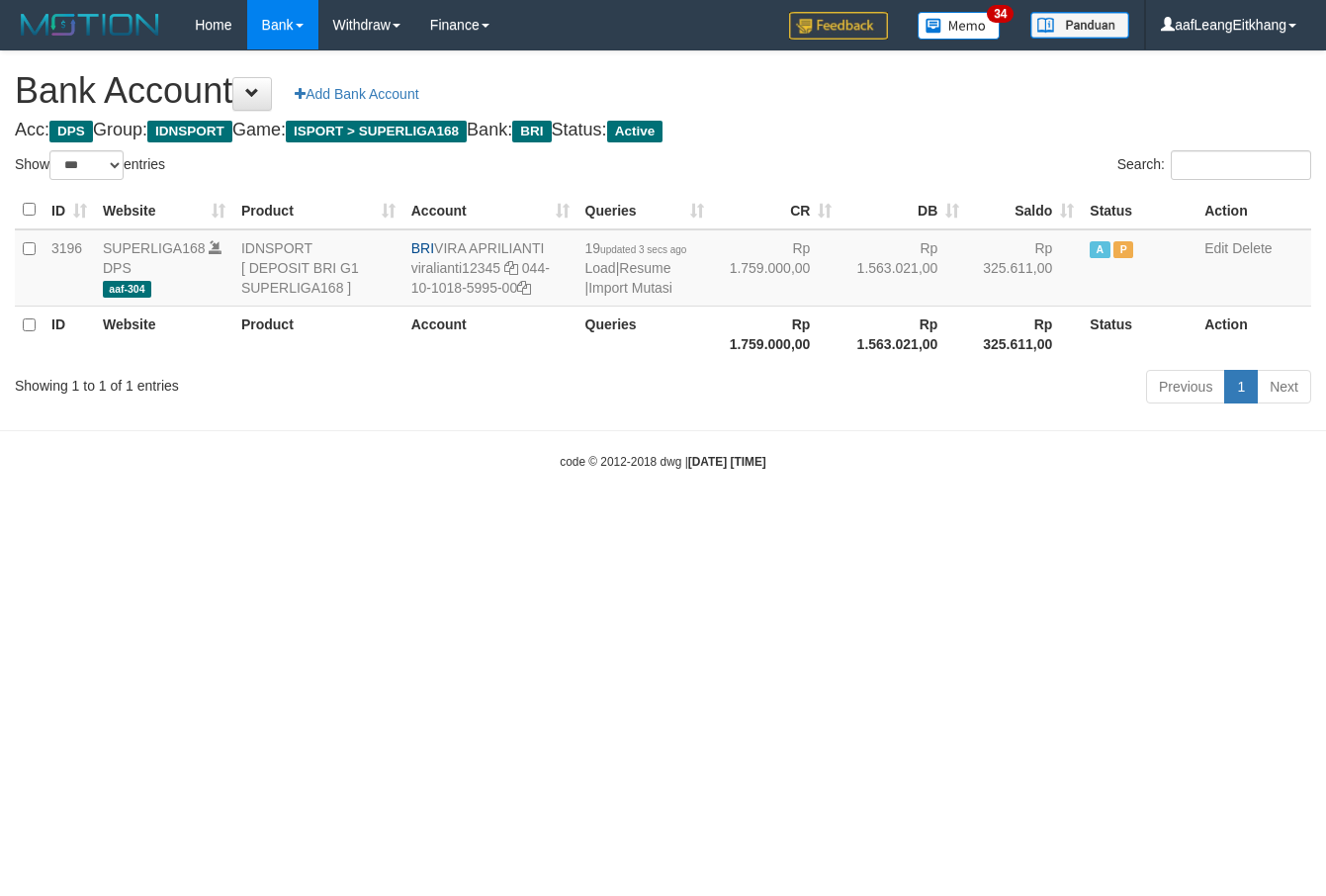 select on "***" 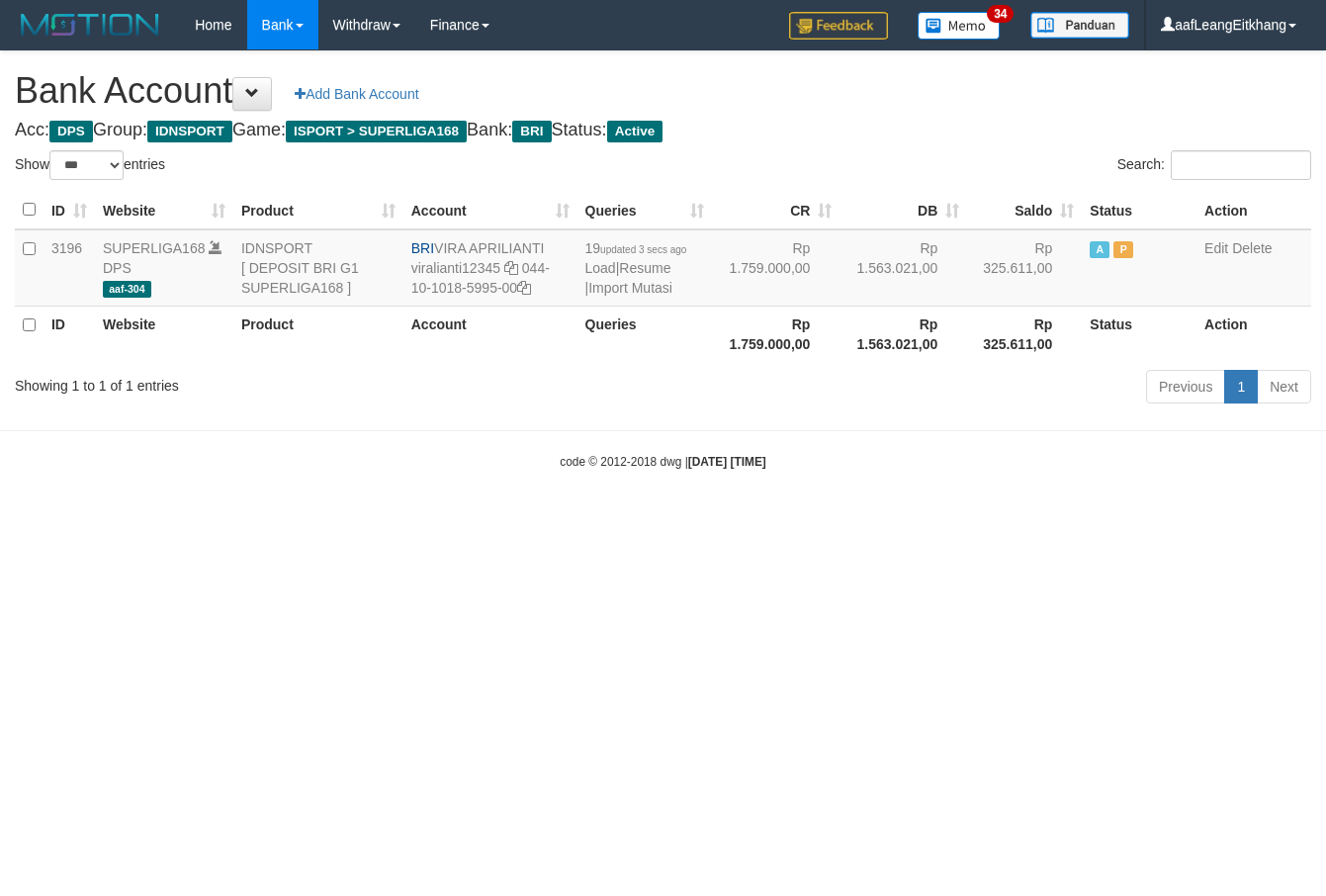 scroll, scrollTop: 0, scrollLeft: 0, axis: both 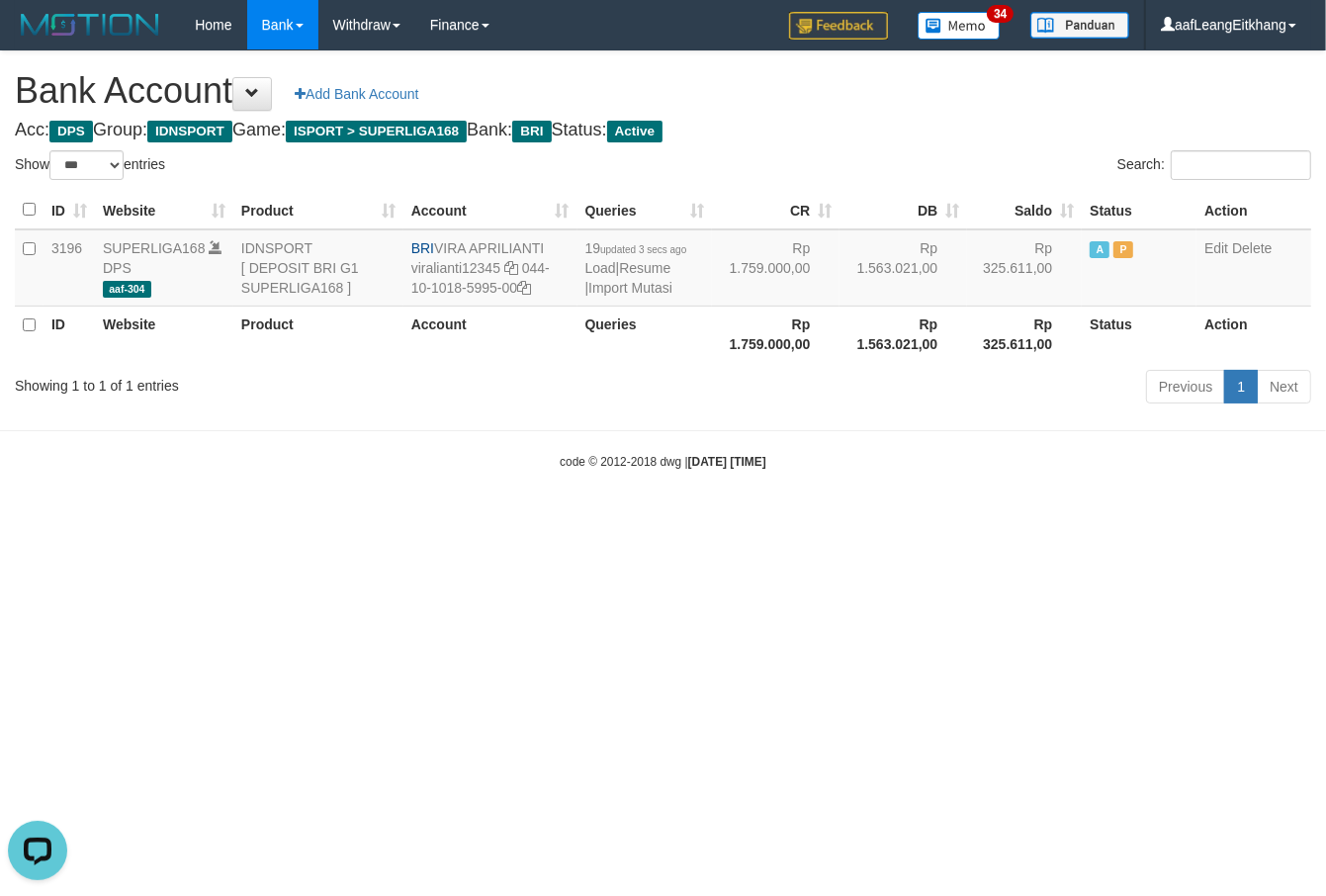 click on "Toggle navigation
Home
Bank
Account List
Load
By Website
Group
[ISPORT]													SUPERLIGA168
By Load Group (DPS)" at bounding box center [663, 260] 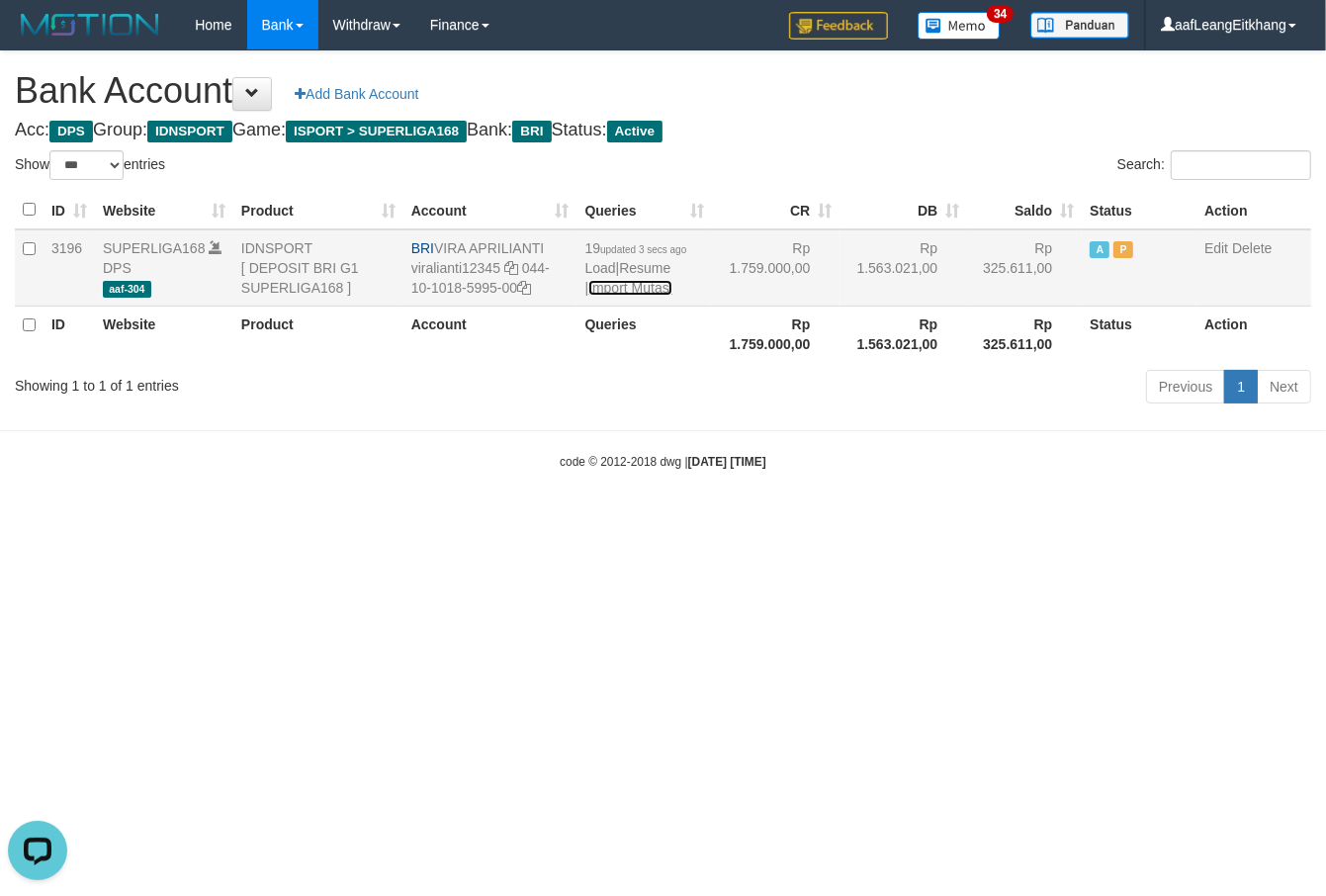 click on "Import Mutasi" at bounding box center (630, 288) 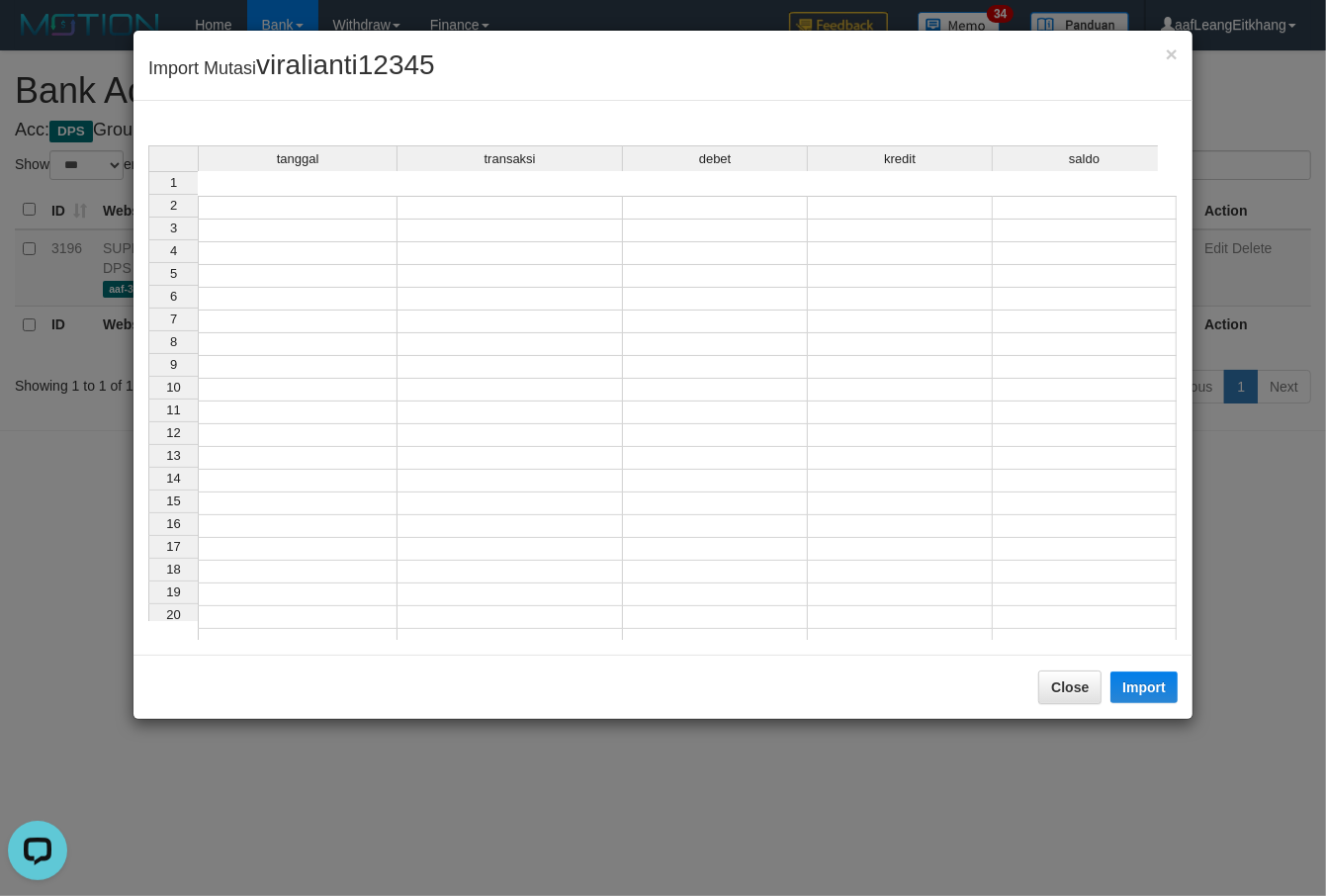 click at bounding box center [298, 230] 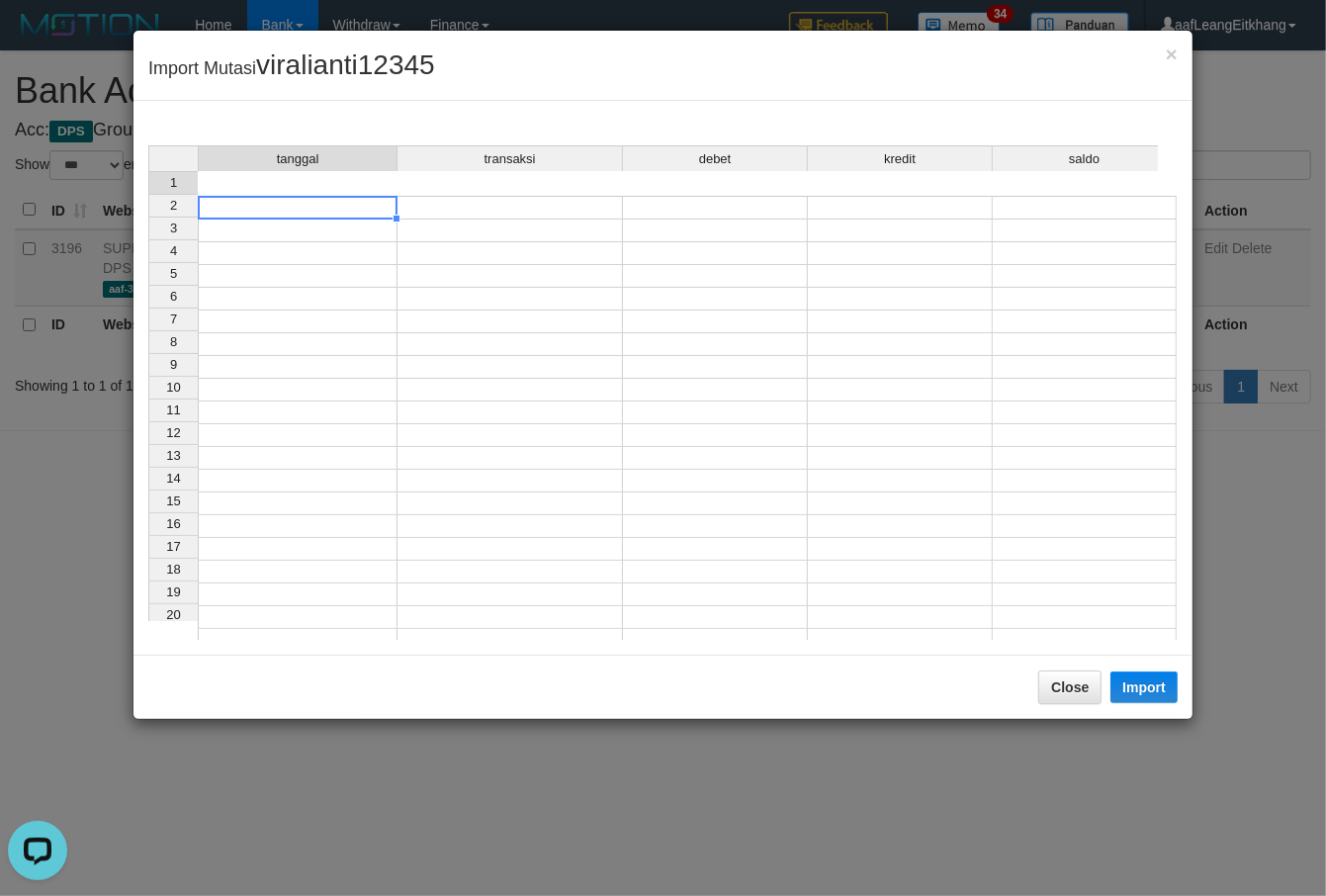 click at bounding box center (298, 208) 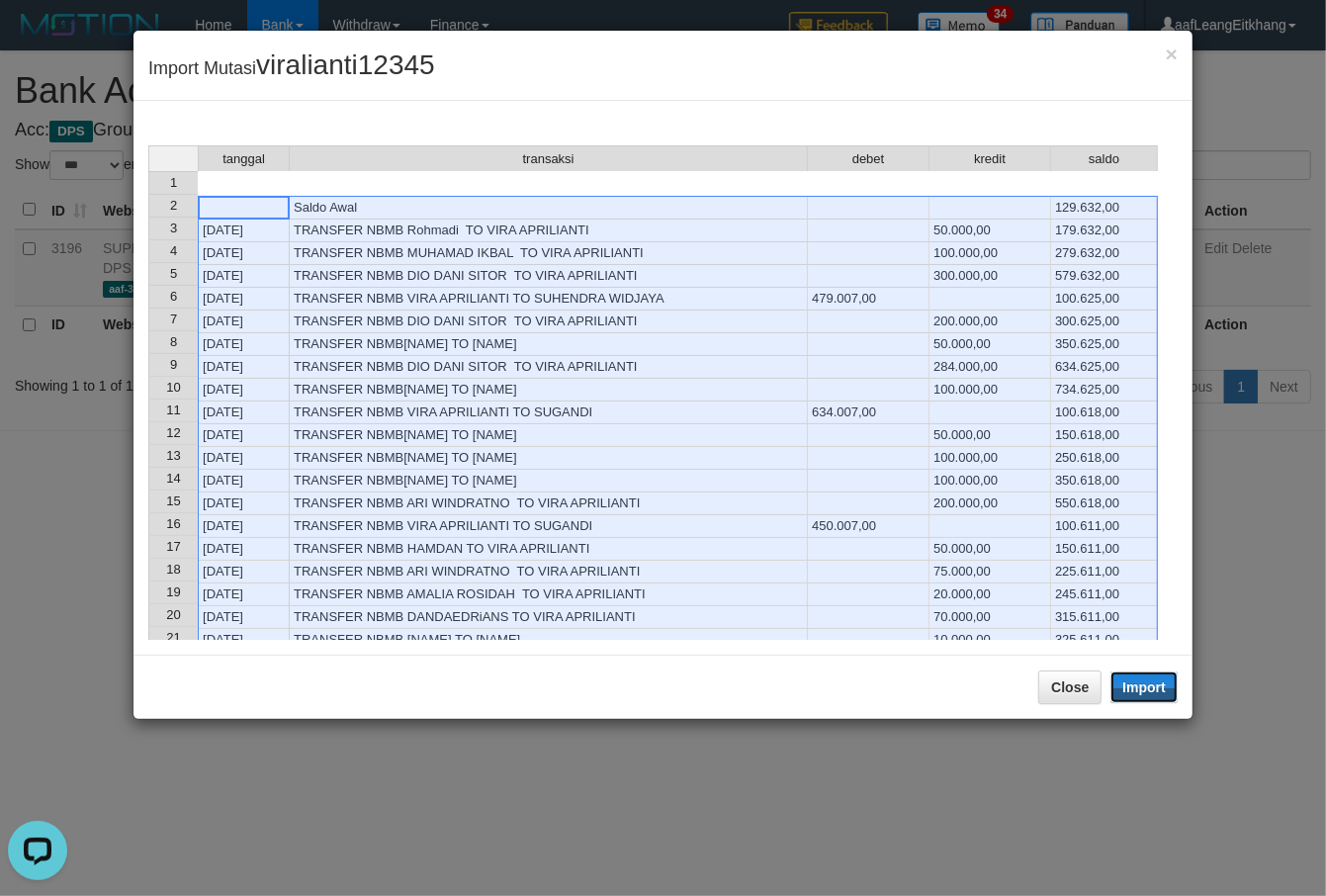 drag, startPoint x: 1137, startPoint y: 678, endPoint x: 896, endPoint y: 501, distance: 299.015 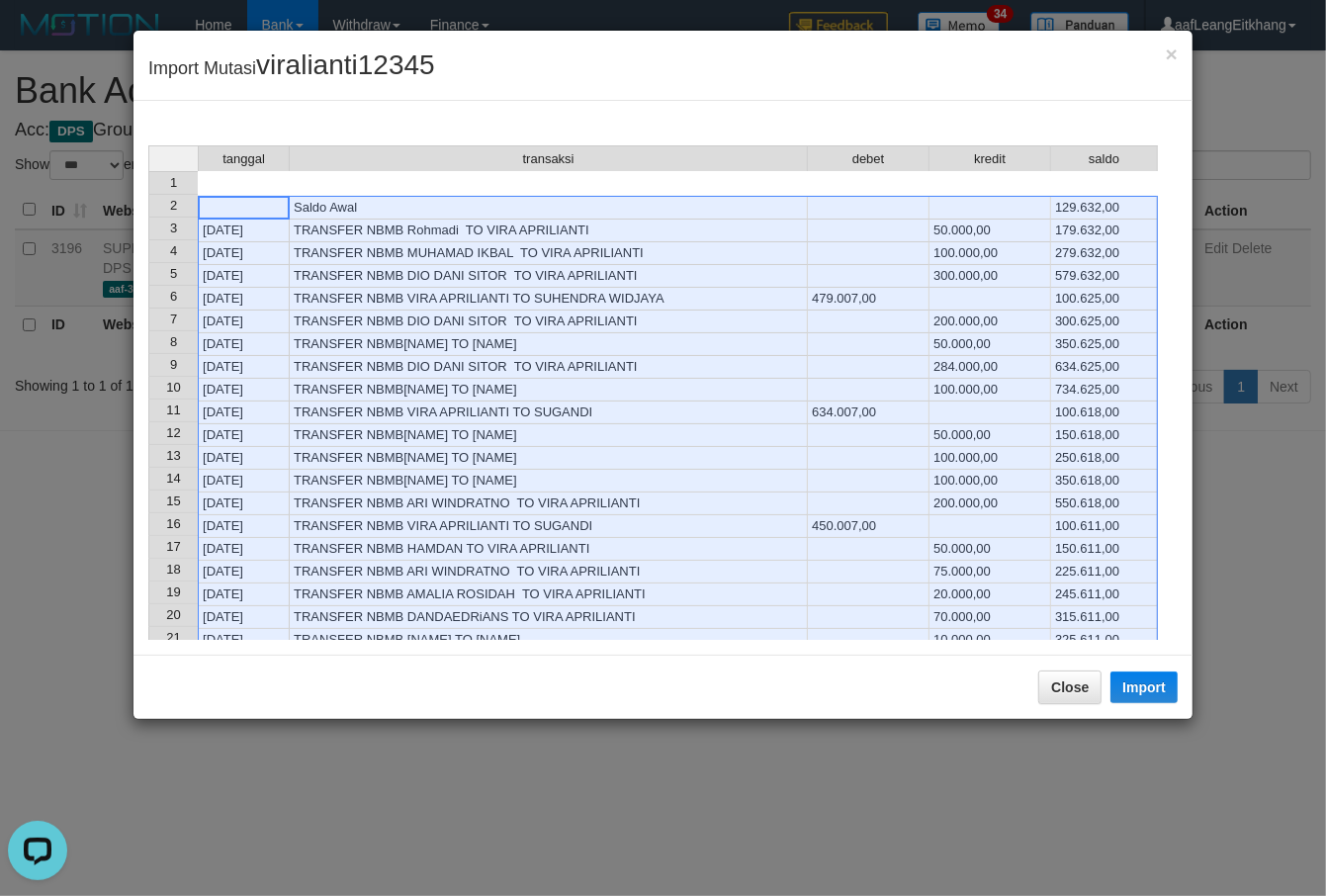 click at bounding box center (868, 458) 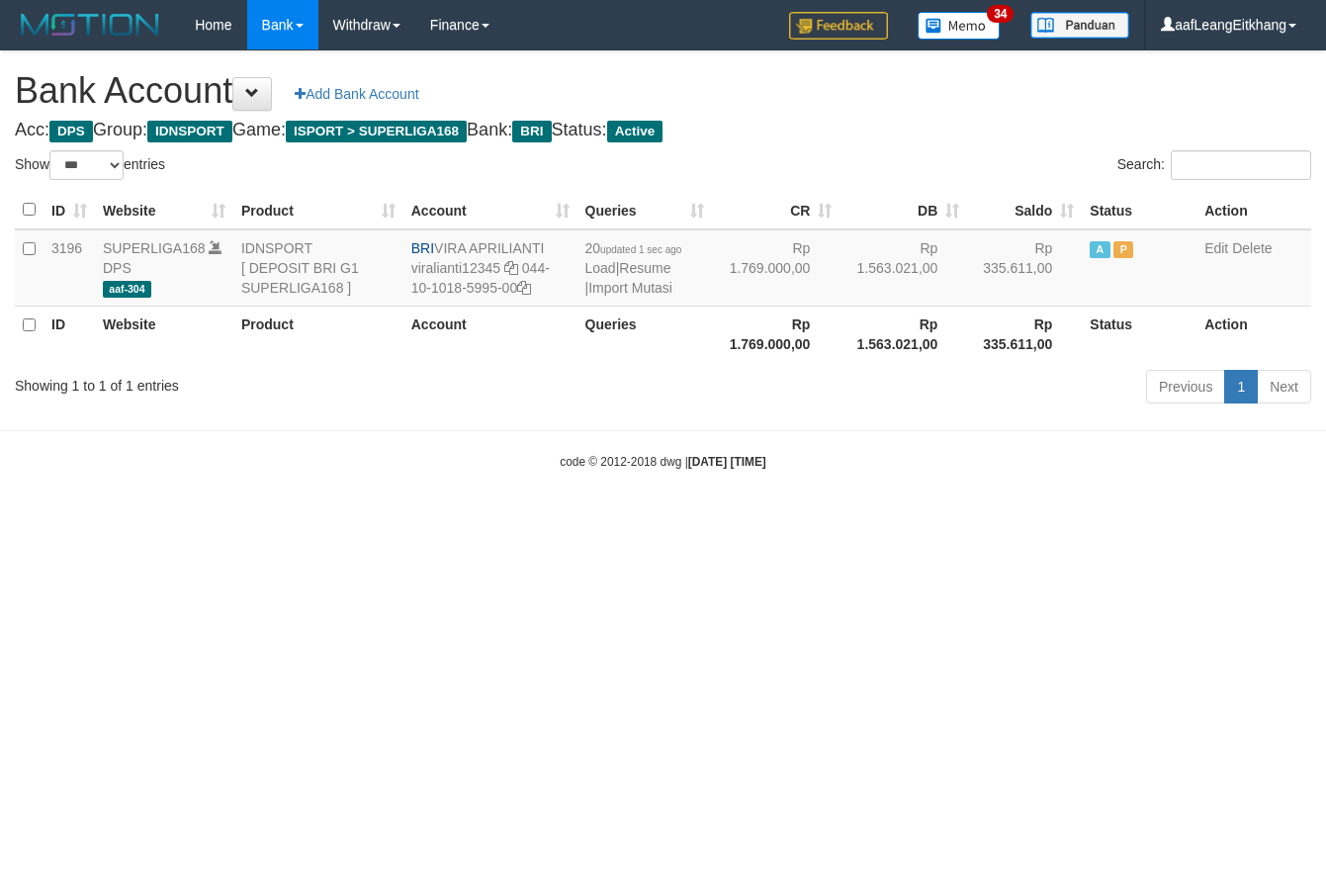 select on "***" 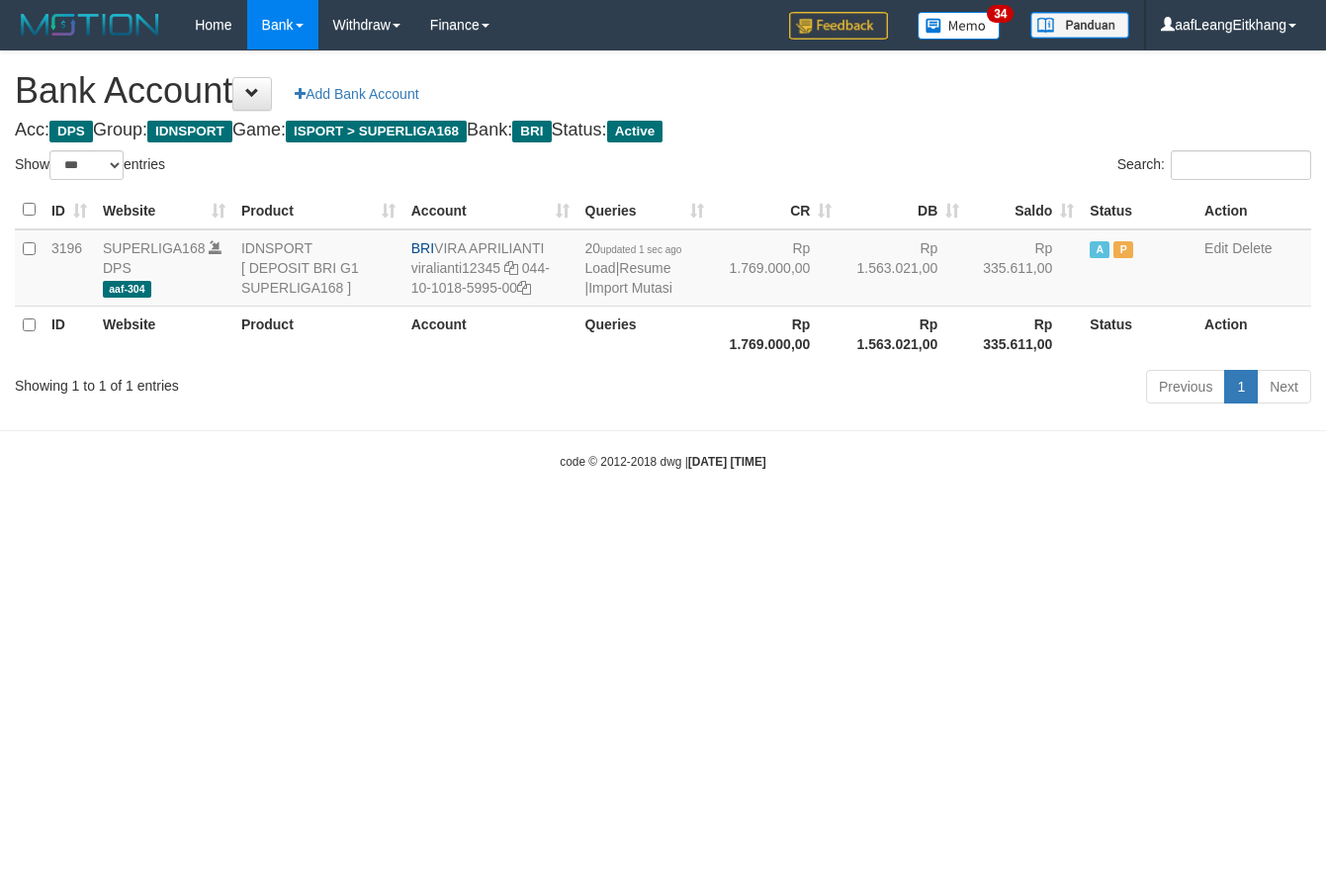 scroll, scrollTop: 0, scrollLeft: 0, axis: both 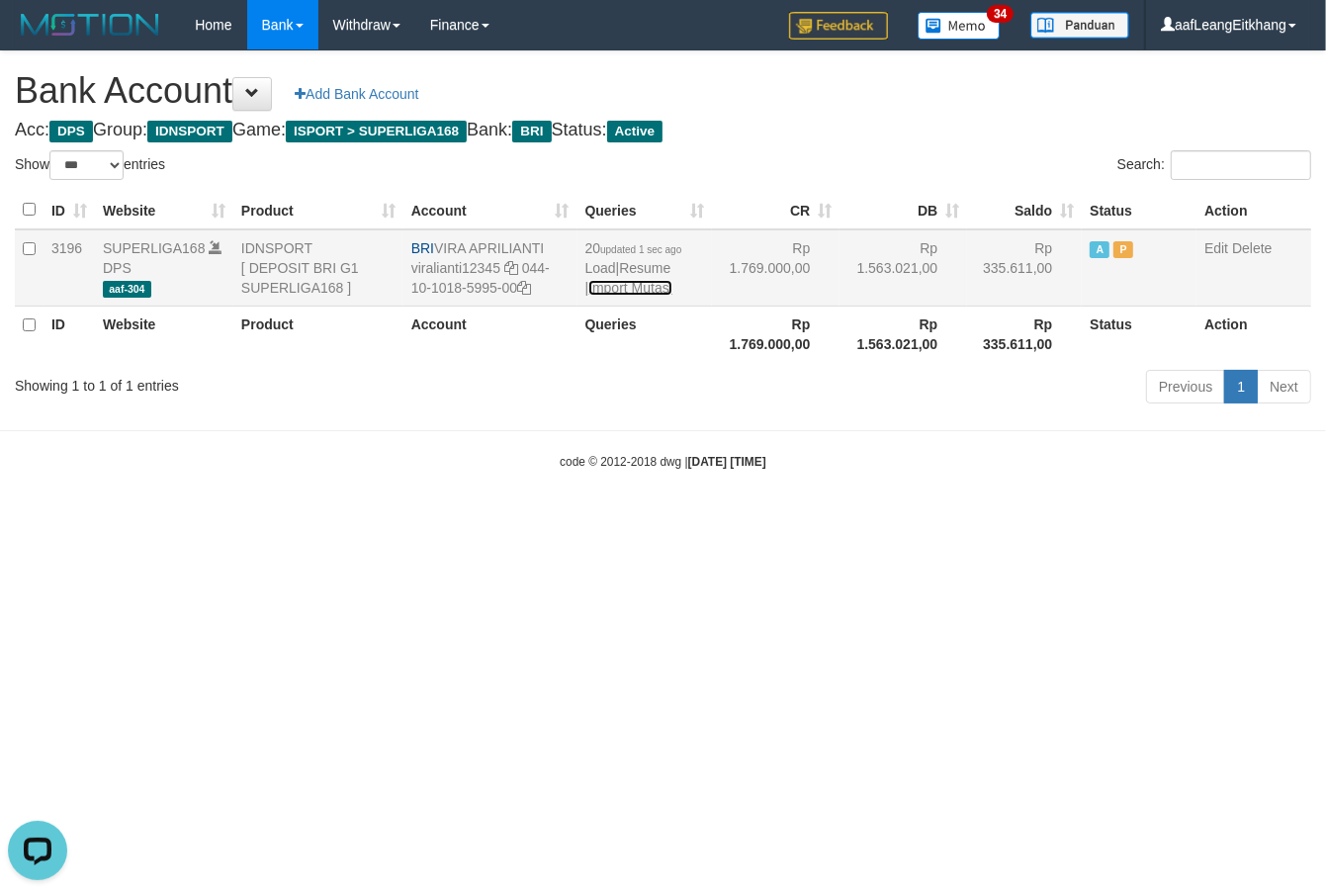 click on "Import Mutasi" at bounding box center [630, 288] 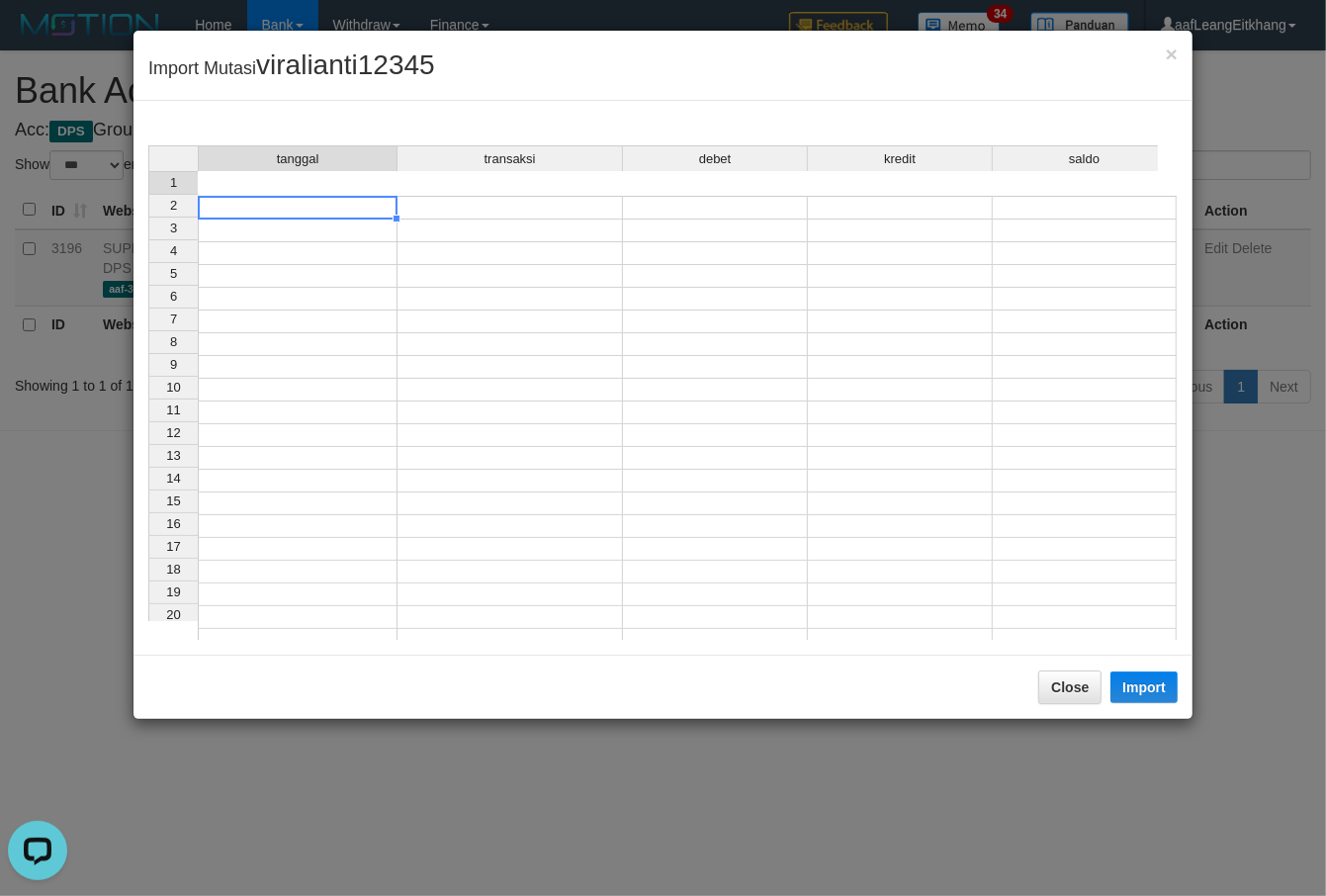 click at bounding box center [298, 208] 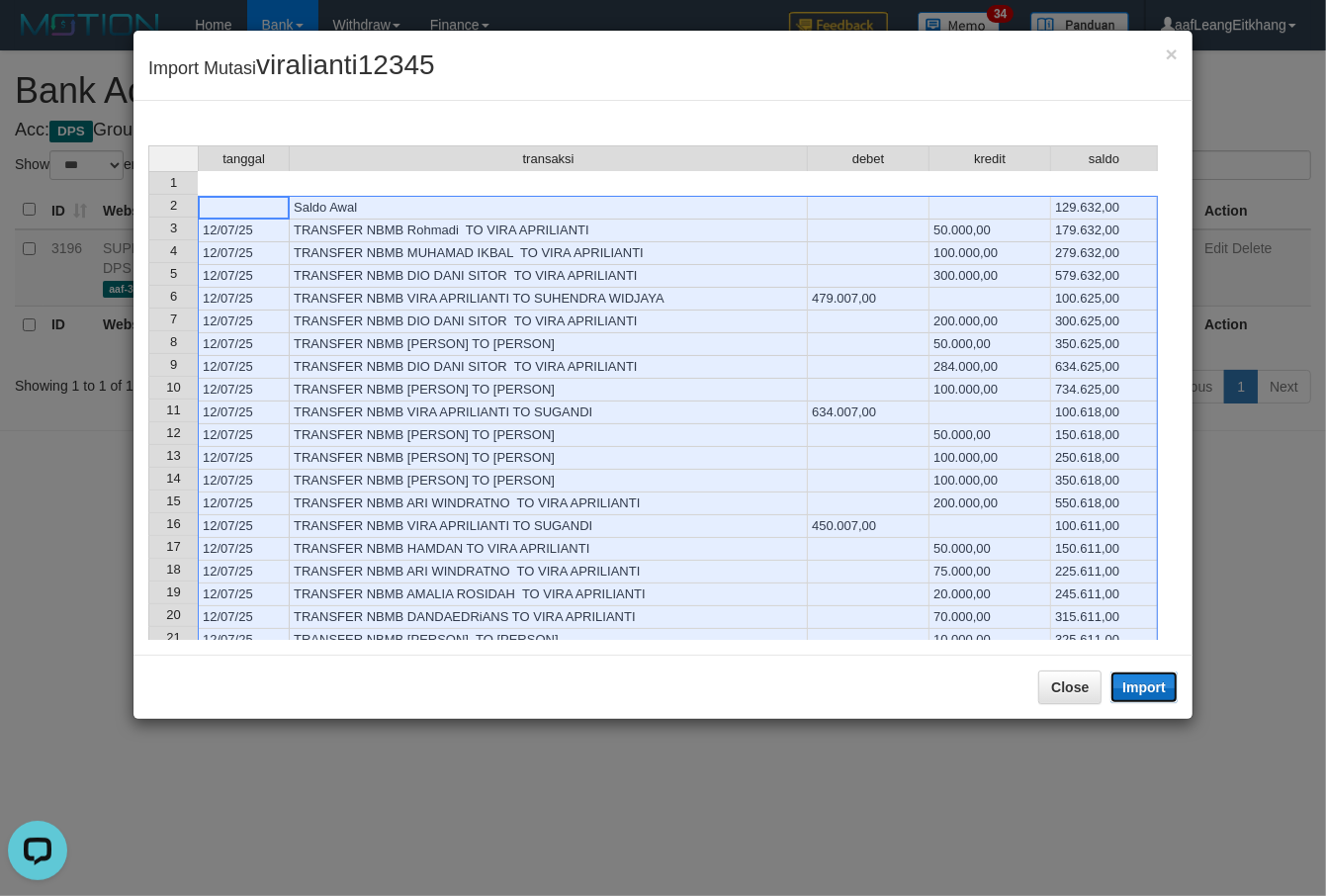 click on "Import" at bounding box center (1144, 687) 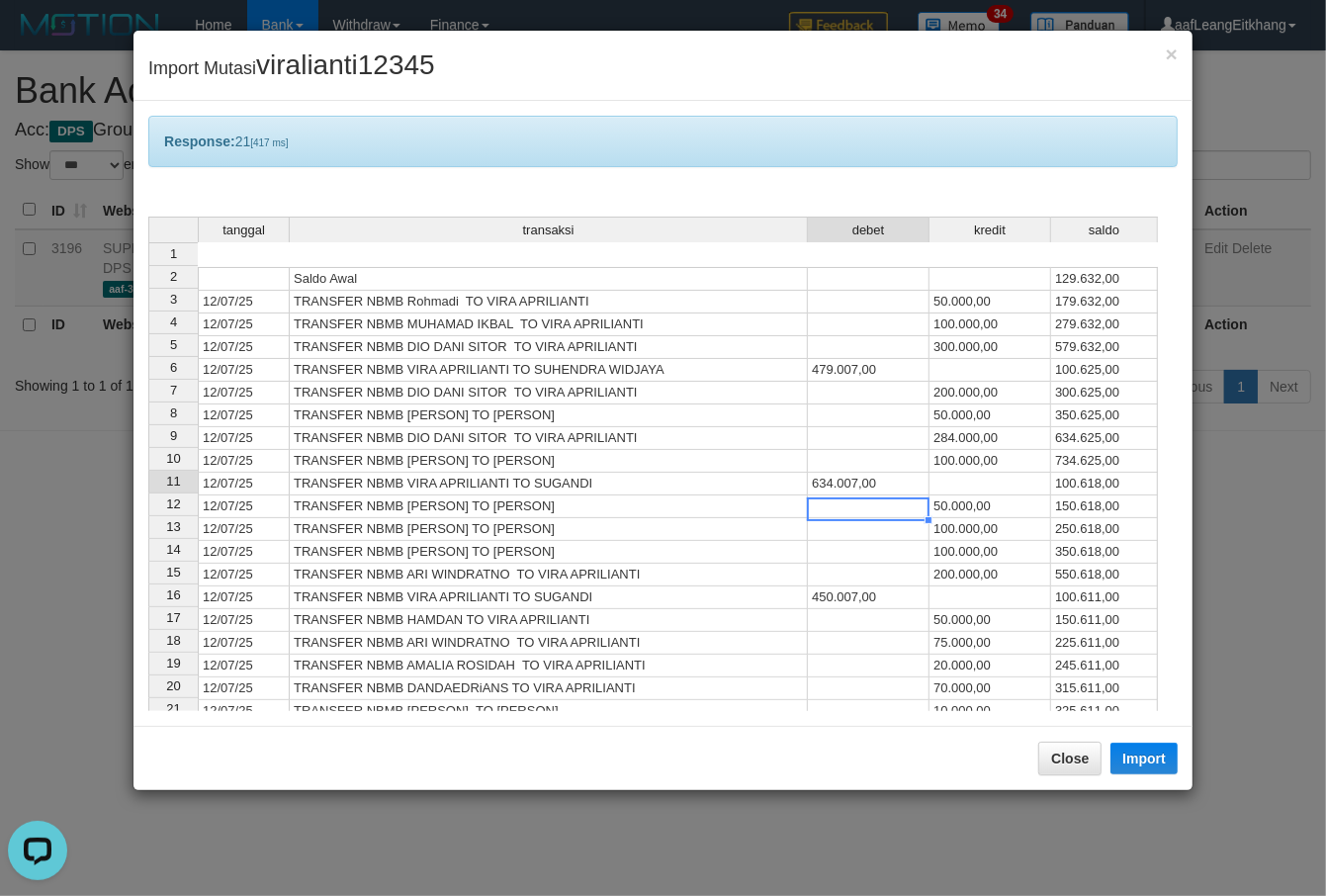 click on "tanggal transaksi debet kredit saldo 1 Saldo Awal 129.632,00 2 12/07/25 TRANSFER NBMB [PERSON]  TO [PERSON] 50.000,00 179.632,00 3 12/07/25 TRANSFER NBMB [PERSON]  TO [PERSON] 100.000,00 279.632,00 4 12/07/25 TRANSFER NBMB [PERSON]  TO [PERSON] 300.000,00 579.632,00 5 12/07/25 TRANSFER NBMB [PERSON] TO [PERSON] 479.007,00 100.625,00 6 12/07/25 TRANSFER NBMB [PERSON]  TO [PERSON] 200.000,00 300.625,00 7 12/07/25 TRANSFER NBMB [PERSON] TO [PERSON] 50.000,00 350.625,00 8 12/07/25 TRANSFER NBMB [PERSON]  TO [PERSON] 284.000,00 634.625,00 9 12/07/25 TRANSFER NBMB [PERSON] TO [PERSON] 100.000,00 734.625,00 10 12/07/25 TRANSFER NBMB [PERSON] TO [PERSON] 634.007,00 100.618,00 11 12/07/25 TRANSFER NBMB [PERSON] TO [PERSON] 50.000,00 150.618,00 12 12/07/25 TRANSFER NBMB [PERSON] TO [PERSON] 100.000,00 250.618,00 13 12/07/25 TRANSFER NBMB [PERSON] TO [PERSON] 100.000,00 350.618,00 14 15 16" at bounding box center [148, 550] 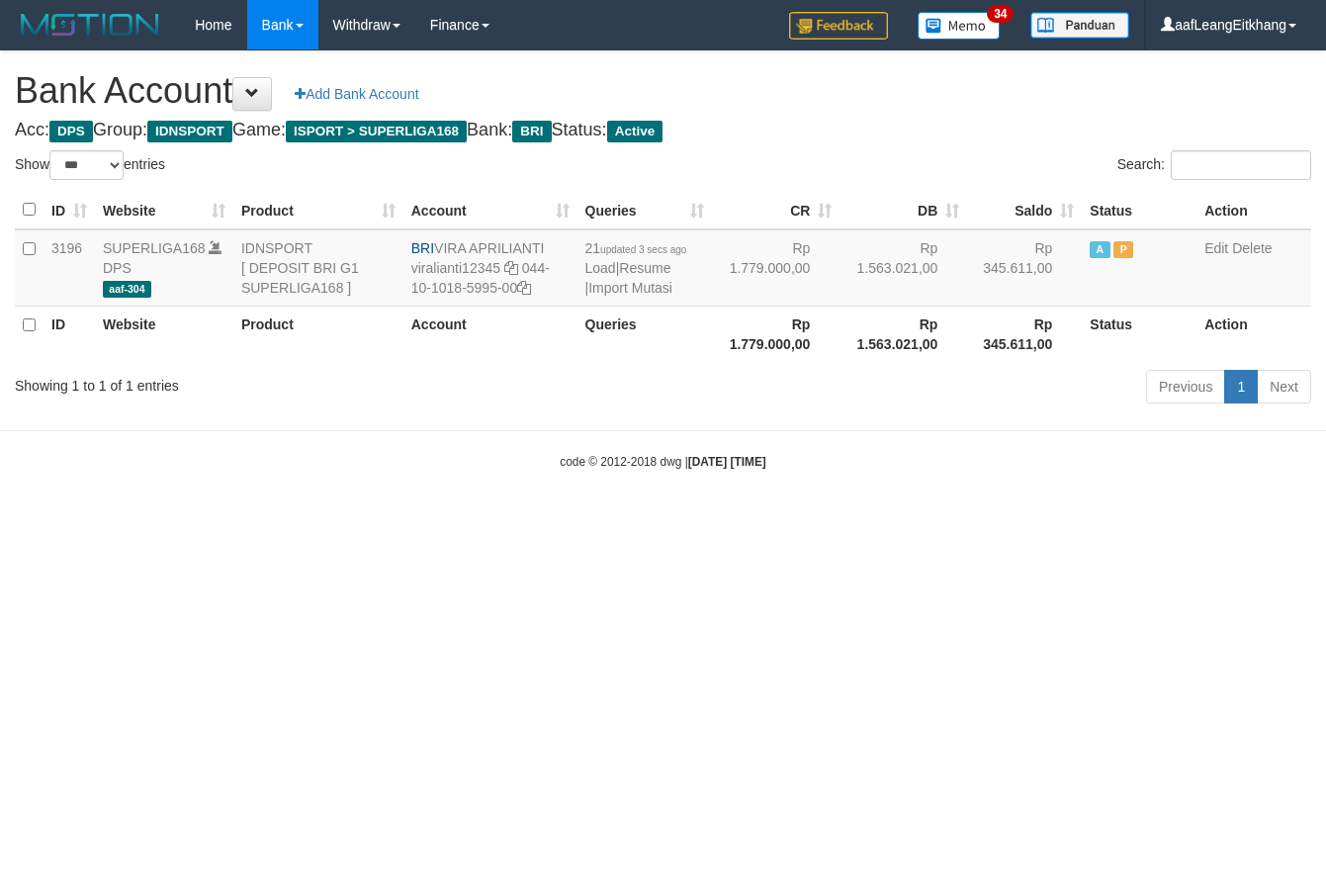 select on "***" 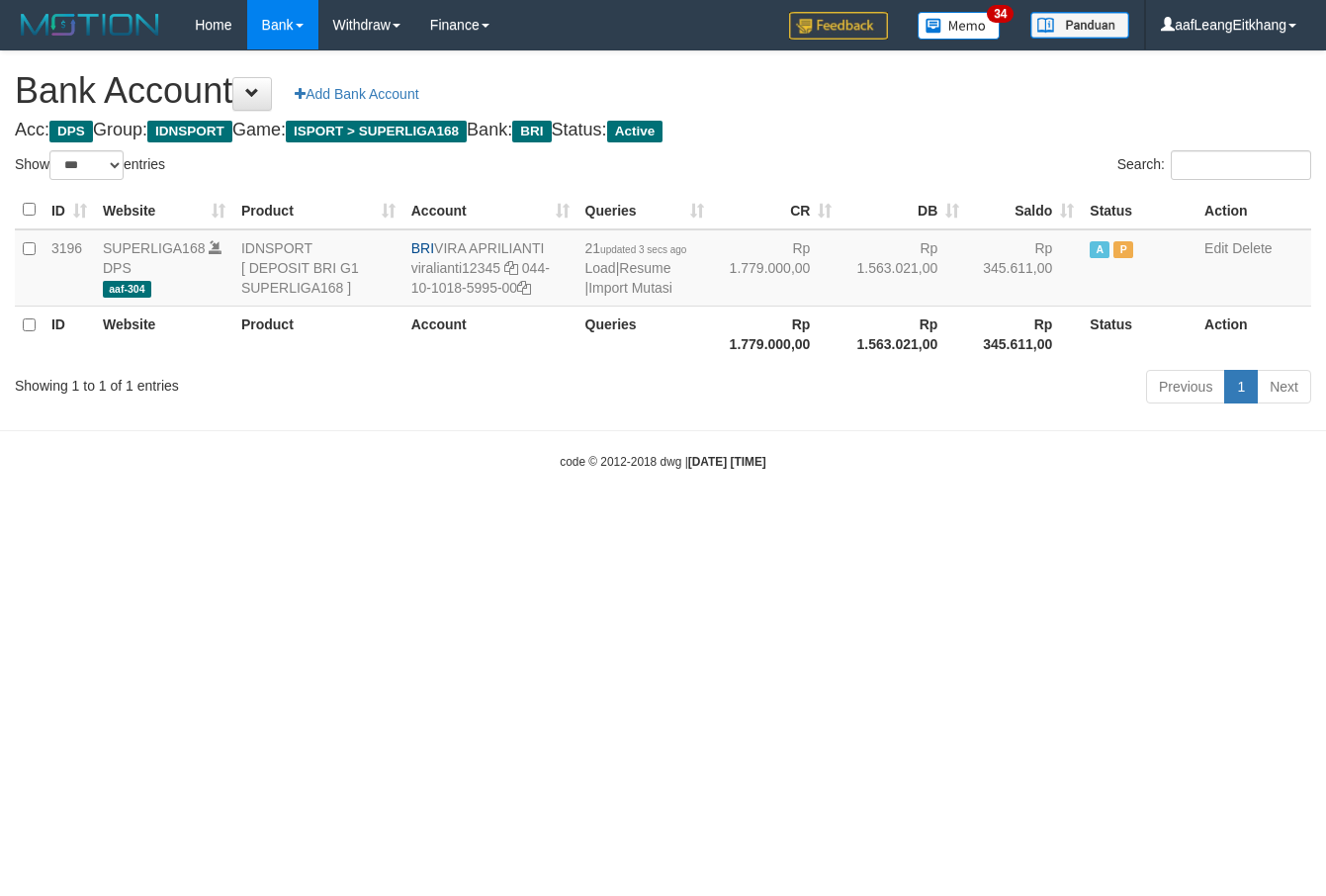 scroll, scrollTop: 0, scrollLeft: 0, axis: both 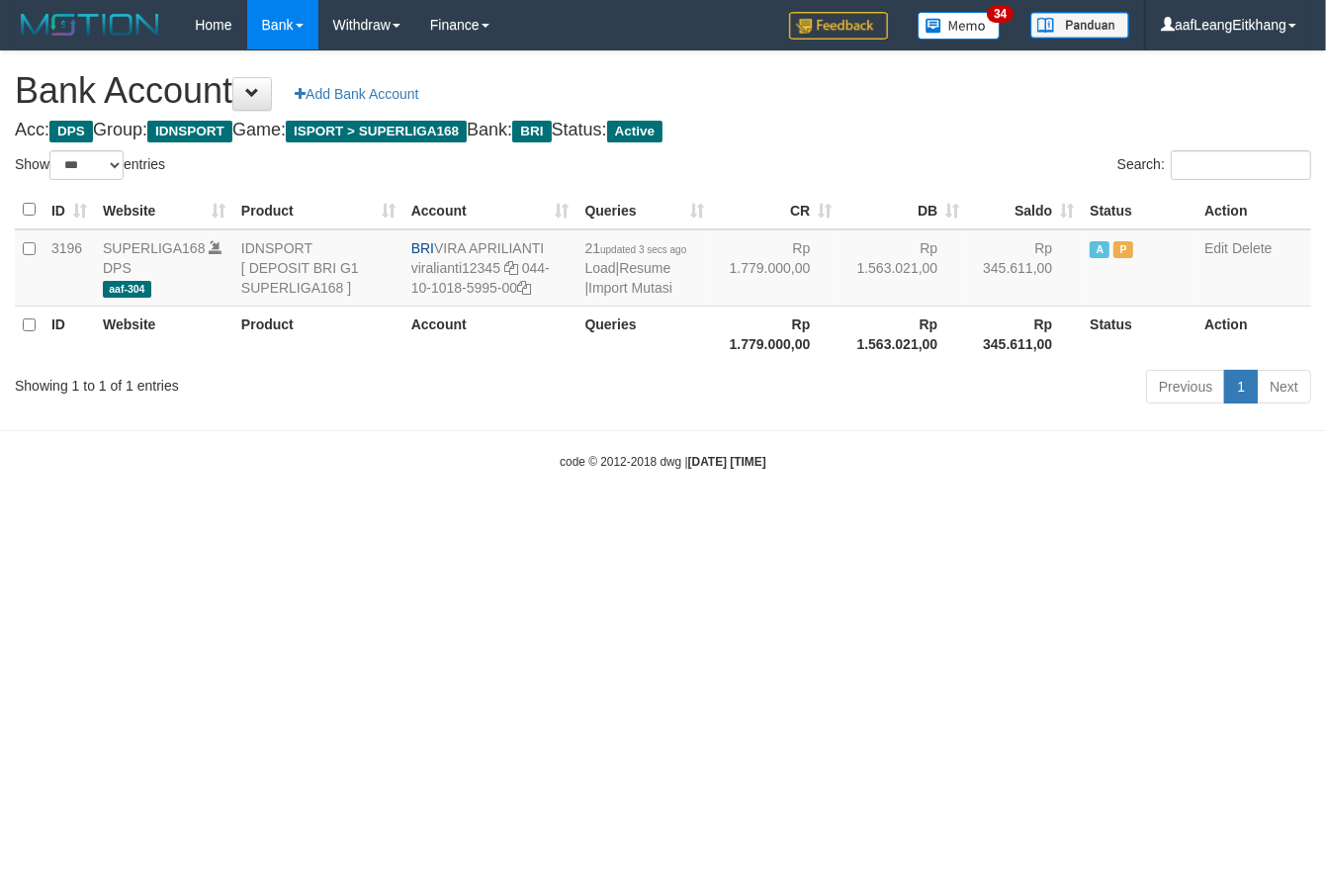 click on "Toggle navigation
Home
Bank
Account List
Load
By Website
Group
[ISPORT]													SUPERLIGA168
By Load Group (DPS)
34" at bounding box center [663, 260] 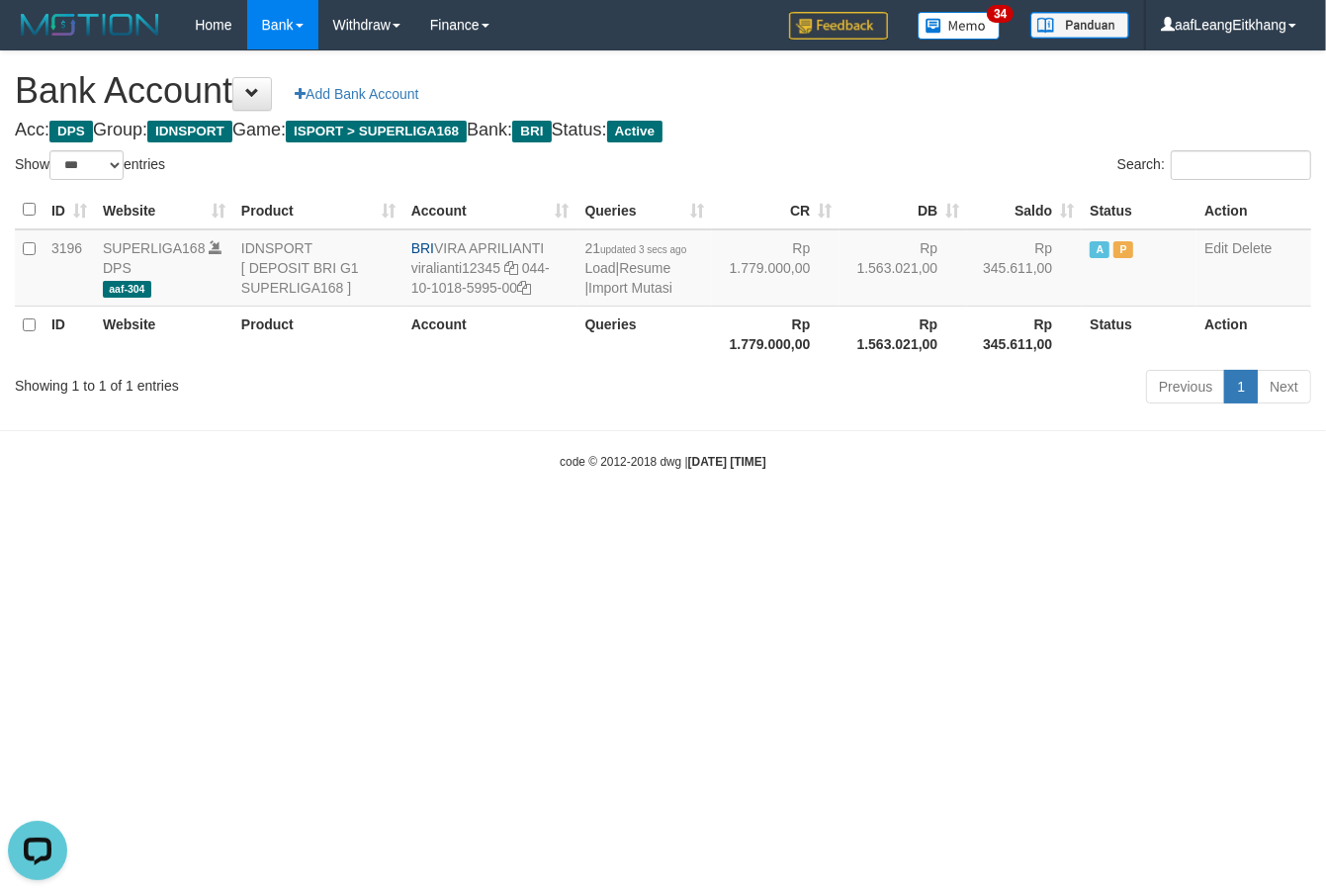 scroll, scrollTop: 0, scrollLeft: 0, axis: both 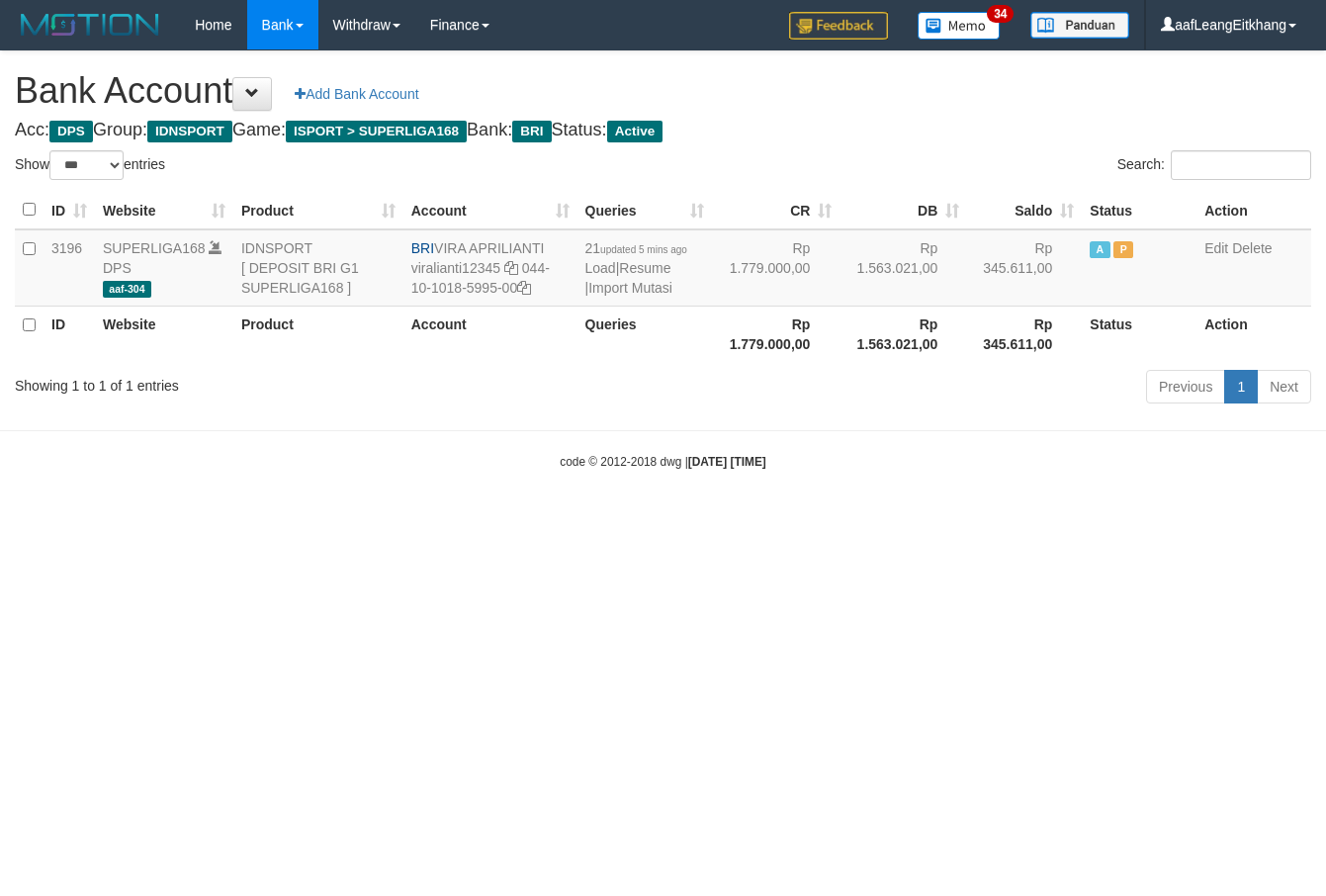 select on "***" 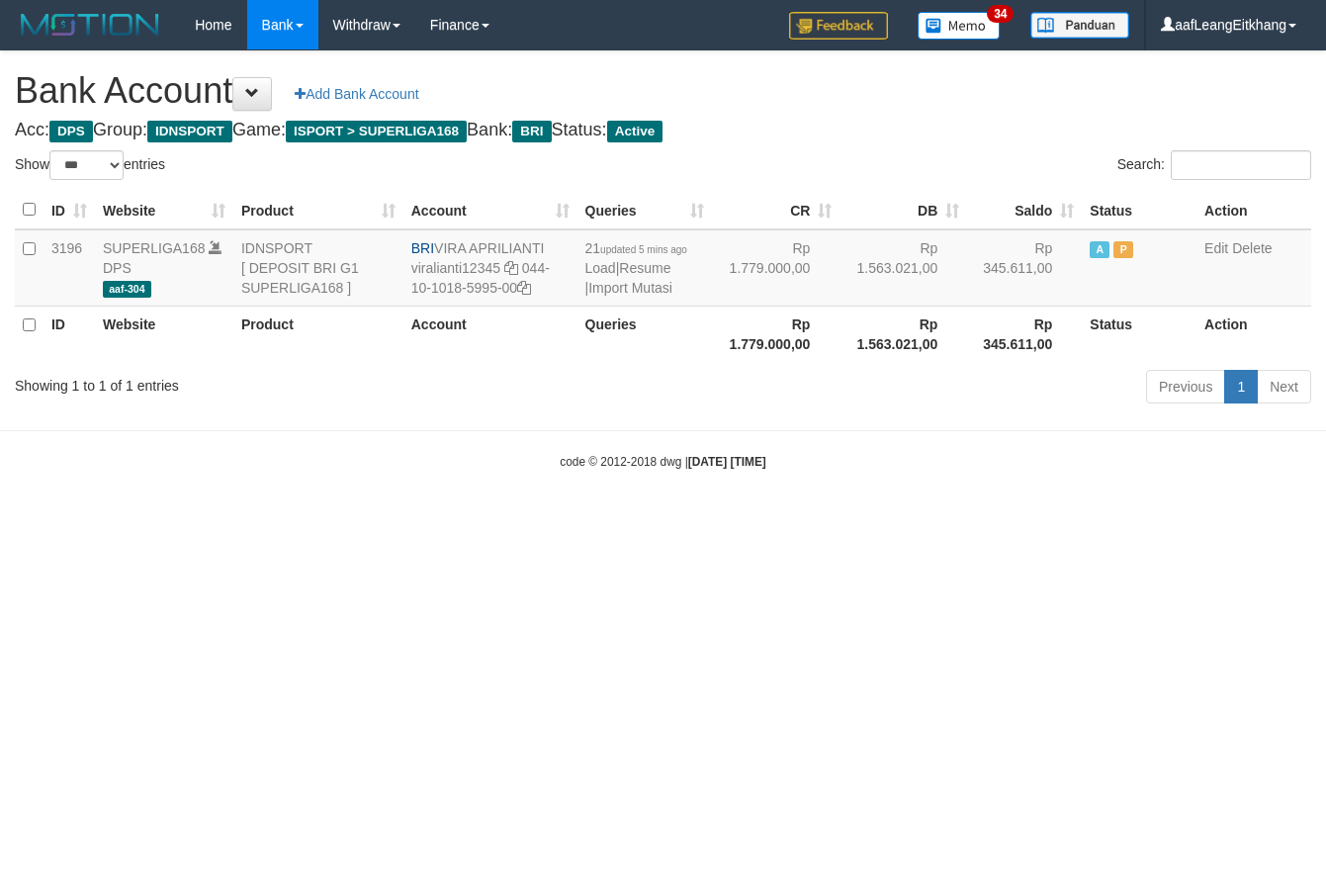 scroll, scrollTop: 0, scrollLeft: 0, axis: both 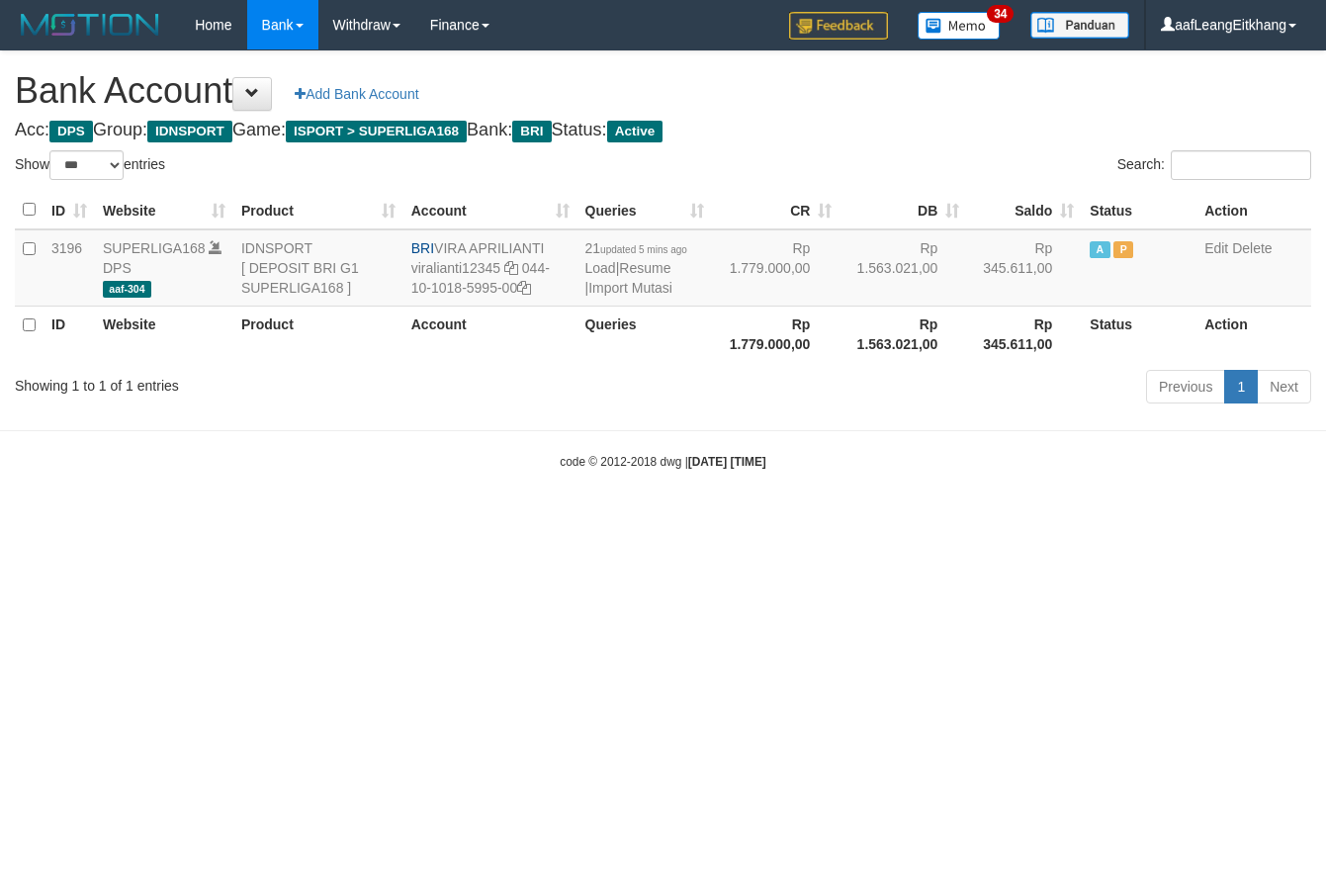 select on "***" 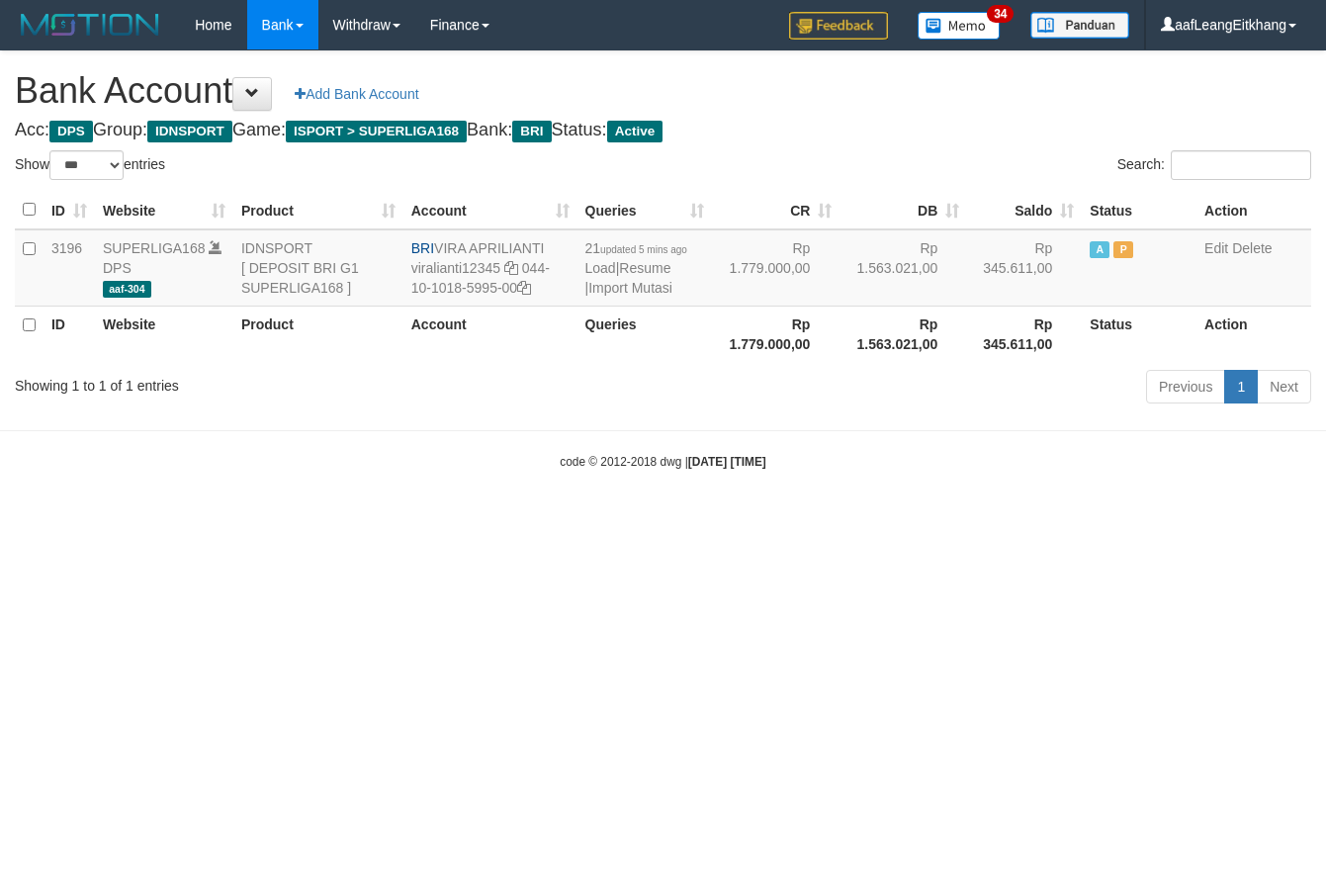 scroll, scrollTop: 0, scrollLeft: 0, axis: both 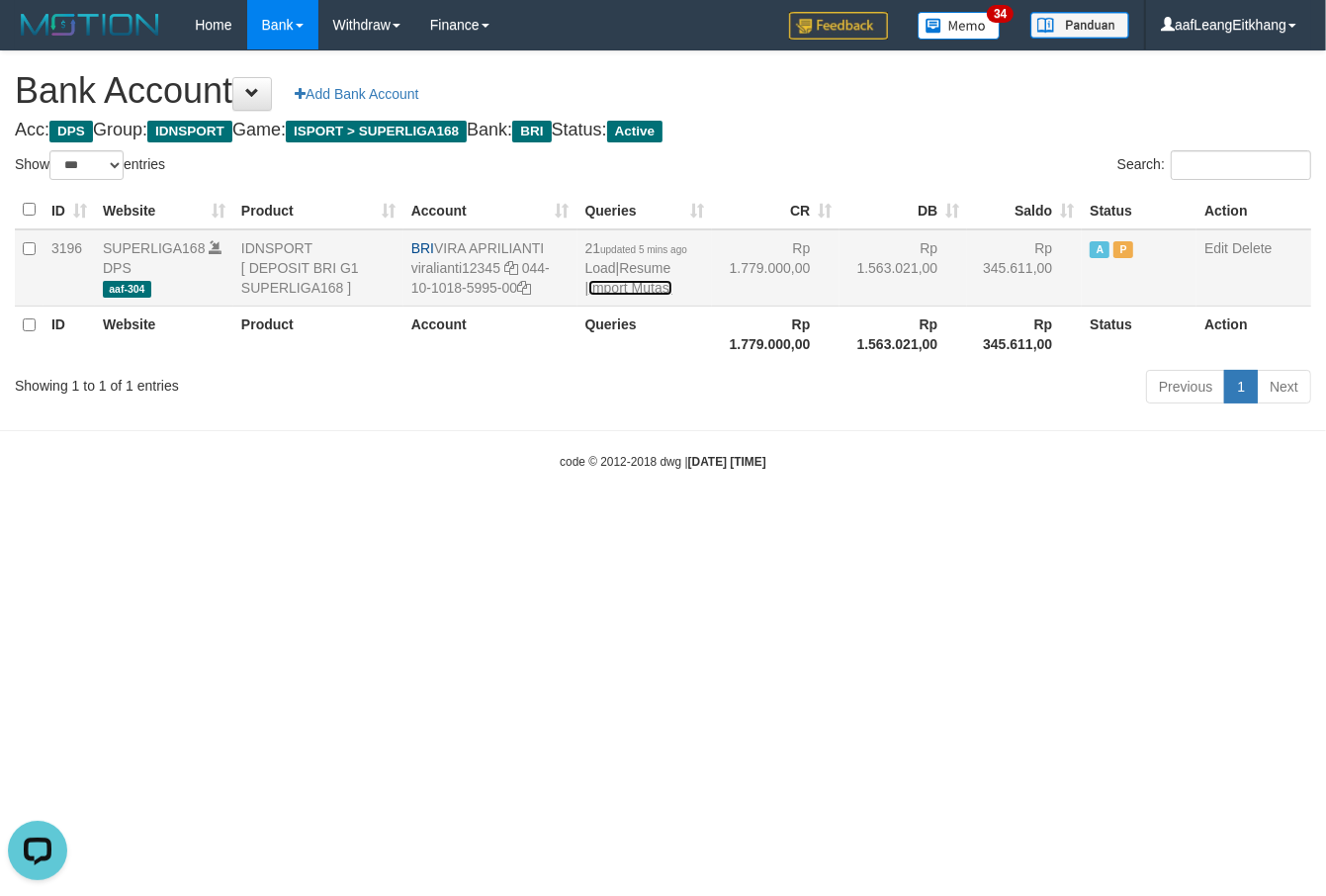 click on "Import Mutasi" at bounding box center (630, 288) 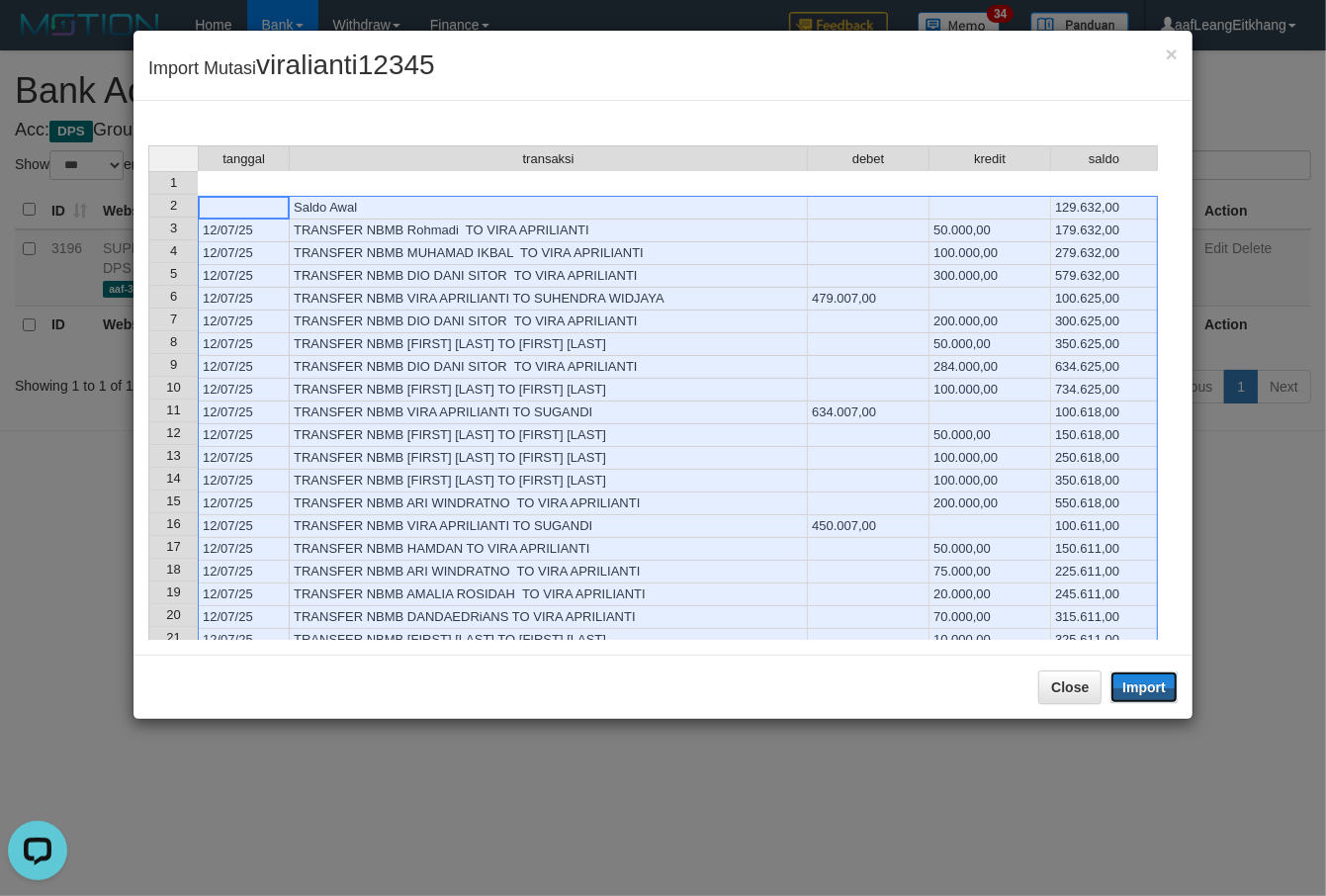 drag, startPoint x: 1170, startPoint y: 685, endPoint x: 961, endPoint y: 496, distance: 281.7836 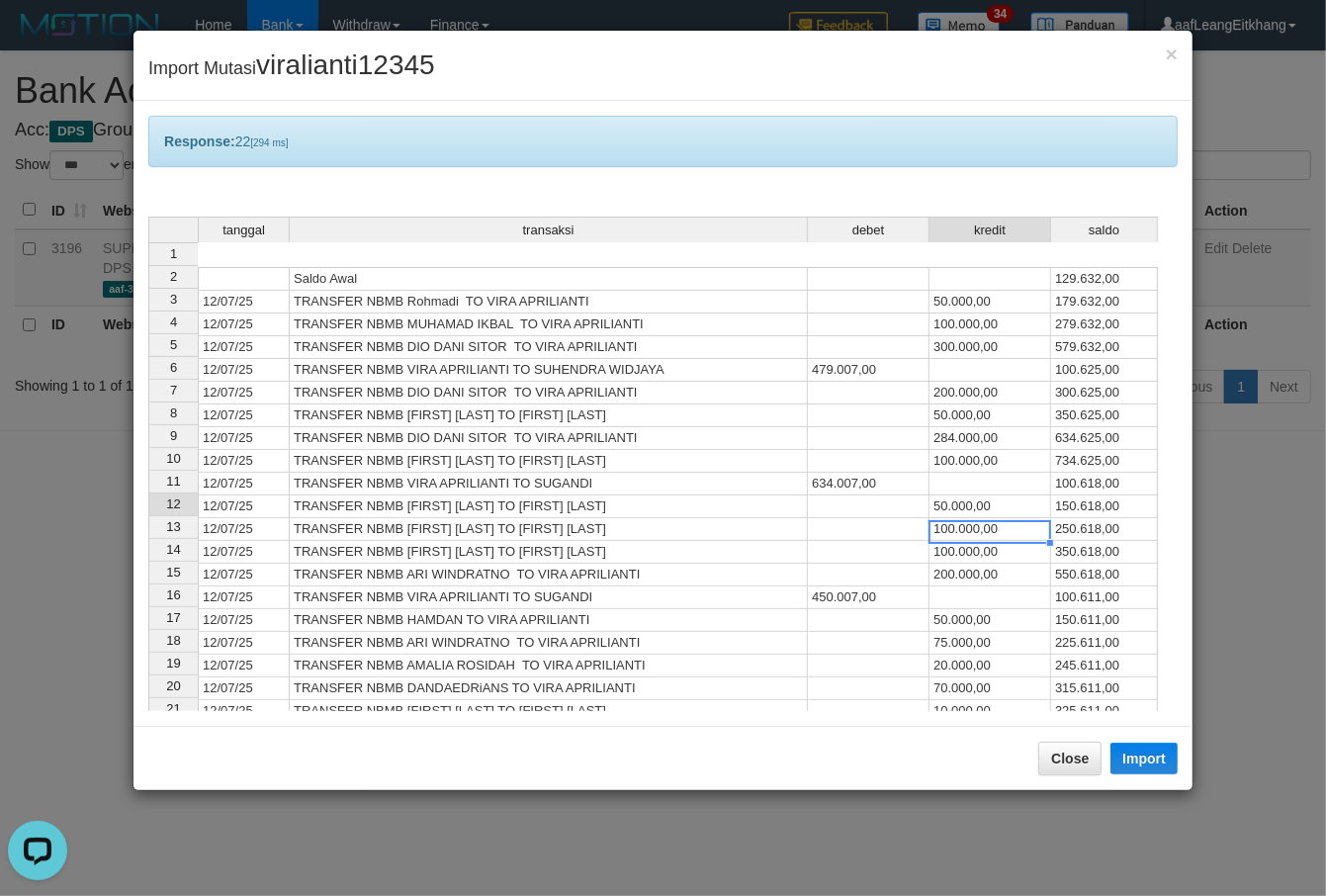click on "tanggal transaksi debet kredit saldo 1 Saldo Awal 129.632,00 2 12/07/25 TRANSFER NBMB Rohmadi  TO VIRA APRILIANTI 50.000,00 179.632,00 3 12/07/25 TRANSFER NBMB MUHAMAD IKBAL  TO VIRA APRILIANTI 100.000,00 279.632,00 4 12/07/25 TRANSFER NBMB DIO DANI SITOR  TO VIRA APRILIANTI 300.000,00 579.632,00 5 12/07/25 TRANSFER NBMB VIRA APRILIANTI TO SUHENDRA WIDJAYA 479.007,00 100.625,00 6 12/07/25 TRANSFER NBMB DIO DANI SITOR  TO VIRA APRILIANTI 200.000,00 300.625,00 7 12/07/25 TRANSFER NBMBYOHANES SANG TO VIRA APRILIANTI 50.000,00 350.625,00 8 12/07/25 TRANSFER NBMB DIO DANI SITOR  TO VIRA APRILIANTI 284.000,00 634.625,00 9 12/07/25 TRANSFER NBMBYOHANES SANG TO VIRA APRILIANTI 100.000,00 734.625,00 10 12/07/25 TRANSFER NBMB VIRA APRILIANTI TO SUGANDI 634.007,00 100.618,00 11 12/07/25 TRANSFER NBMBYOHANES SANG TO VIRA APRILIANTI 50.000,00 150.618,00 12 12/07/25 TRANSFER NBMBYOHANES SANG TO VIRA APRILIANTI 100.000,00 250.618,00 13 12/07/25 TRANSFER NBMBYOHANES SANG TO VIRA APRILIANTI 100.000,00 350.618,00 14 15 16" at bounding box center (148, 550) 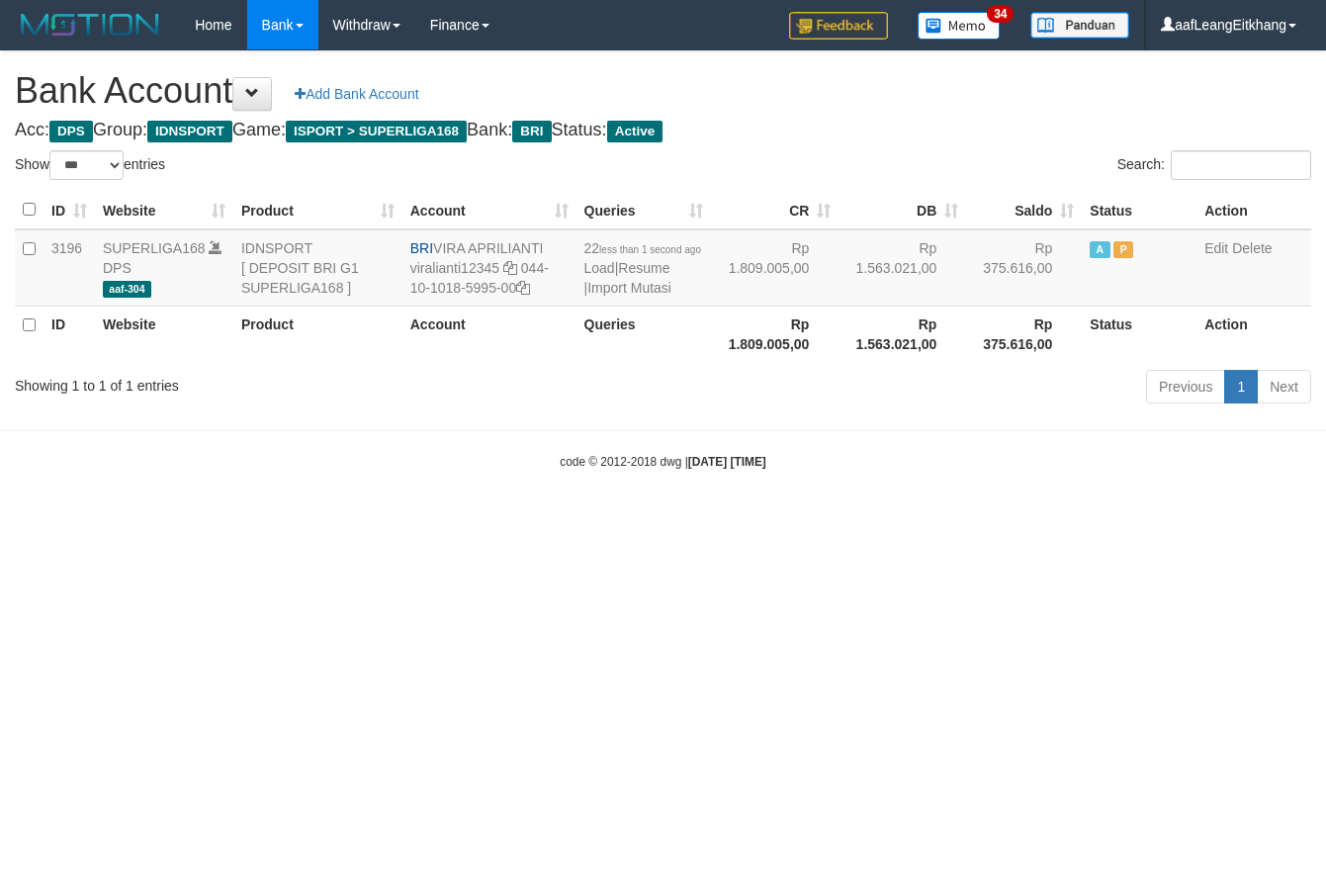 select on "***" 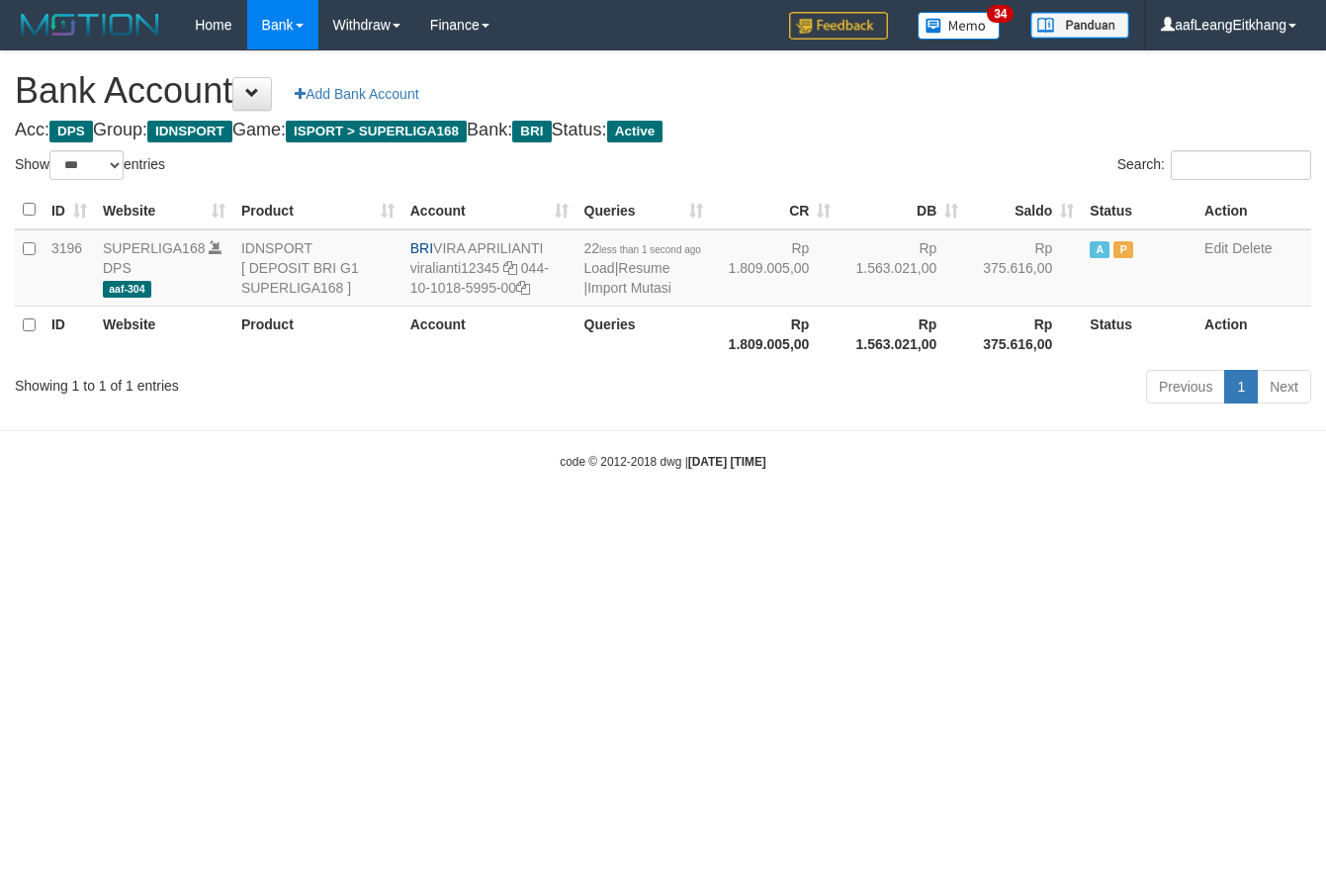 scroll, scrollTop: 0, scrollLeft: 0, axis: both 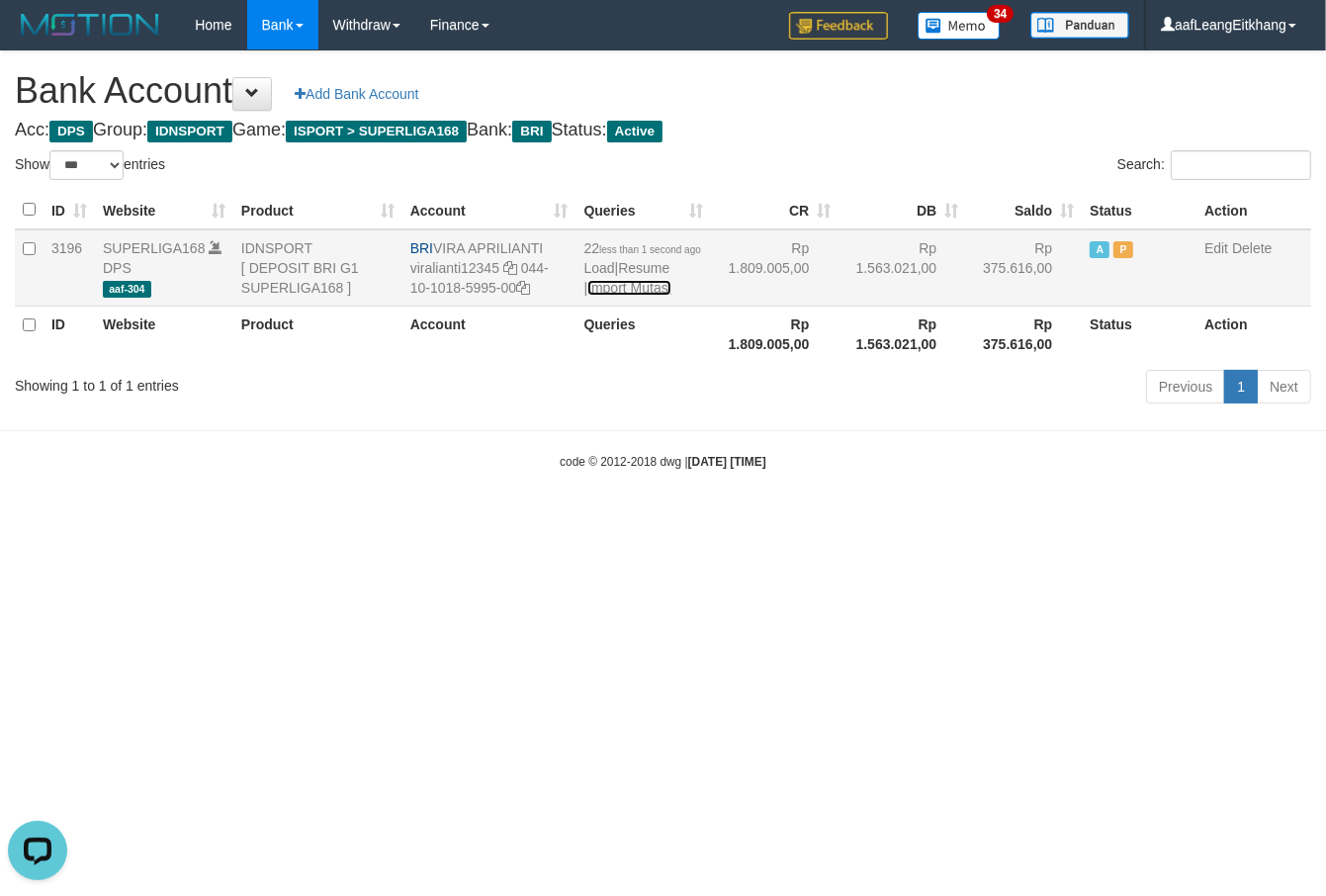 click on "Import Mutasi" at bounding box center [629, 288] 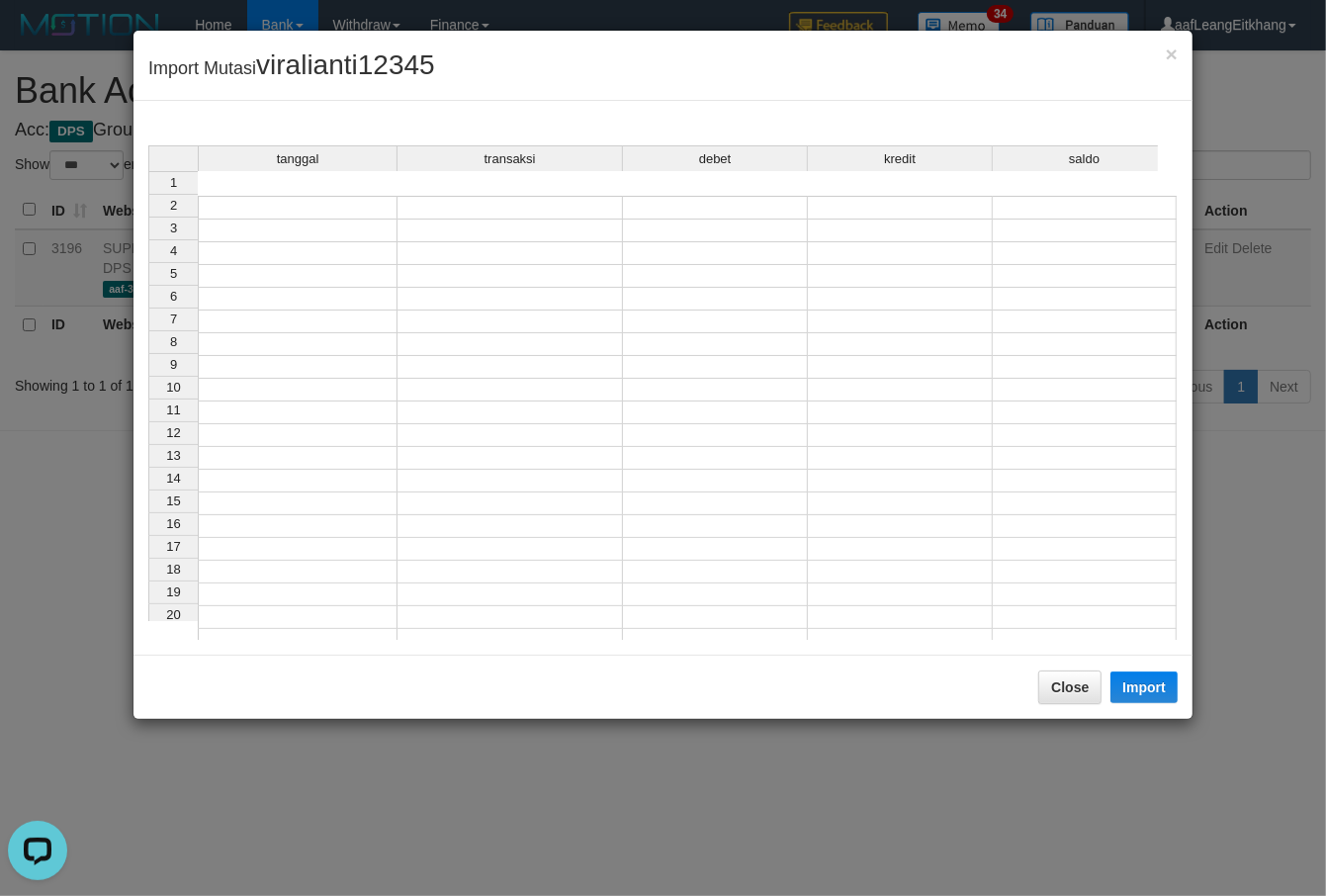 click at bounding box center (298, 208) 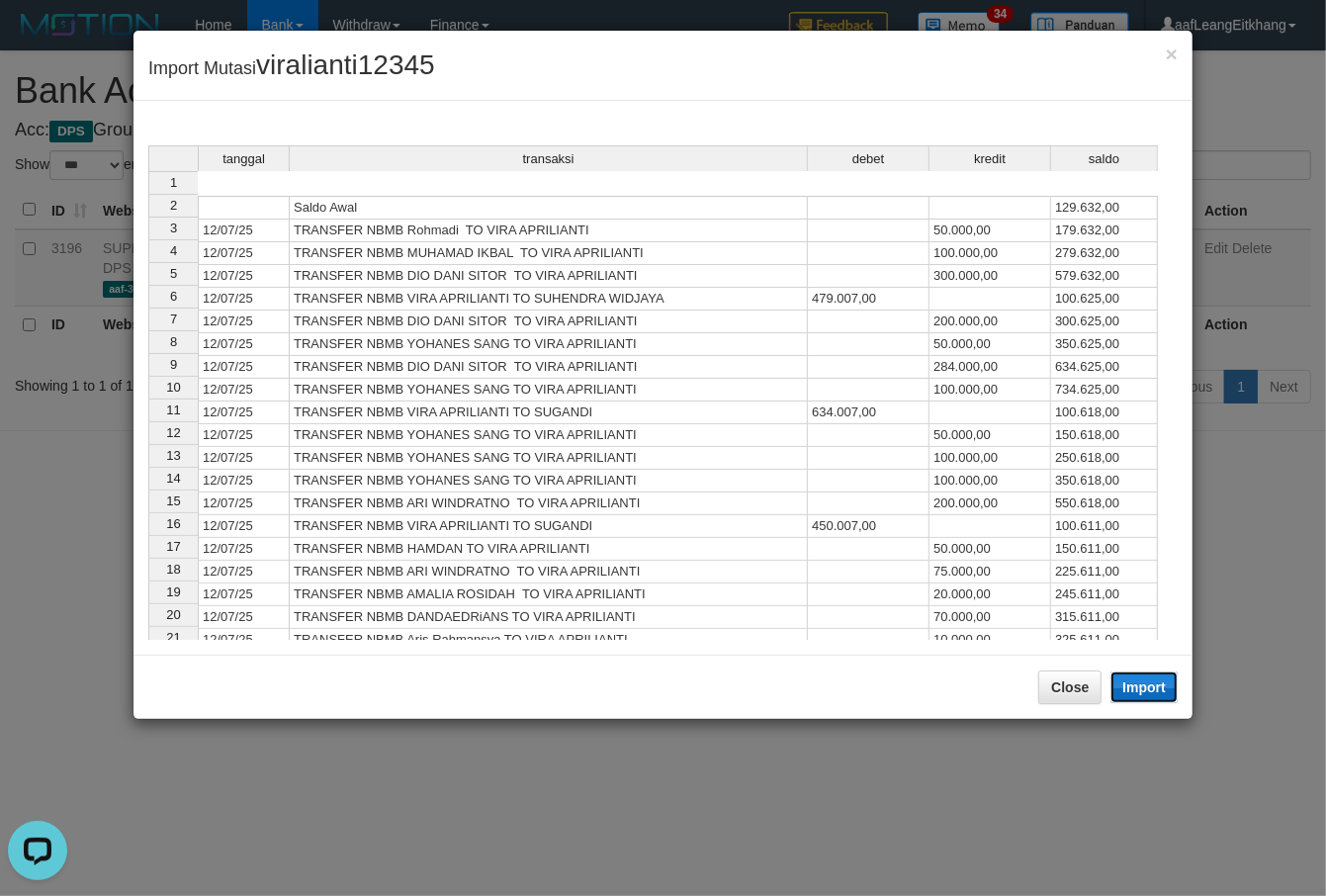 click on "Import" at bounding box center [1144, 687] 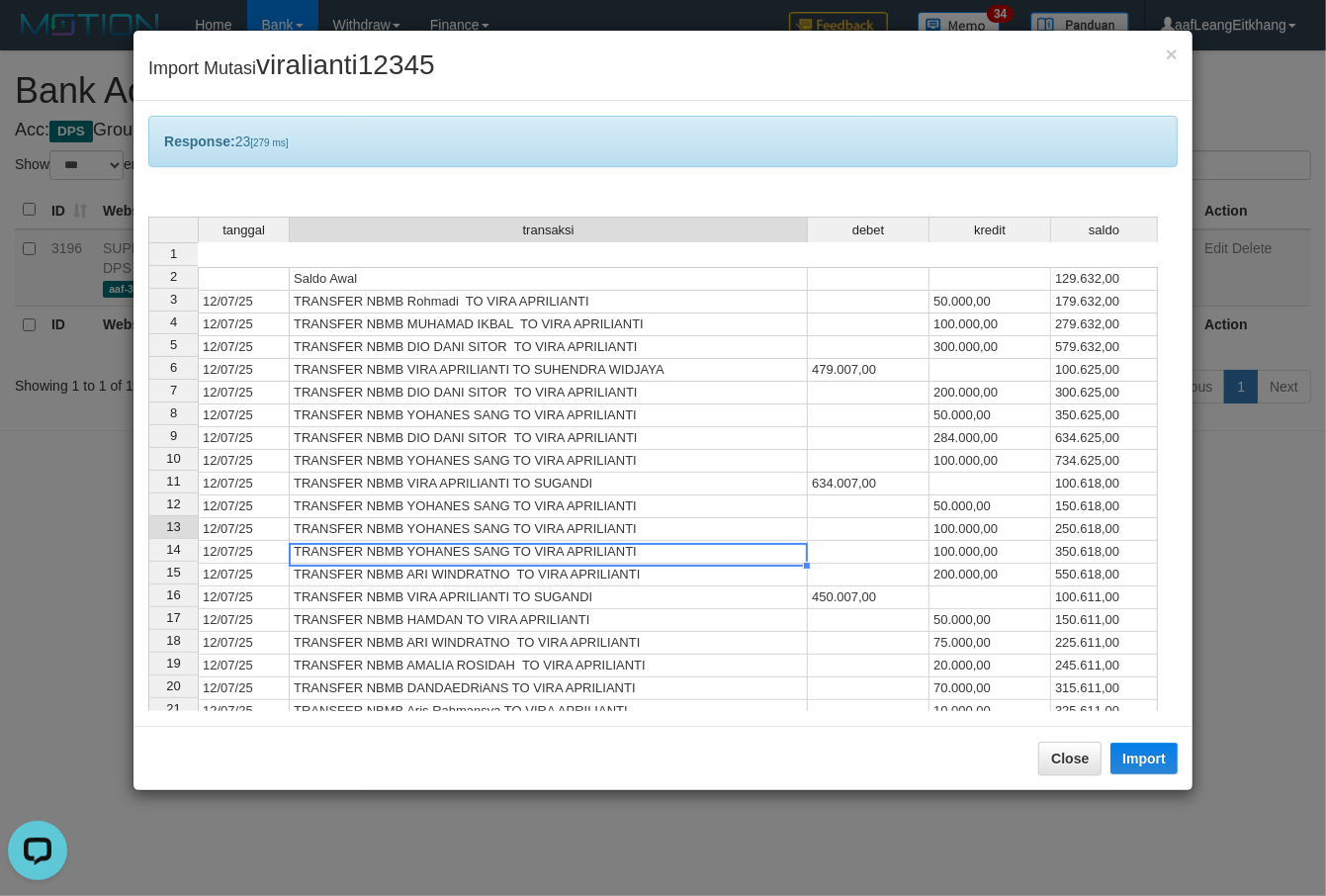 click on "TRANSFER NBMBYOHANES SANG TO VIRA APRILIANTI" at bounding box center (549, 552) 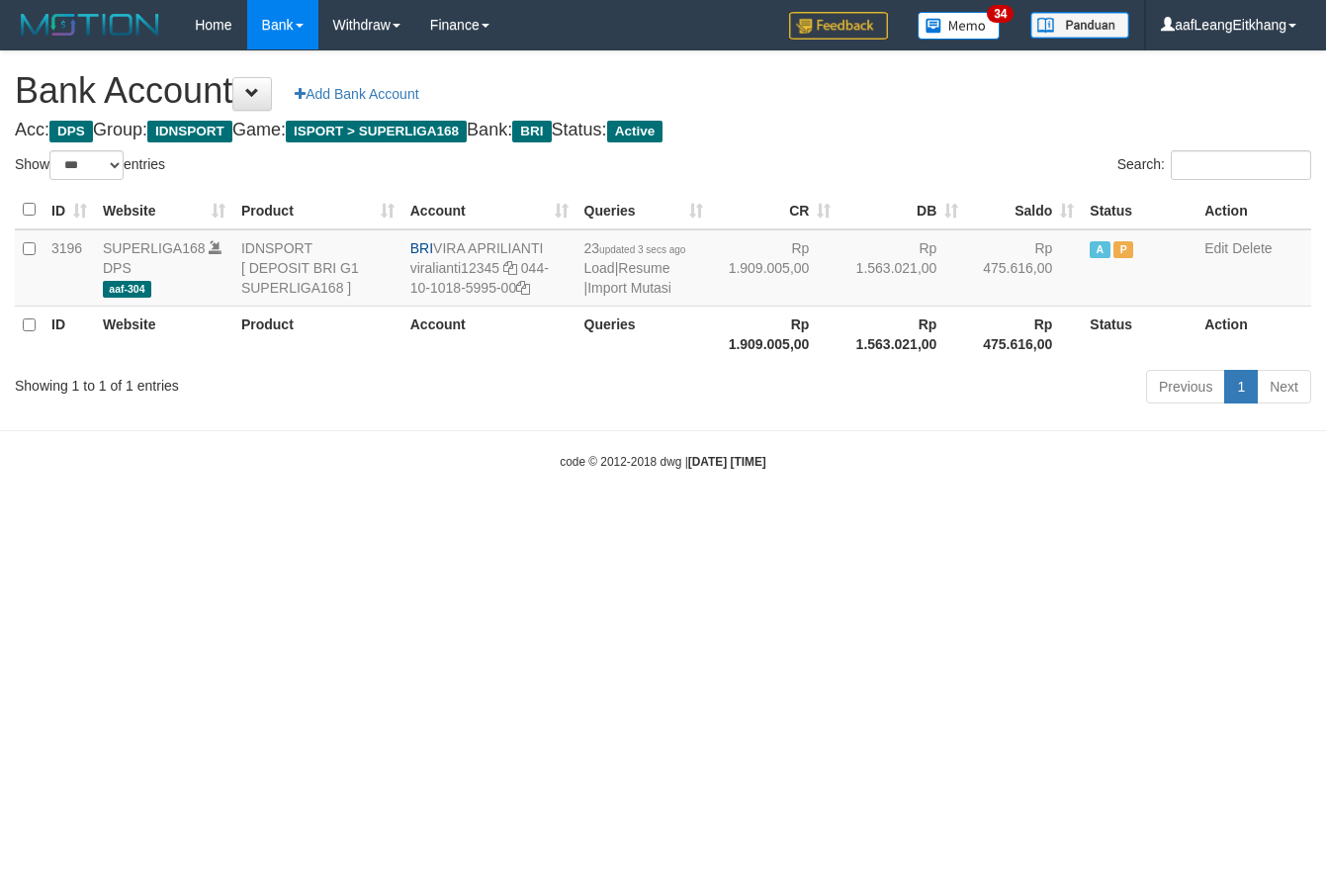 select on "***" 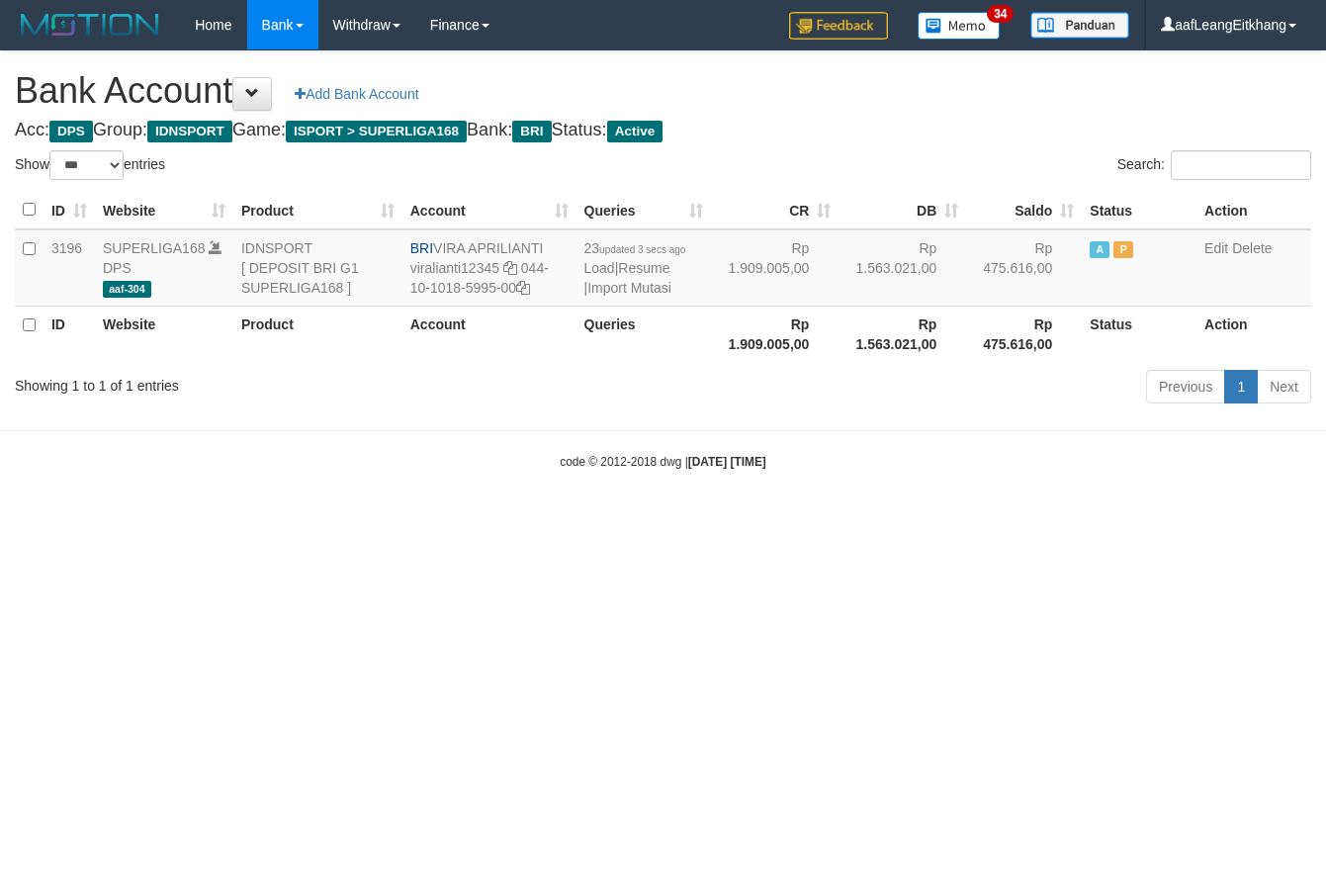 scroll, scrollTop: 0, scrollLeft: 0, axis: both 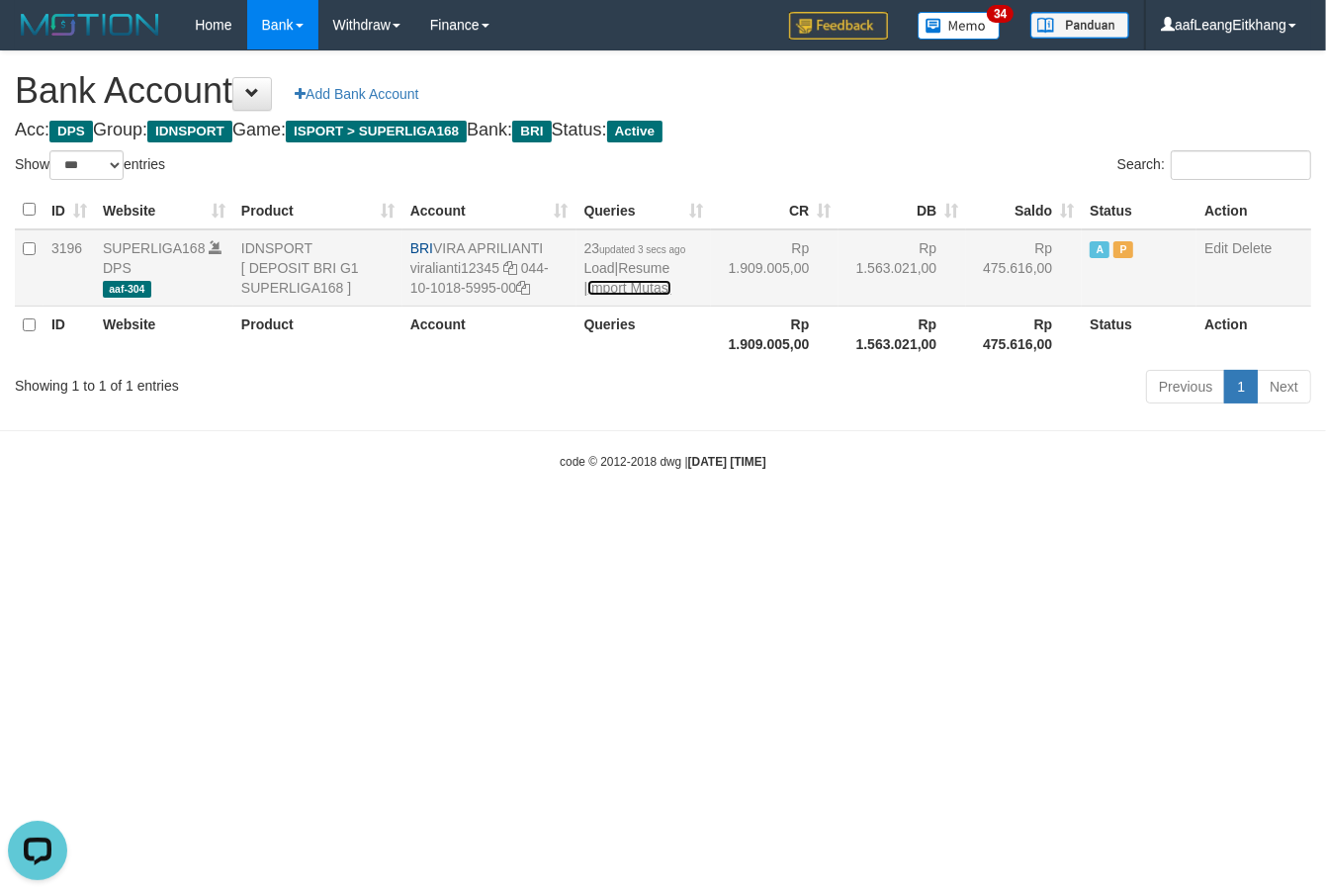 click on "Import Mutasi" at bounding box center (629, 288) 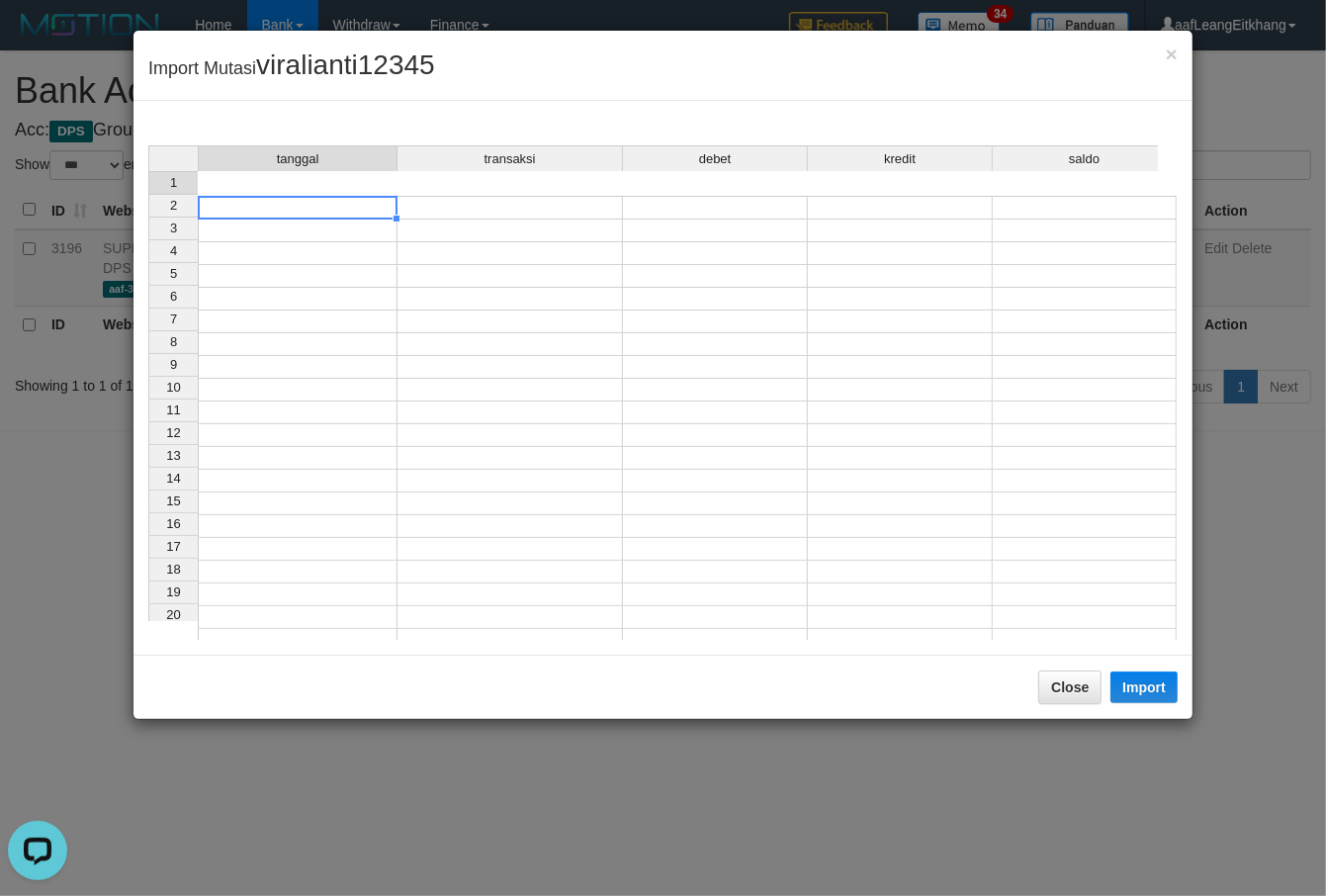 click on "tanggal transaksi debet kredit saldo 1 2 3 4 5 6 7 8 9 10 11 12 13 14 15 16 17 18 19 20 21" at bounding box center (148, 422) 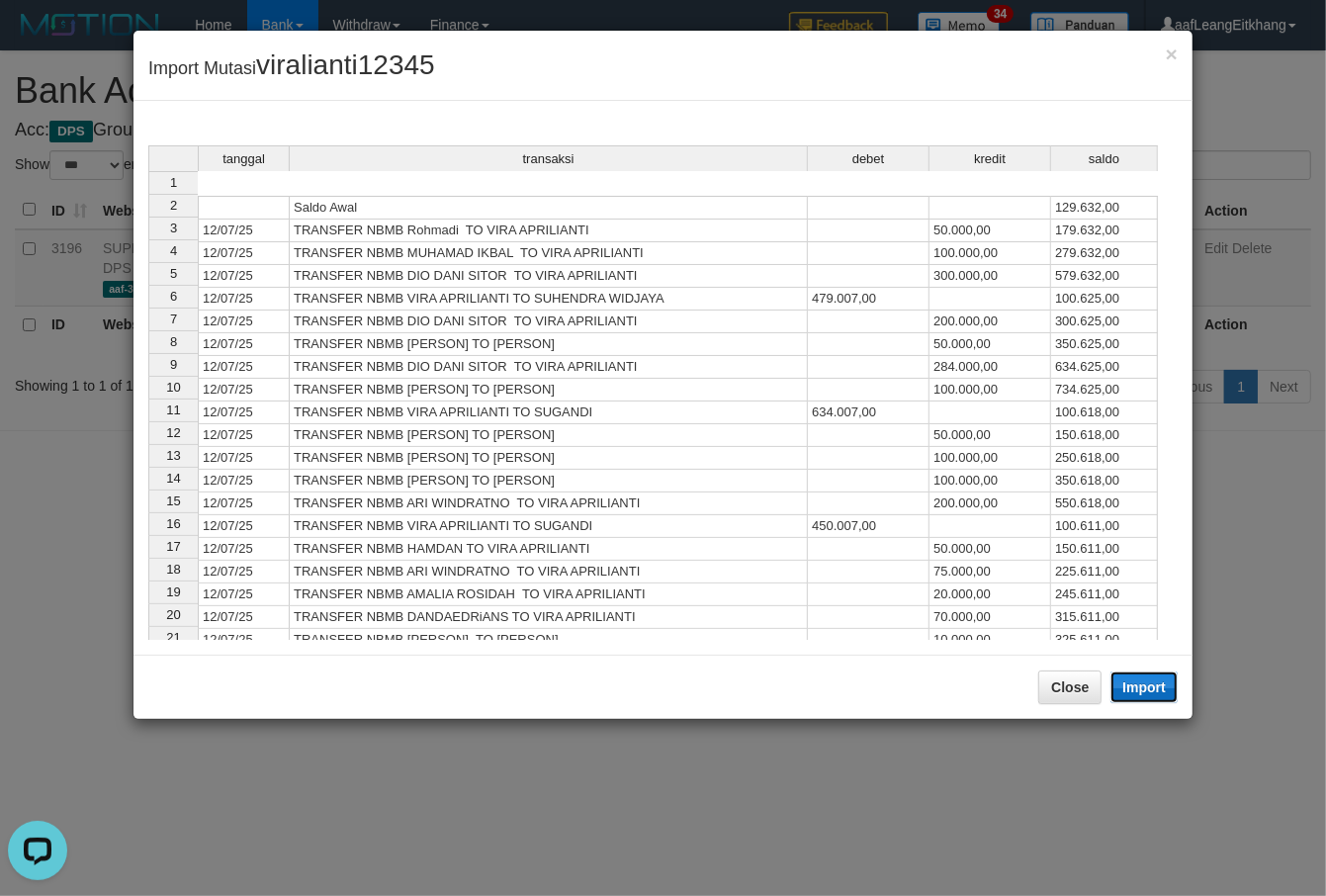 click on "Import" at bounding box center [1144, 687] 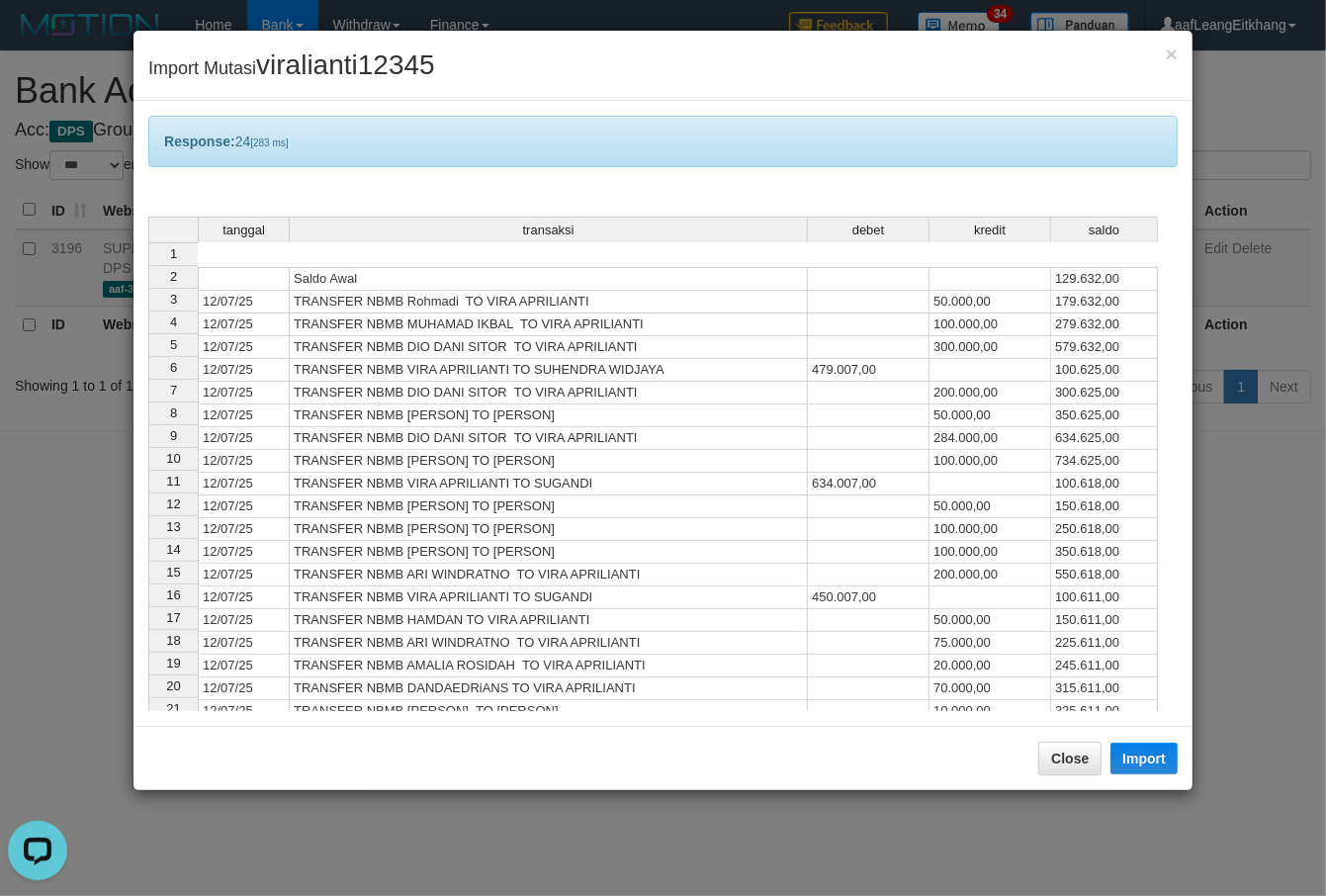 click on "200.000,00" at bounding box center (990, 575) 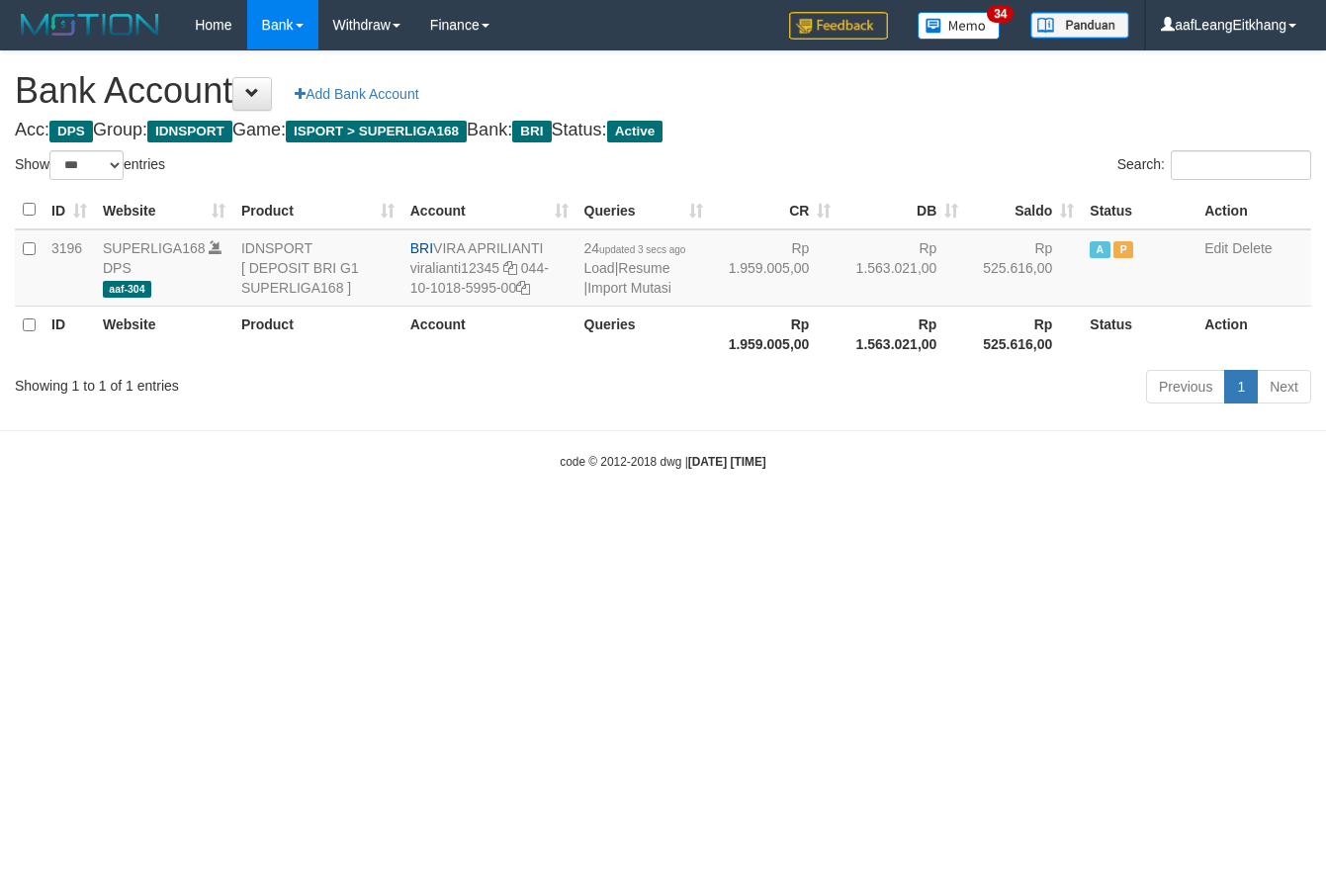 select on "***" 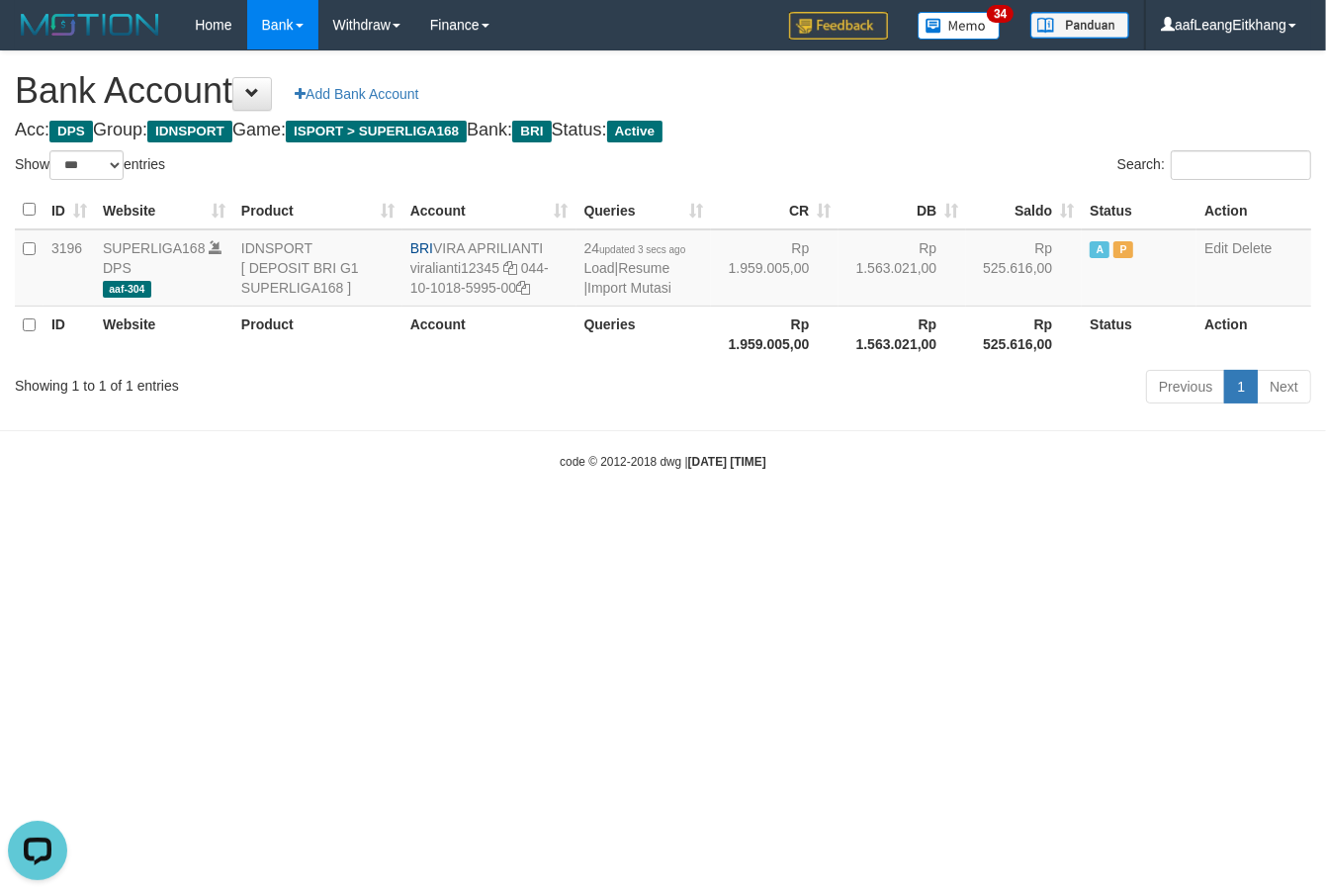 scroll, scrollTop: 0, scrollLeft: 0, axis: both 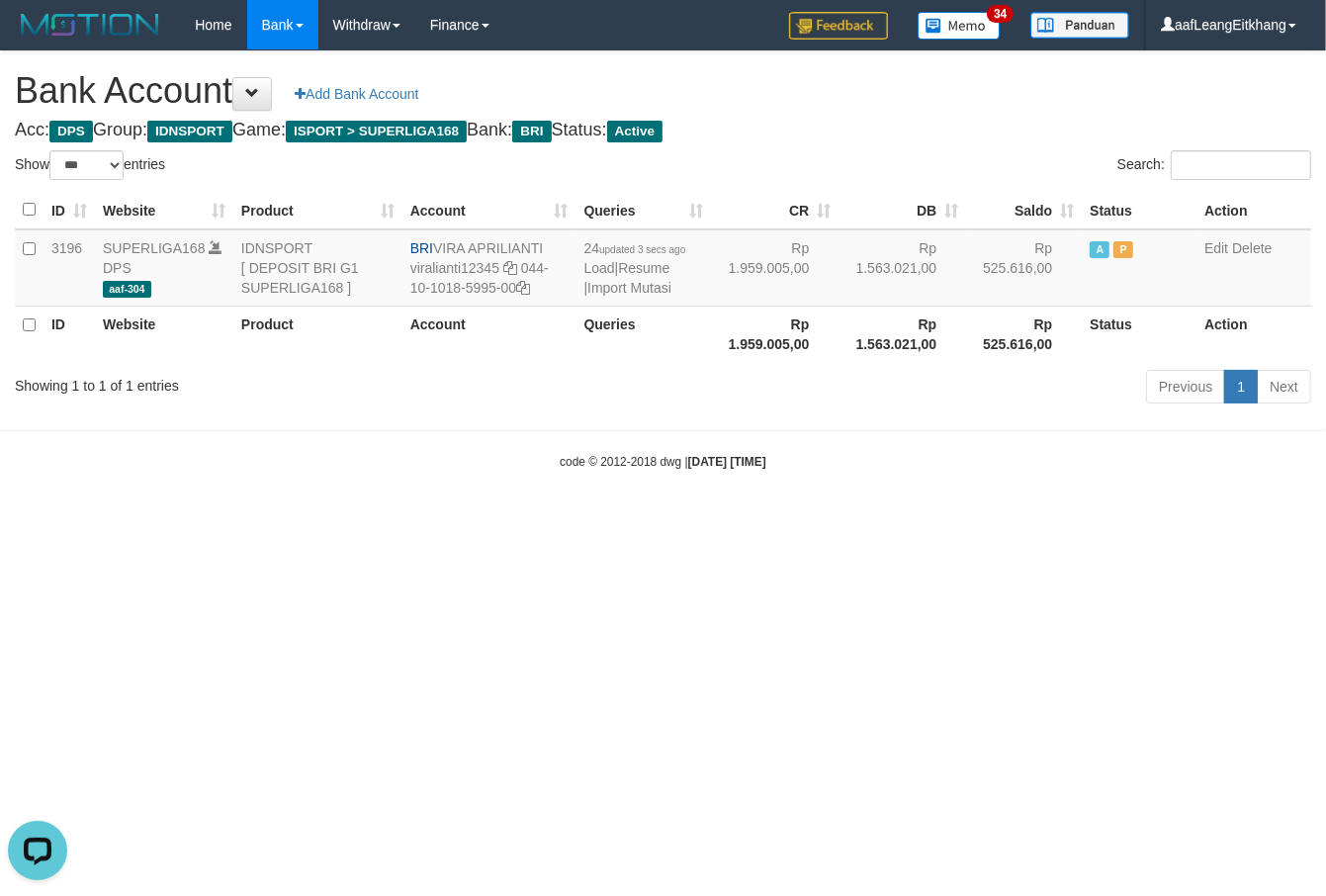drag, startPoint x: 1206, startPoint y: 638, endPoint x: 1325, endPoint y: 524, distance: 164.7938 